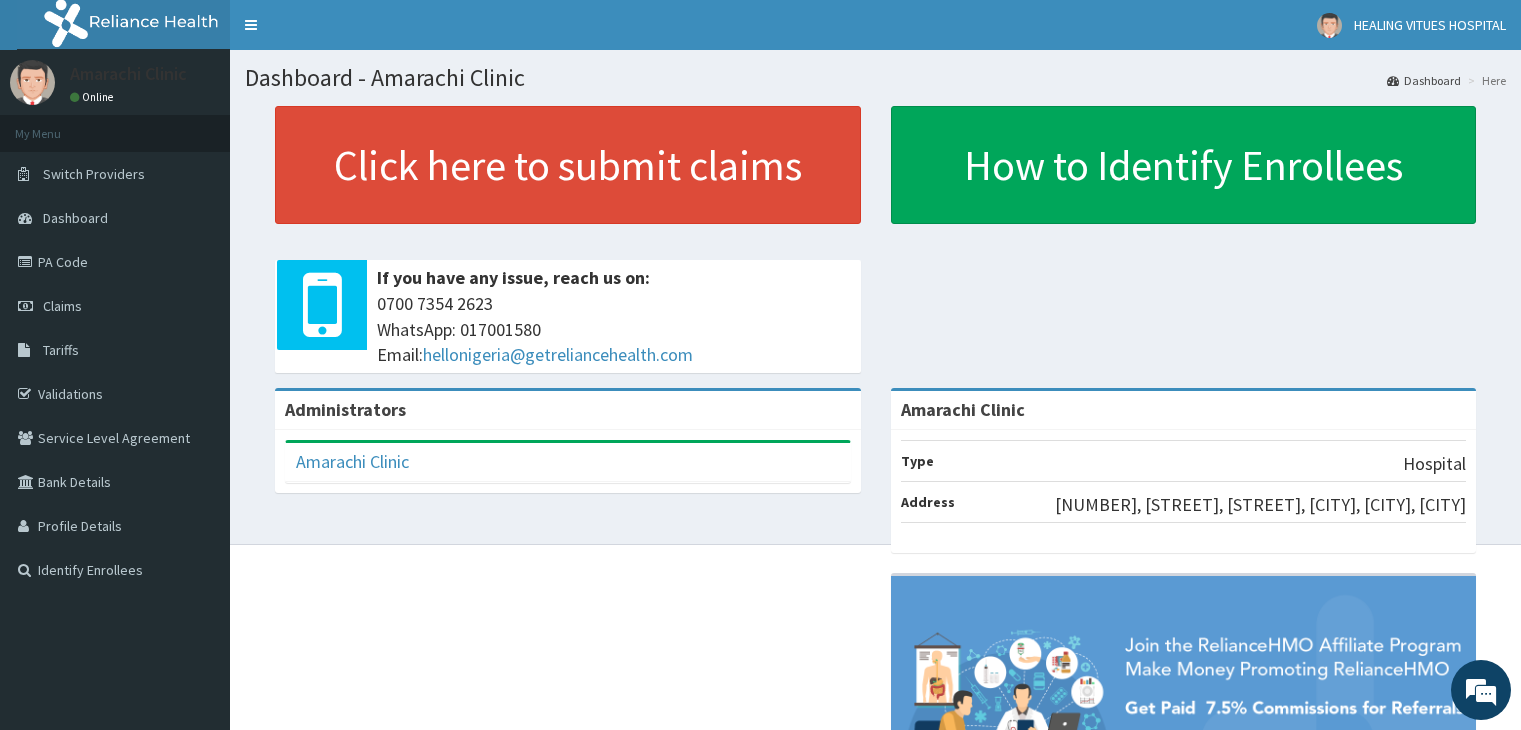 scroll, scrollTop: 0, scrollLeft: 0, axis: both 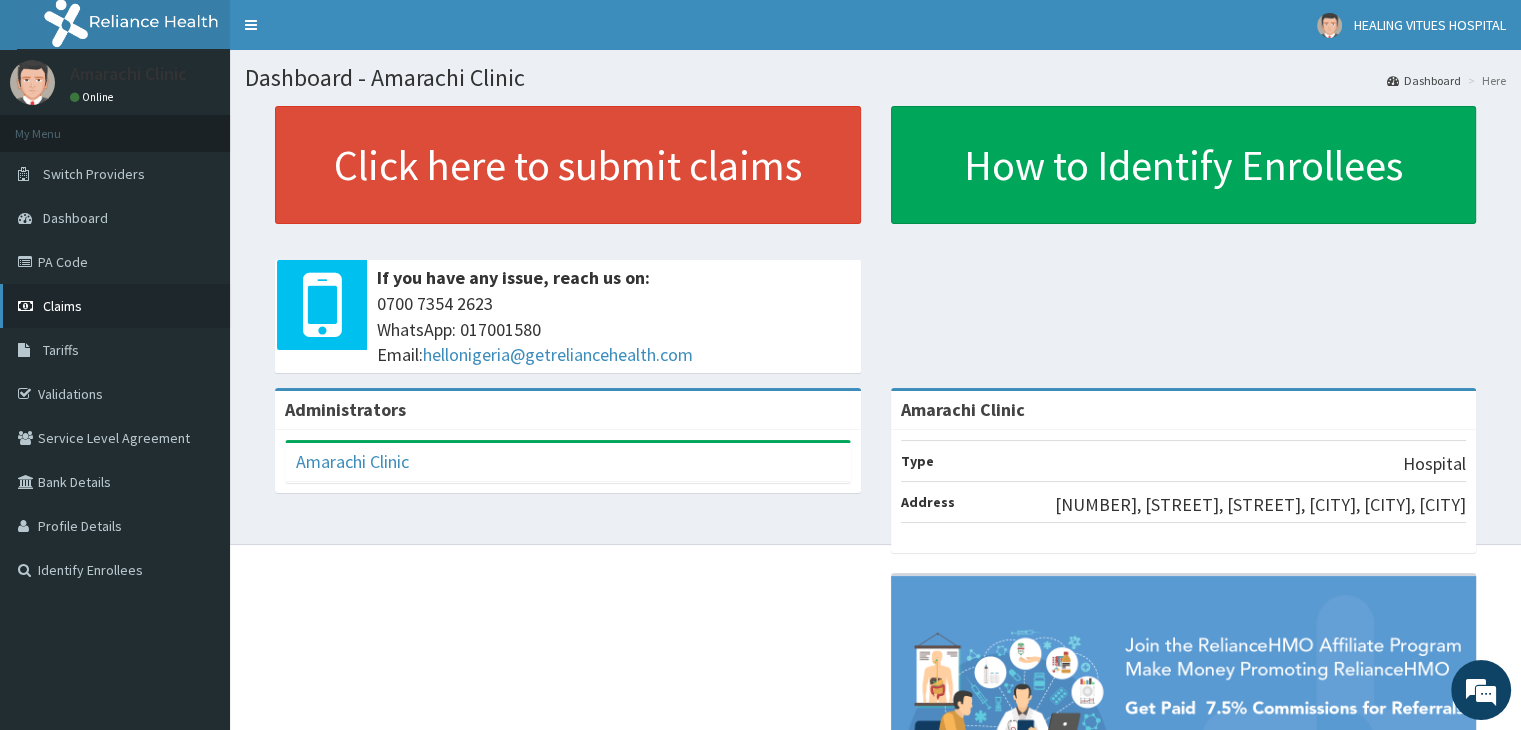 click on "Claims" at bounding box center (62, 306) 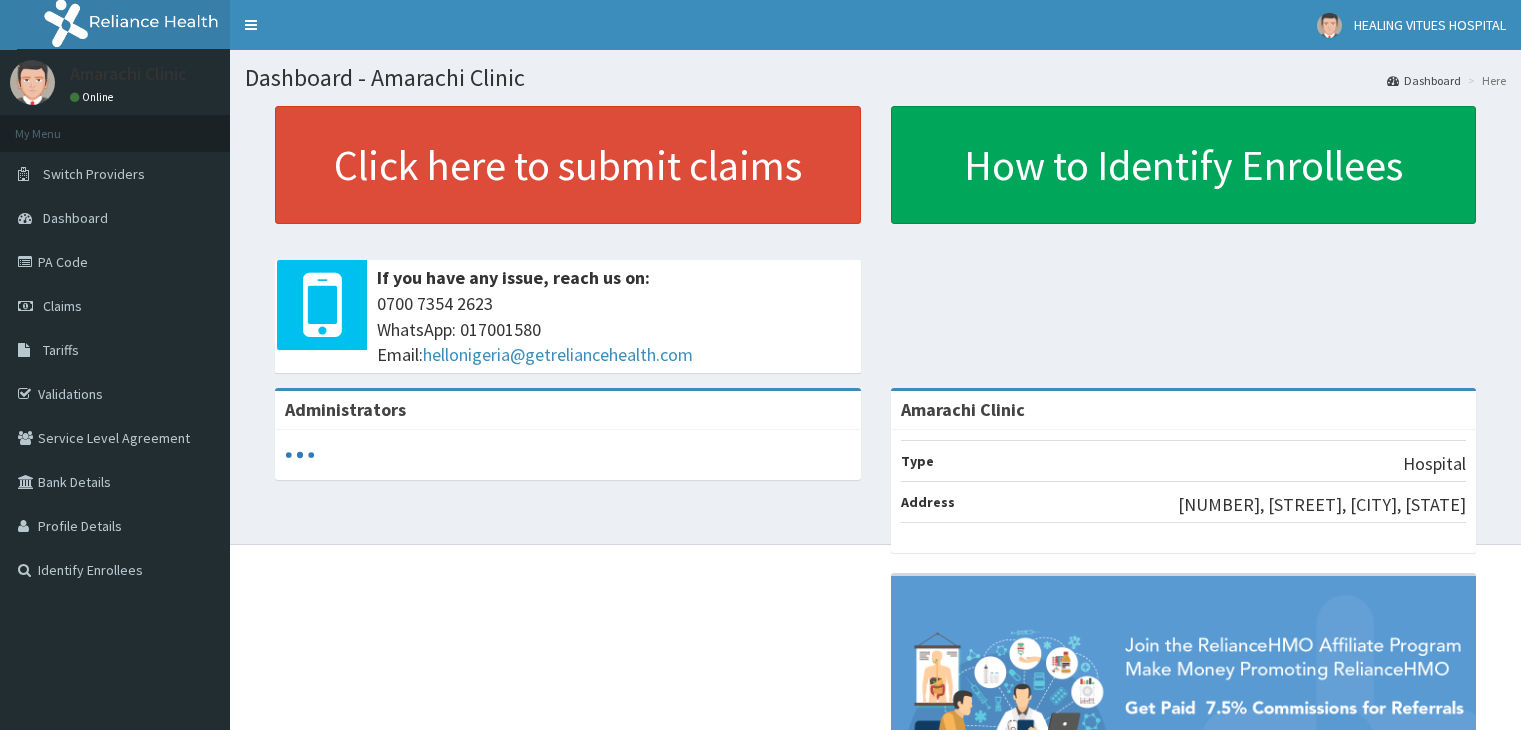 scroll, scrollTop: 0, scrollLeft: 0, axis: both 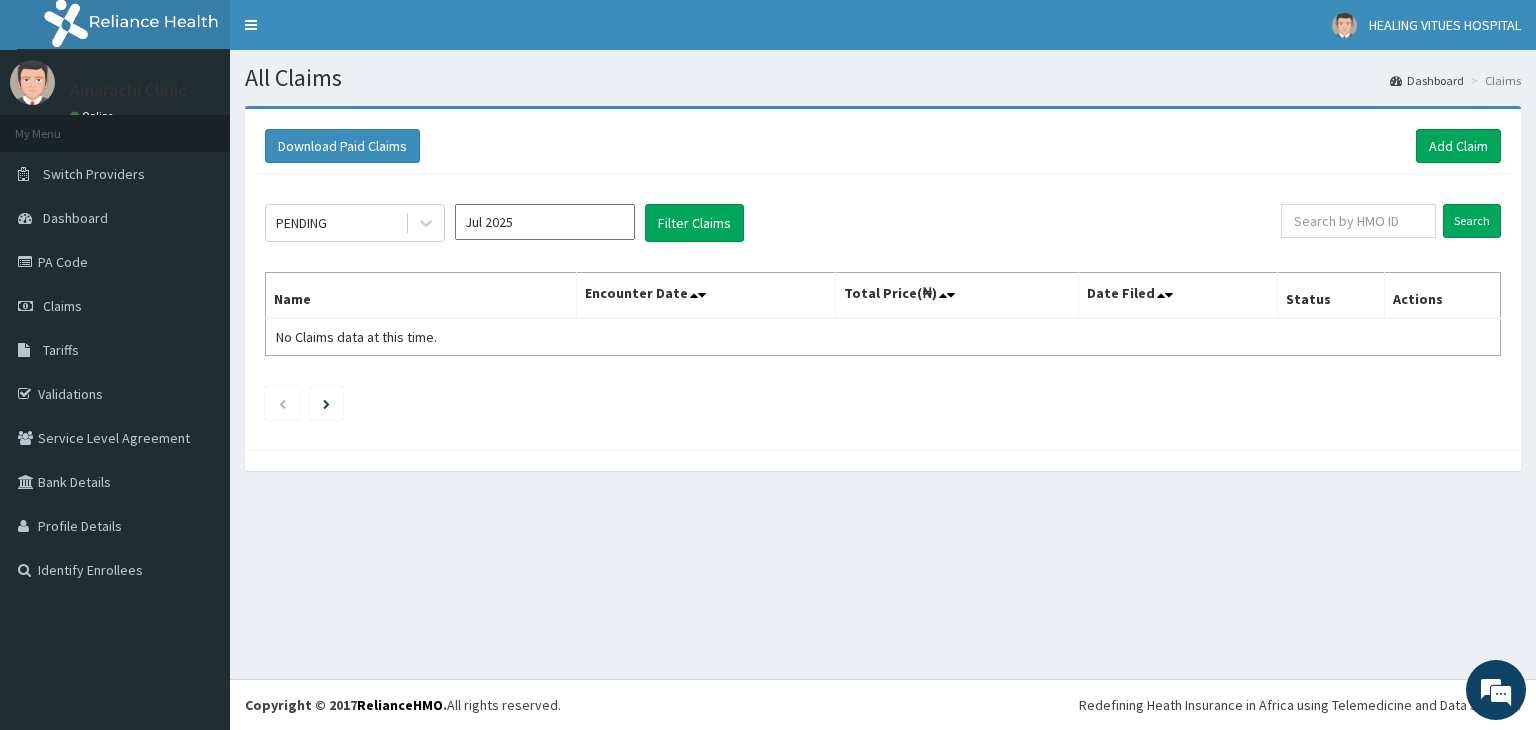 click on "All Claims
Dashboard
Claims
Download Paid Claims Add Claim × Note you can only download claims within a maximum of 1 year and the dates will auto-adjust when you select range that is greater than 1 year From 04-05-2025 To 04-08-2025 Close Download PENDING Jul 2025 Filter Claims Search Name Encounter Date Total Price(₦) Date Filed Status Actions No Claims data at this time." at bounding box center [883, 364] 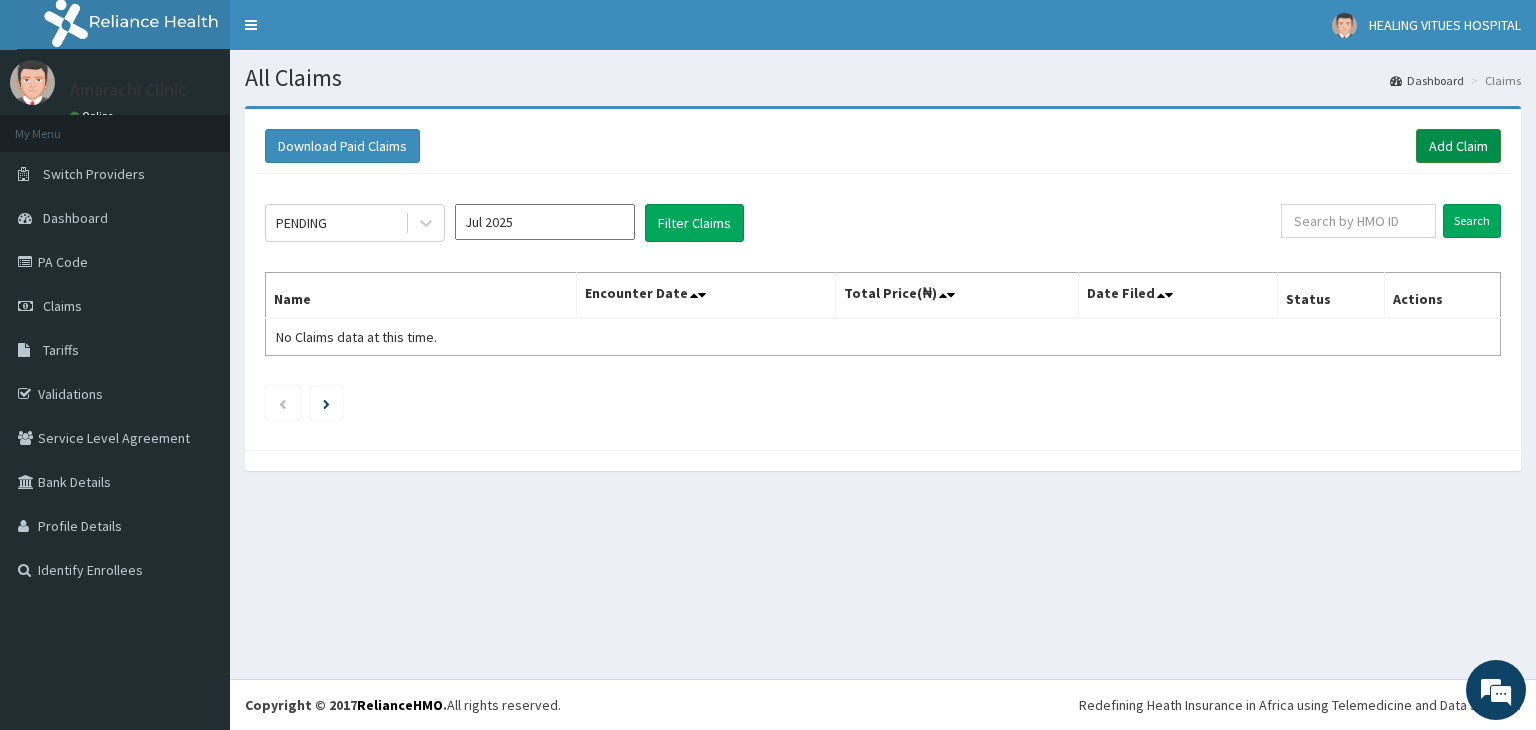 click on "Add Claim" at bounding box center (1458, 146) 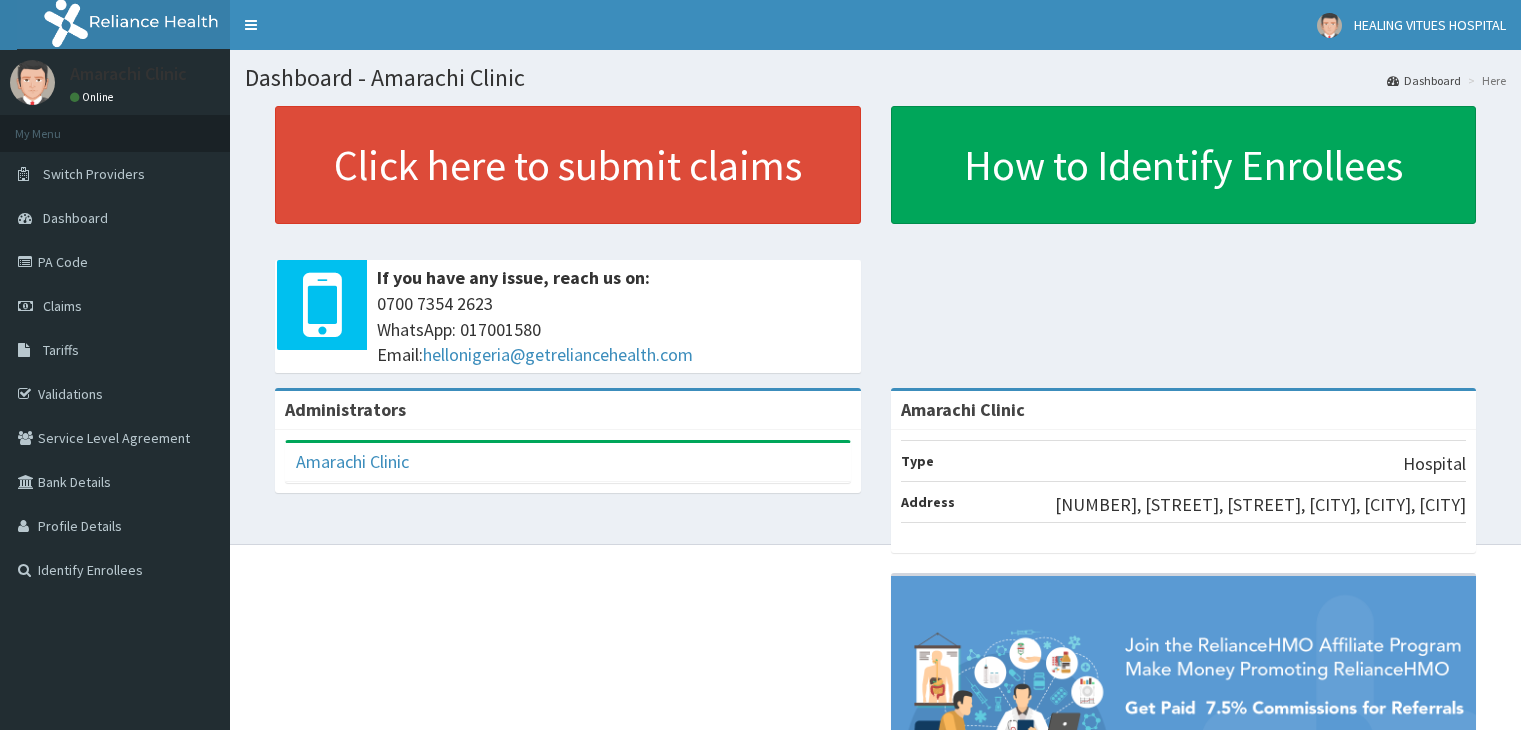scroll, scrollTop: 0, scrollLeft: 0, axis: both 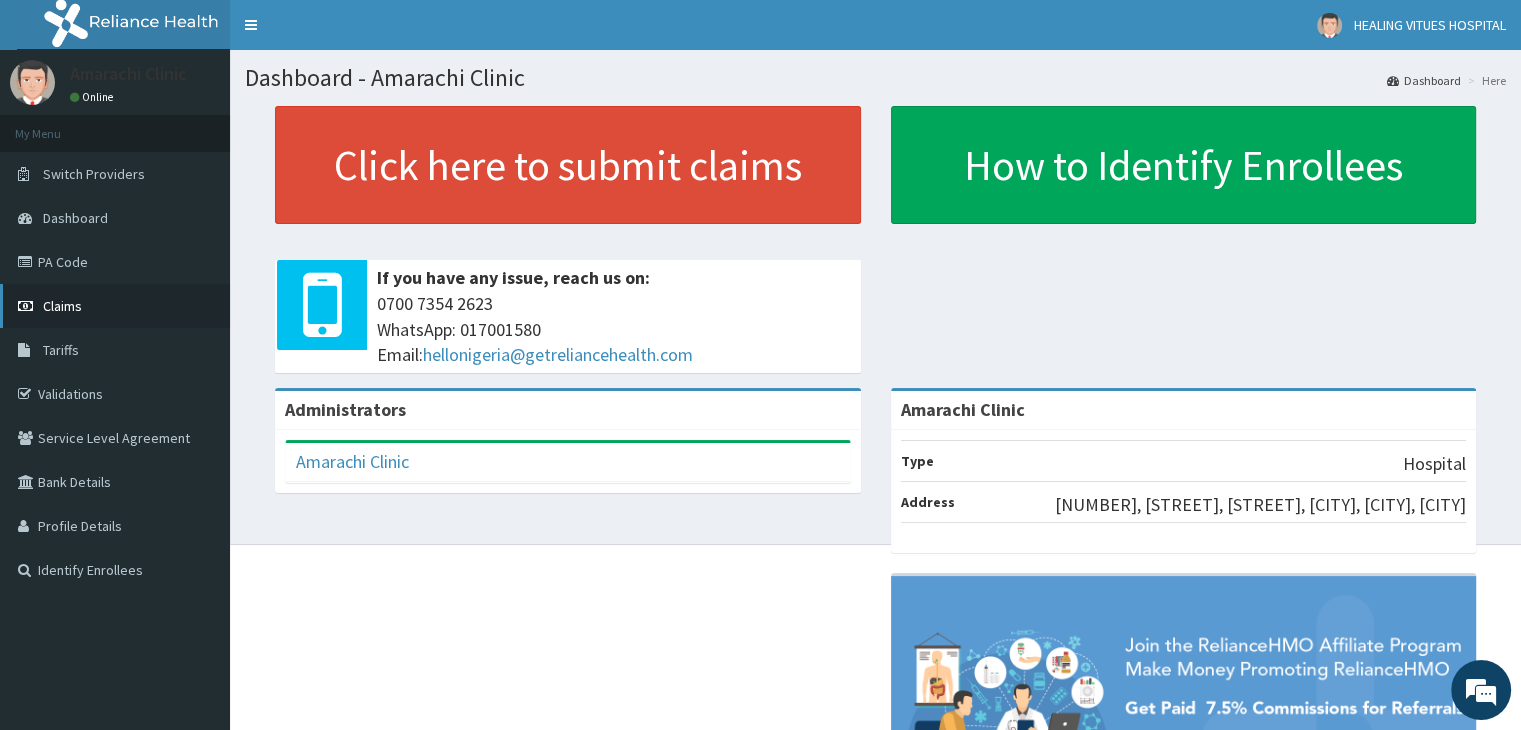 click on "Claims" at bounding box center (62, 306) 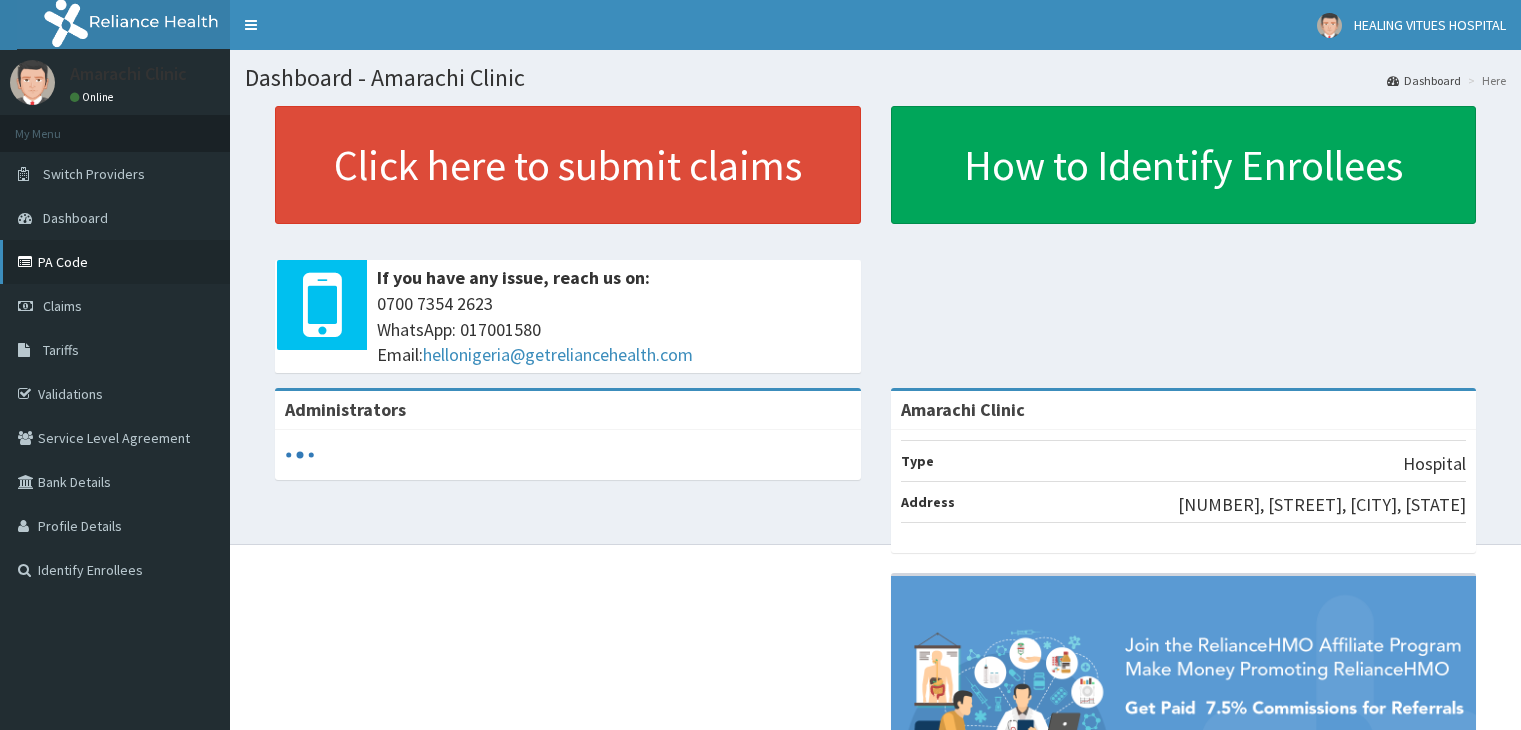 scroll, scrollTop: 0, scrollLeft: 0, axis: both 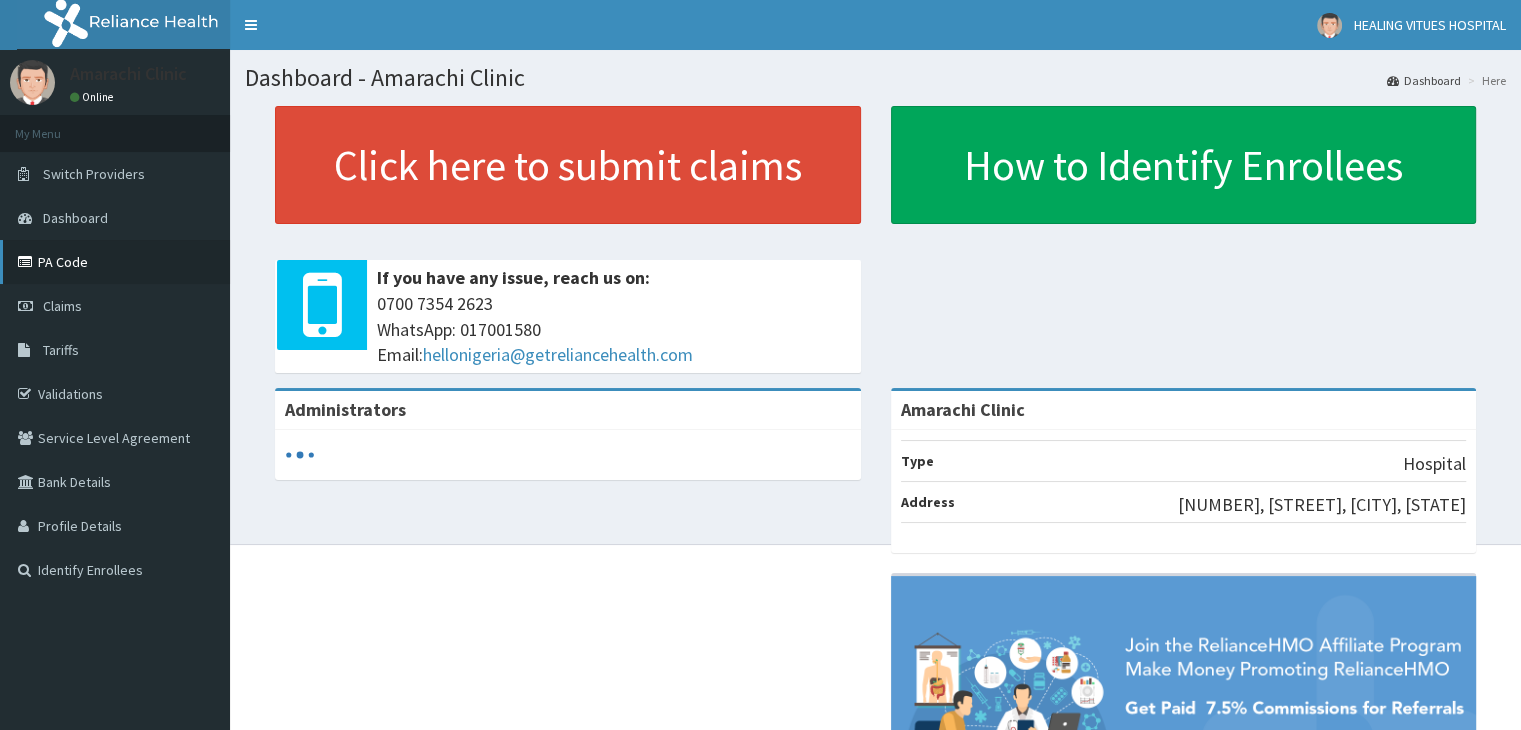 click on "PA Code" at bounding box center [115, 262] 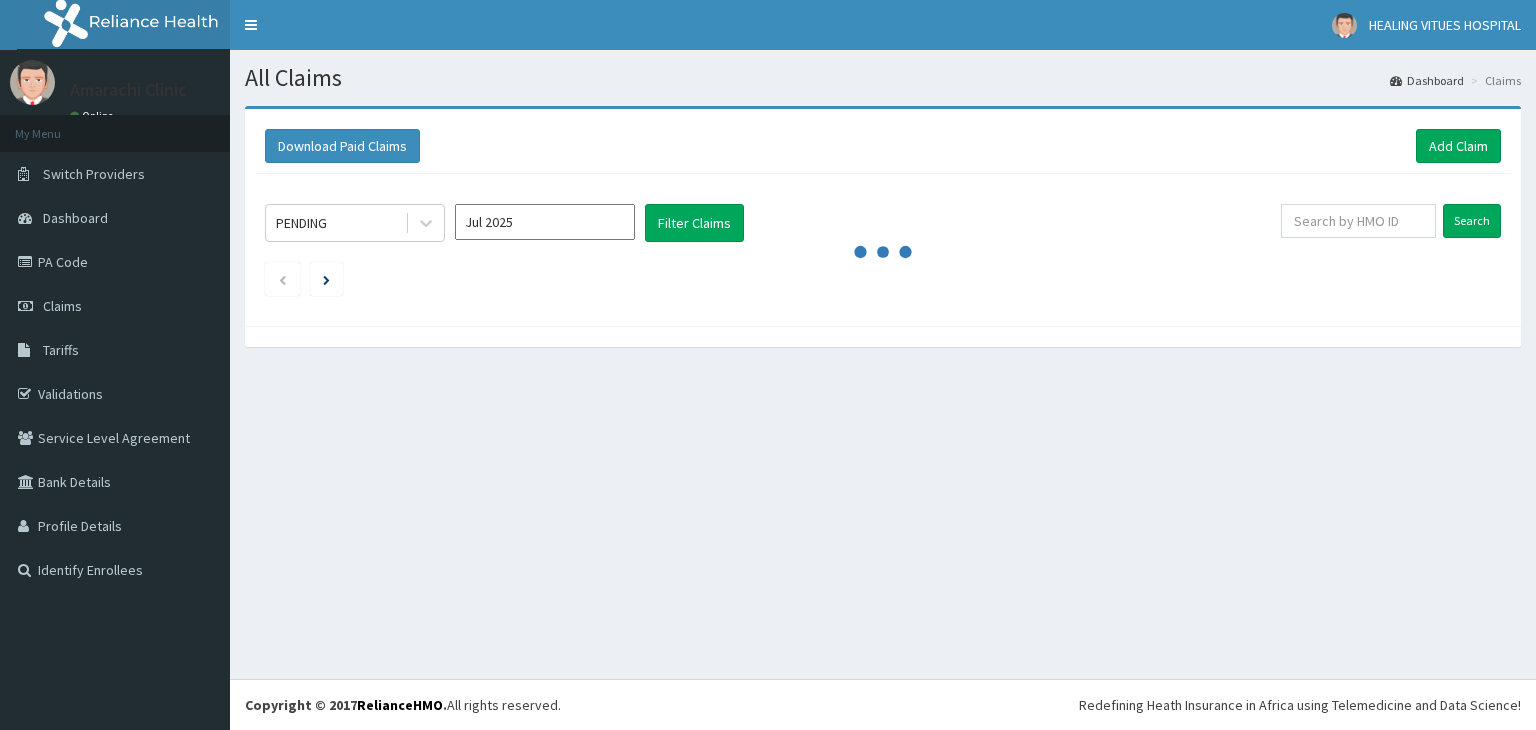 scroll, scrollTop: 0, scrollLeft: 0, axis: both 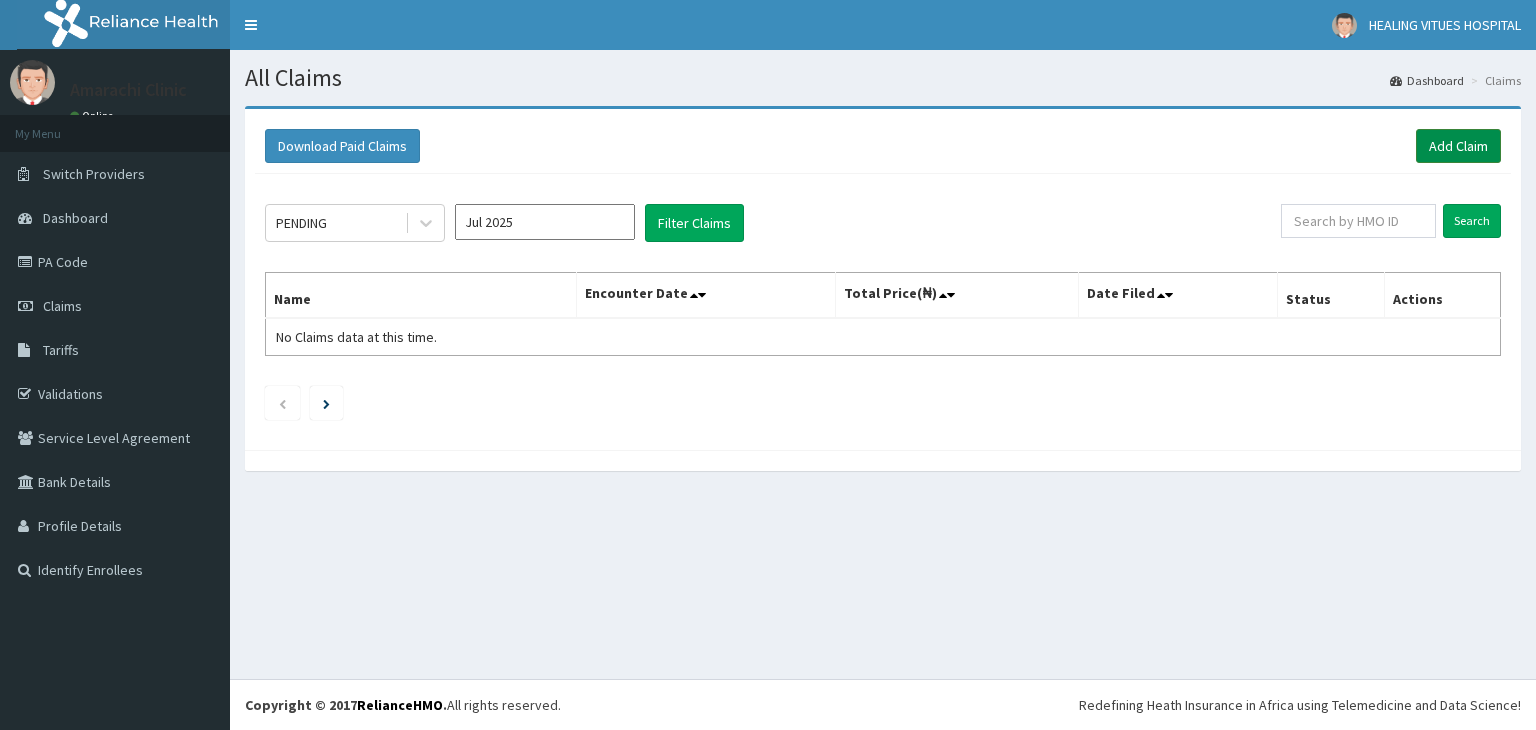 click on "Add Claim" at bounding box center (1458, 146) 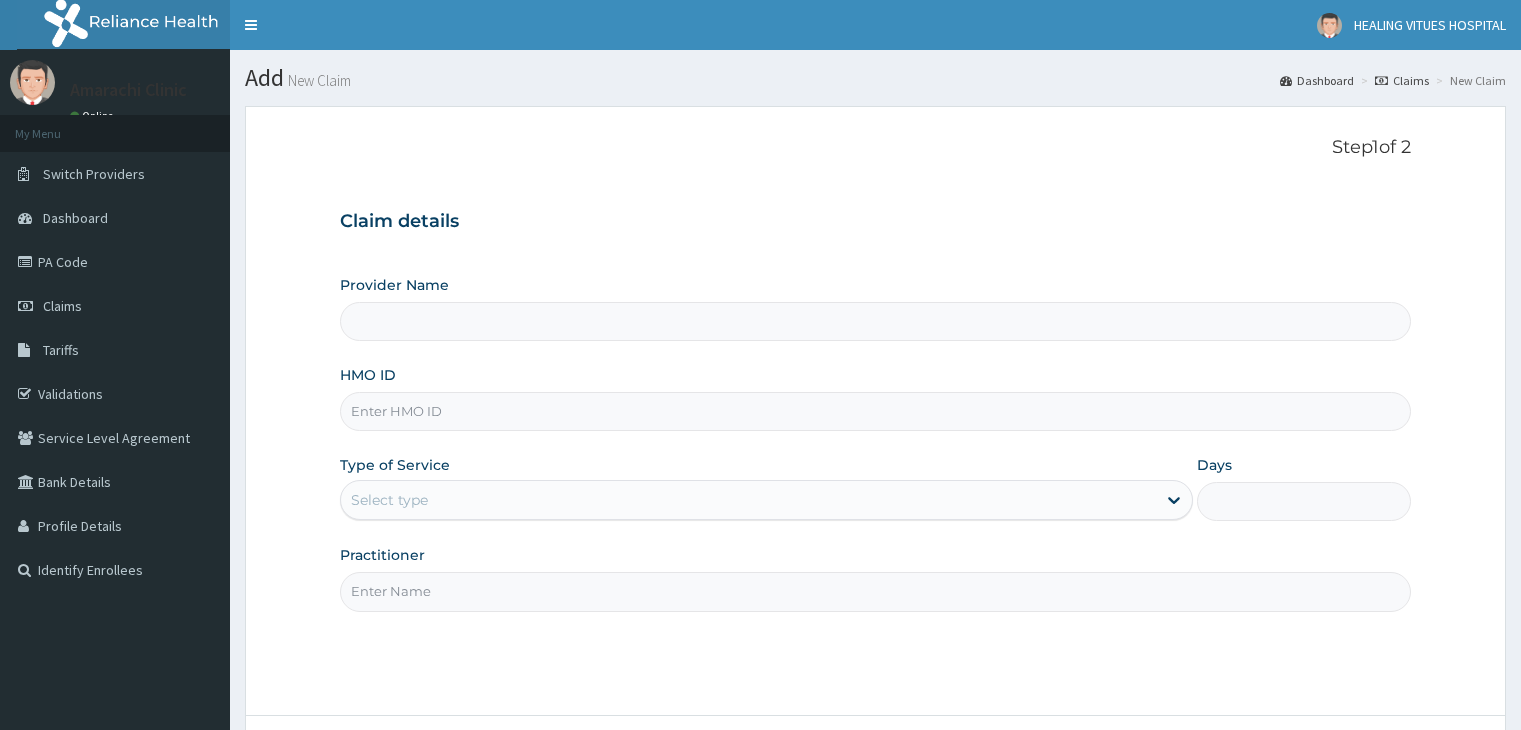 type on "Amarachi Clinic" 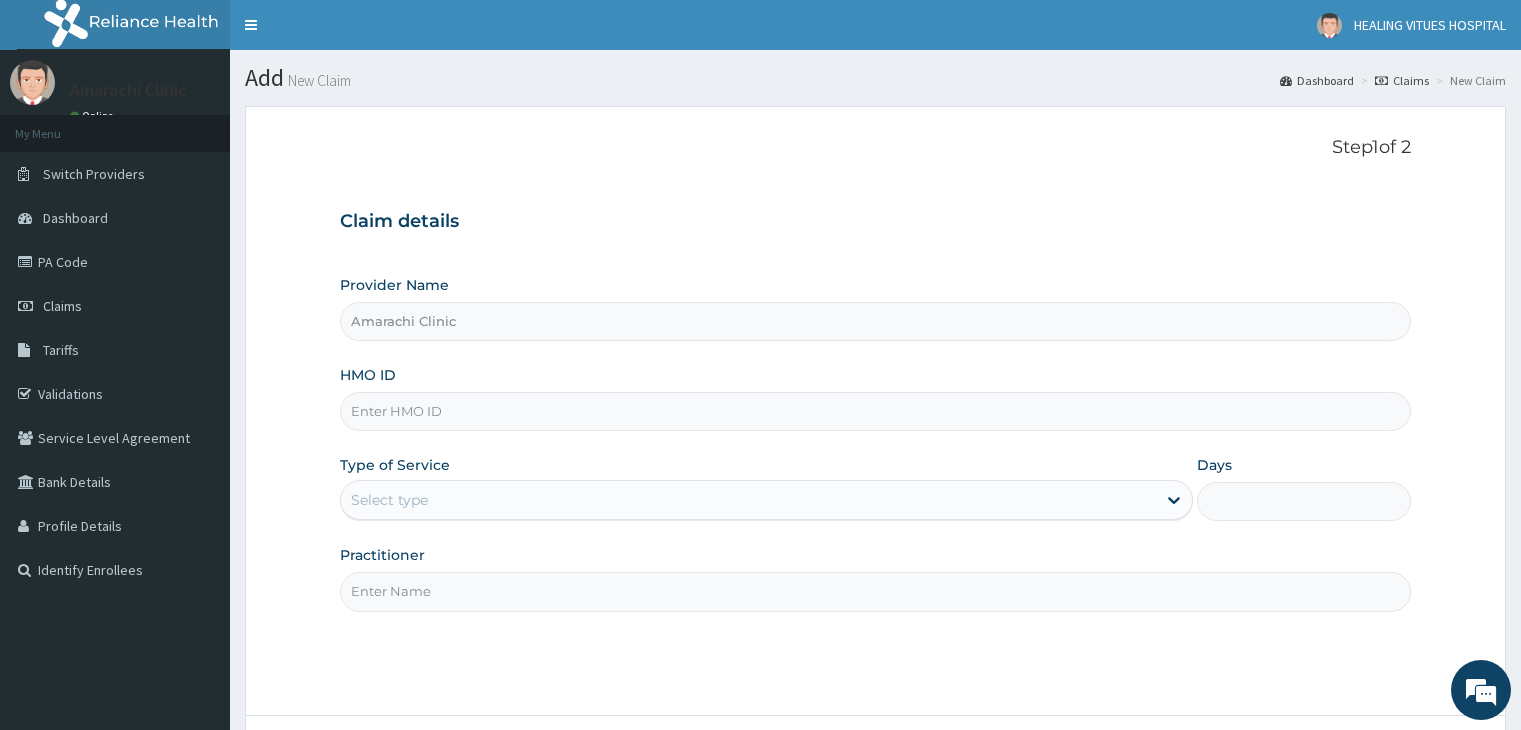 scroll, scrollTop: 0, scrollLeft: 0, axis: both 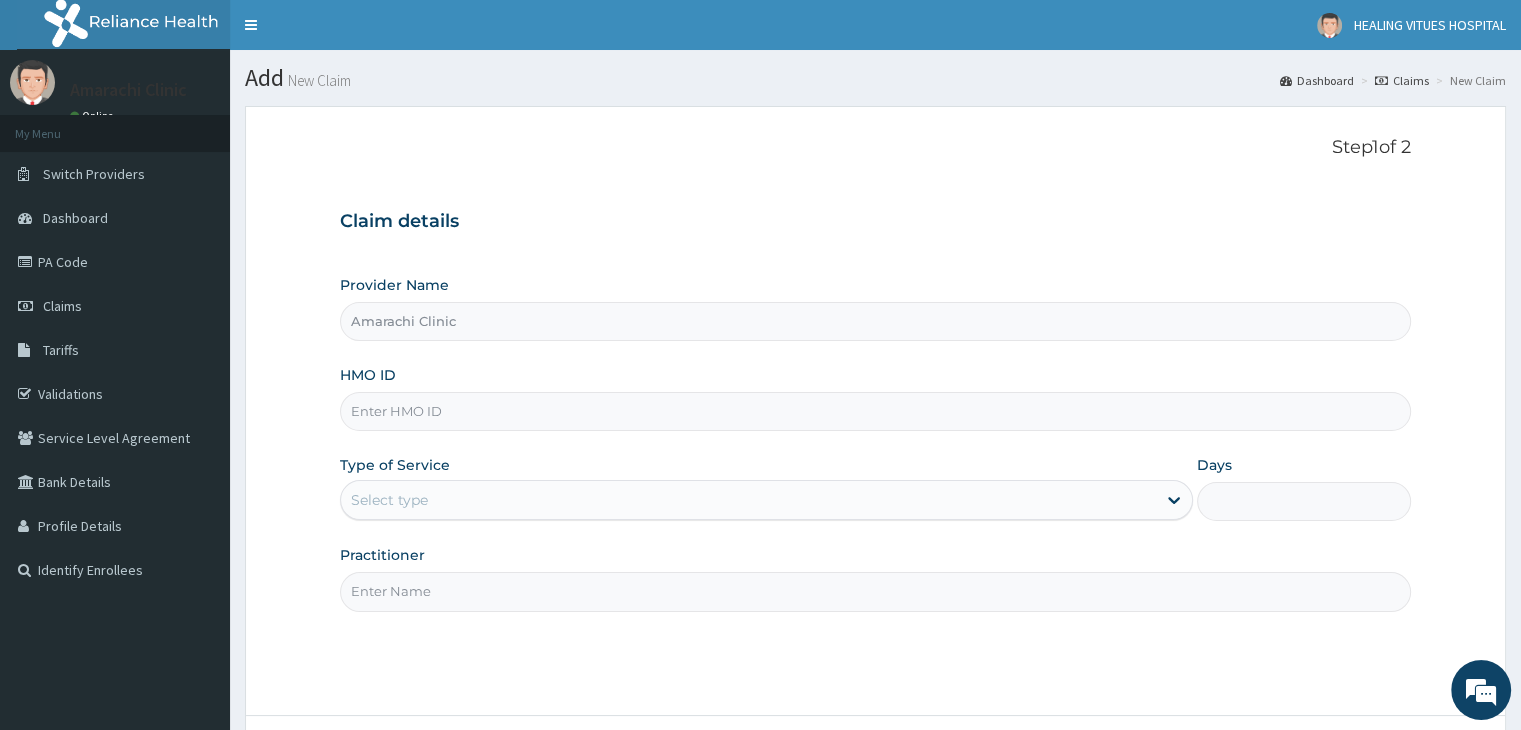 click on "HMO ID" at bounding box center (875, 411) 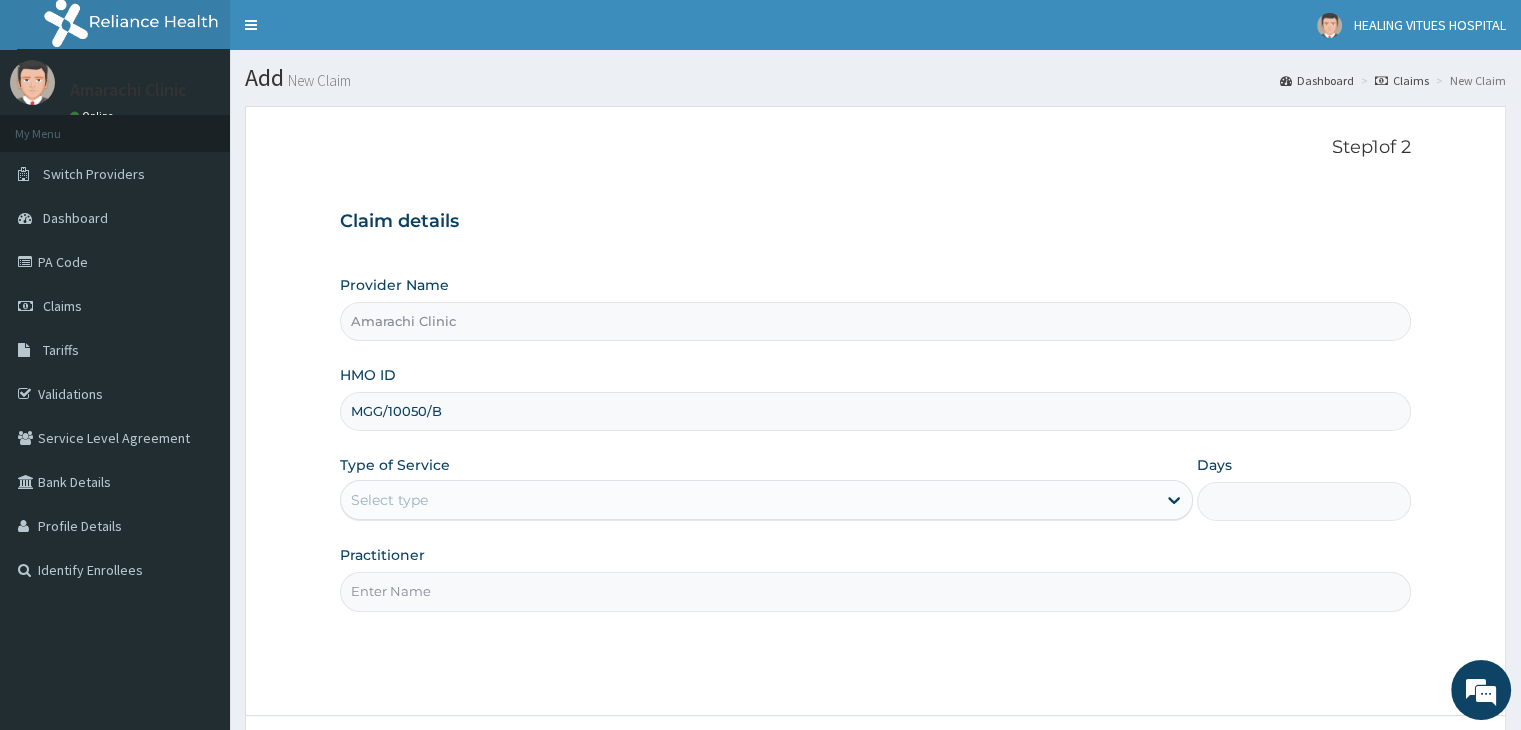 type on "MGG/10050/B" 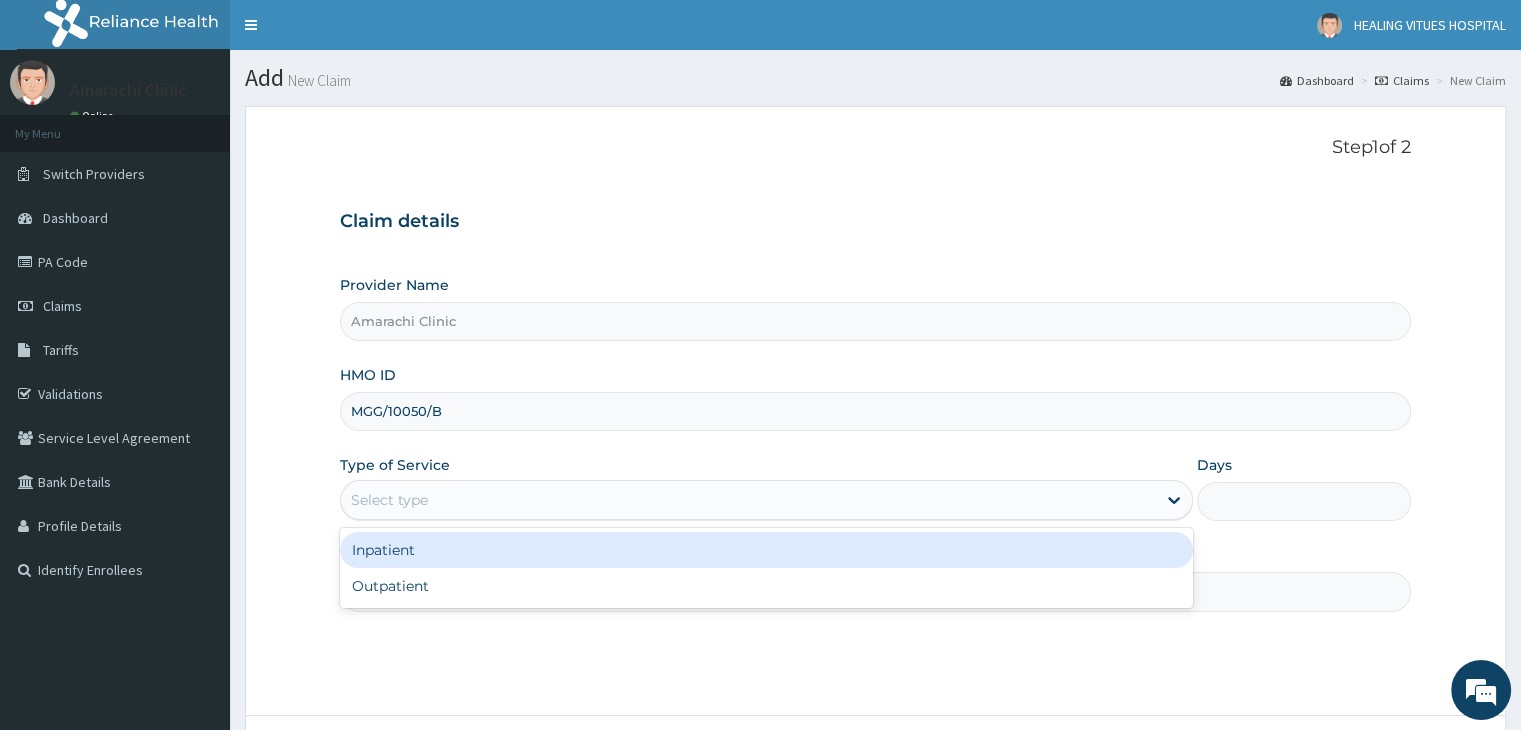 click on "Select type" at bounding box center (748, 500) 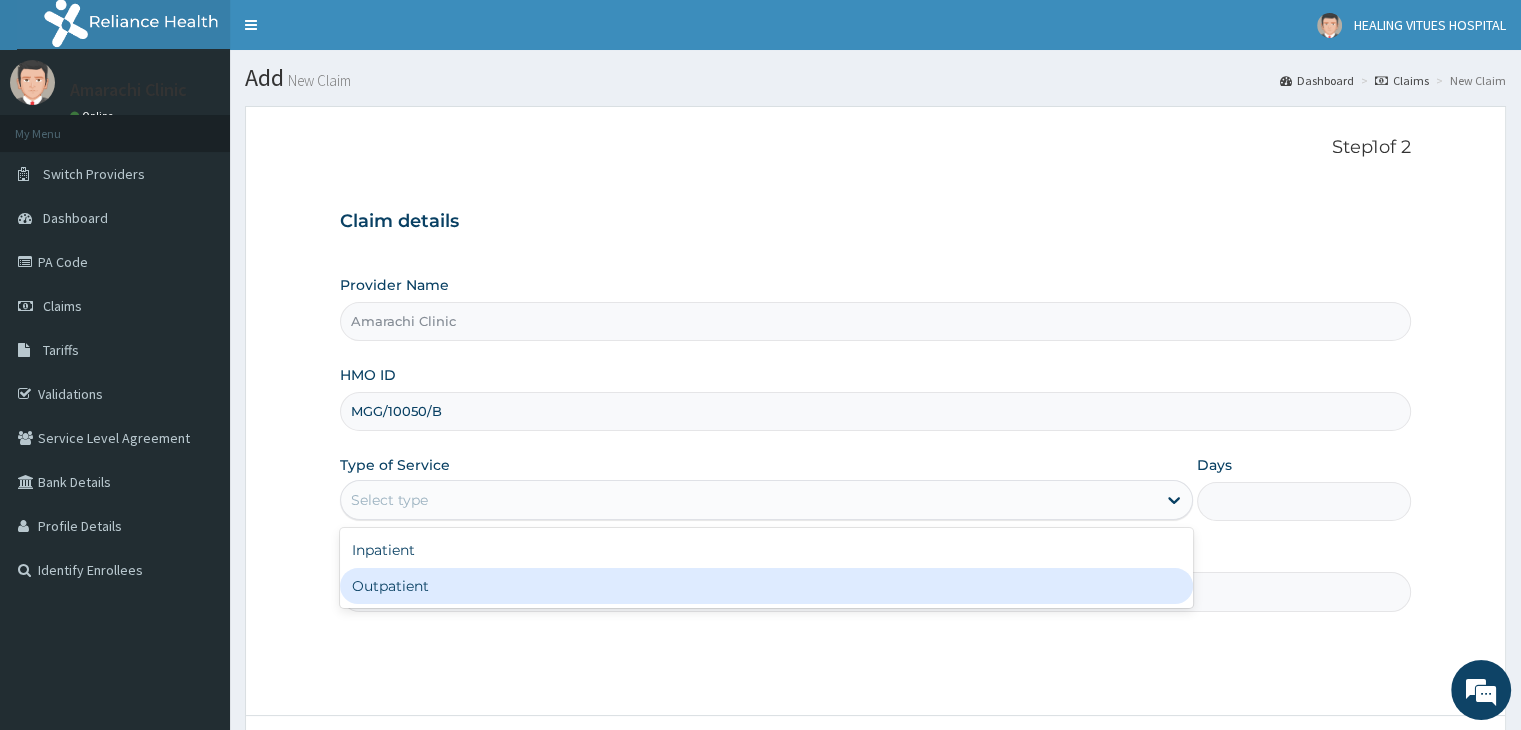 click on "Outpatient" at bounding box center (766, 586) 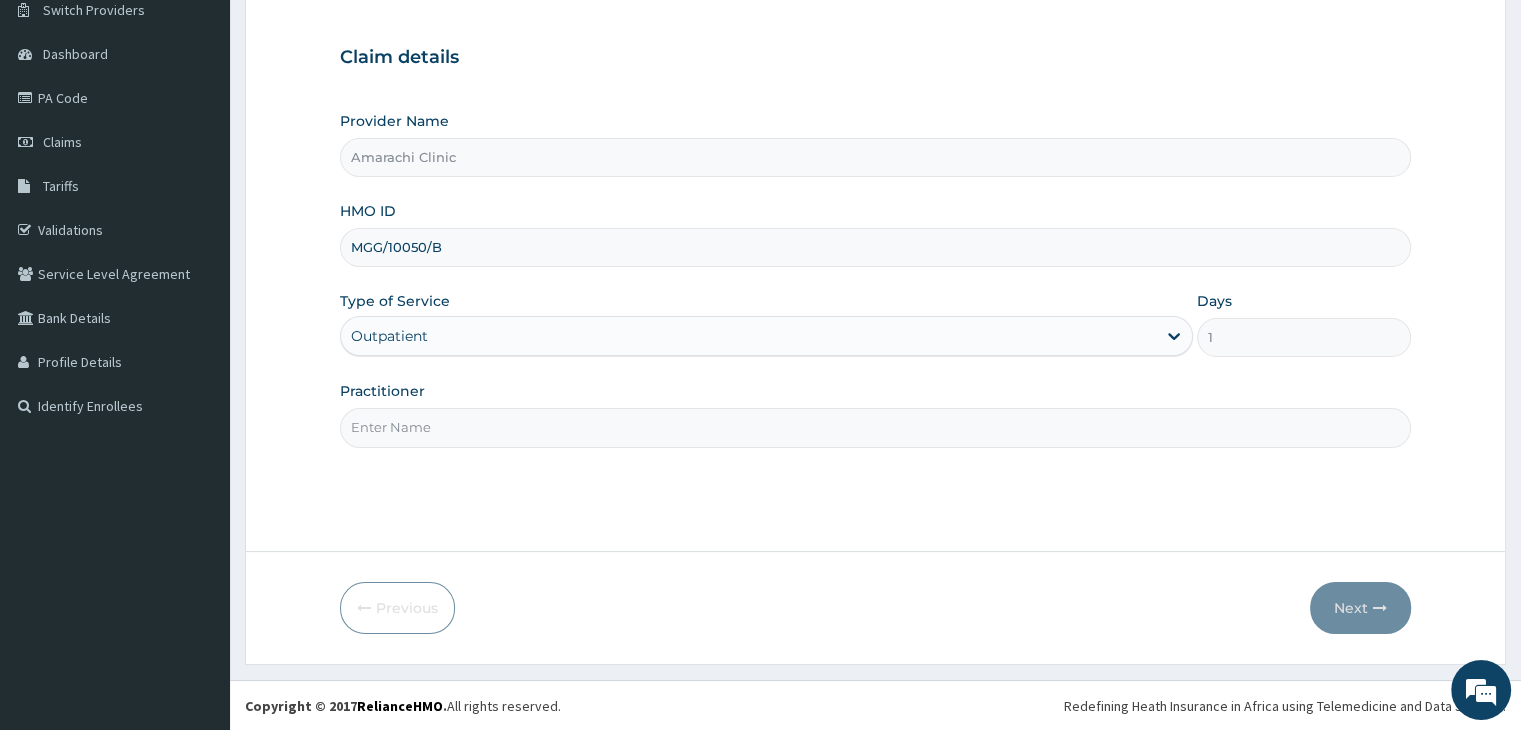 scroll, scrollTop: 164, scrollLeft: 0, axis: vertical 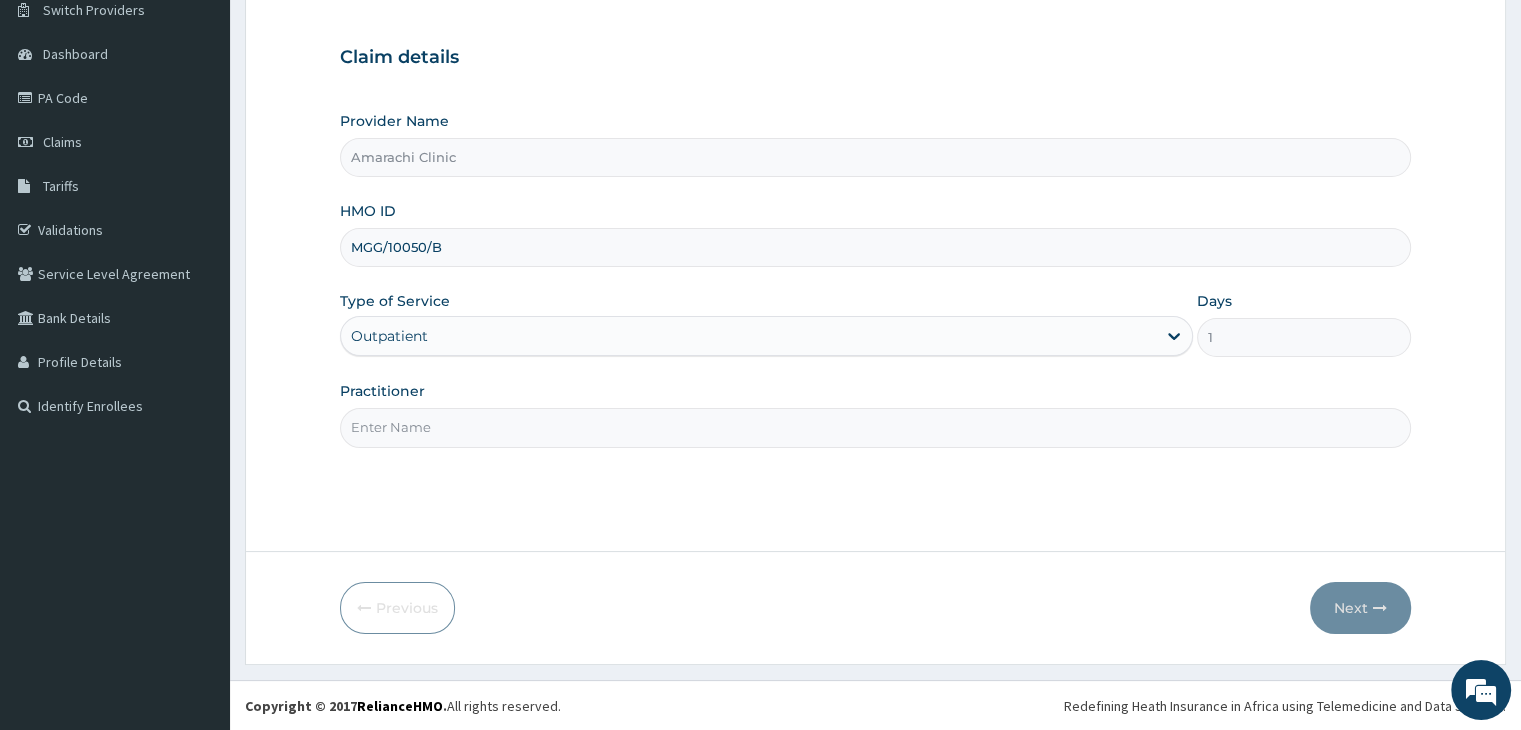 type on "Dr Udoh" 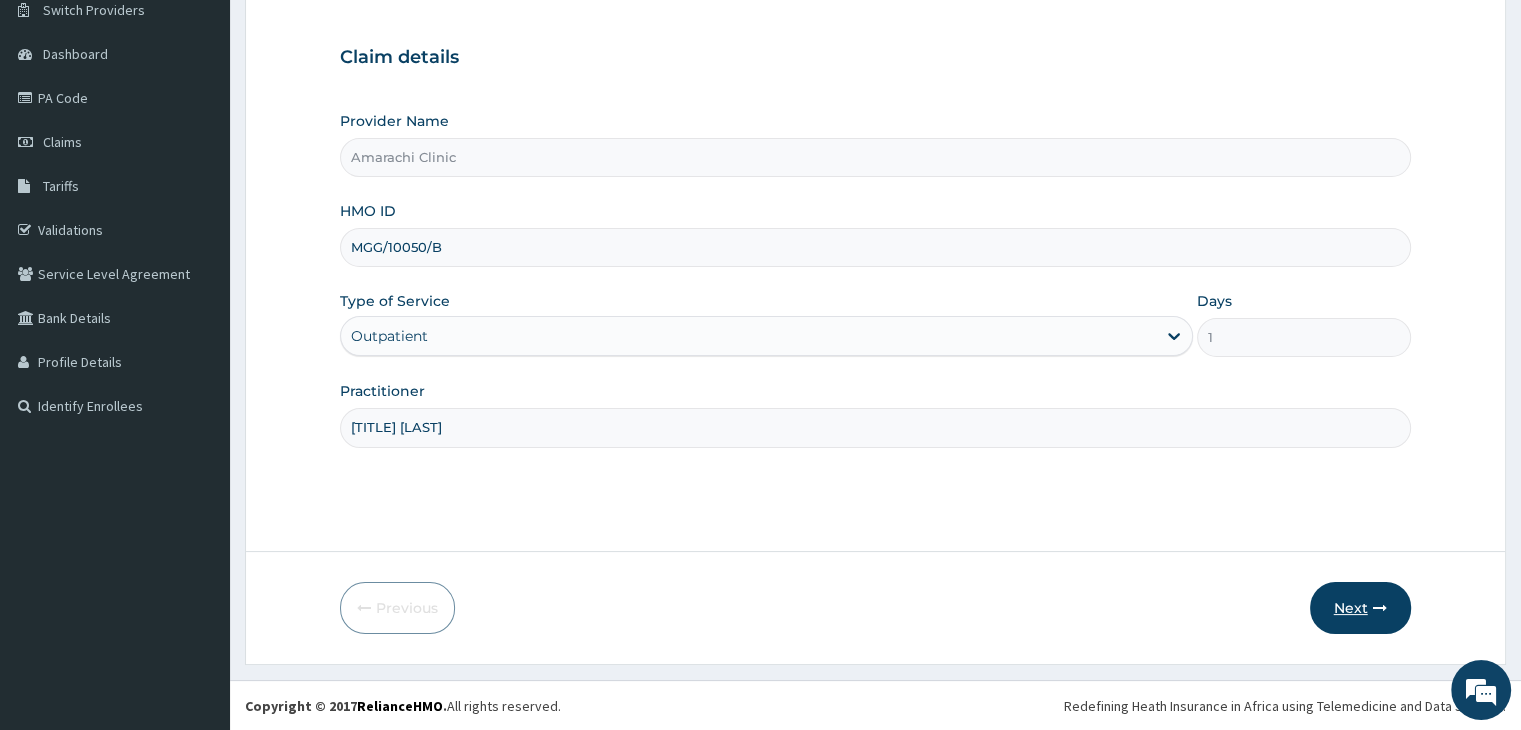 click on "Next" at bounding box center (1360, 608) 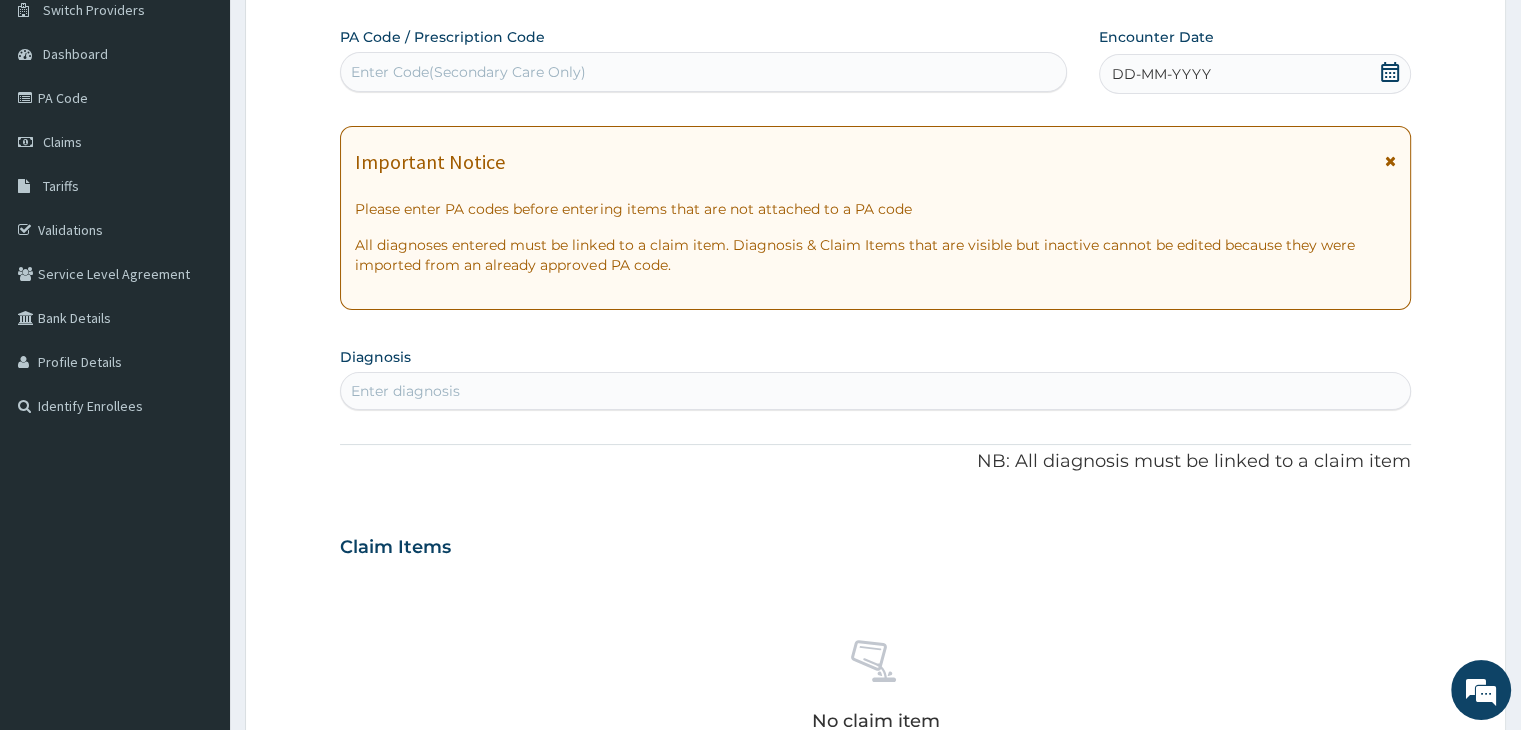 click on "Enter Code(Secondary Care Only)" at bounding box center [703, 72] 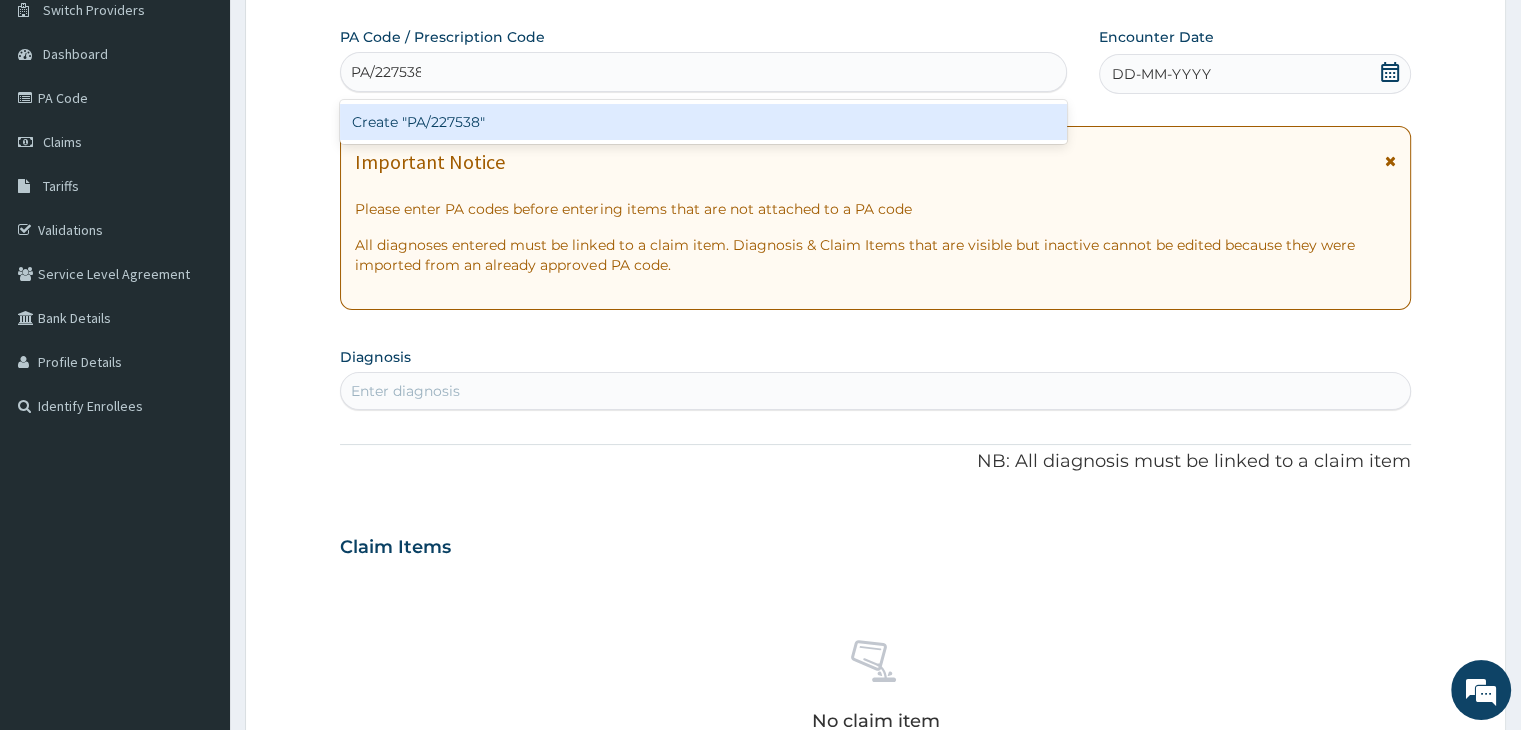 click on "Create "PA/227538"" at bounding box center (703, 122) 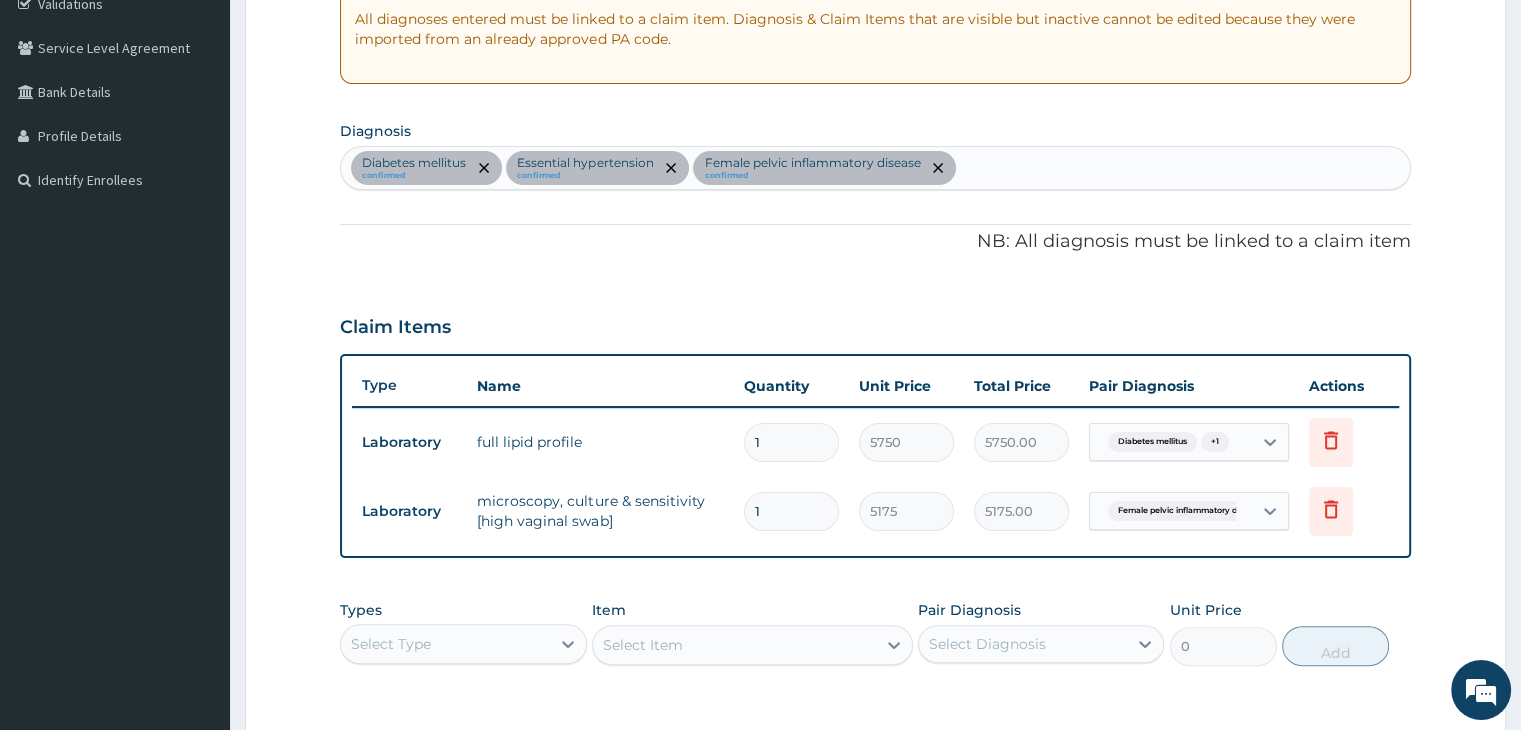 scroll, scrollTop: 684, scrollLeft: 0, axis: vertical 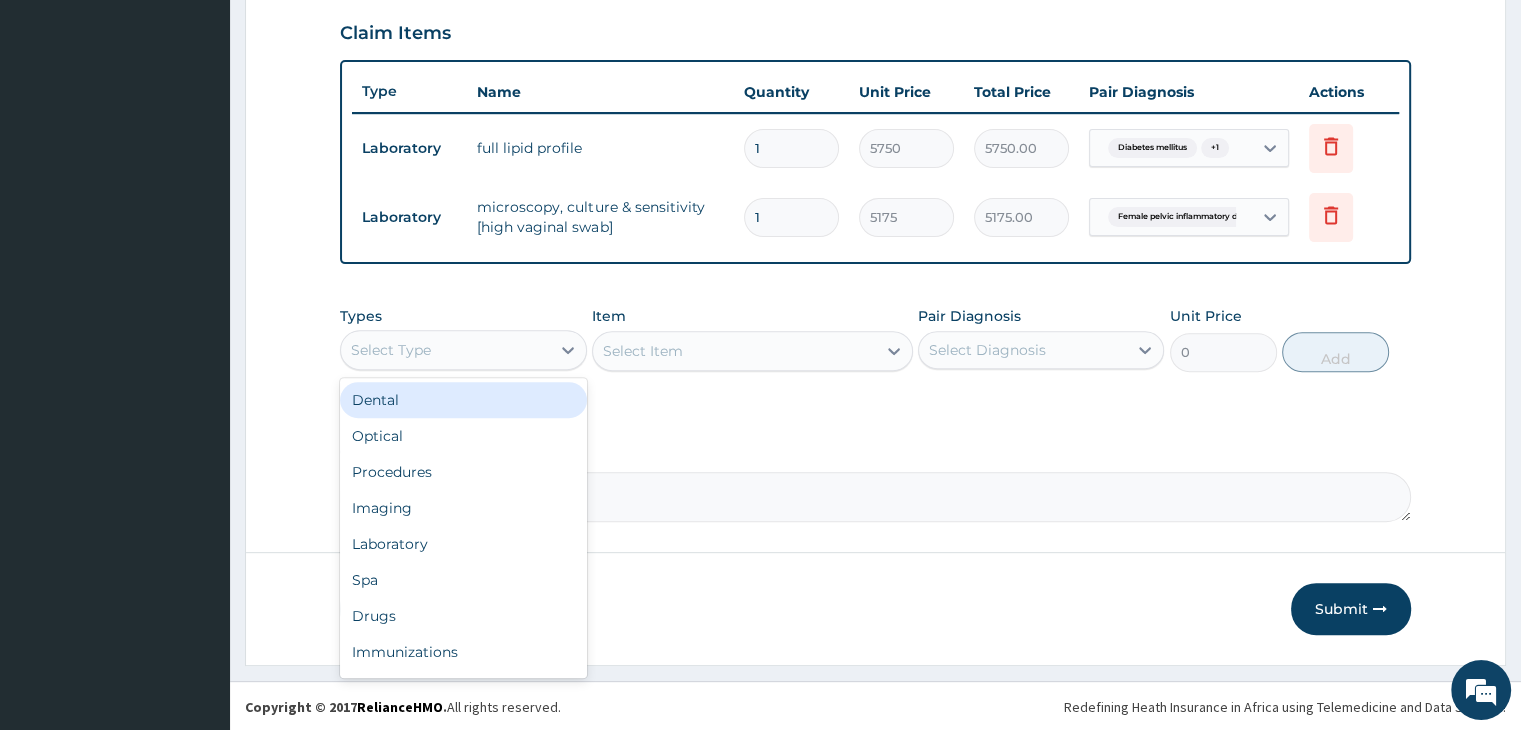 click on "Select Type" at bounding box center [445, 350] 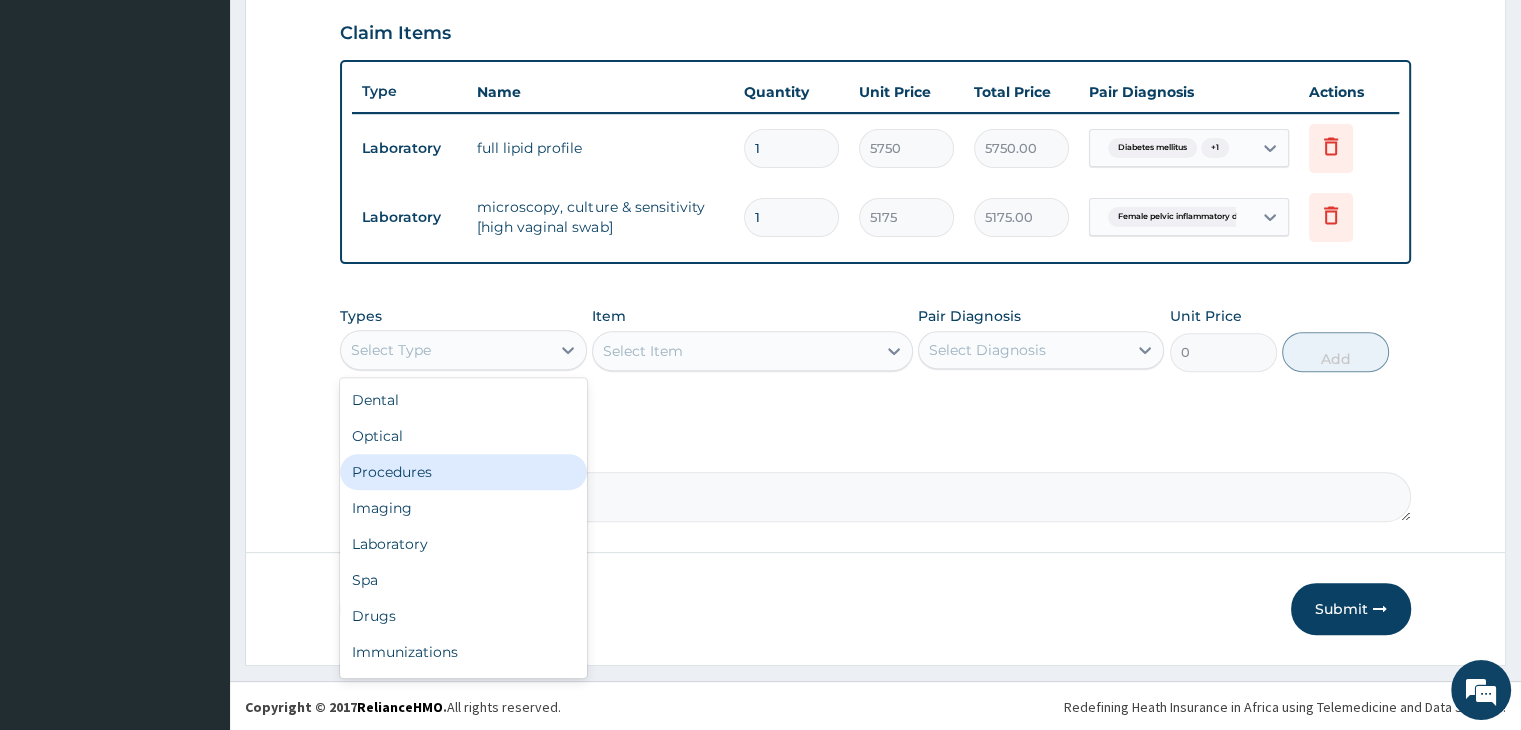 click on "Procedures" at bounding box center [463, 472] 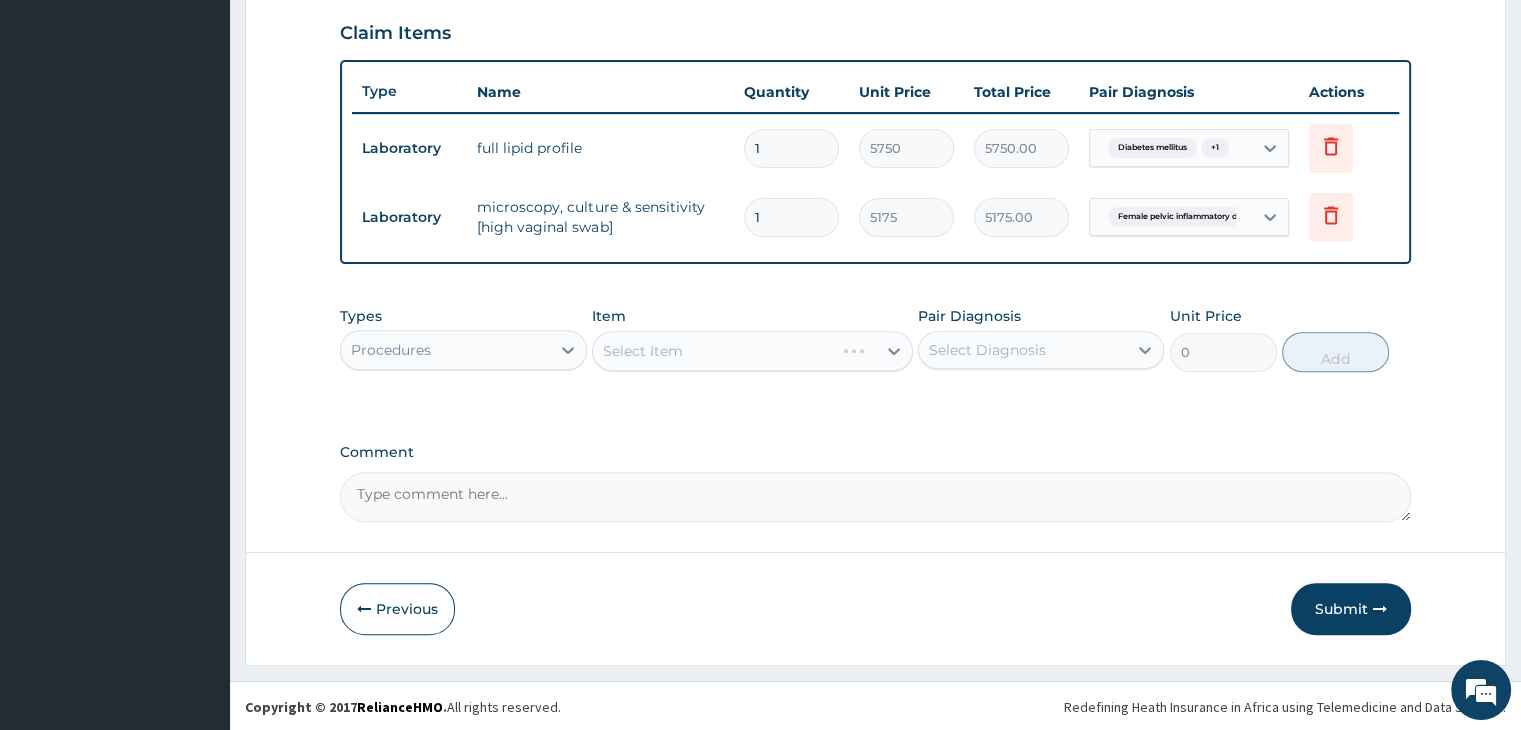 click on "Select Item" at bounding box center (752, 351) 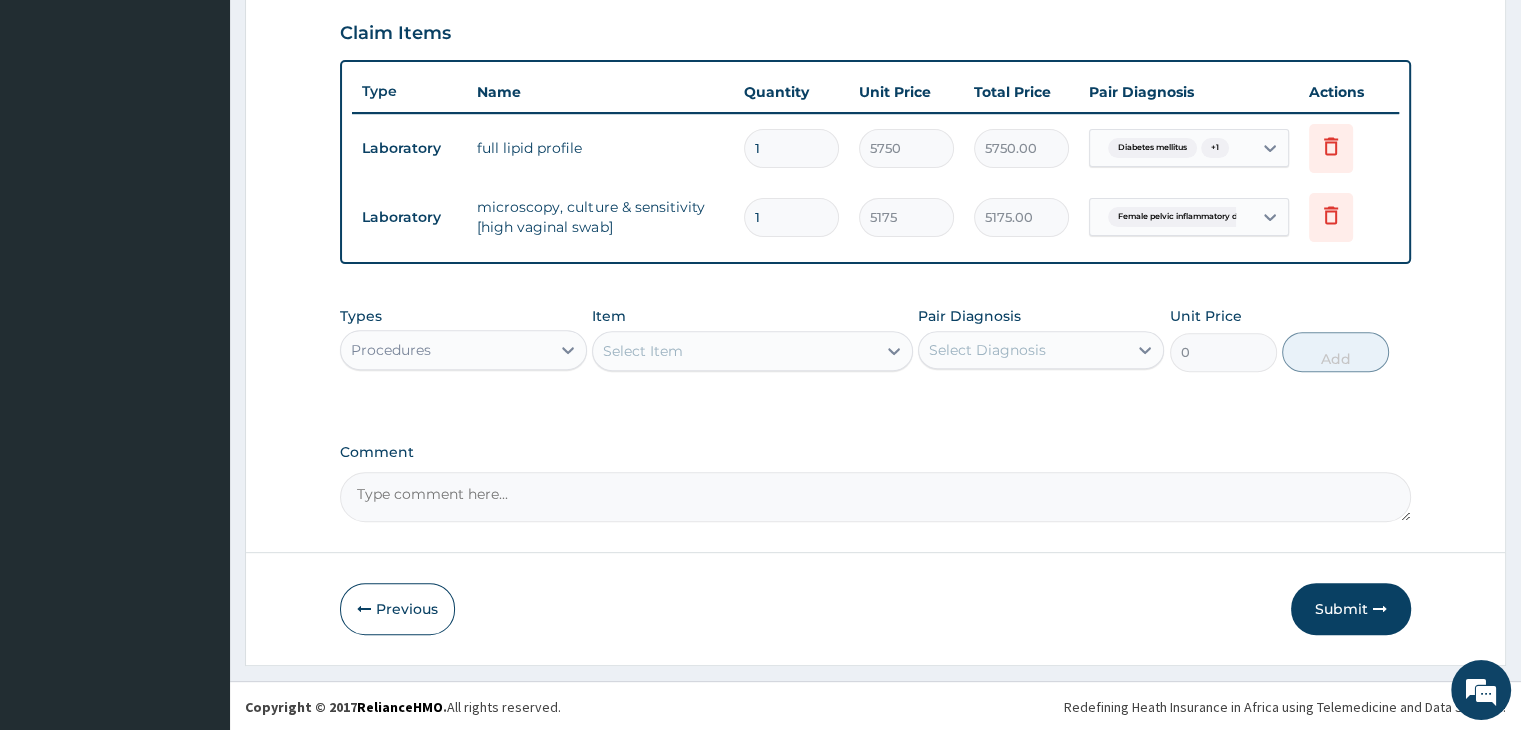 click on "Select Item" at bounding box center [734, 351] 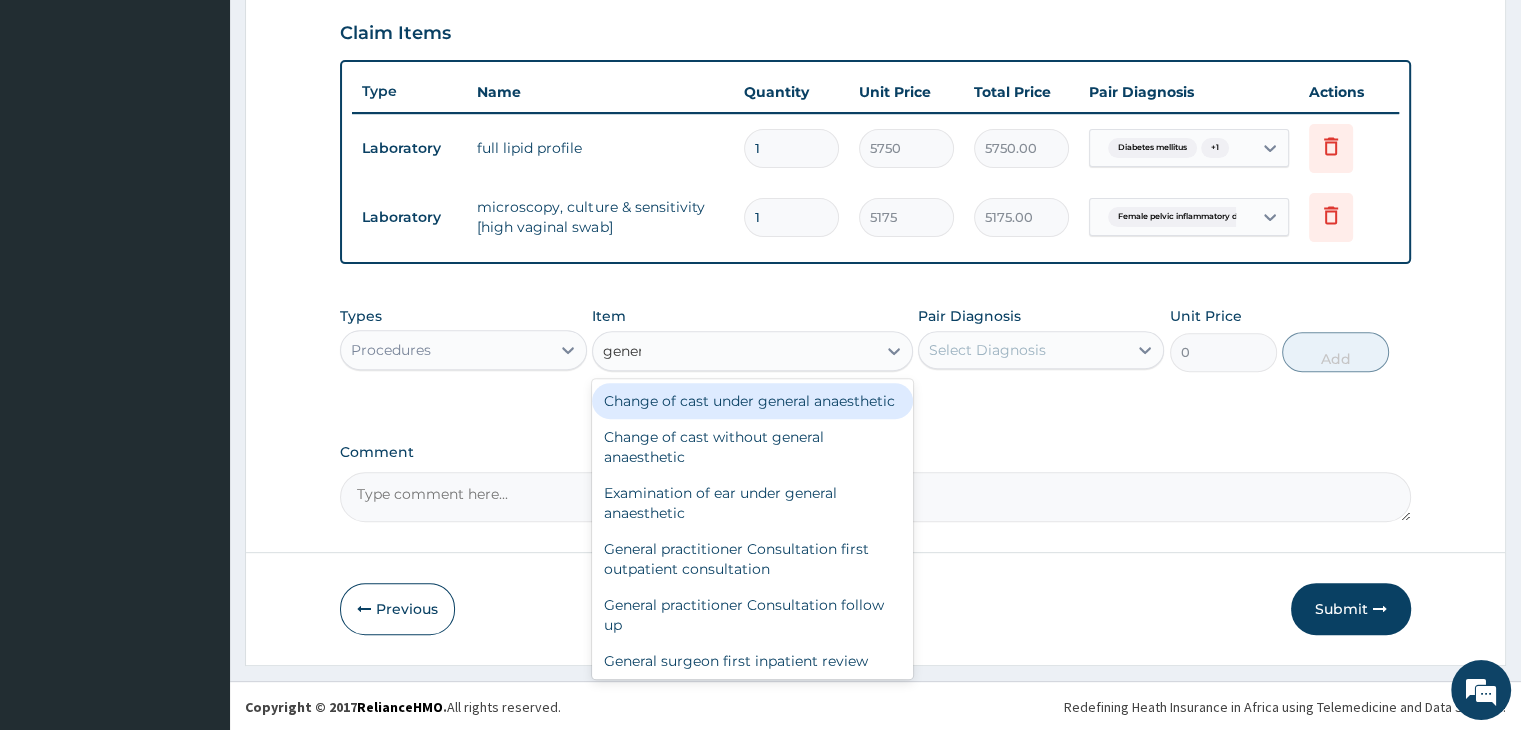 type on "genera" 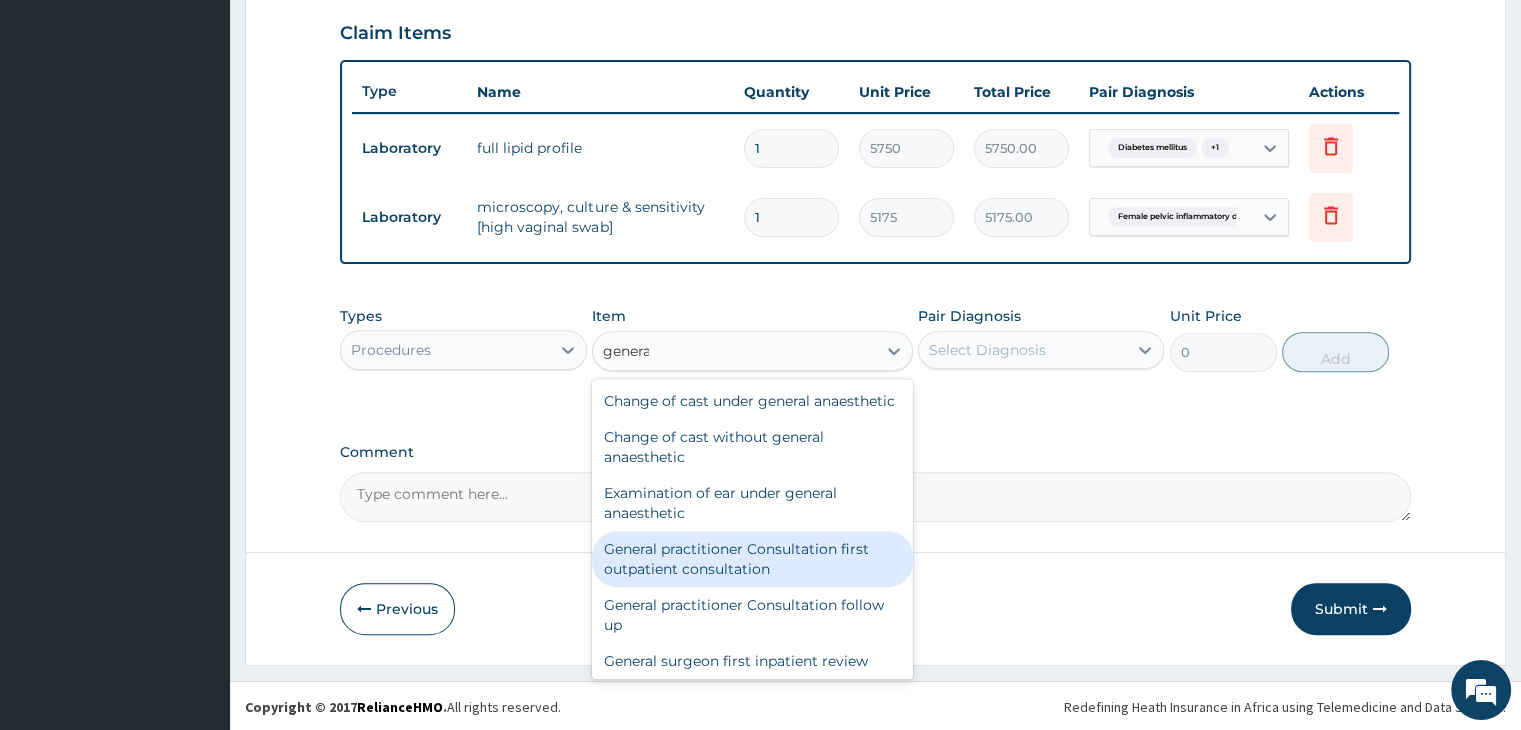 click on "General practitioner Consultation first outpatient consultation" at bounding box center (752, 559) 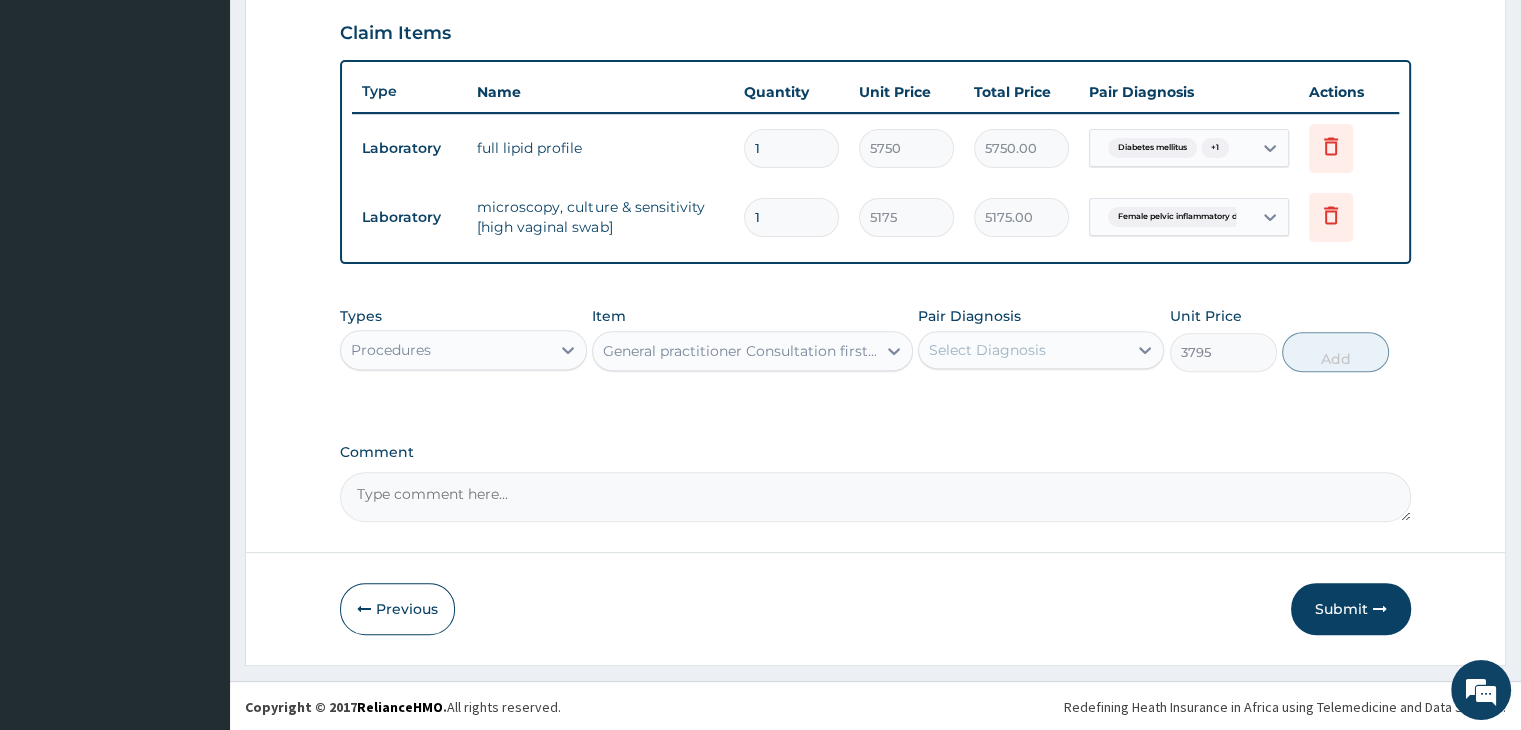 click on "Select Diagnosis" at bounding box center (987, 350) 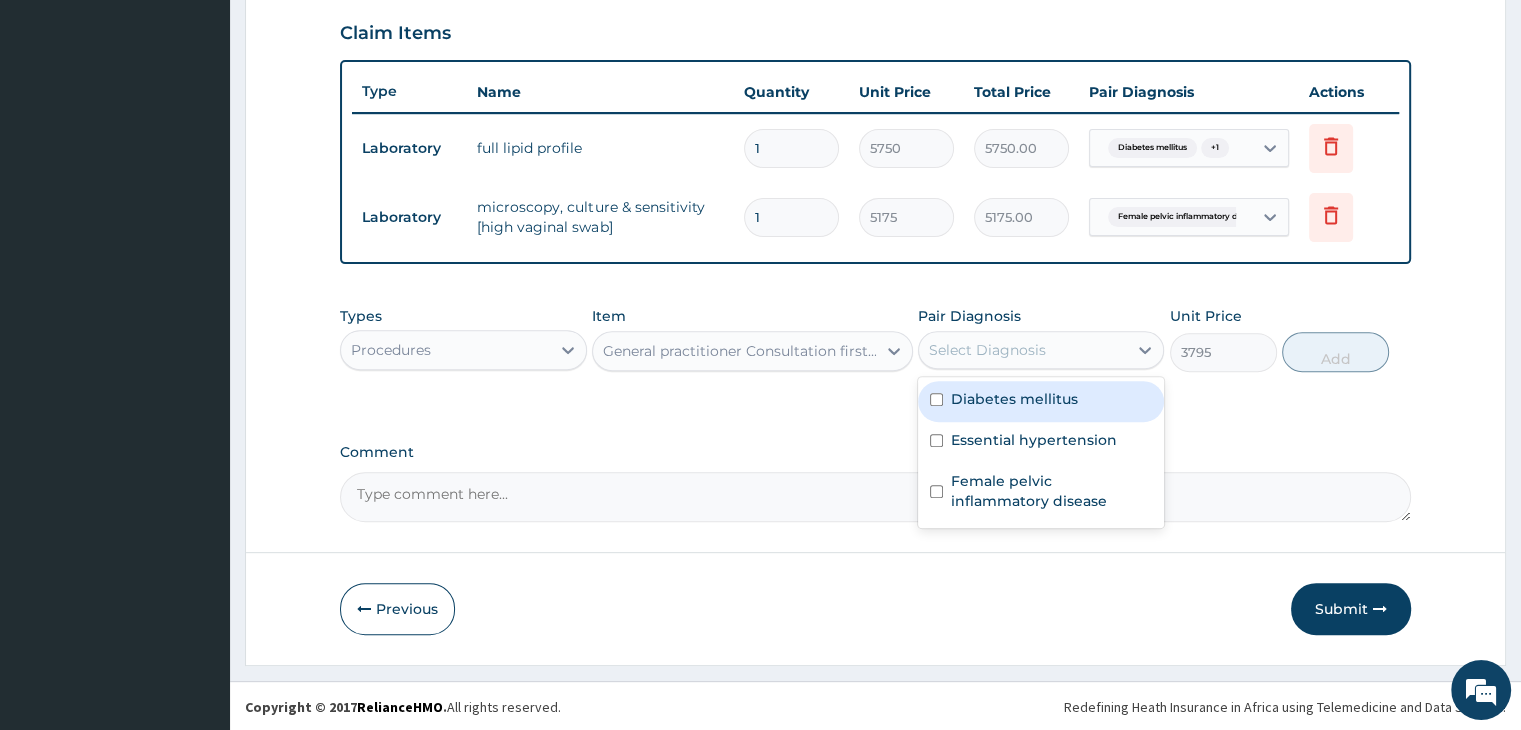 click on "Diabetes mellitus" at bounding box center [1014, 399] 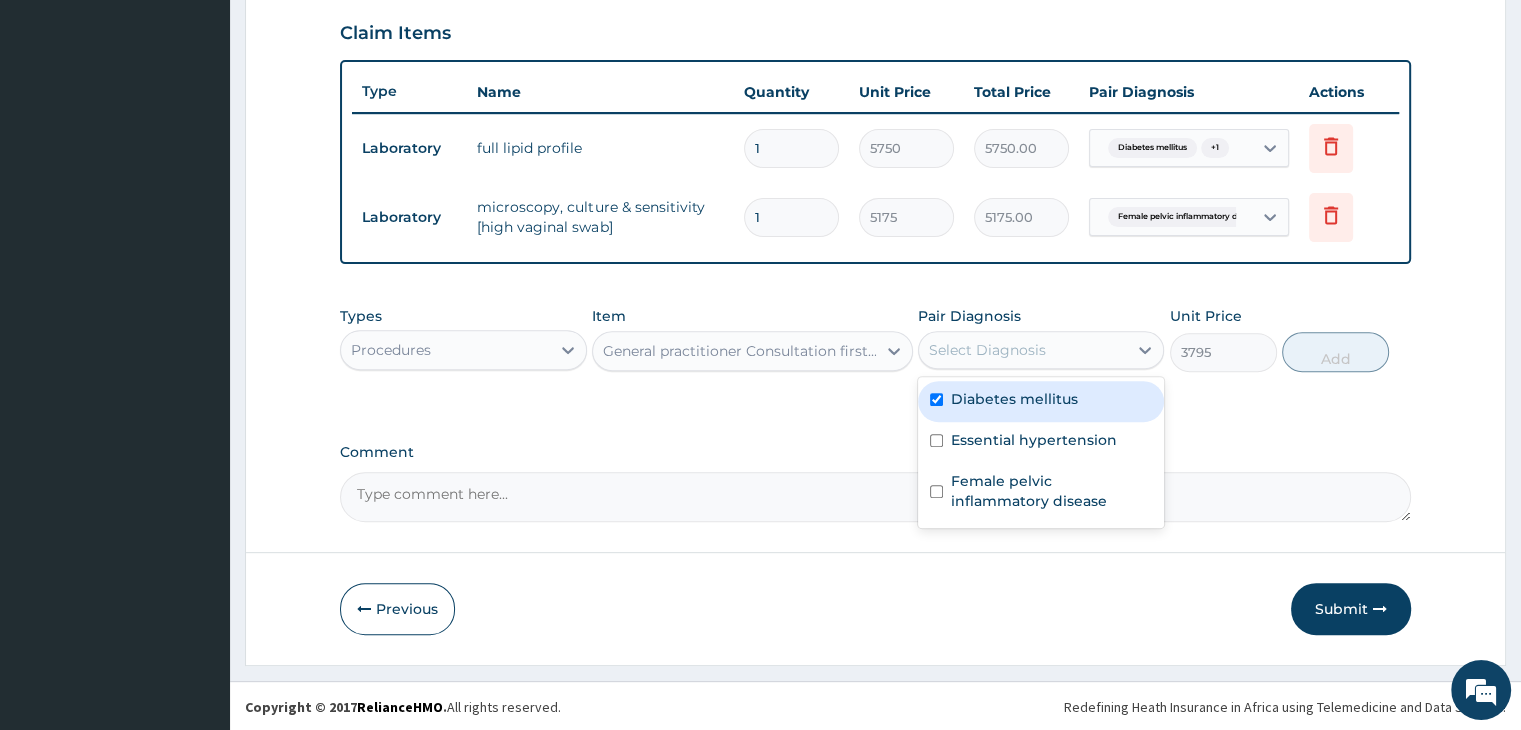 checkbox on "true" 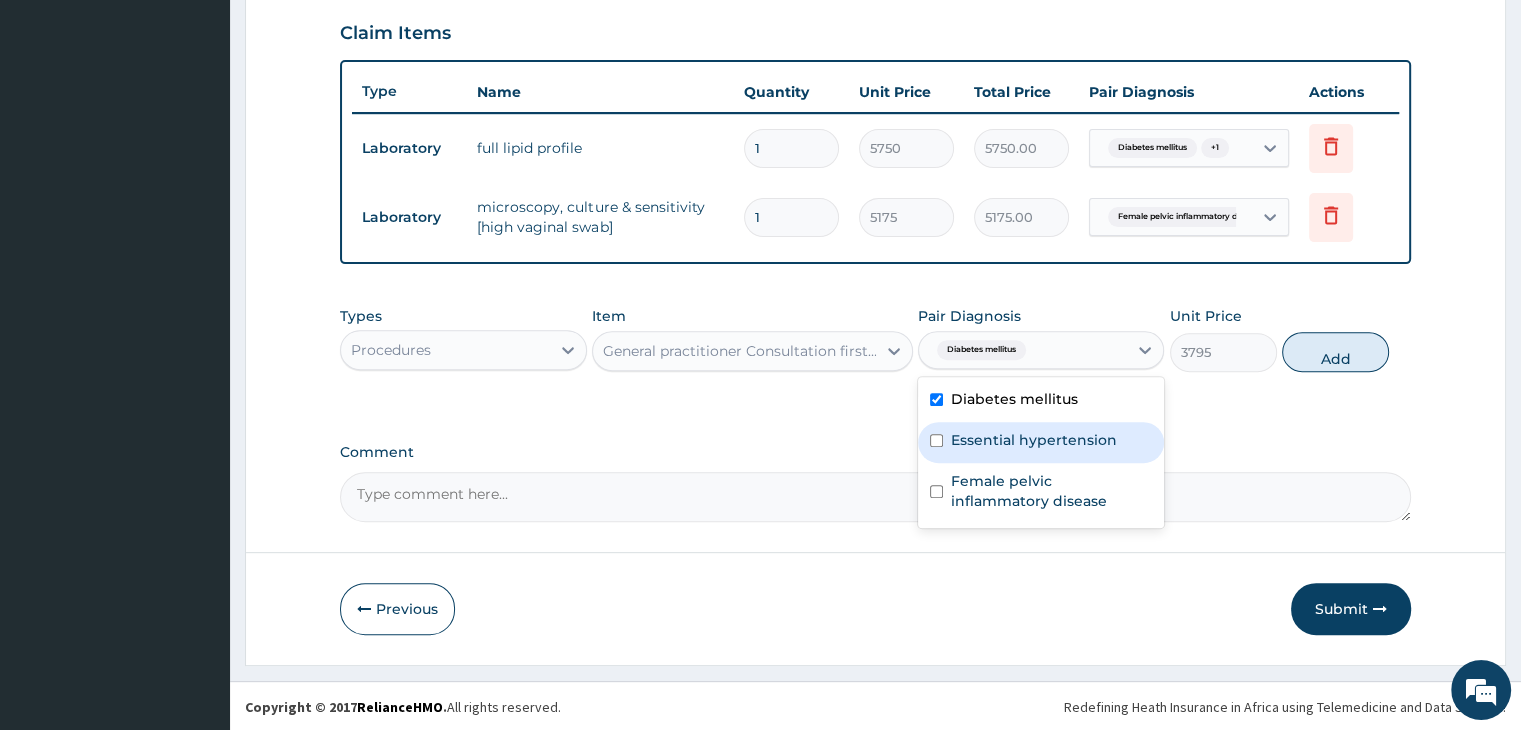 click on "Essential hypertension" at bounding box center (1034, 440) 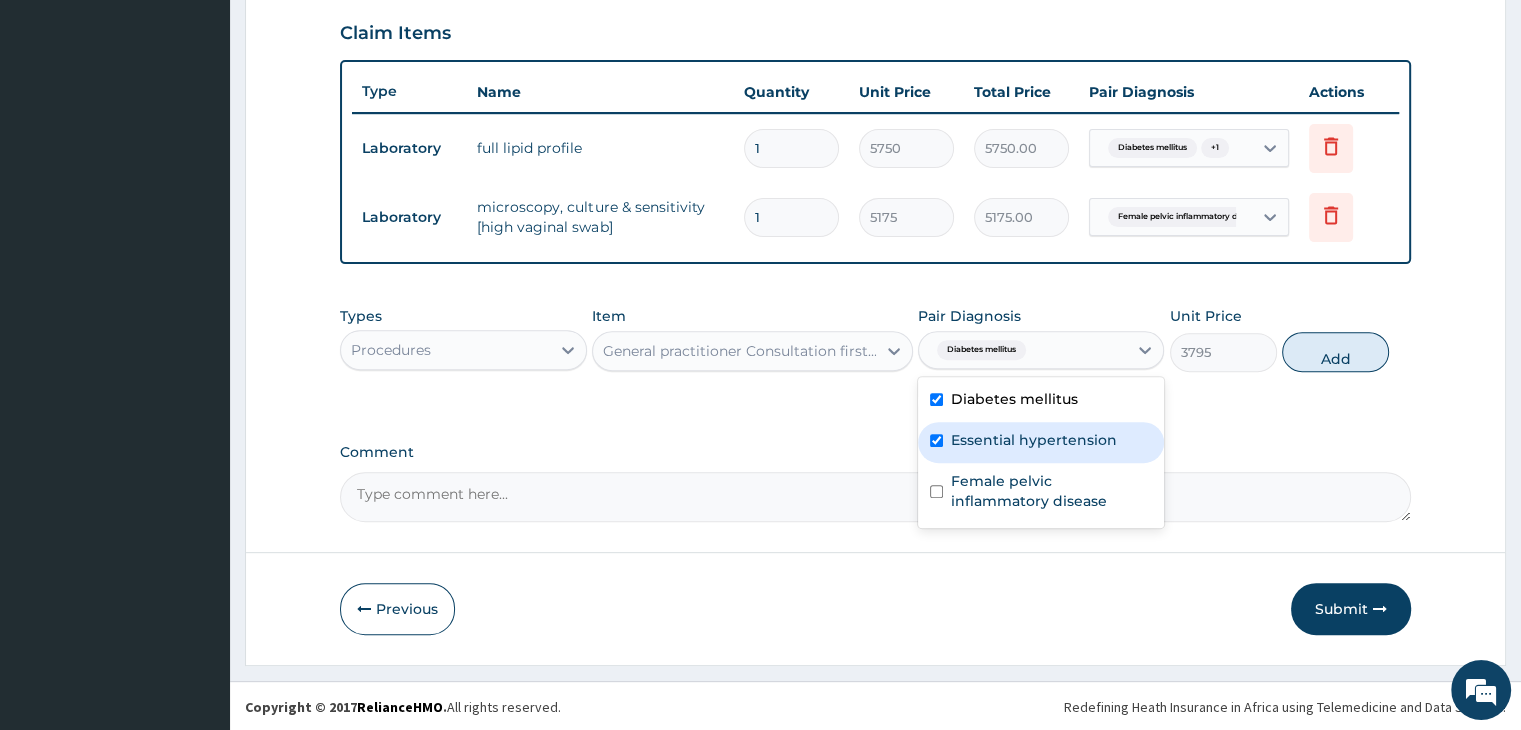checkbox on "true" 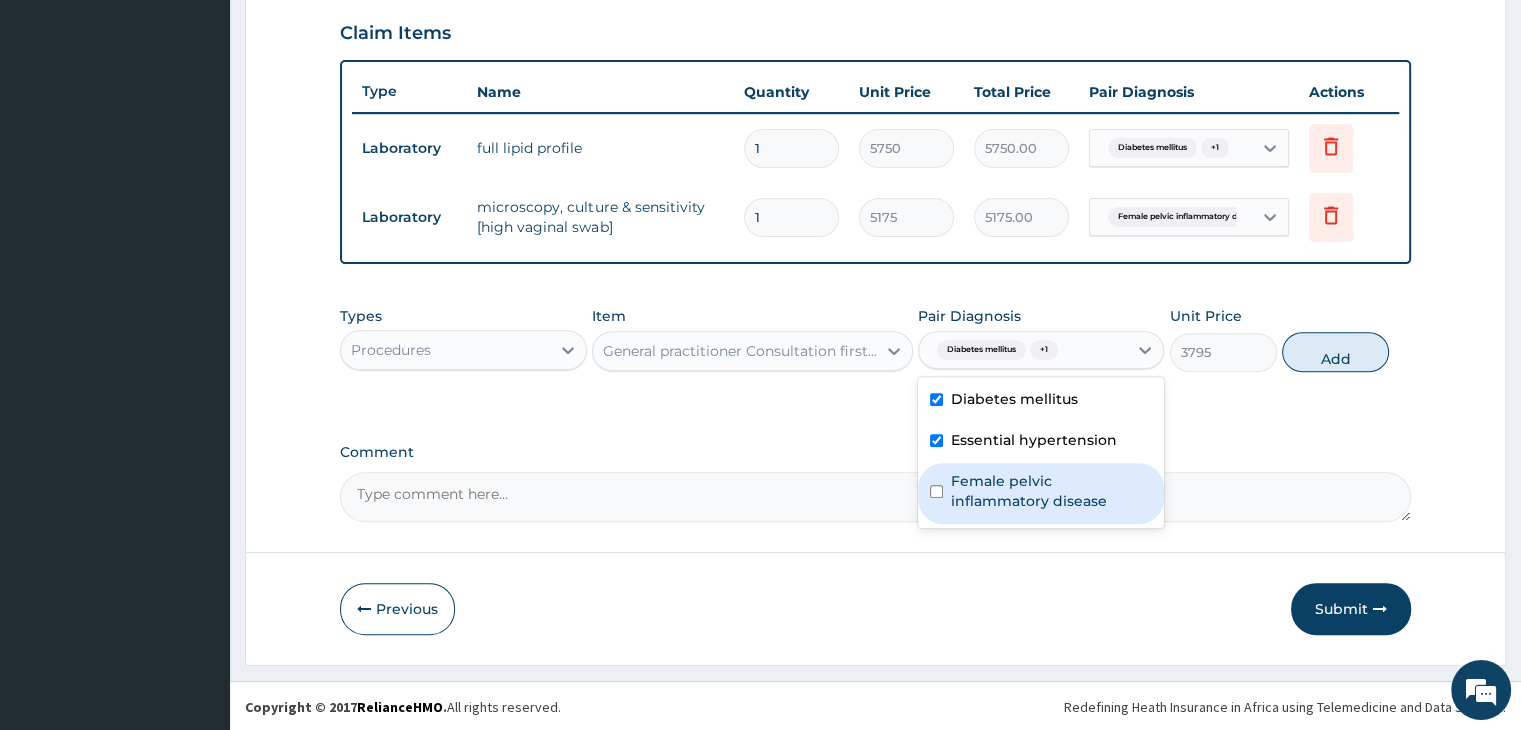 click on "Female pelvic inflammatory disease" at bounding box center [1051, 491] 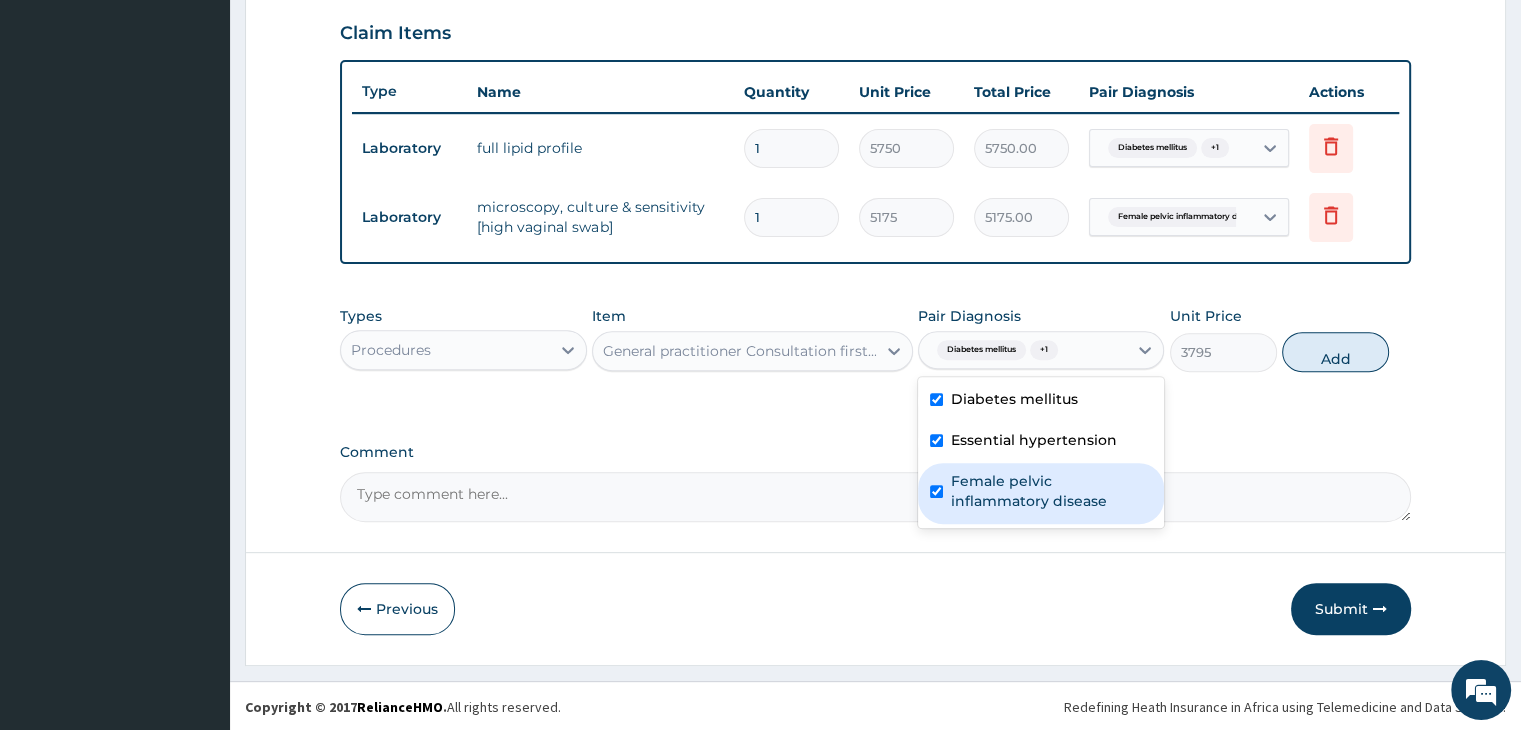 checkbox on "true" 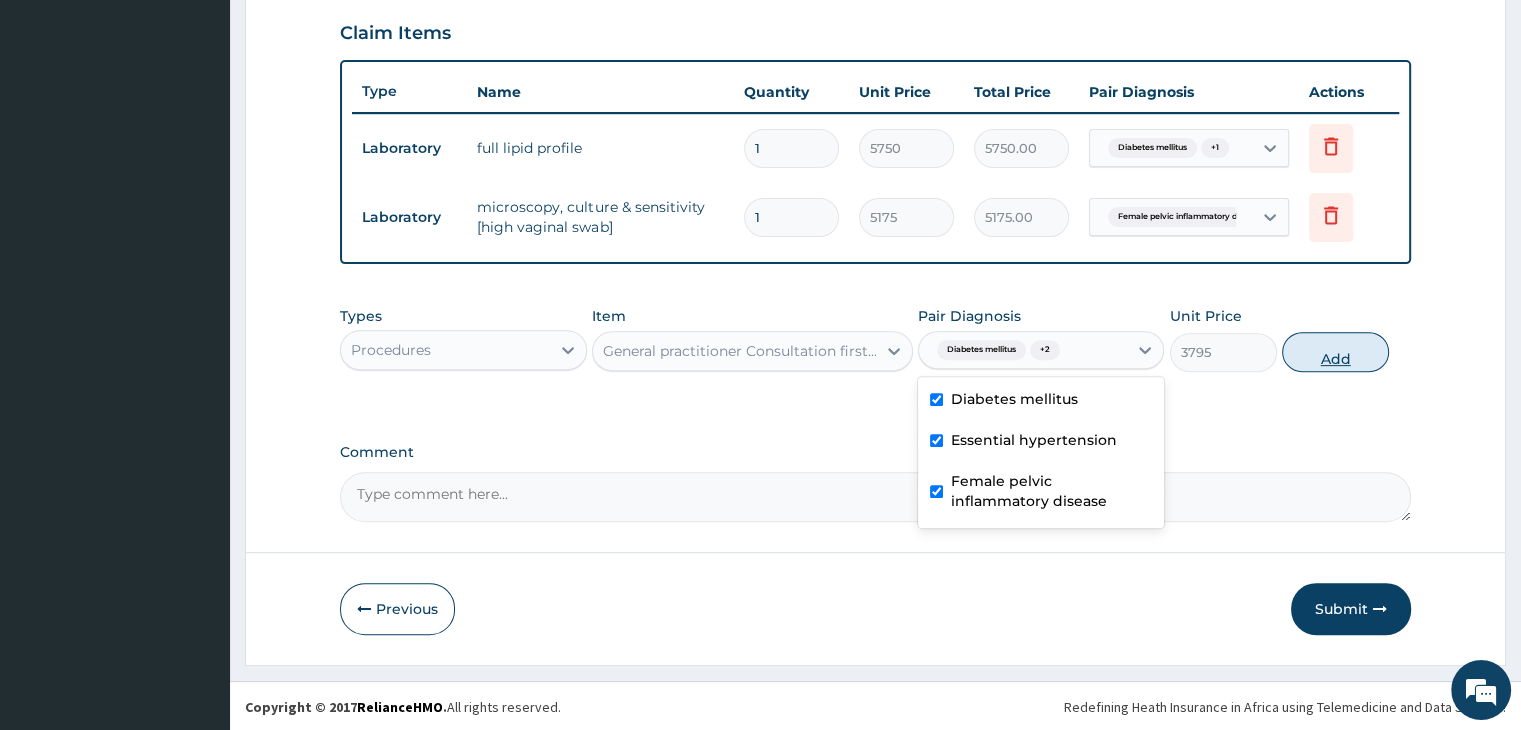 click on "Add" at bounding box center [1335, 352] 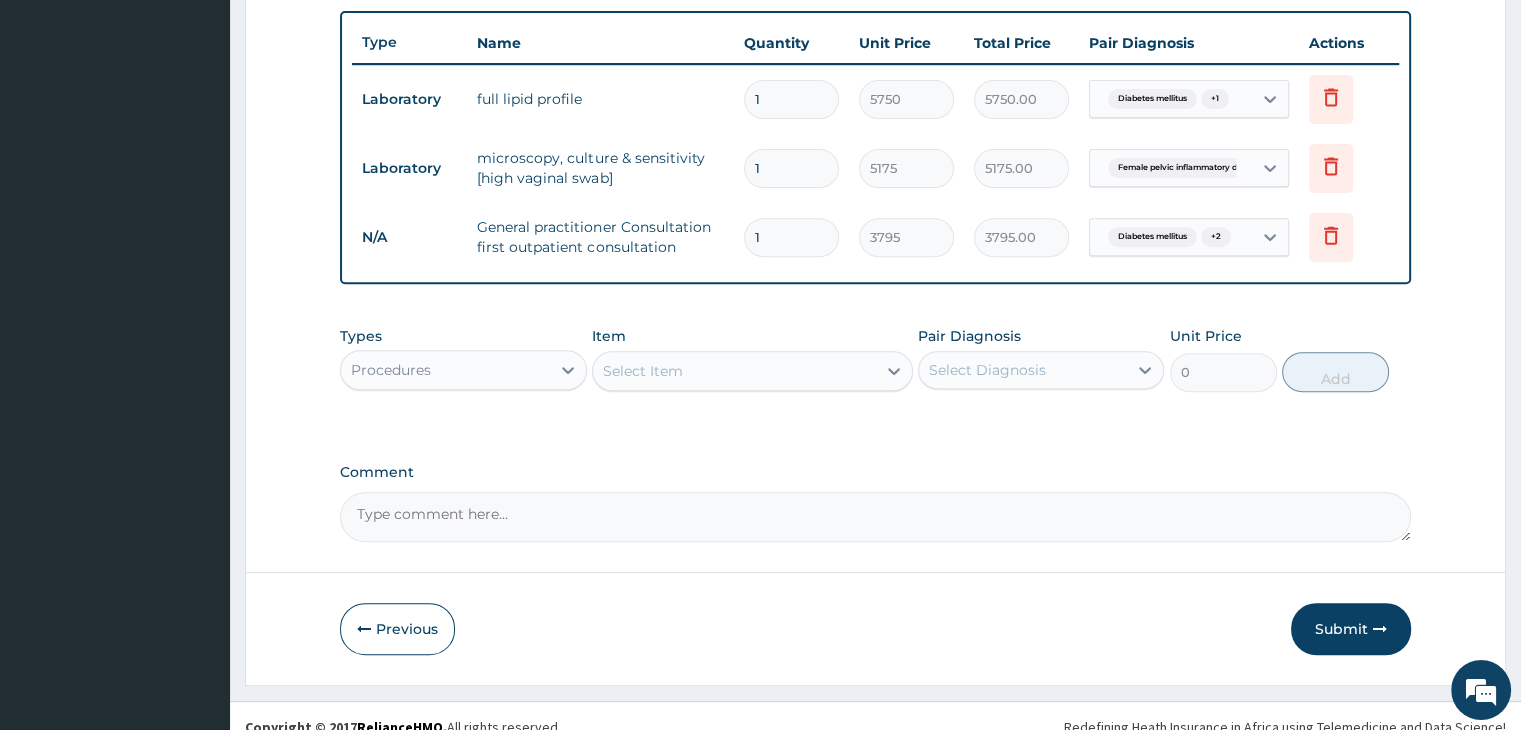 scroll, scrollTop: 754, scrollLeft: 0, axis: vertical 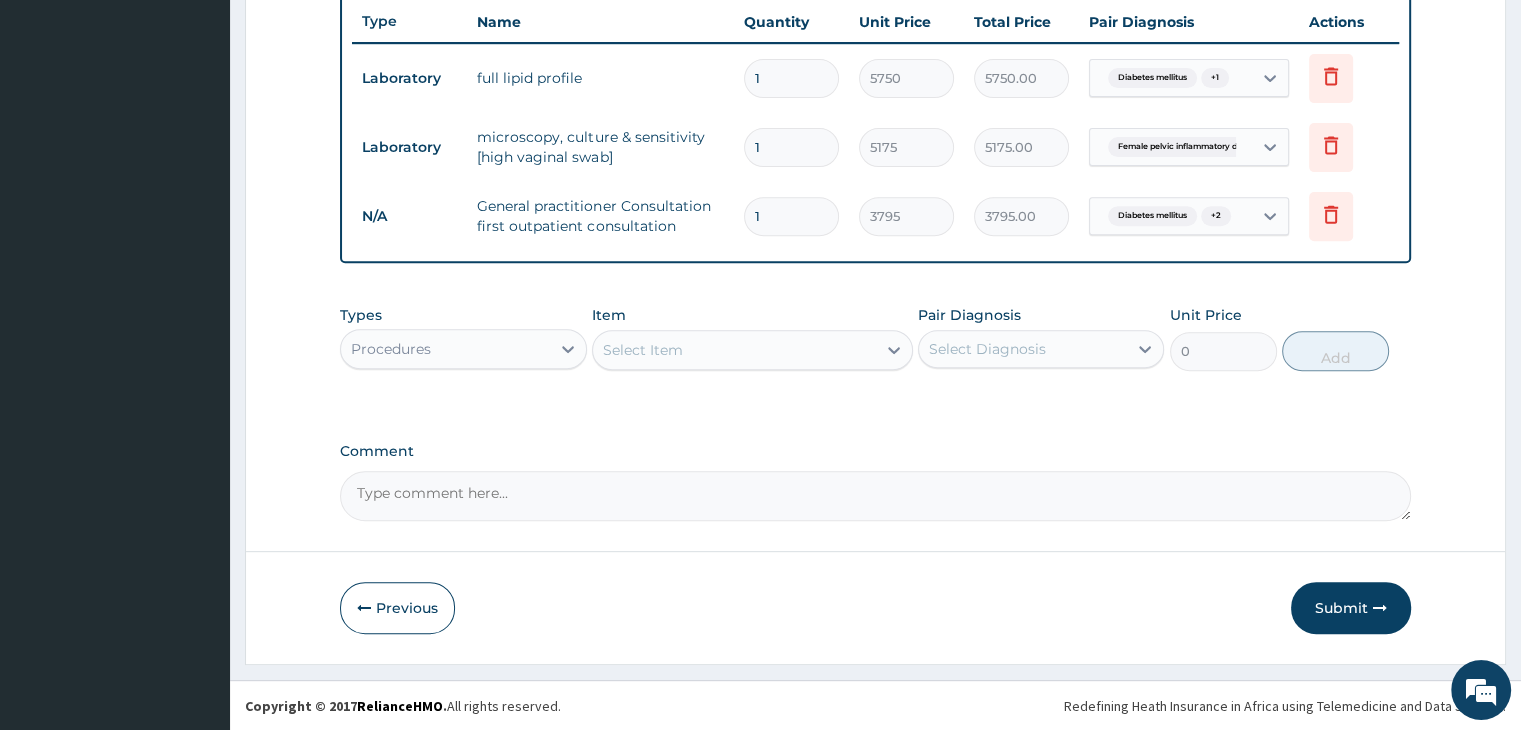 click on "Comment" at bounding box center [875, 451] 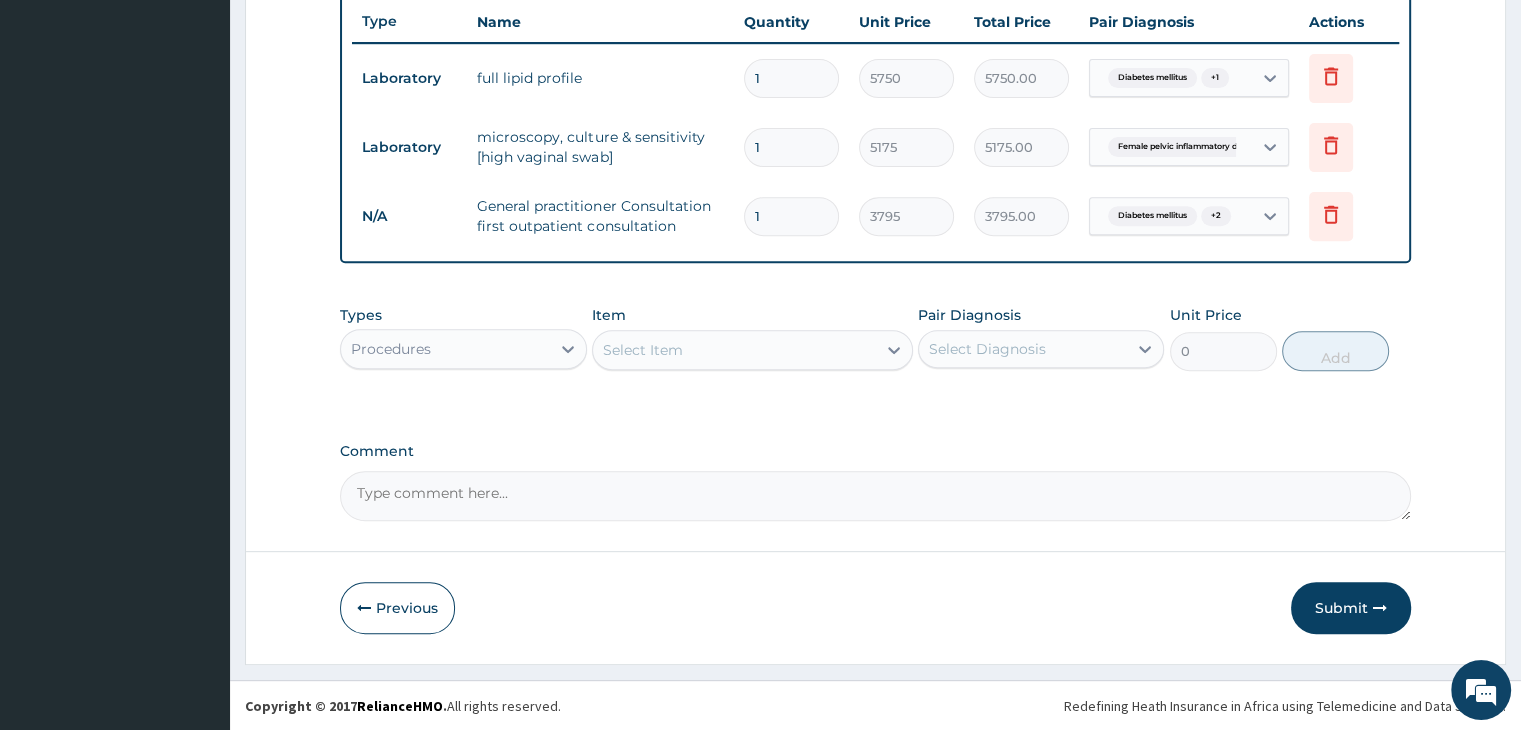 click on "Comment" at bounding box center [875, 496] 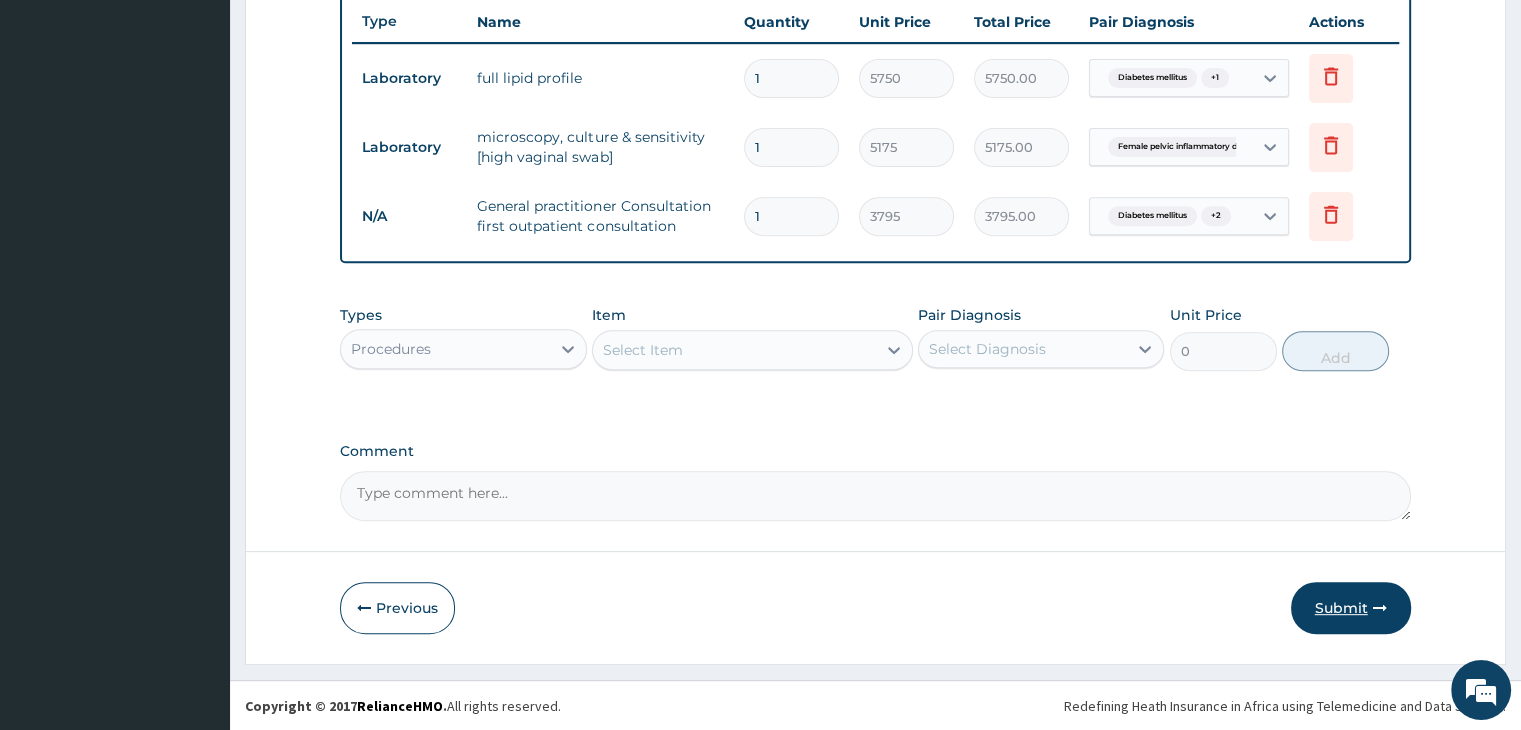 click on "Submit" at bounding box center [1351, 608] 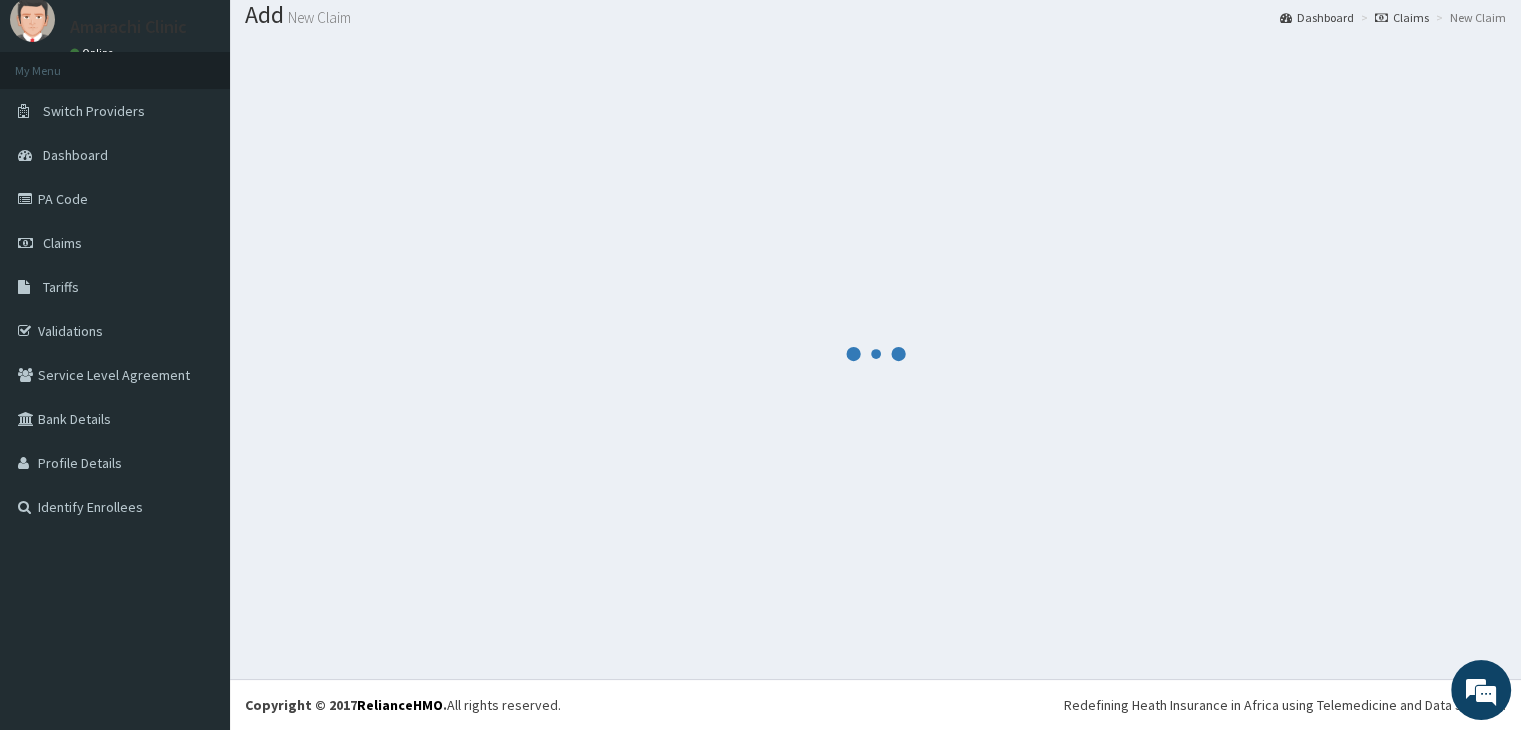 scroll, scrollTop: 62, scrollLeft: 0, axis: vertical 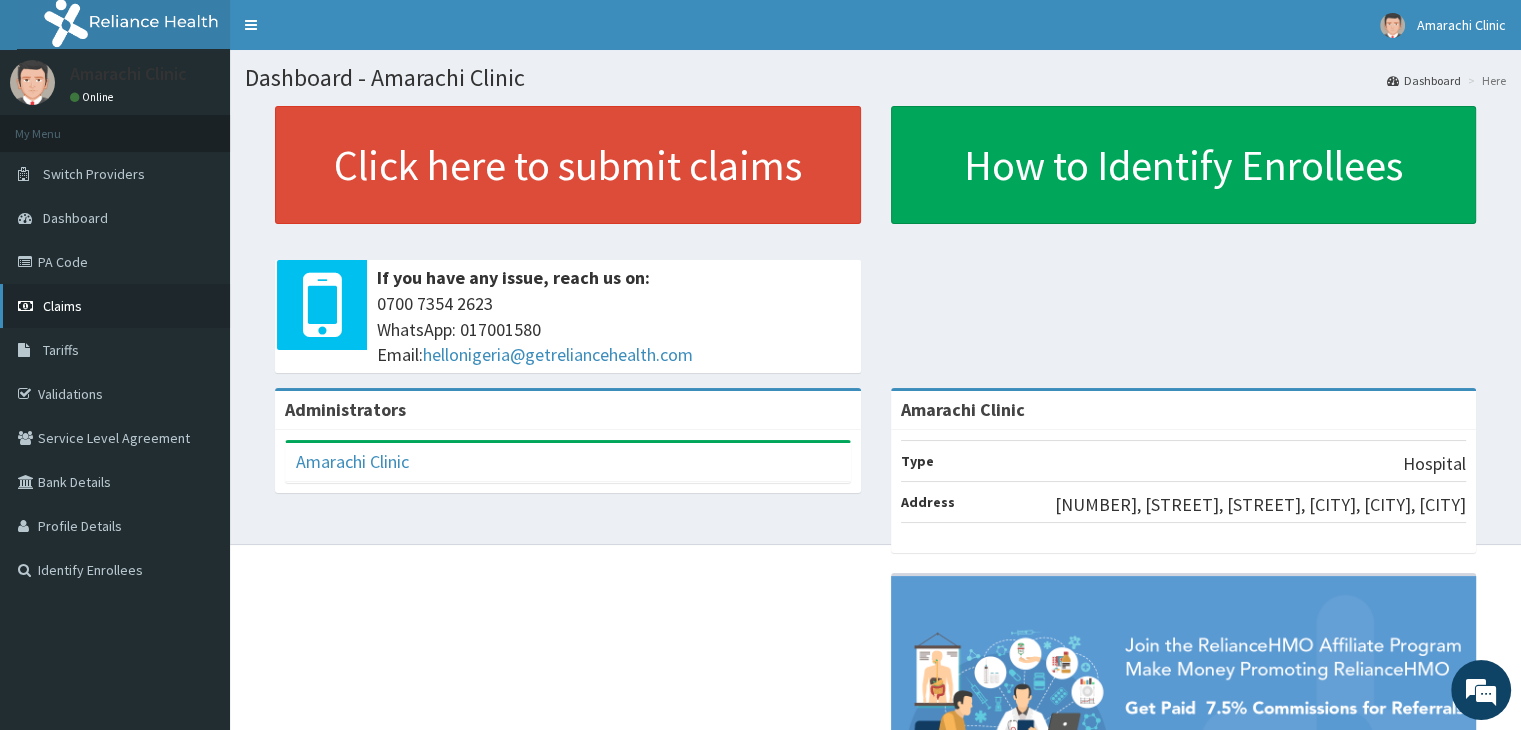 click on "Claims" at bounding box center (62, 306) 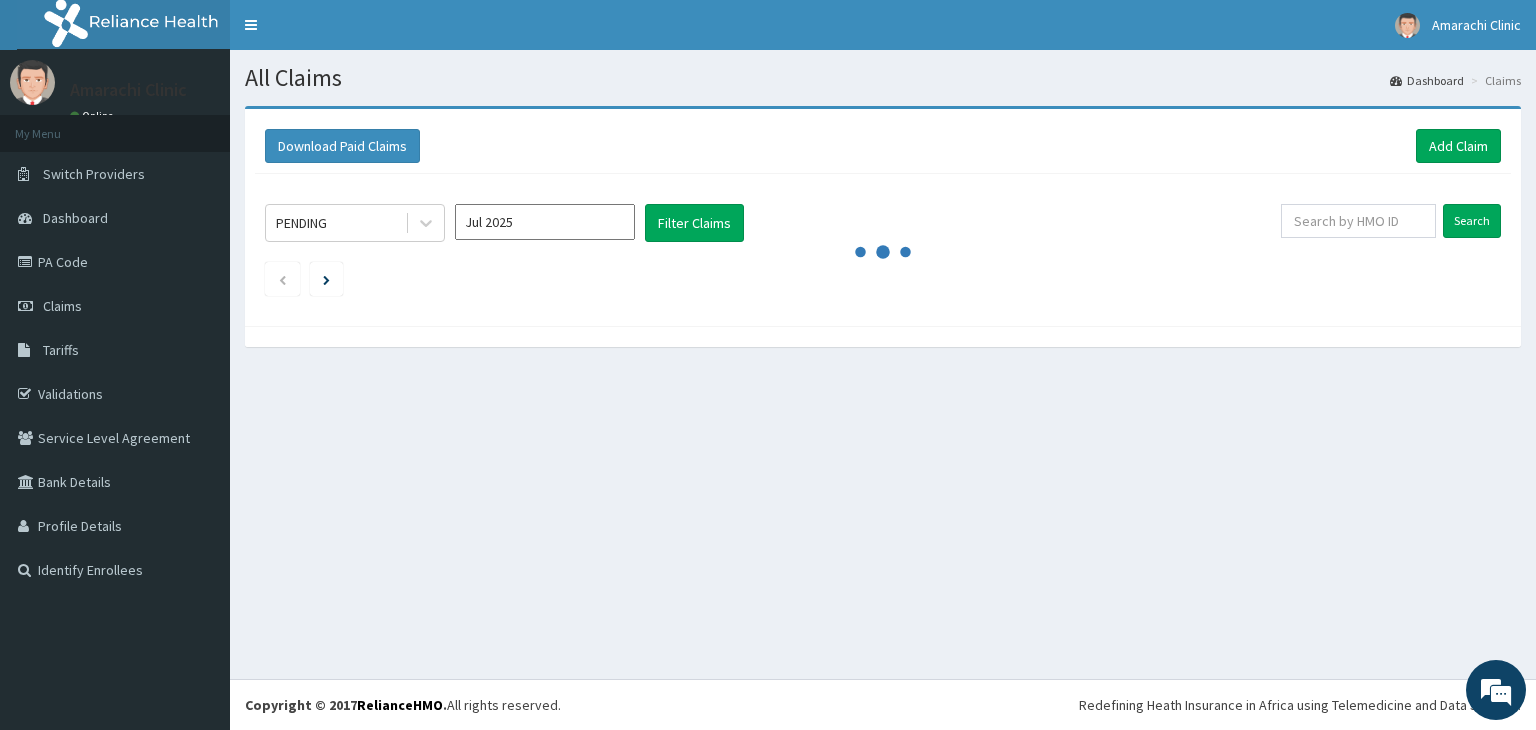 scroll, scrollTop: 0, scrollLeft: 0, axis: both 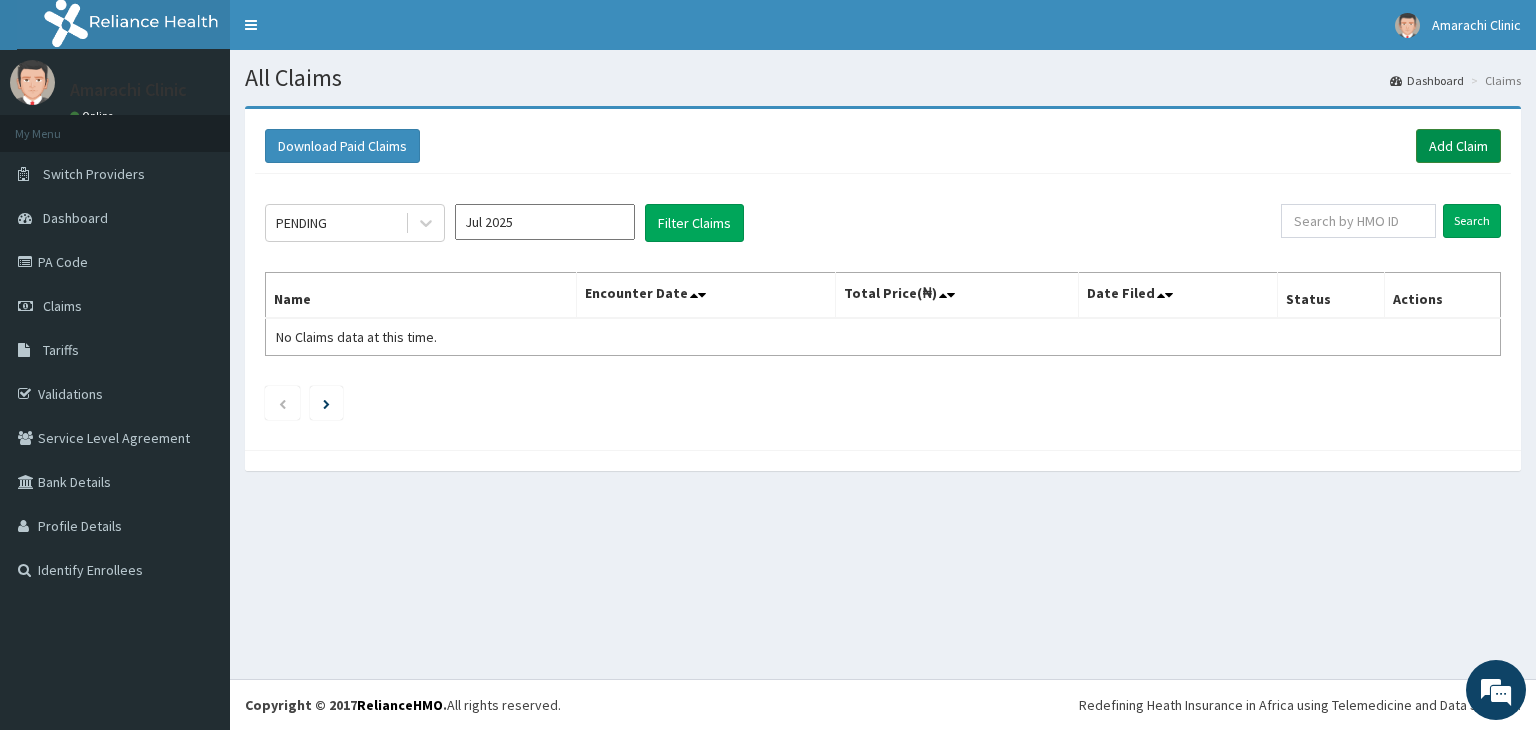 click on "Add Claim" at bounding box center [1458, 146] 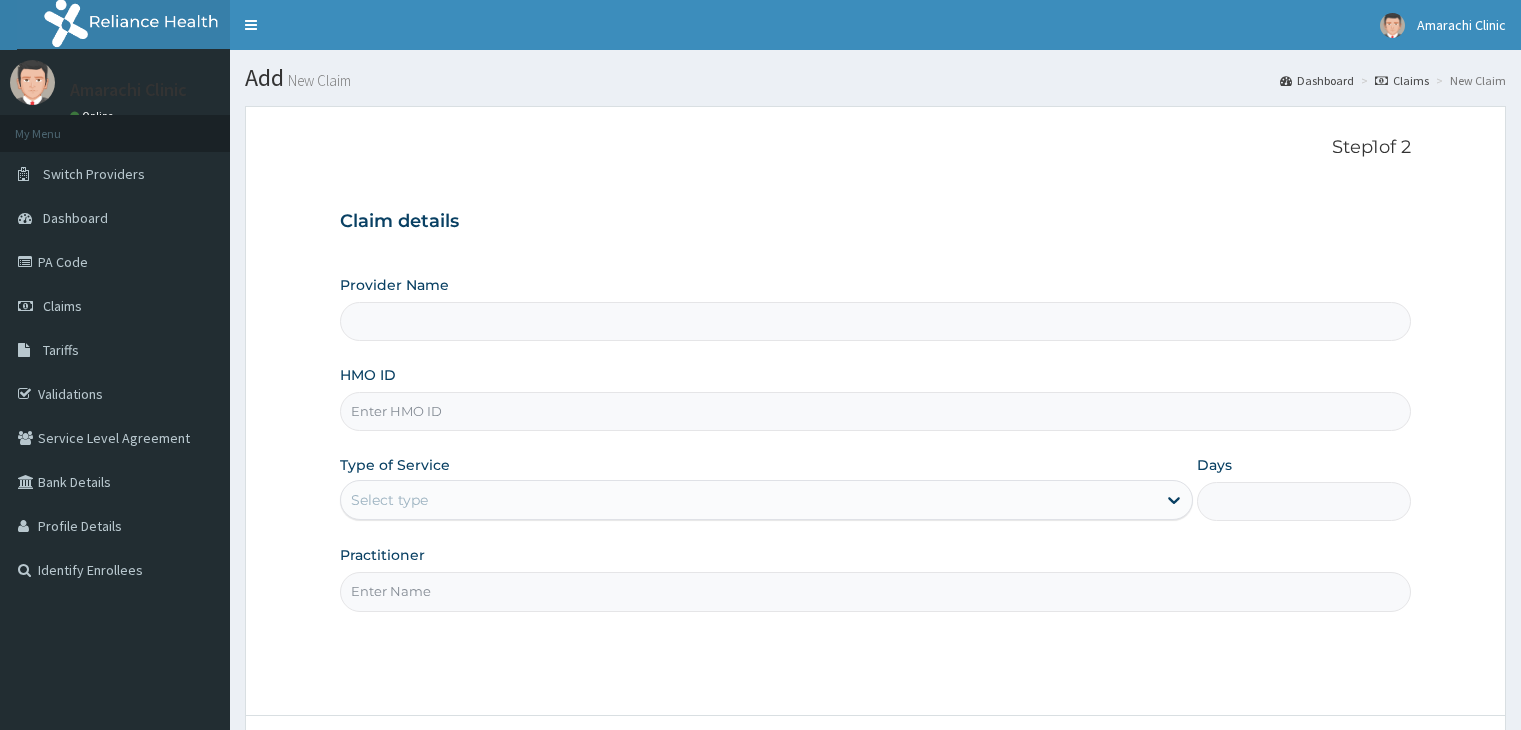scroll, scrollTop: 0, scrollLeft: 0, axis: both 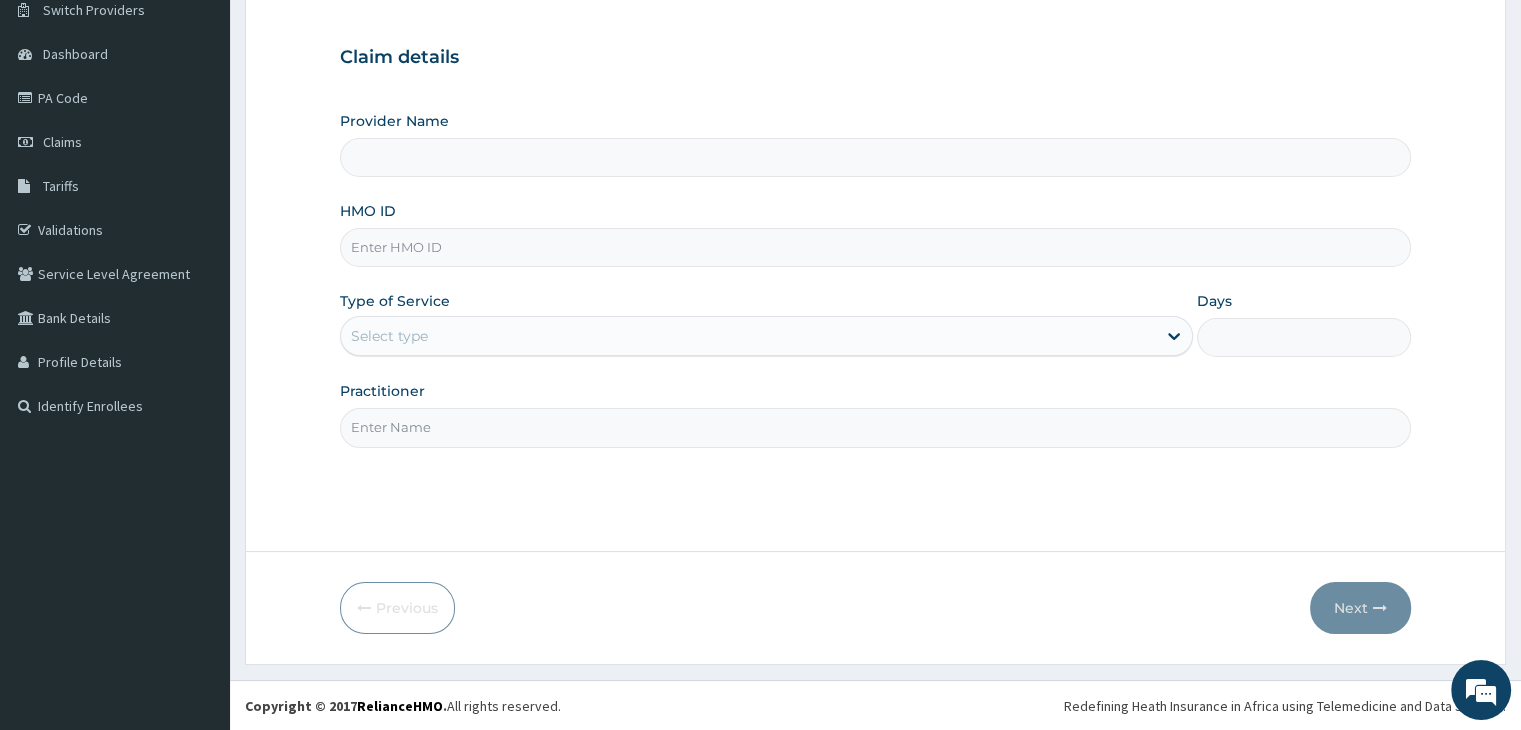 type on "Amarachi Clinic" 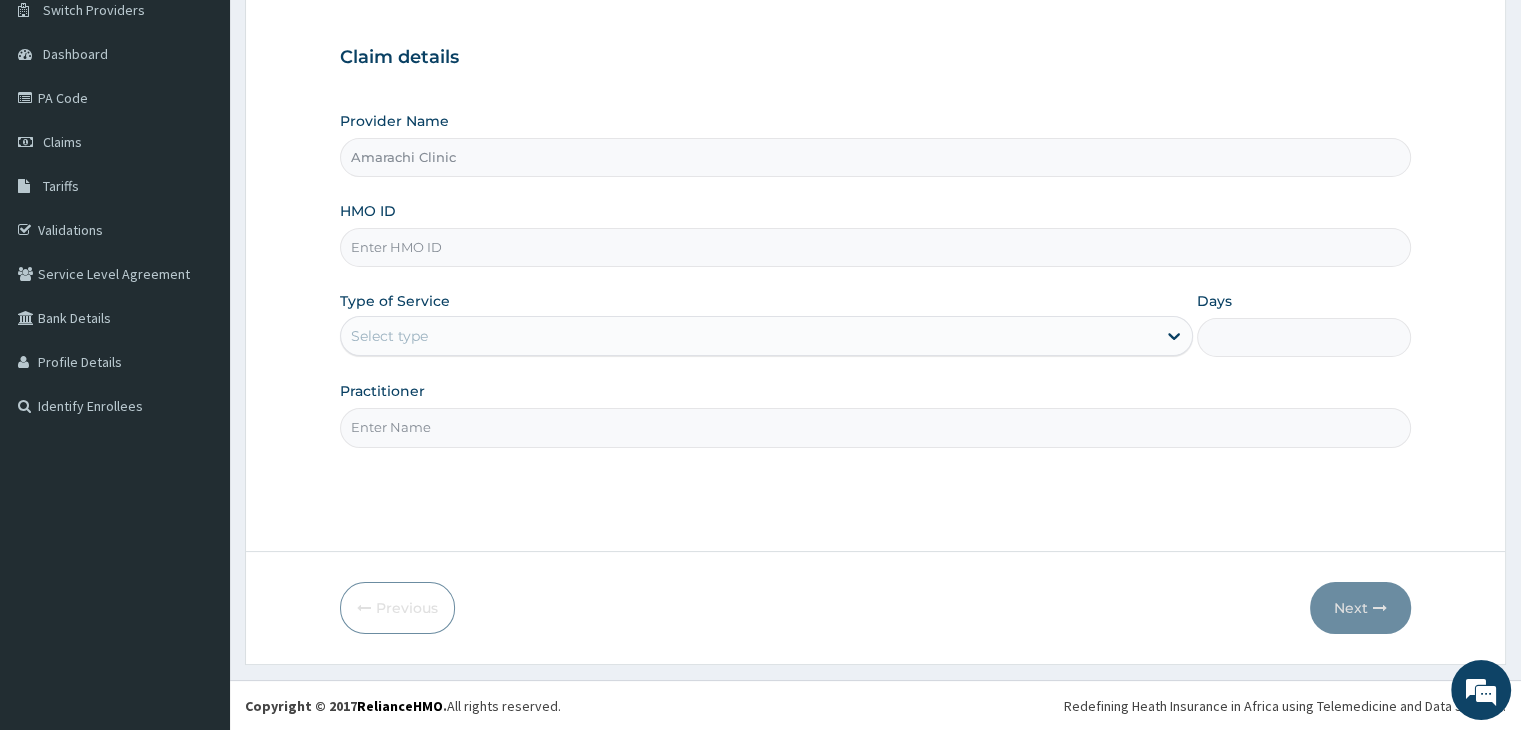 click on "HMO ID" at bounding box center (875, 247) 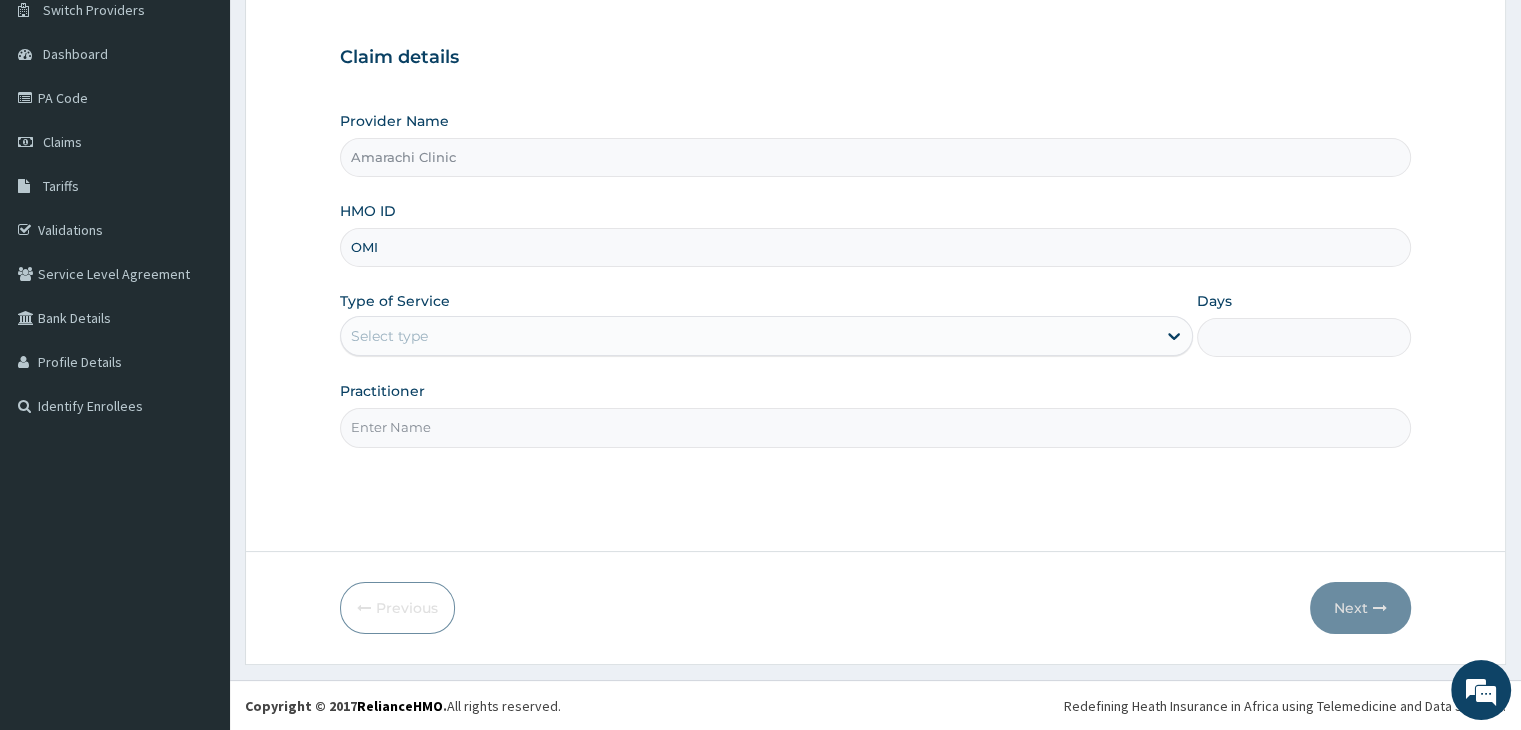 scroll, scrollTop: 0, scrollLeft: 0, axis: both 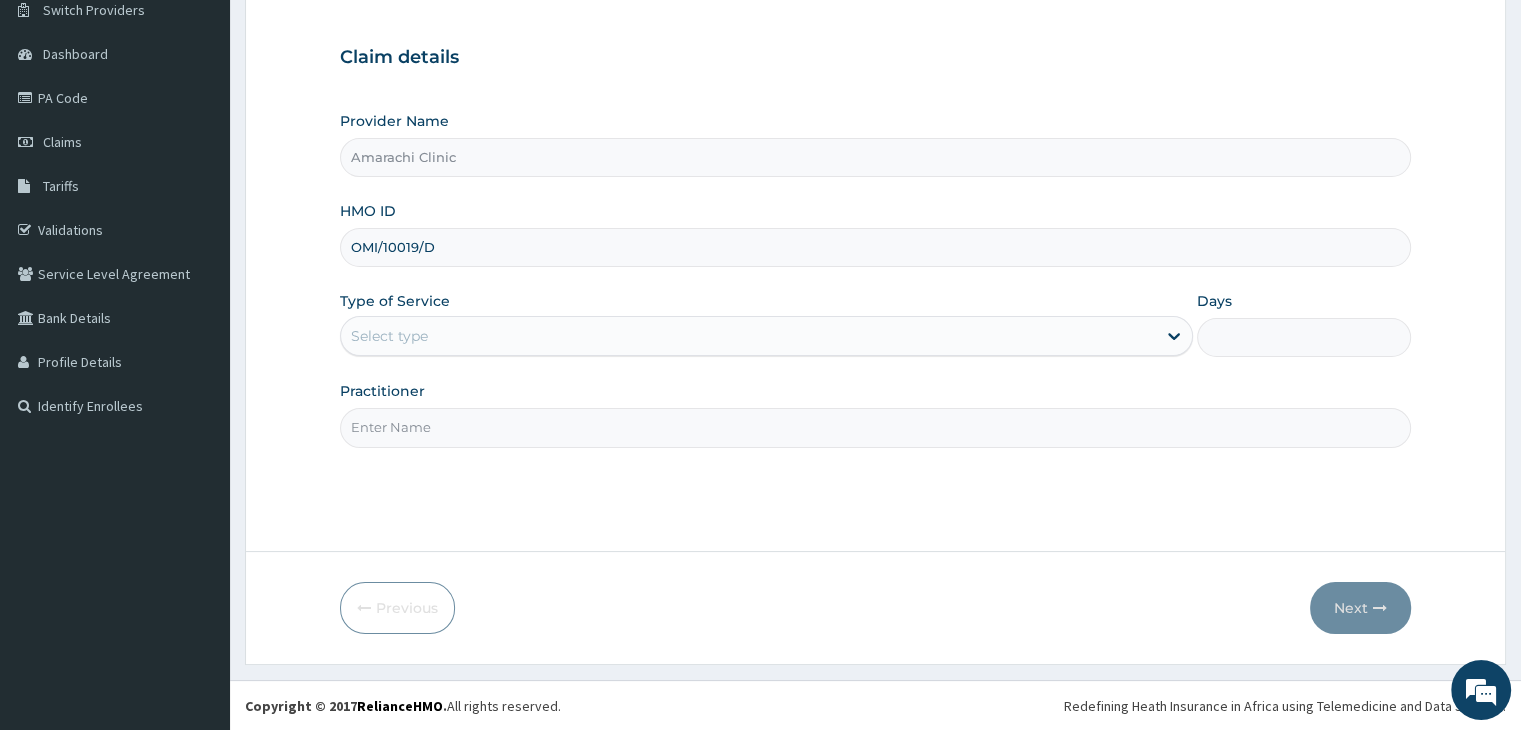 type on "OMI/10019/D" 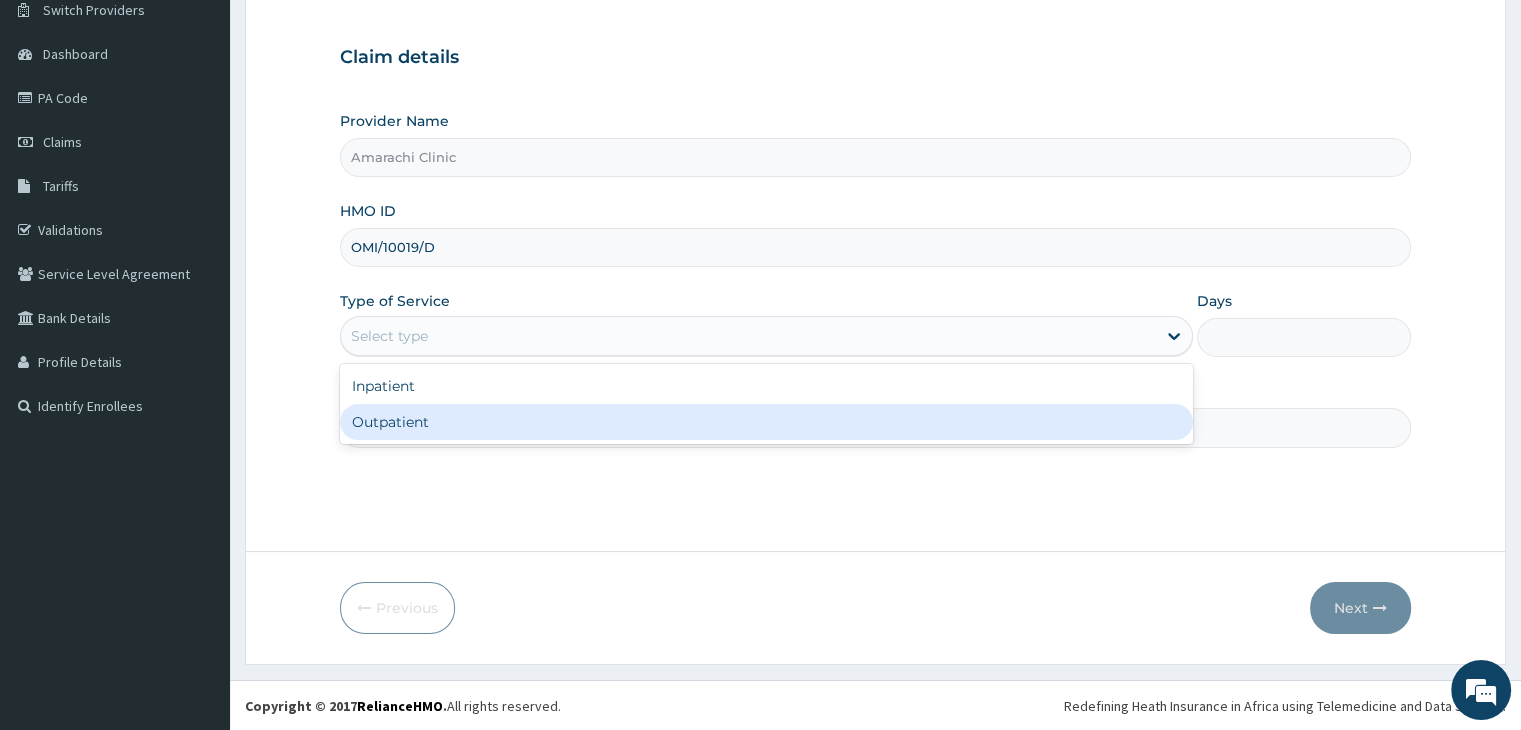 click on "Outpatient" at bounding box center (766, 422) 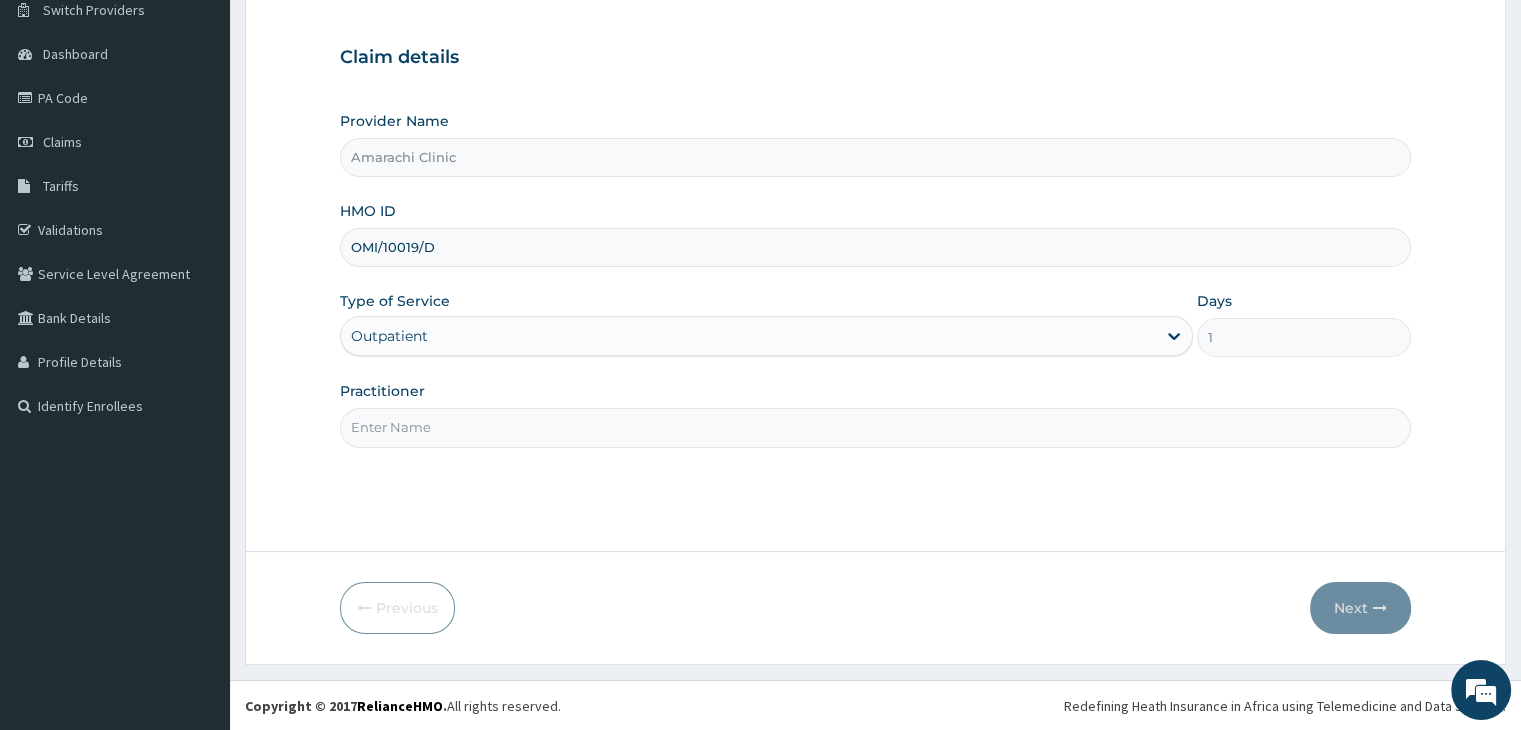 click on "Practitioner" at bounding box center [875, 427] 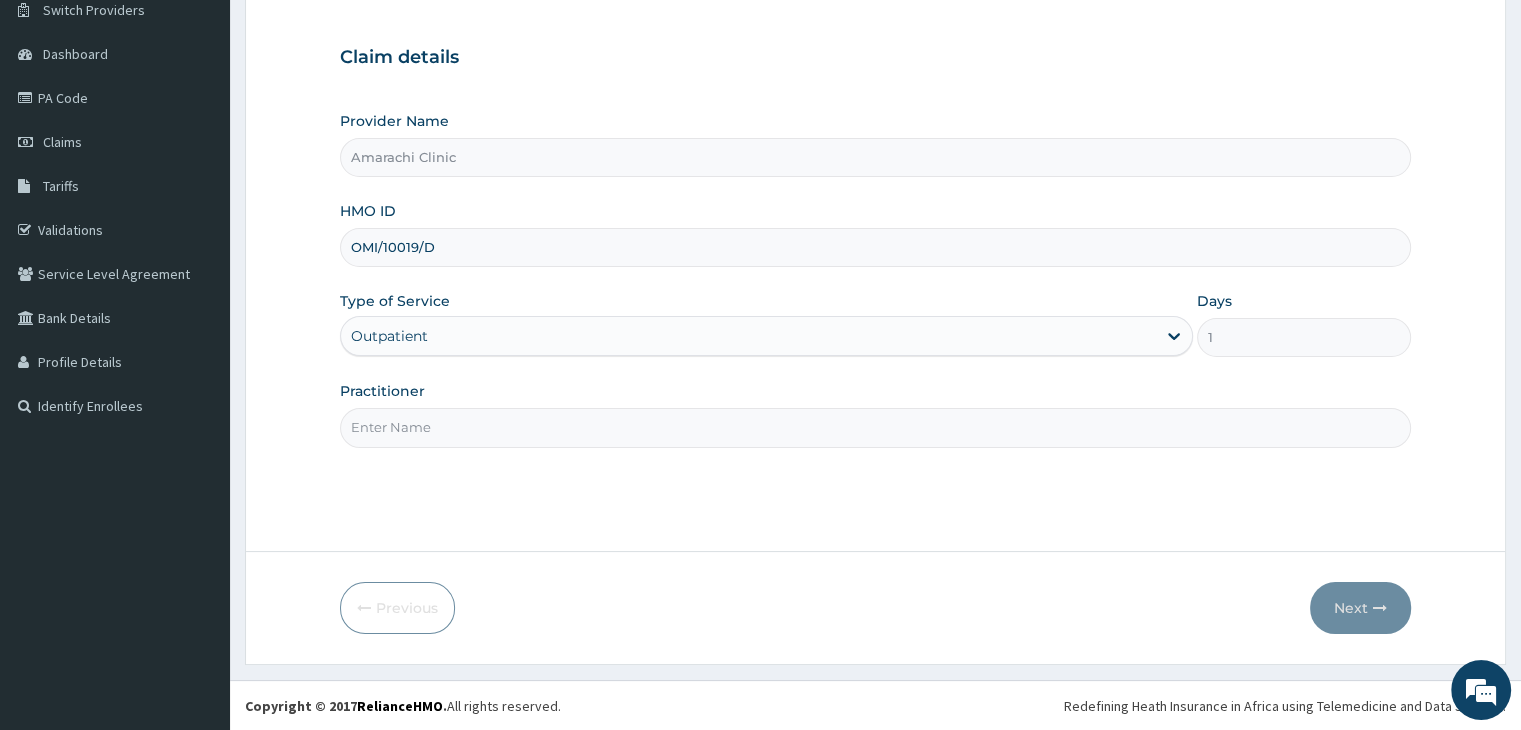 type on "Dr Udoh" 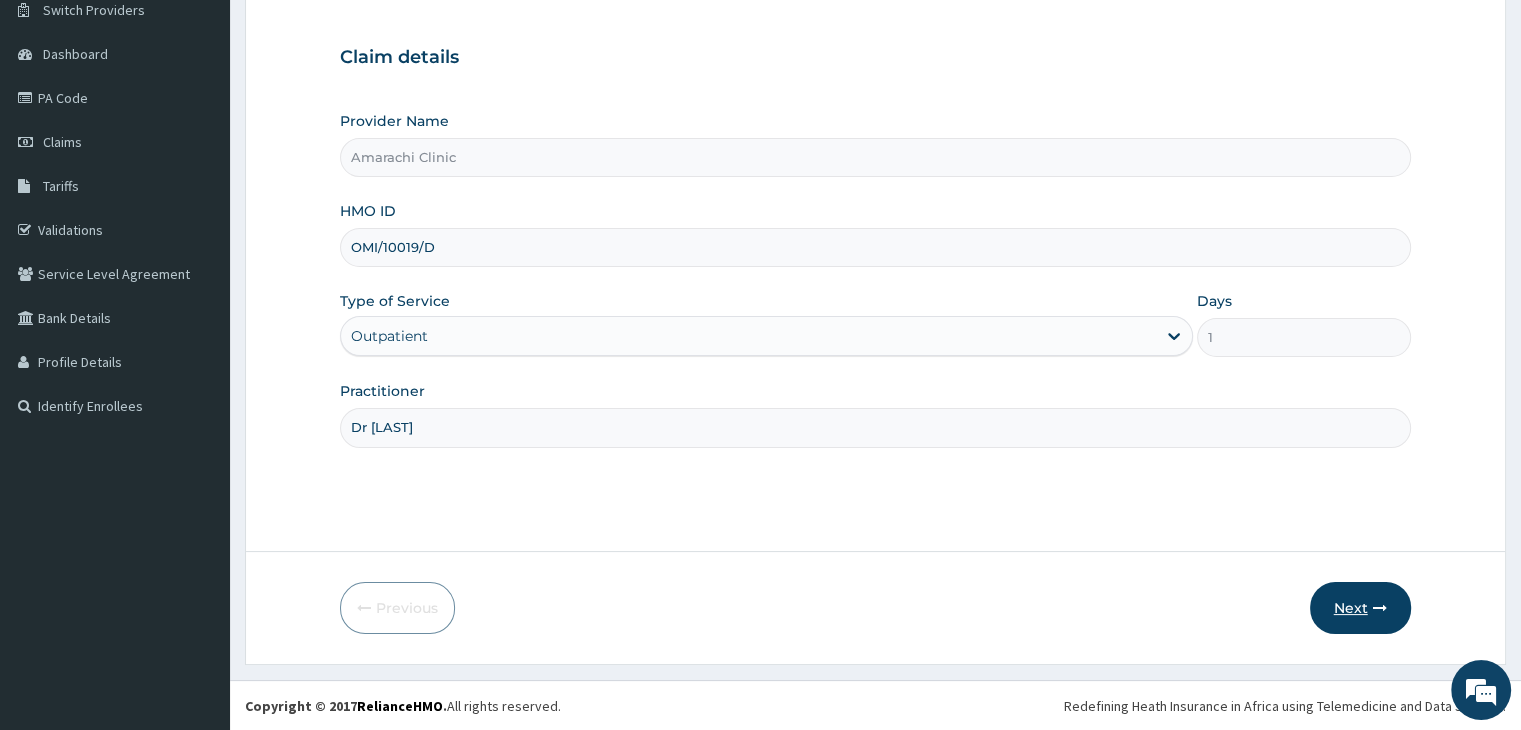 click on "Next" at bounding box center (1360, 608) 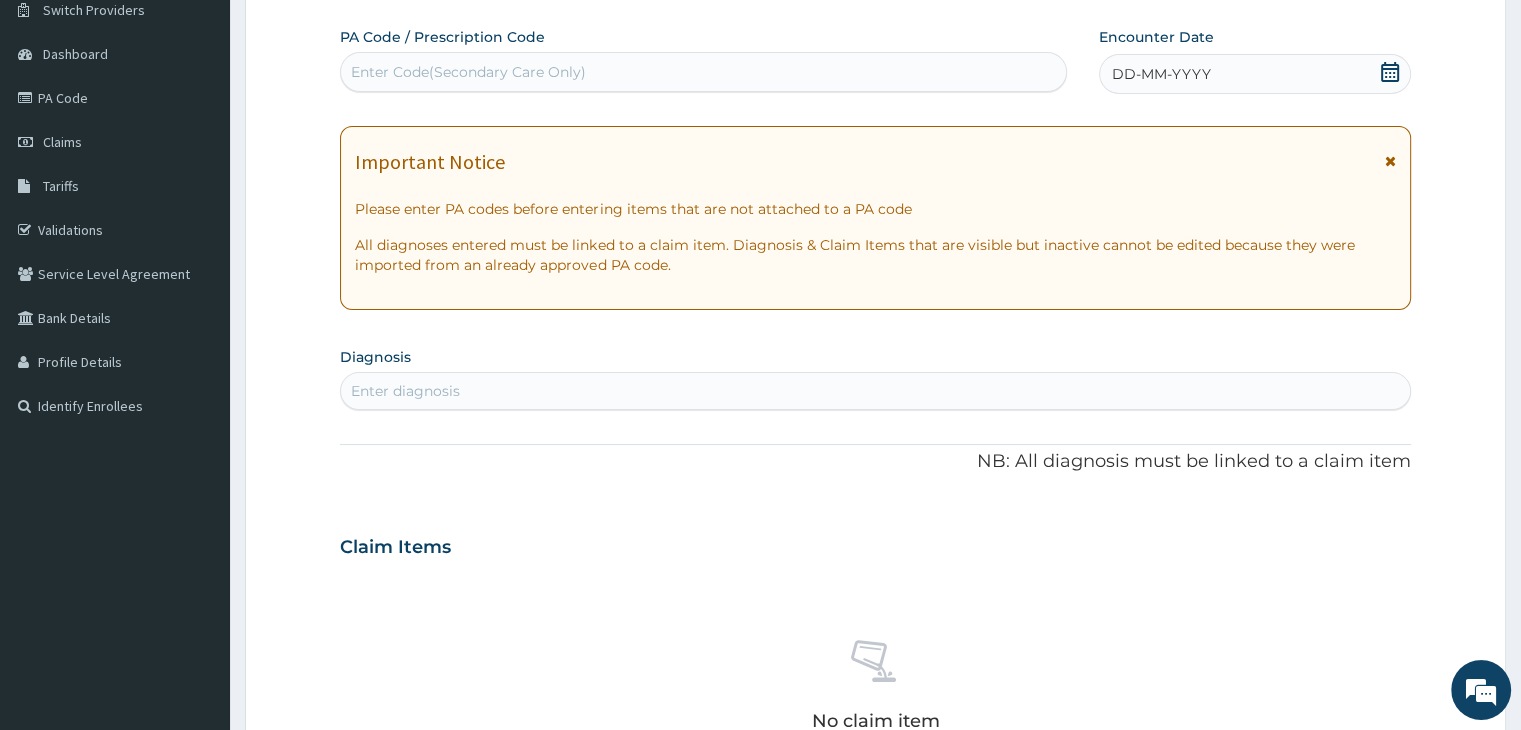 click 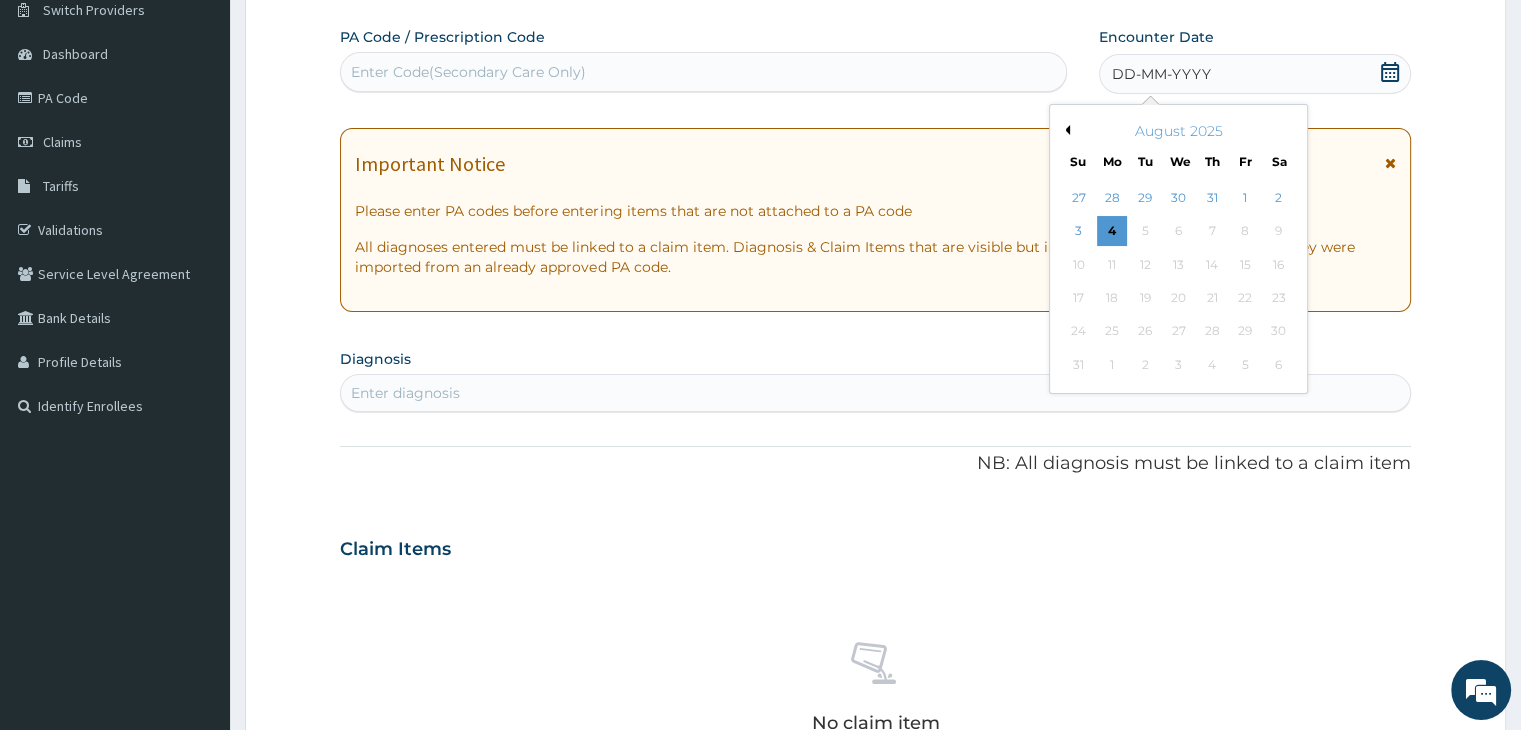 click on "Previous Month" at bounding box center (1065, 130) 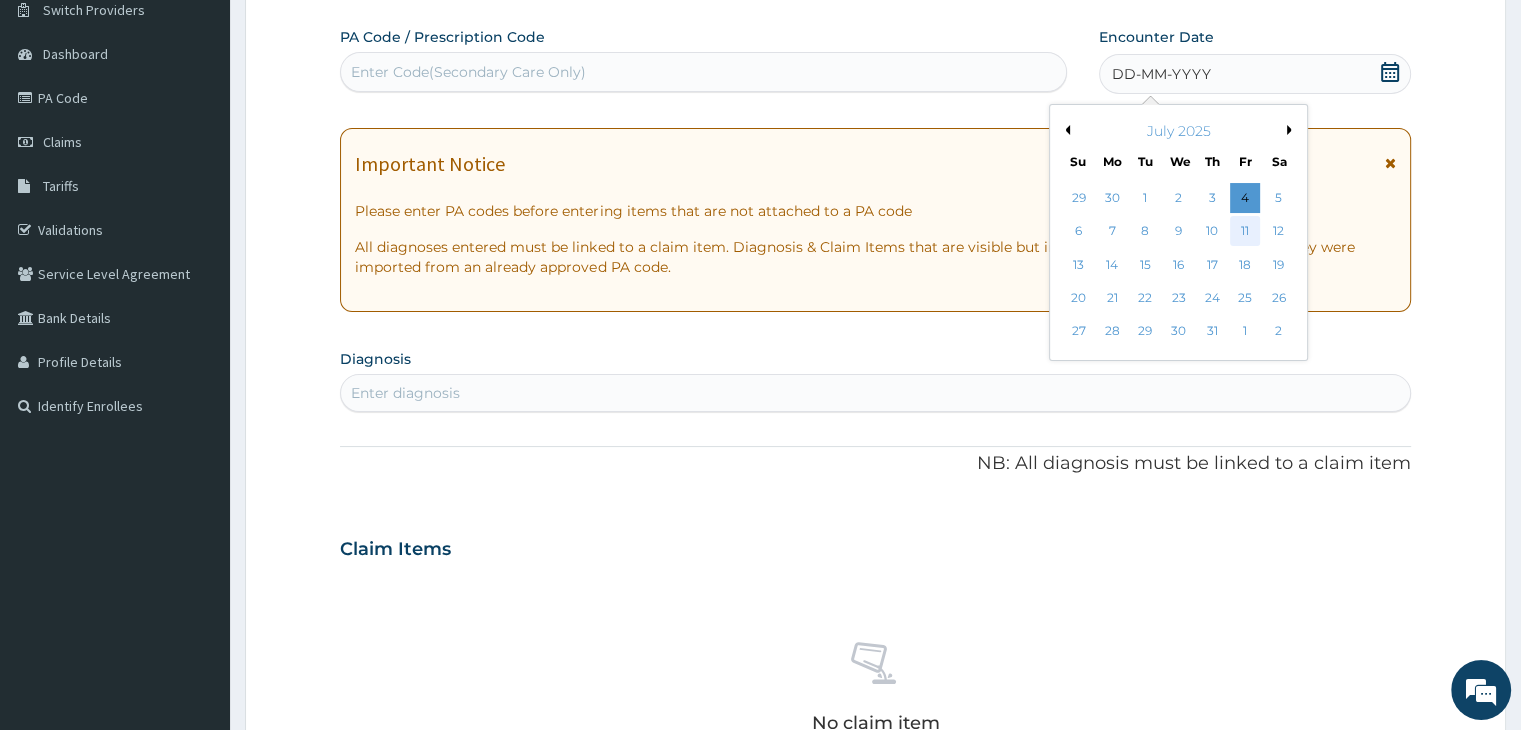 click on "11" at bounding box center (1245, 232) 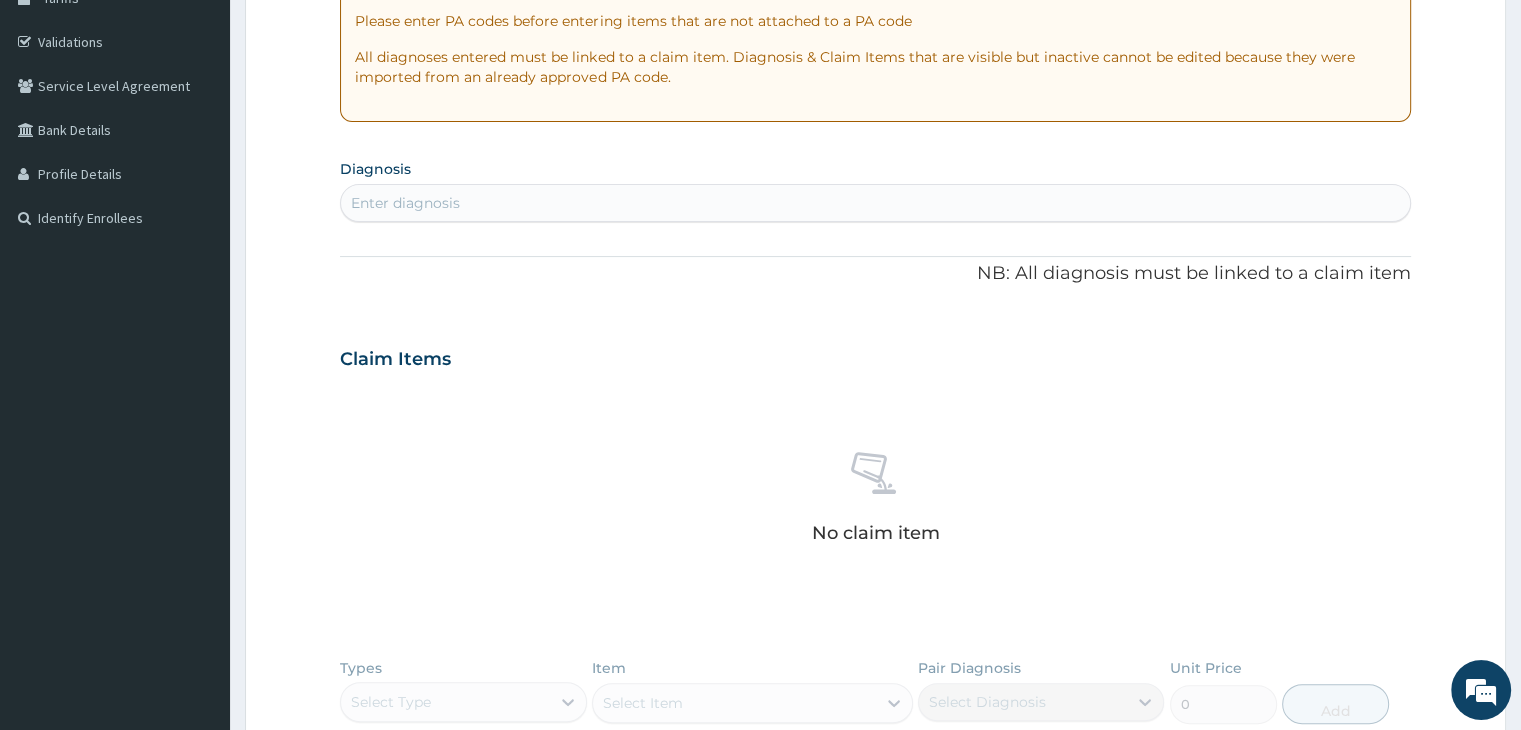 scroll, scrollTop: 364, scrollLeft: 0, axis: vertical 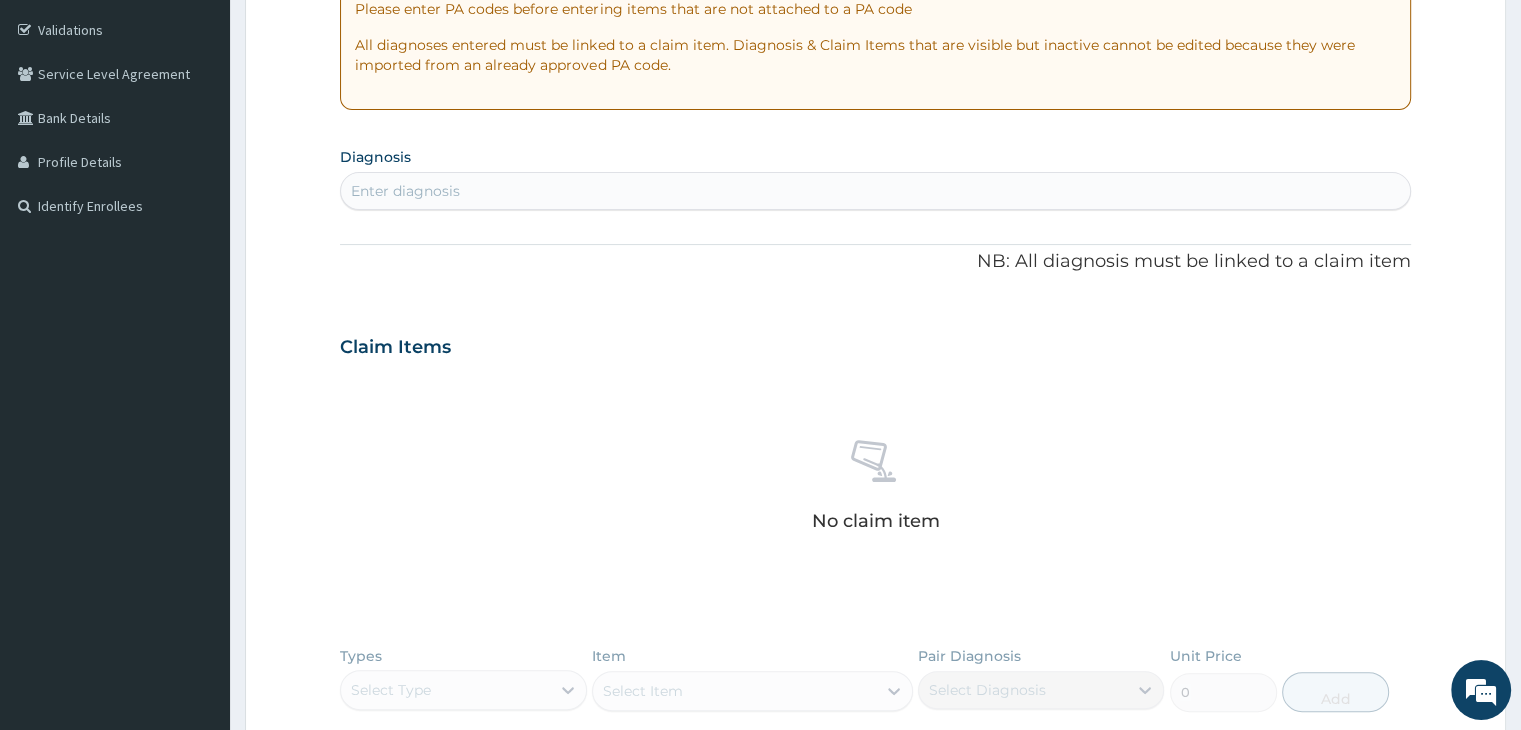click on "Enter diagnosis" at bounding box center (875, 191) 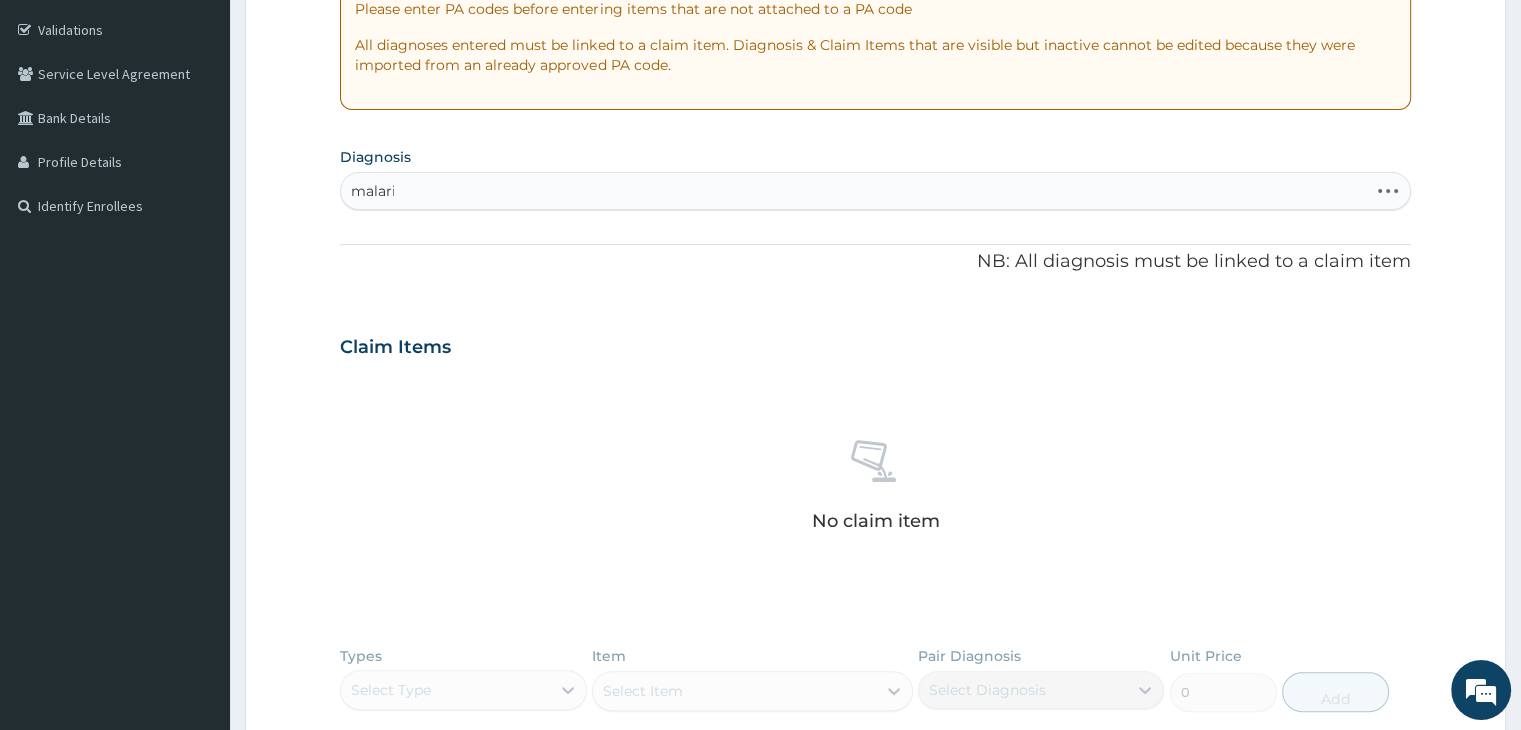 type on "malaria" 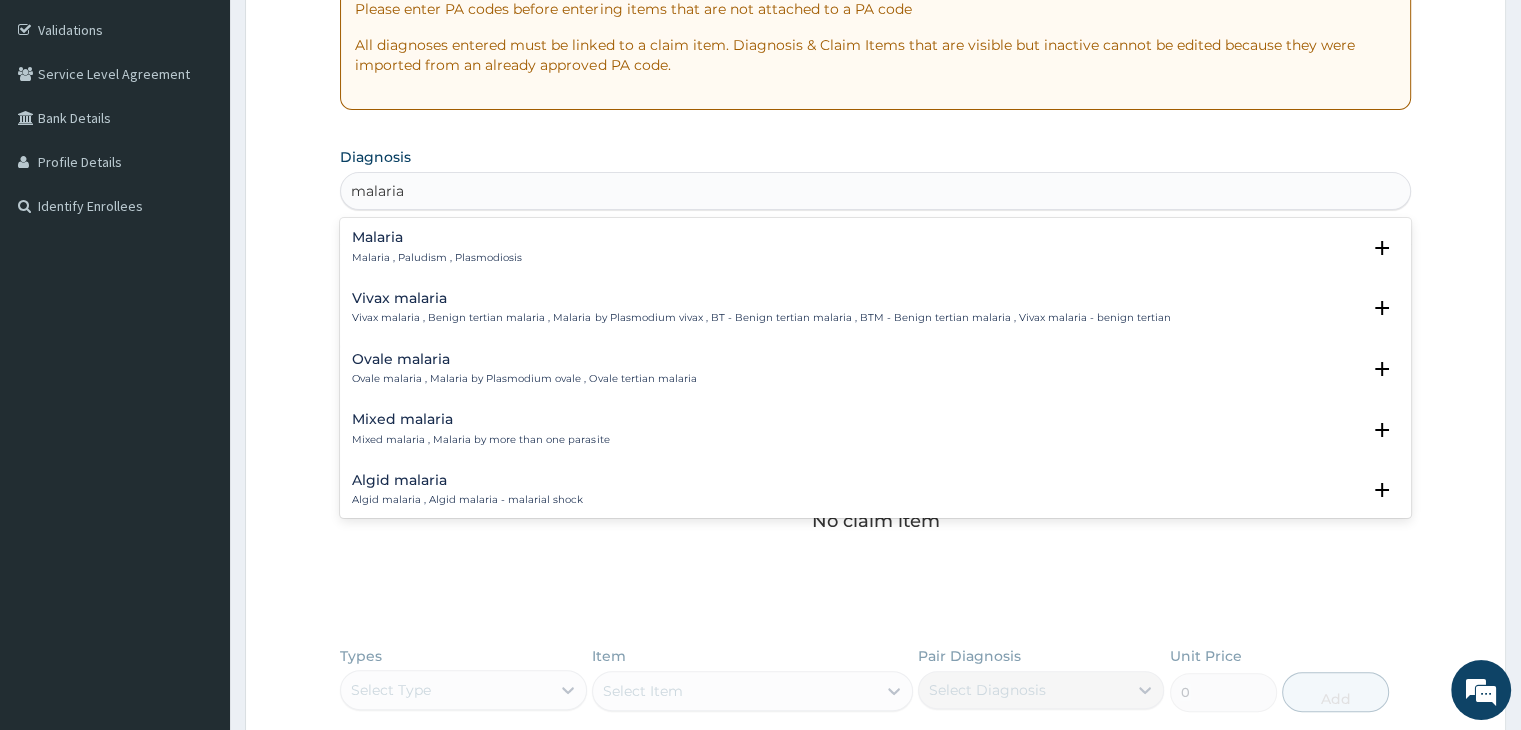 click on "Malaria" at bounding box center [437, 237] 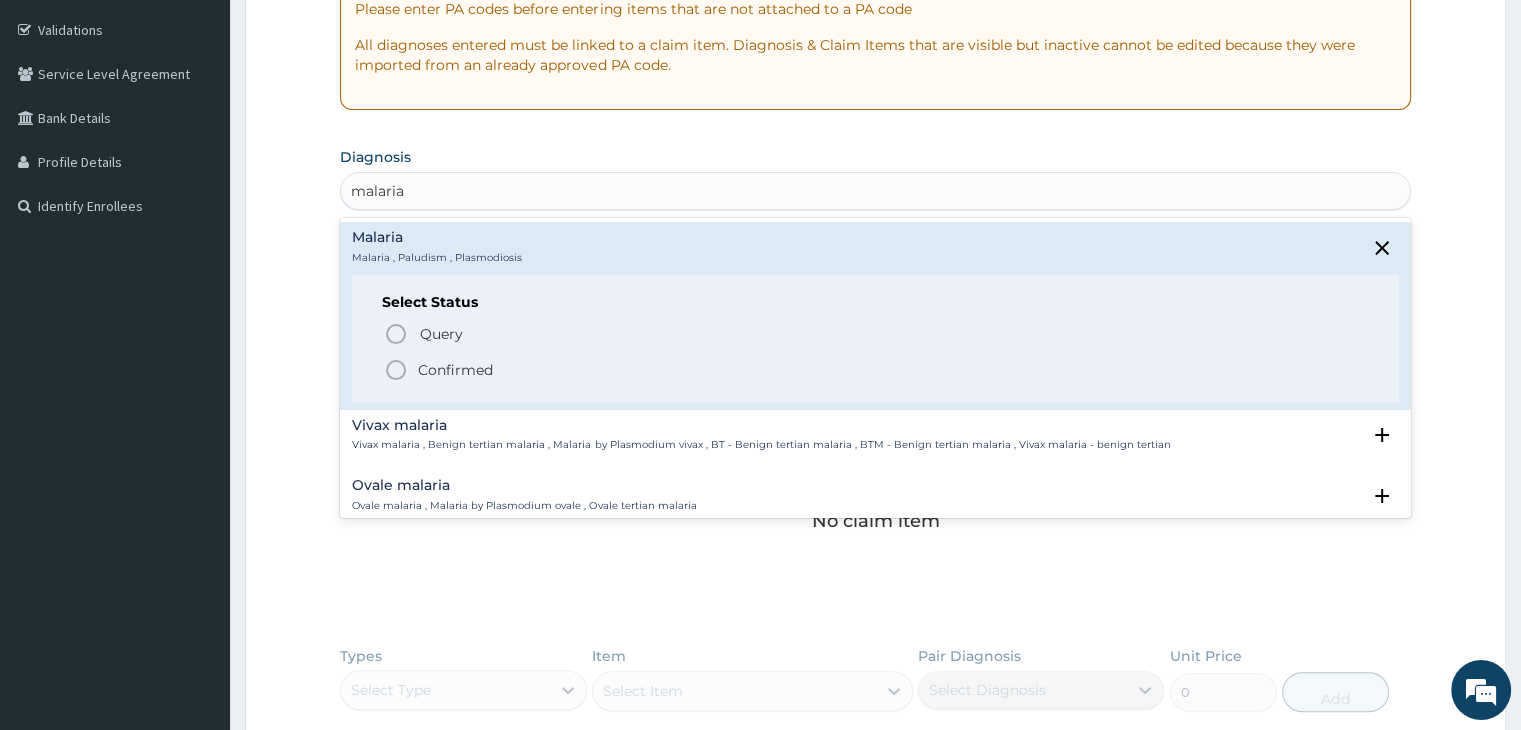 click 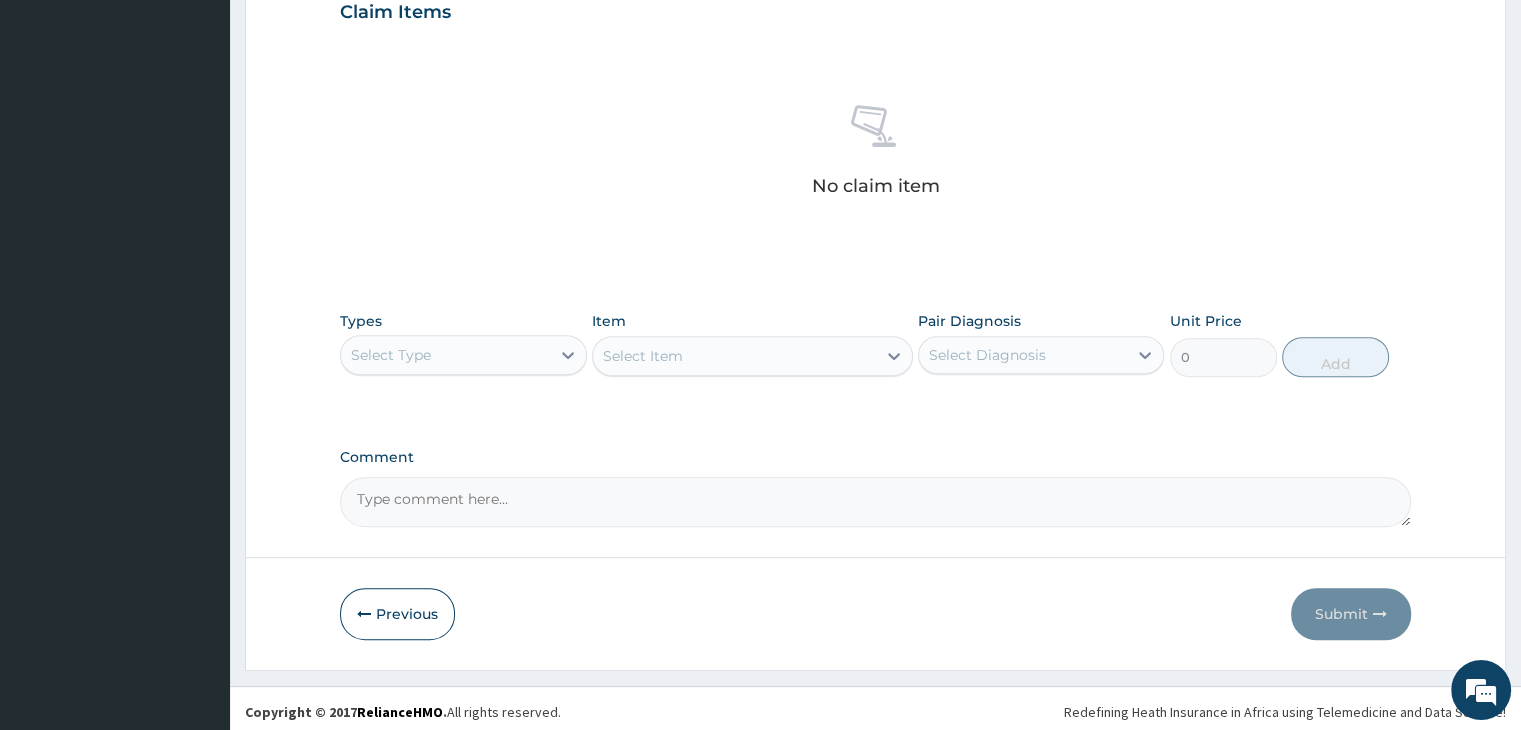 scroll, scrollTop: 710, scrollLeft: 0, axis: vertical 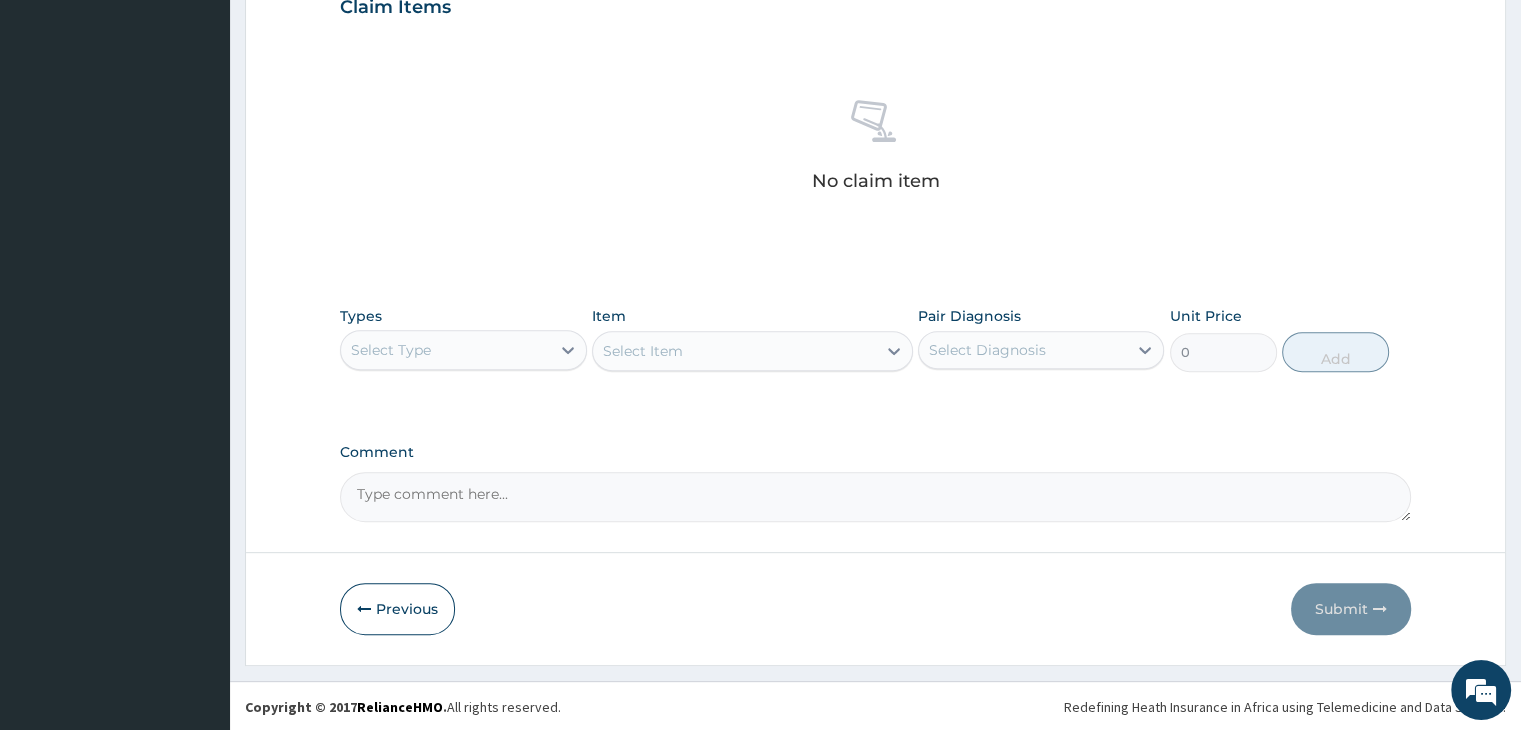 click on "Comment" at bounding box center (875, 452) 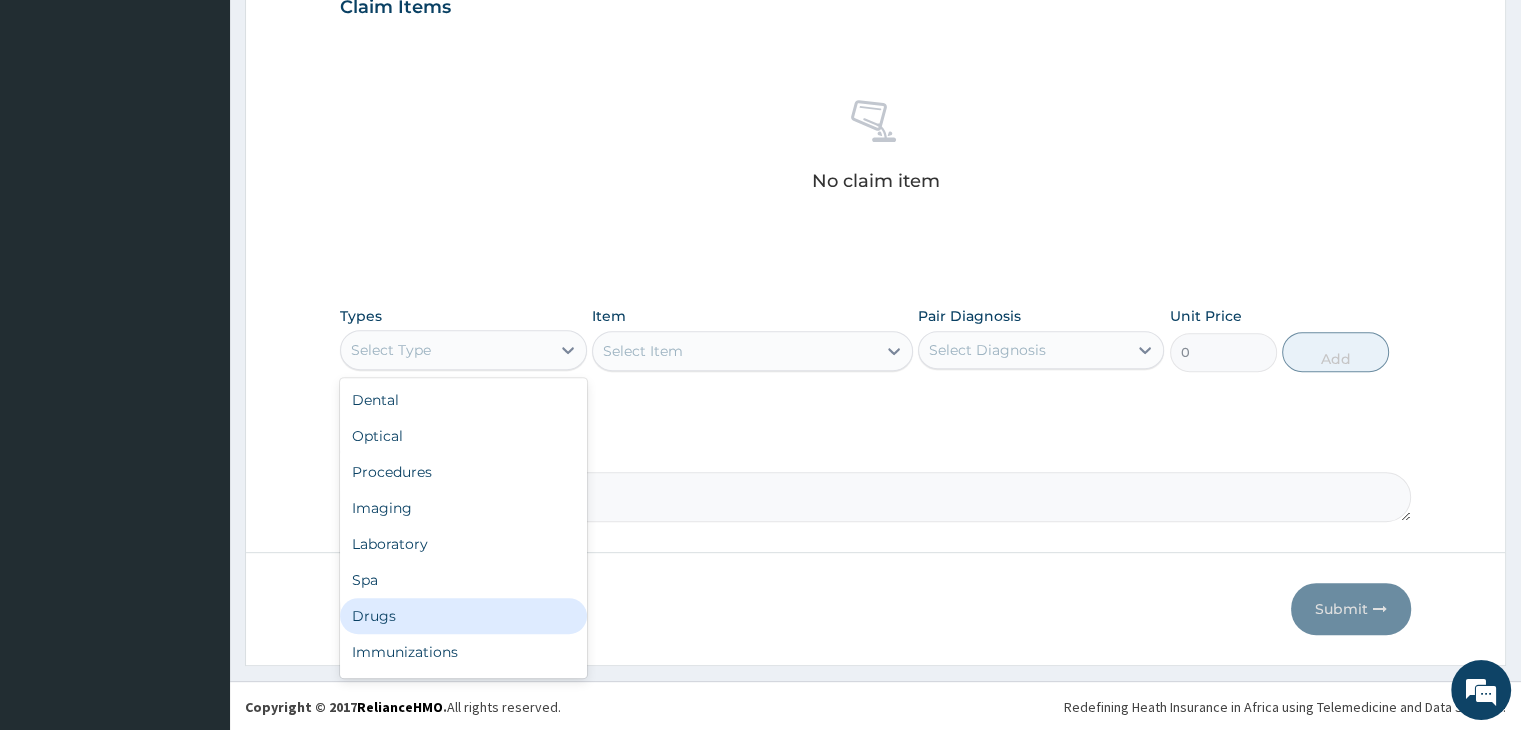 click on "Drugs" at bounding box center (463, 616) 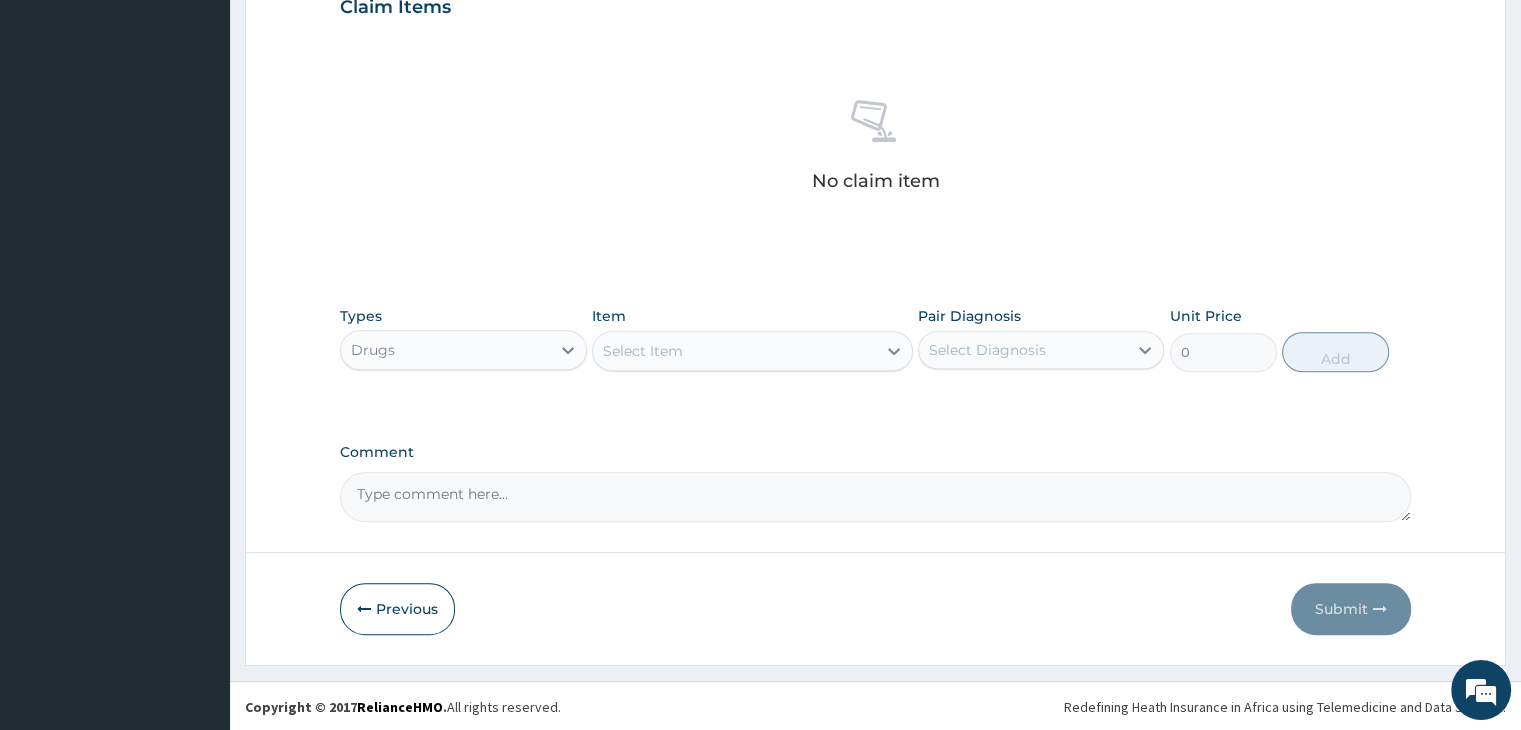 click on "Select Item" at bounding box center (734, 351) 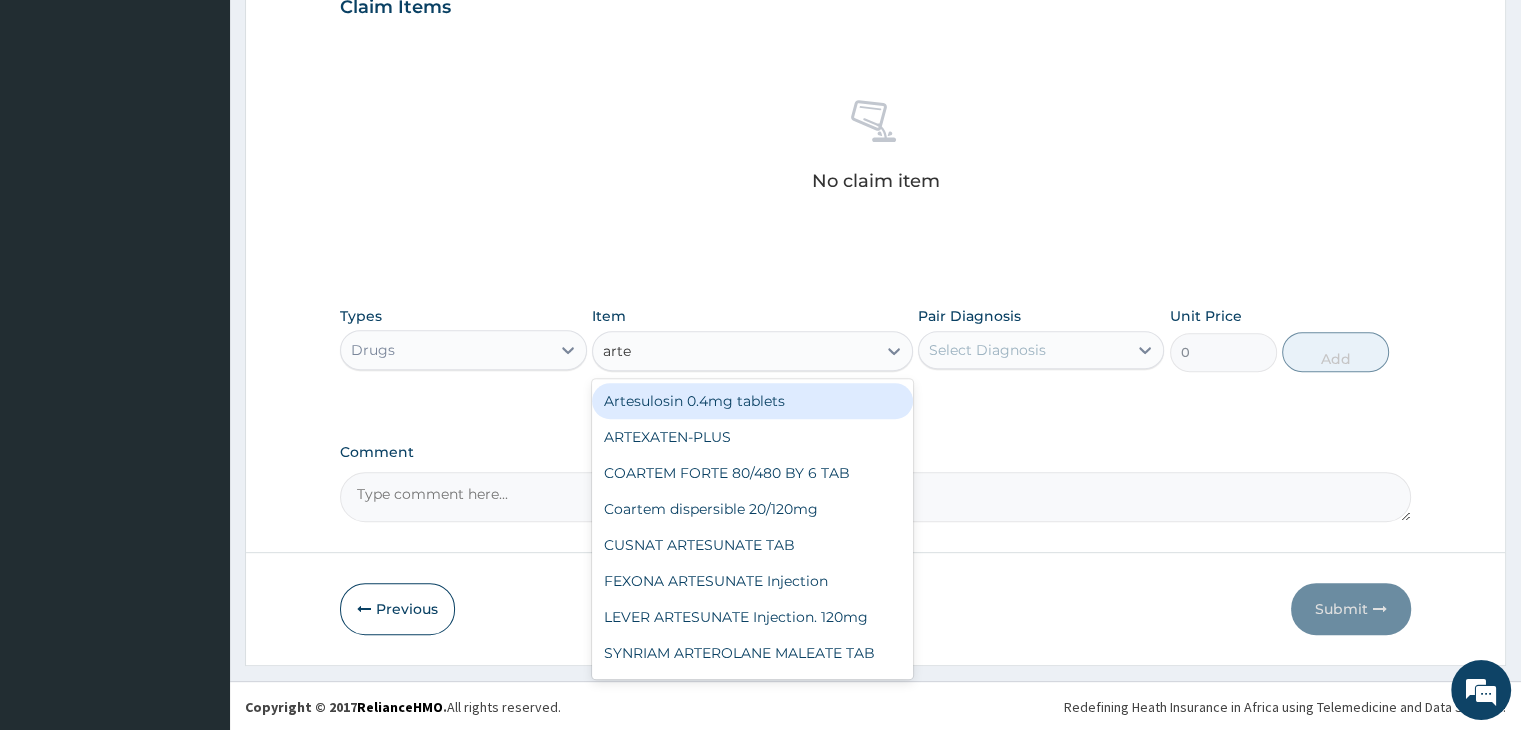 type on "artes" 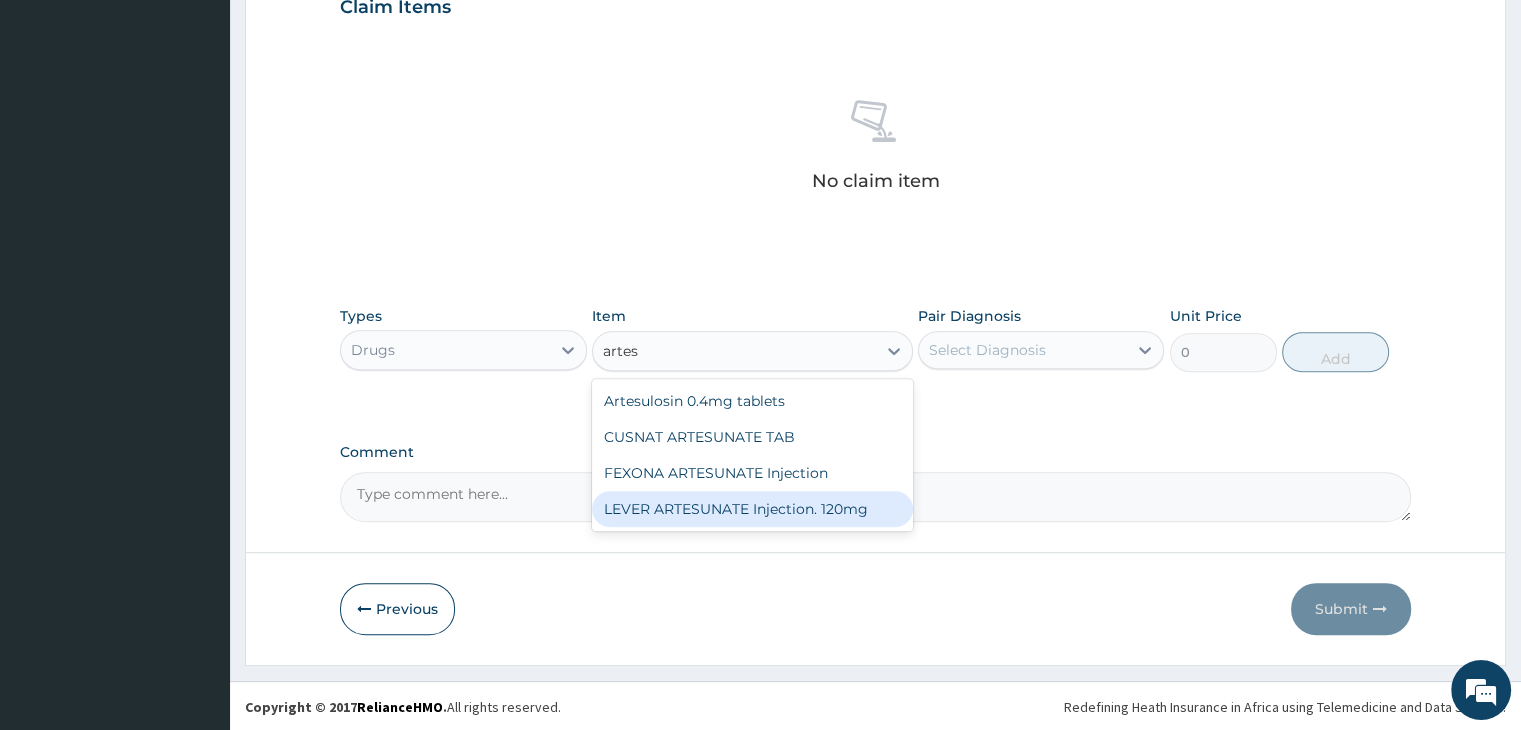 click on "LEVER ARTESUNATE Injection. 120mg" at bounding box center (752, 509) 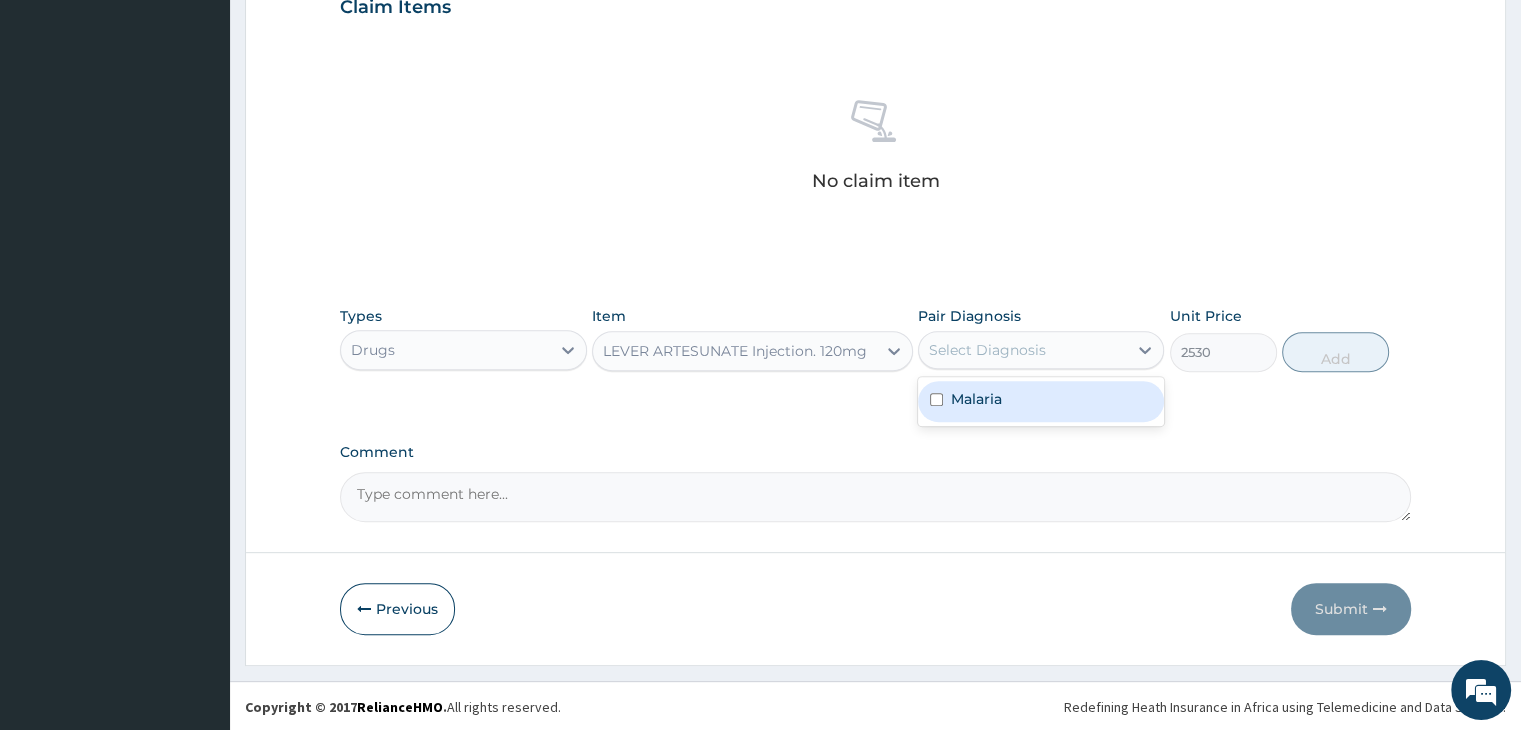 click on "Select Diagnosis" at bounding box center (987, 350) 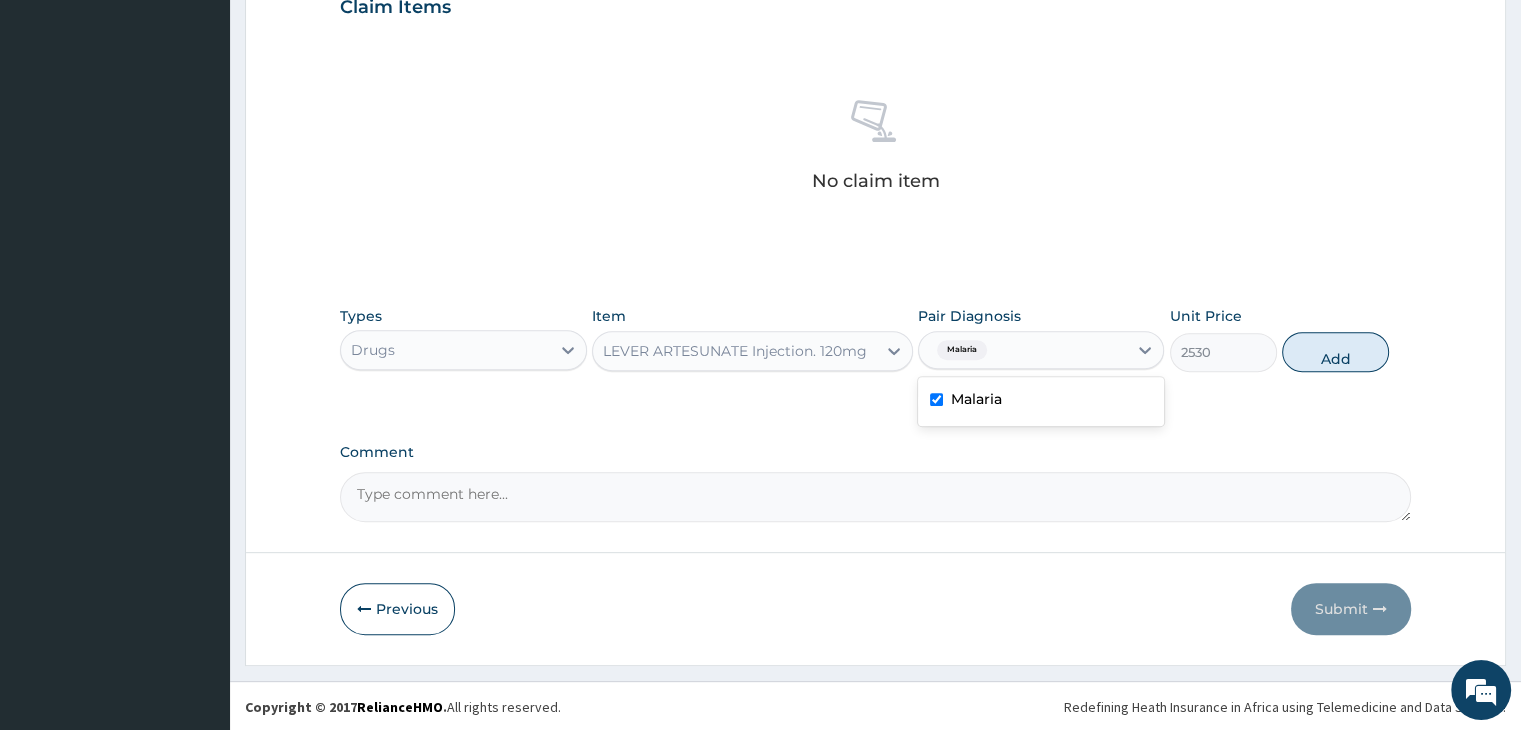 checkbox on "true" 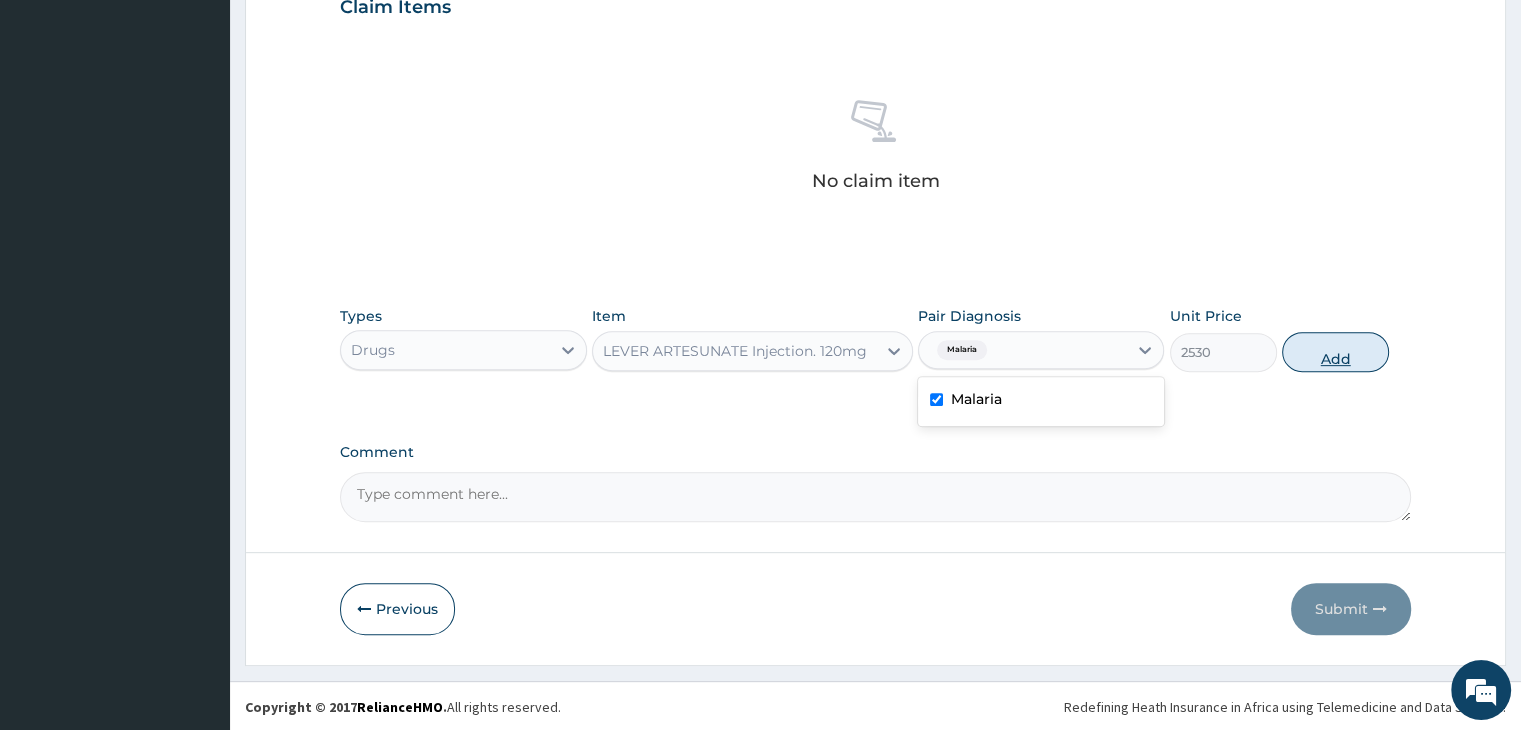 click on "Add" at bounding box center [1335, 352] 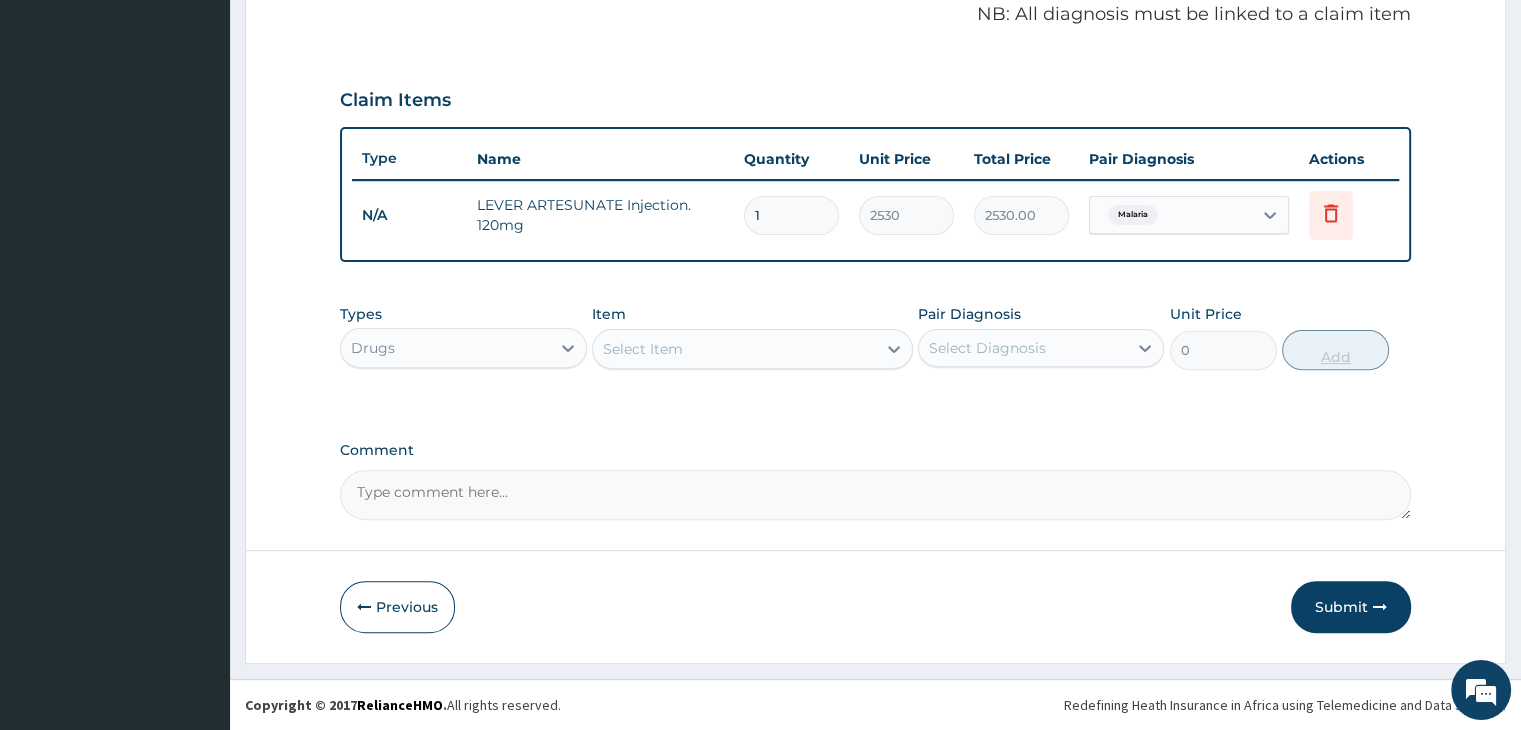 scroll, scrollTop: 614, scrollLeft: 0, axis: vertical 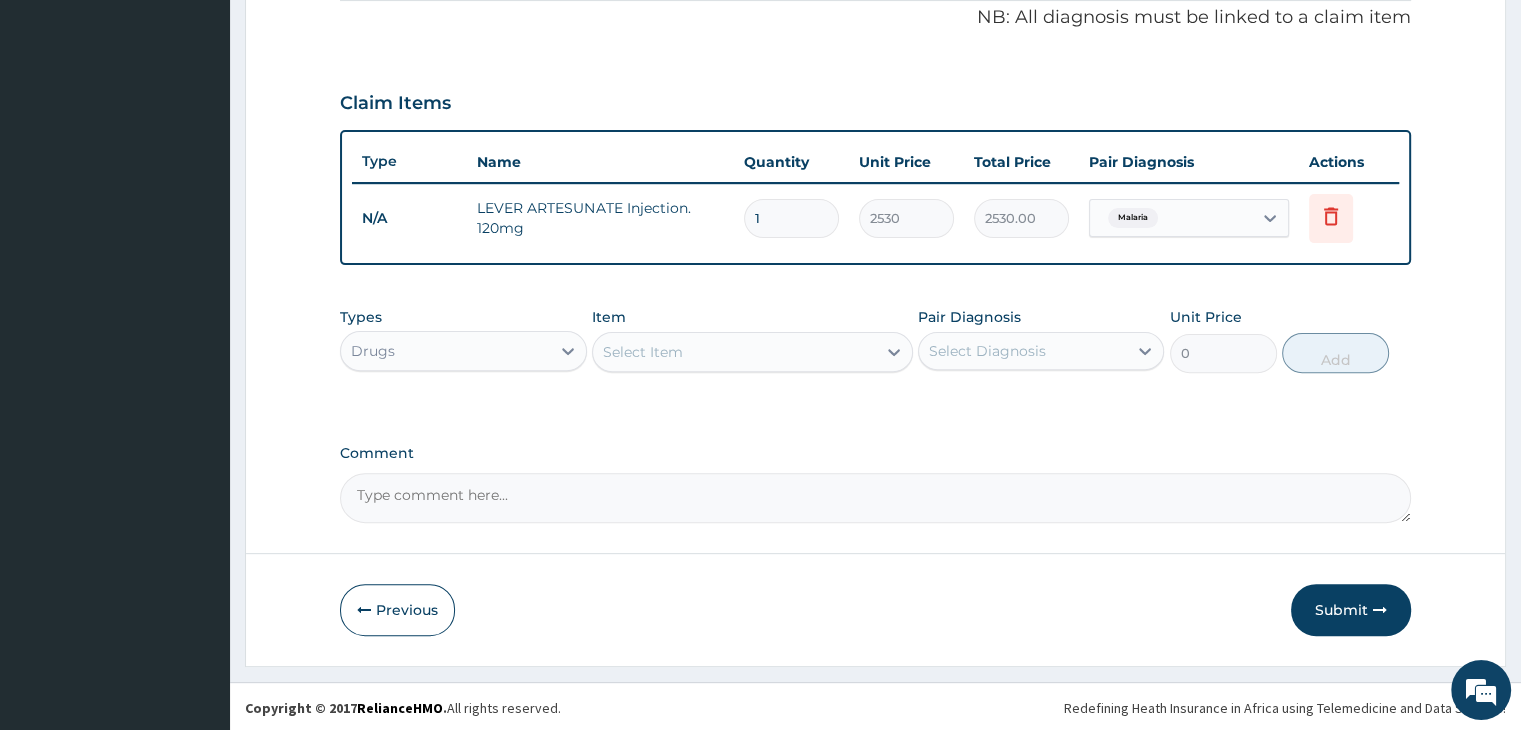 click on "Select Item" at bounding box center (734, 352) 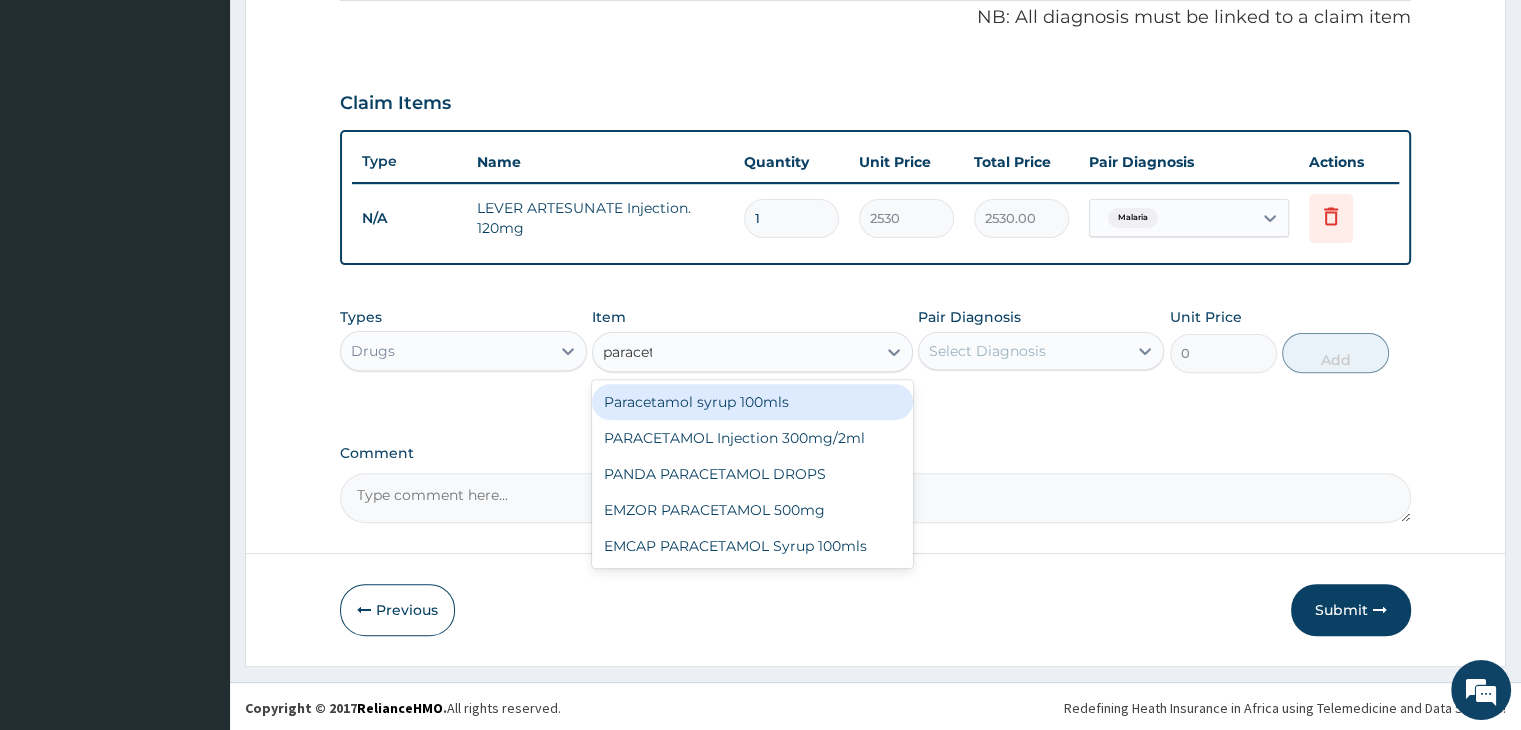 type on "paraceta" 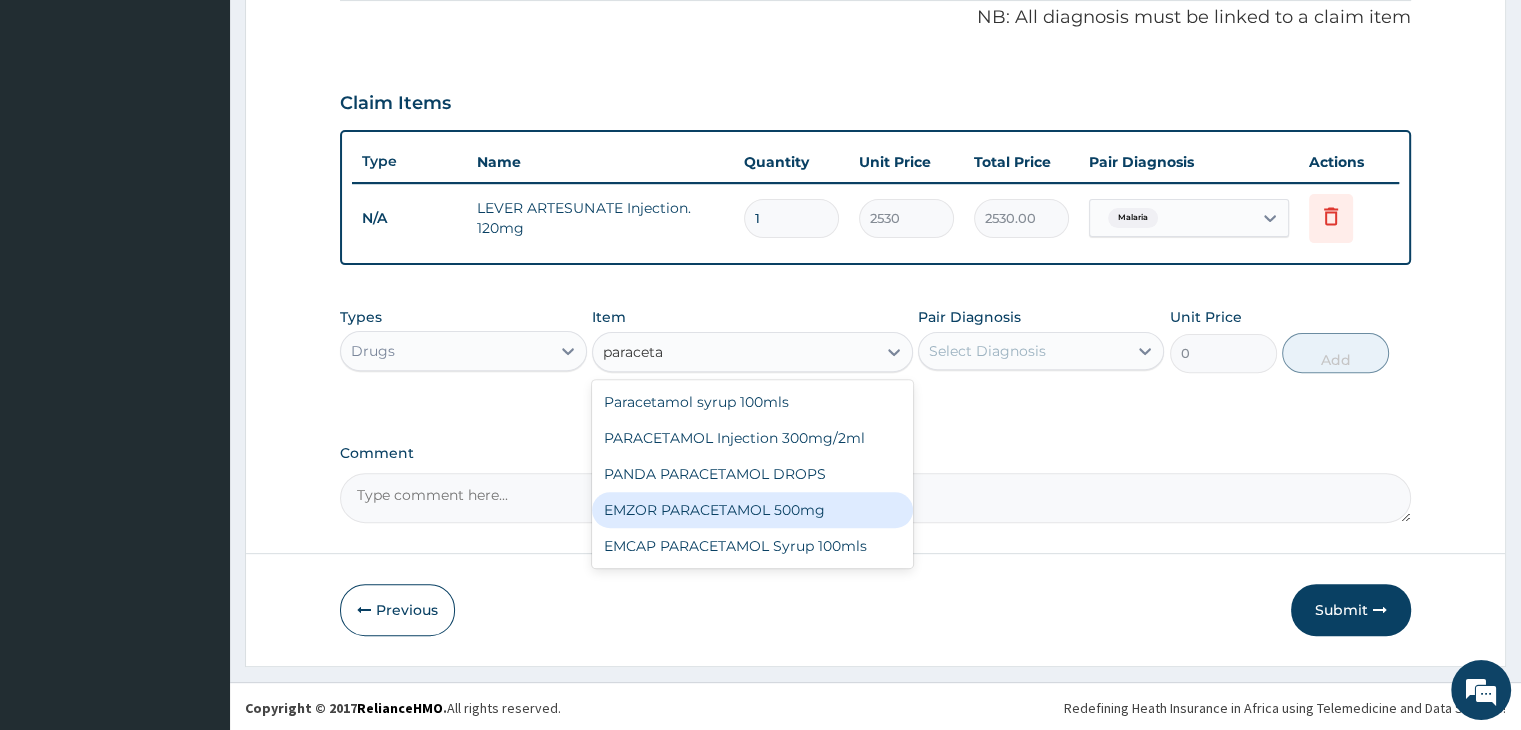 click on "EMZOR PARACETAMOL 500mg" at bounding box center [752, 510] 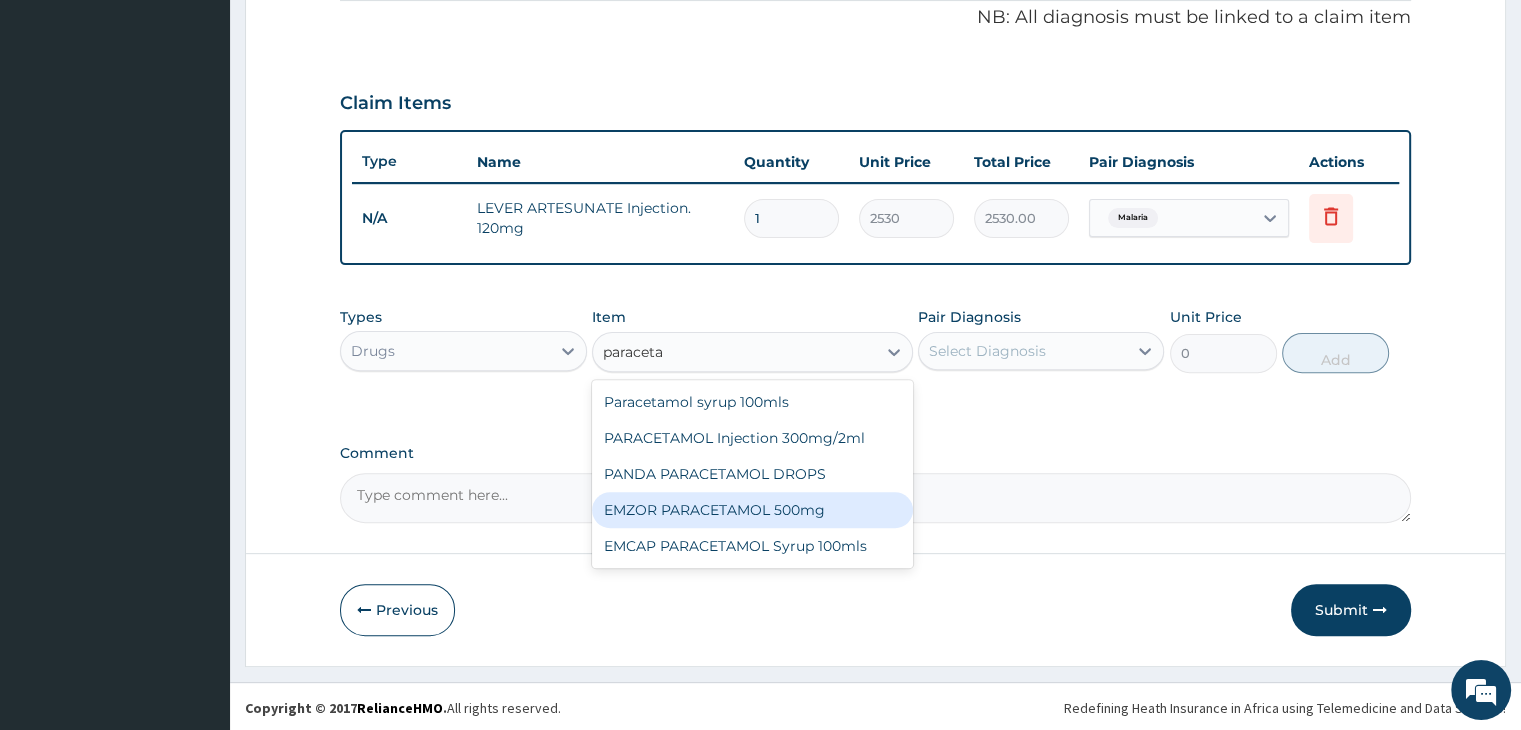 type 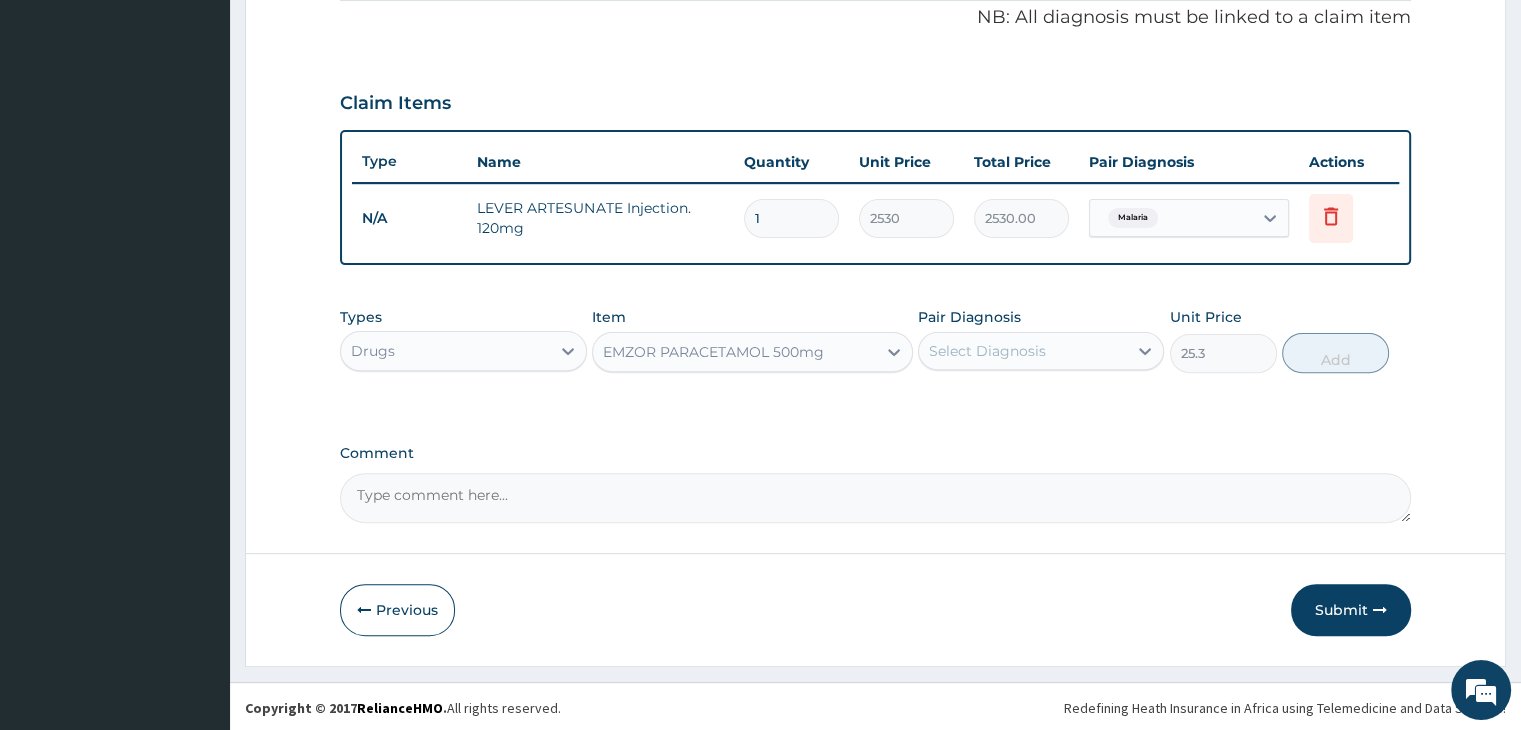 click on "Select Diagnosis" at bounding box center [1023, 351] 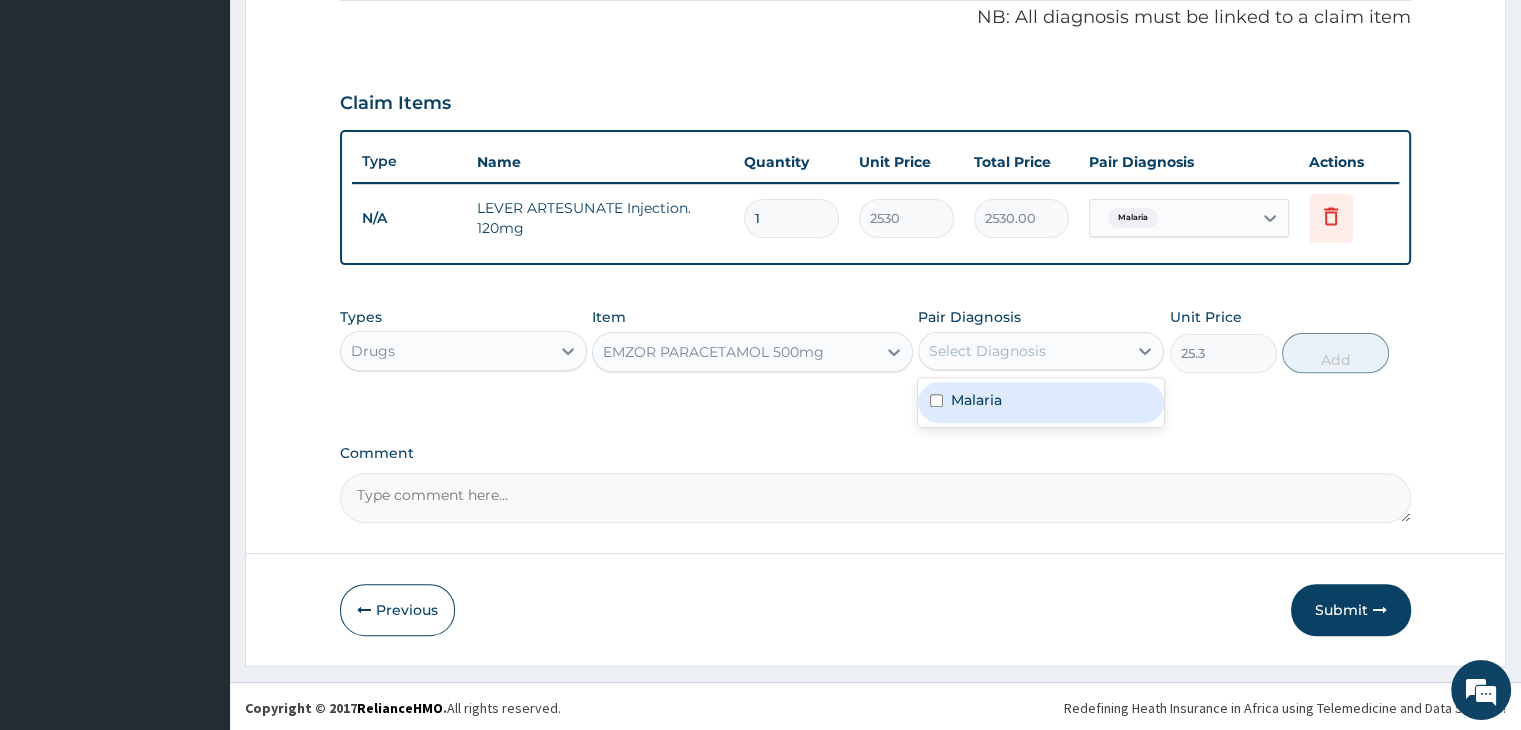 click on "Malaria" at bounding box center [1041, 402] 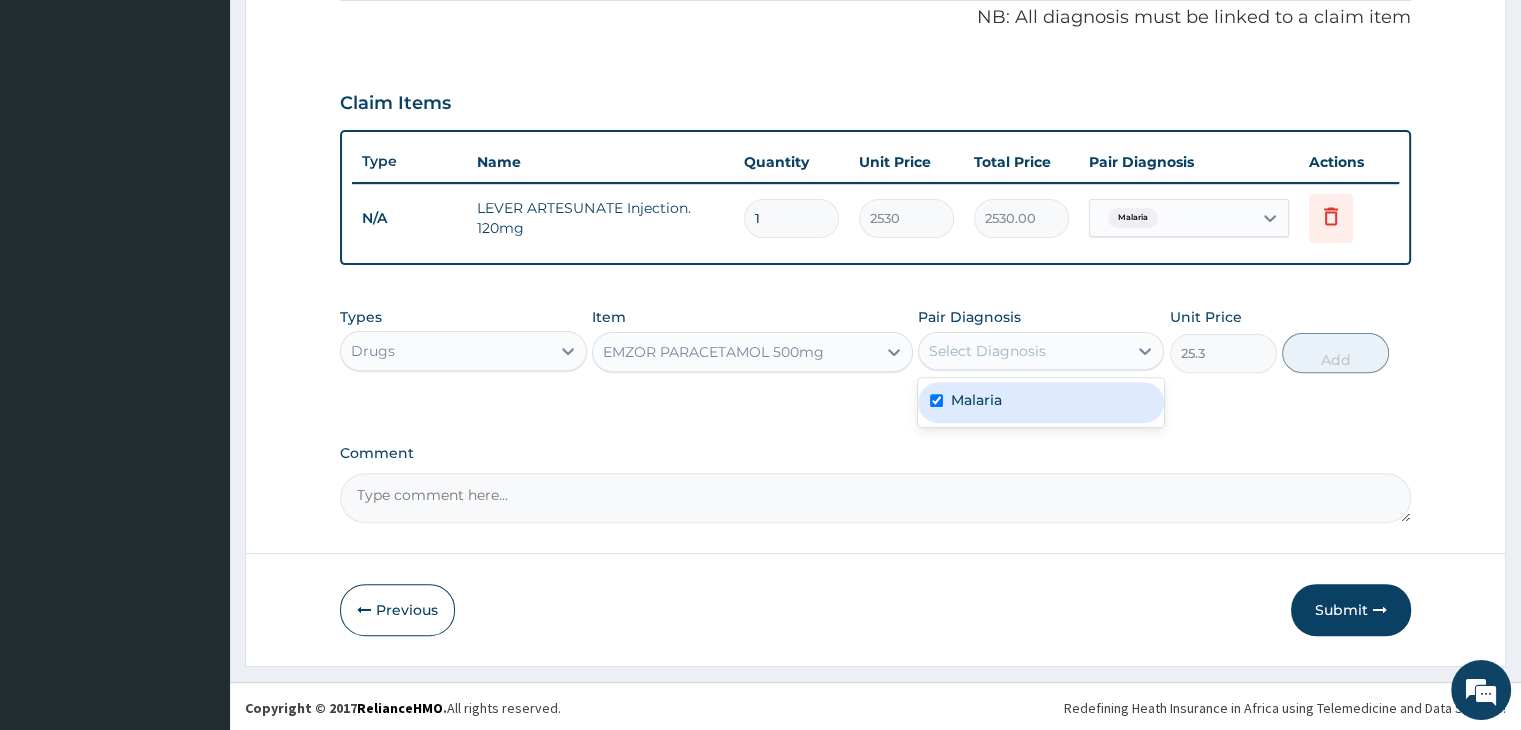 checkbox on "true" 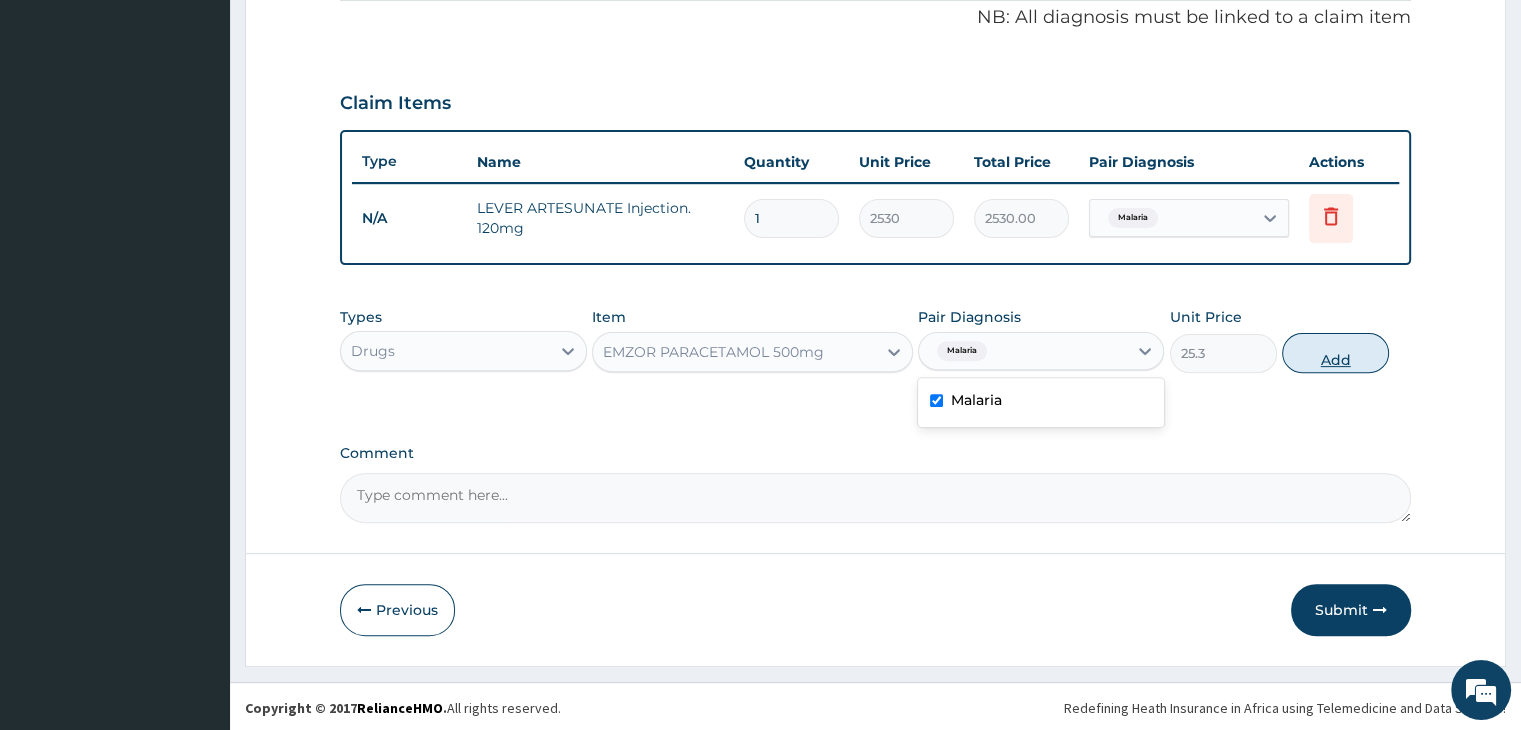click on "Add" at bounding box center [1335, 353] 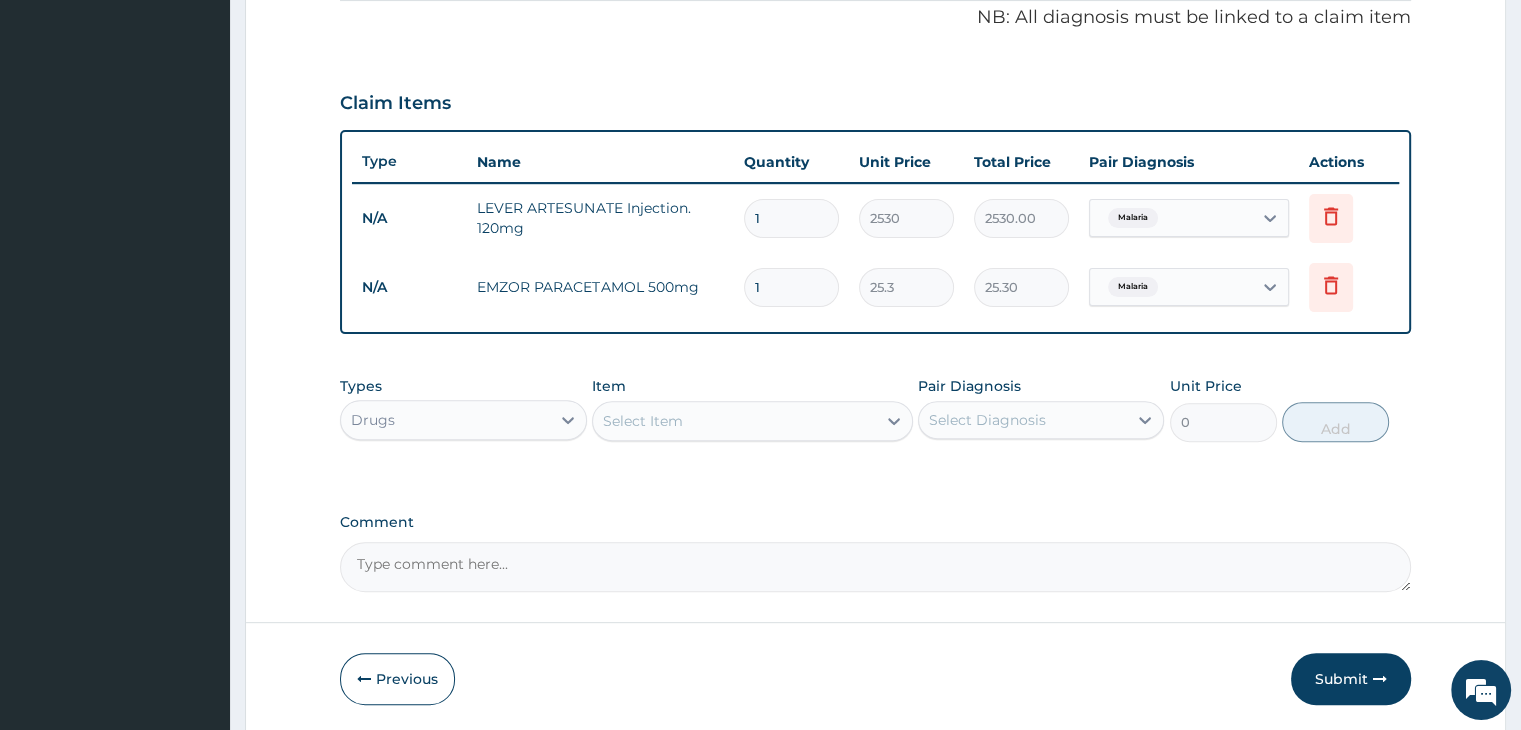 click on "Select Item" at bounding box center (734, 421) 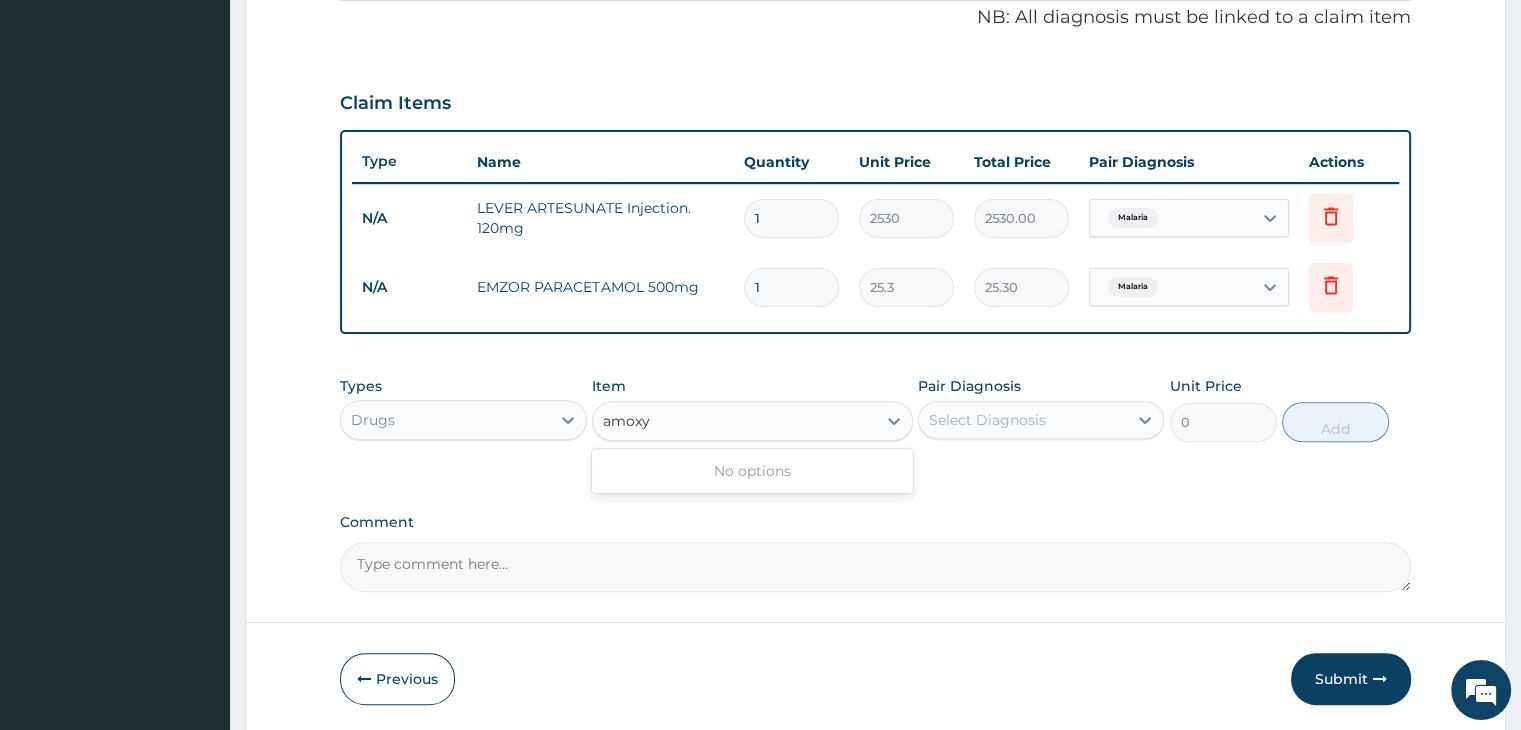 type on "amox" 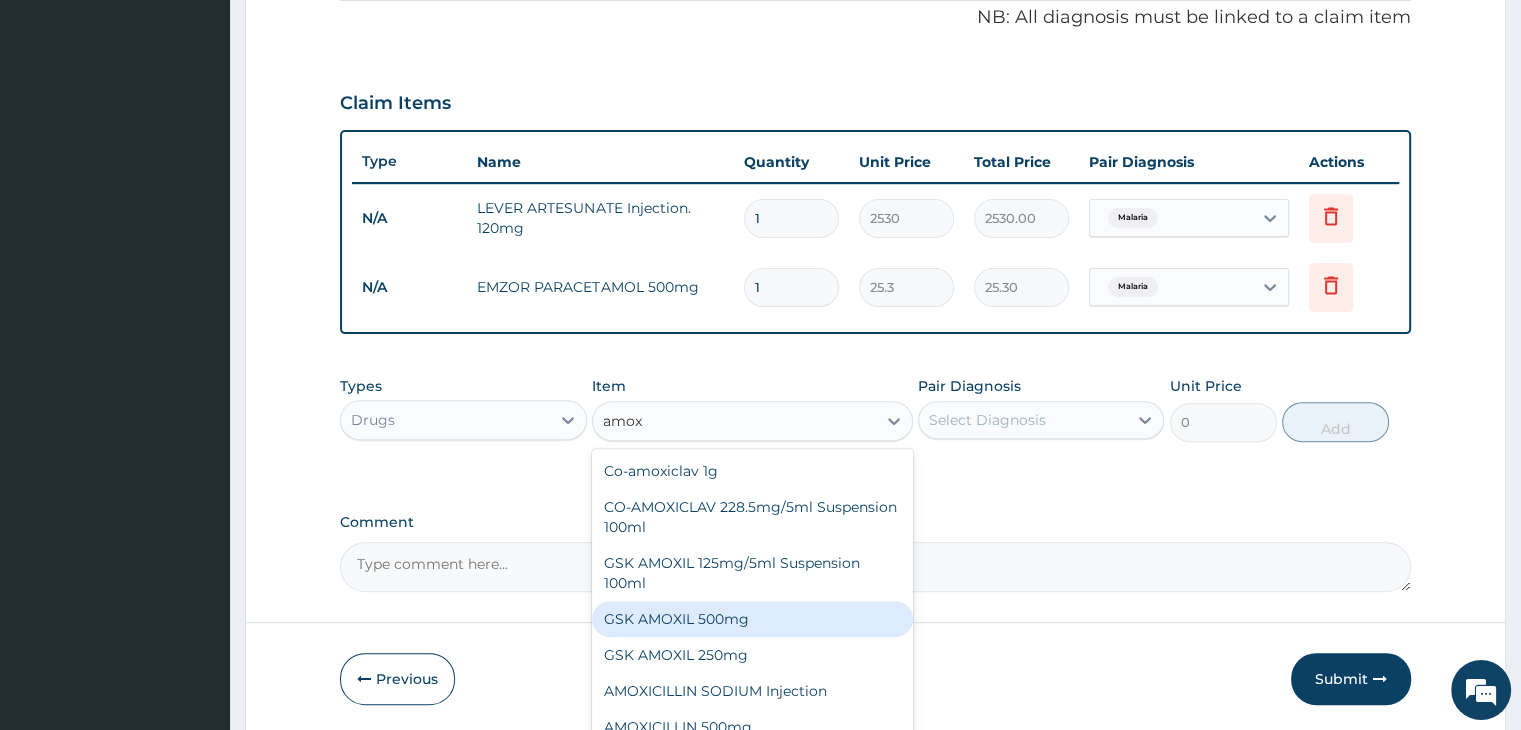 scroll, scrollTop: 36, scrollLeft: 0, axis: vertical 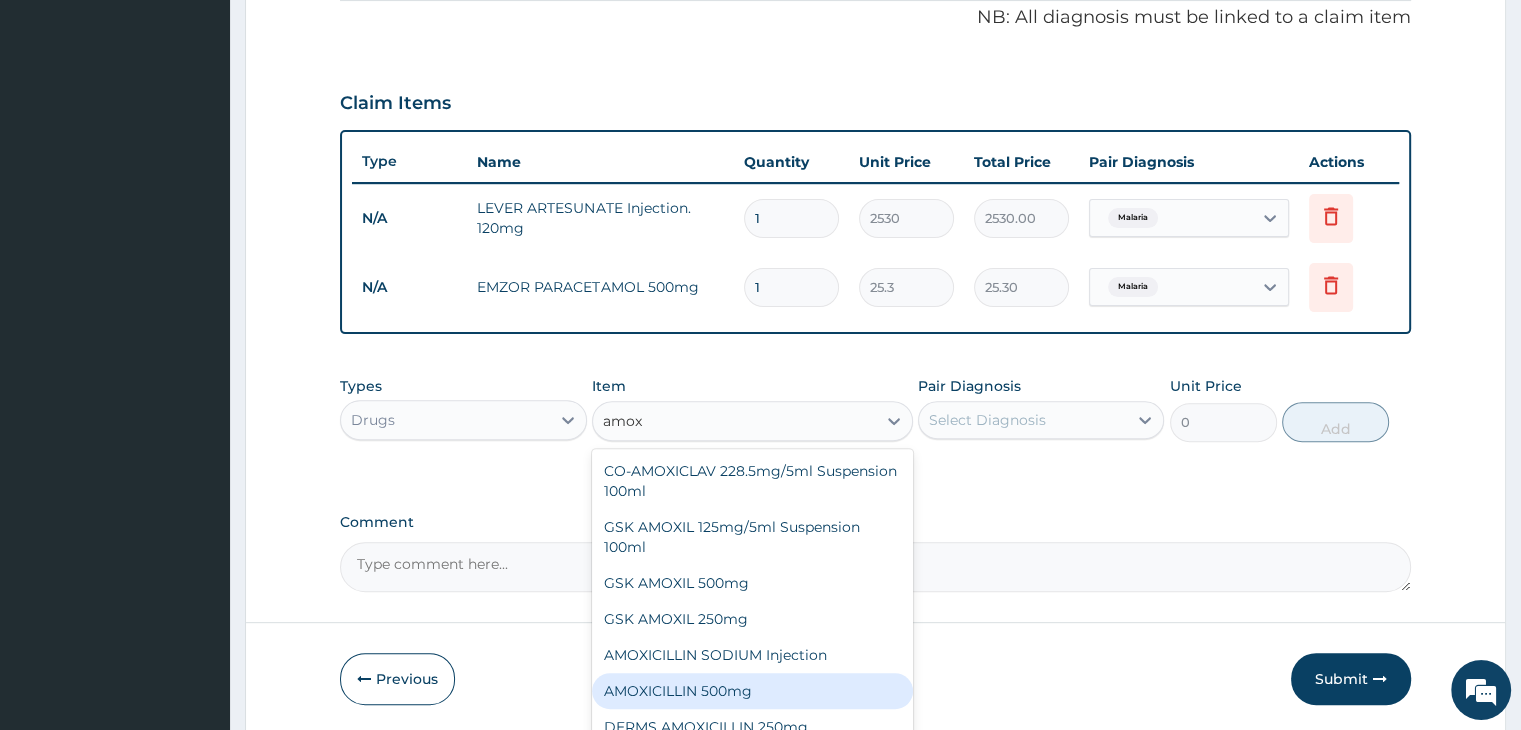 click on "AMOXICILLIN 500mg" at bounding box center (752, 691) 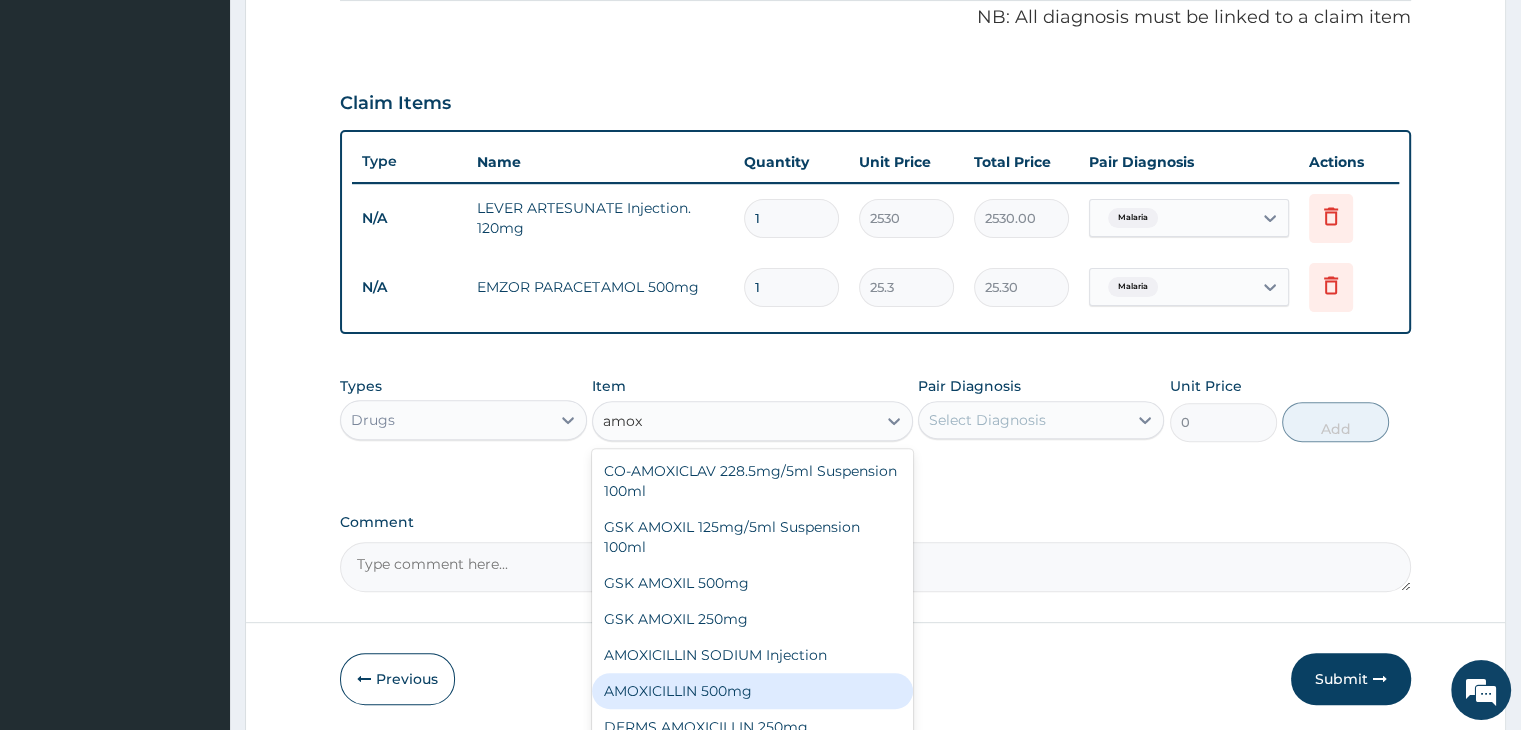 type 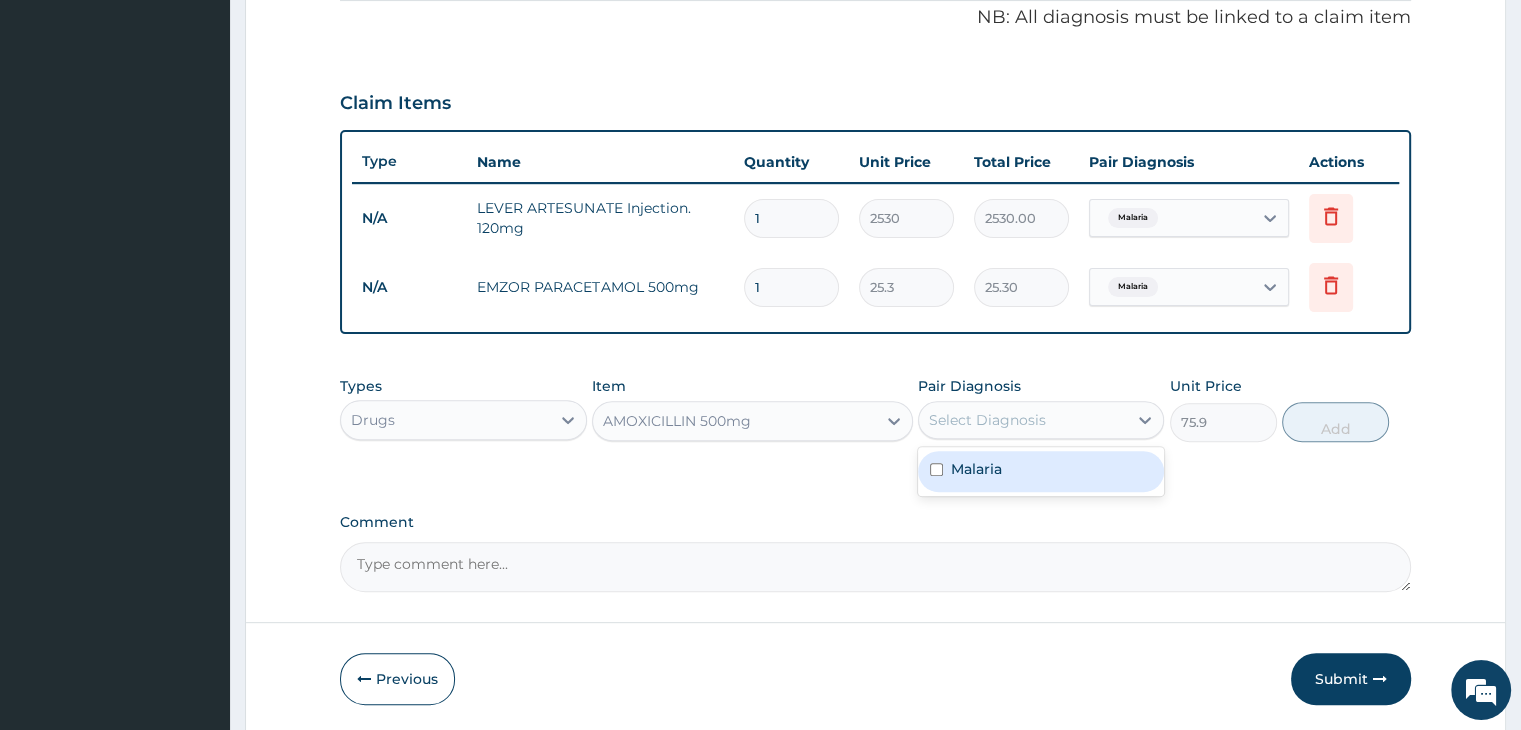 click on "Select Diagnosis" at bounding box center [1023, 420] 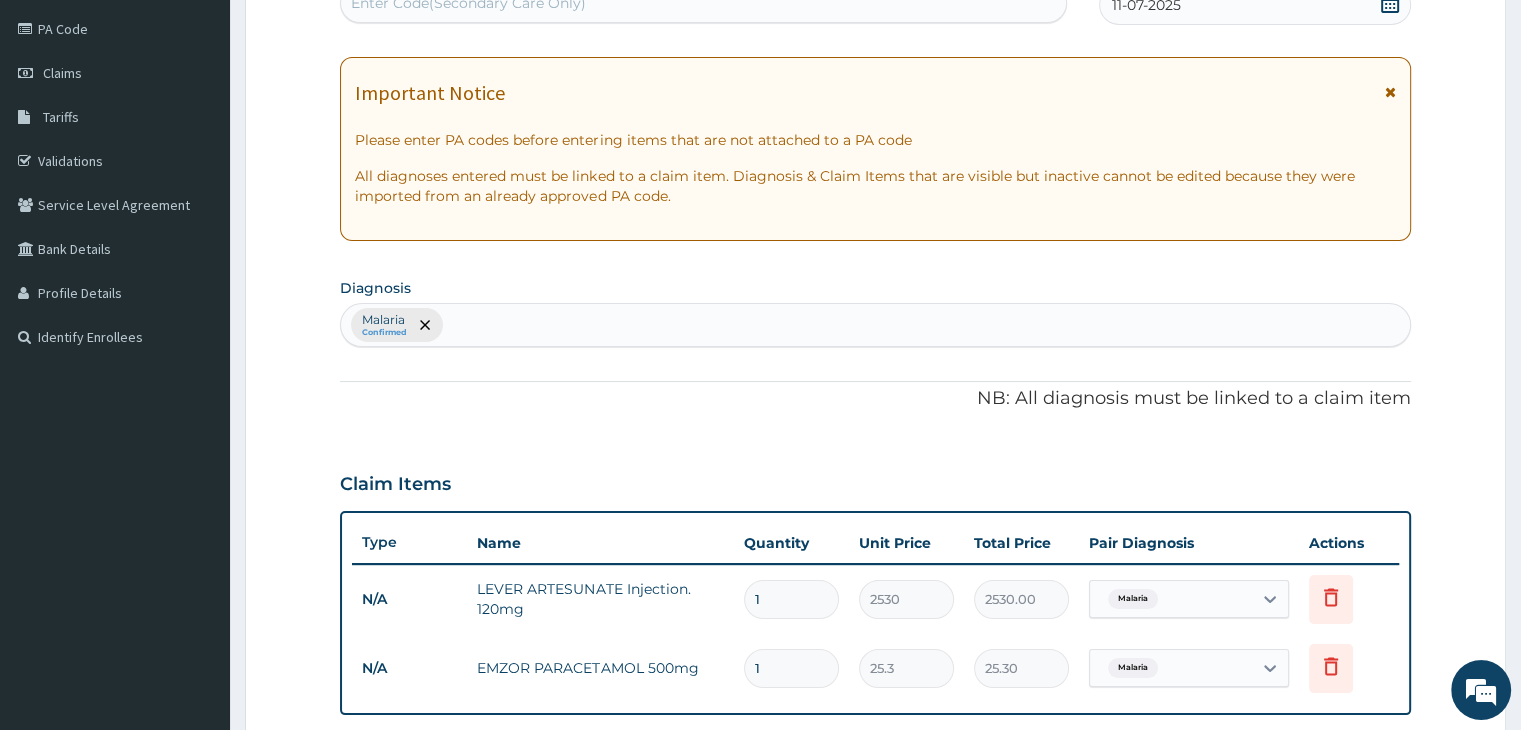 scroll, scrollTop: 214, scrollLeft: 0, axis: vertical 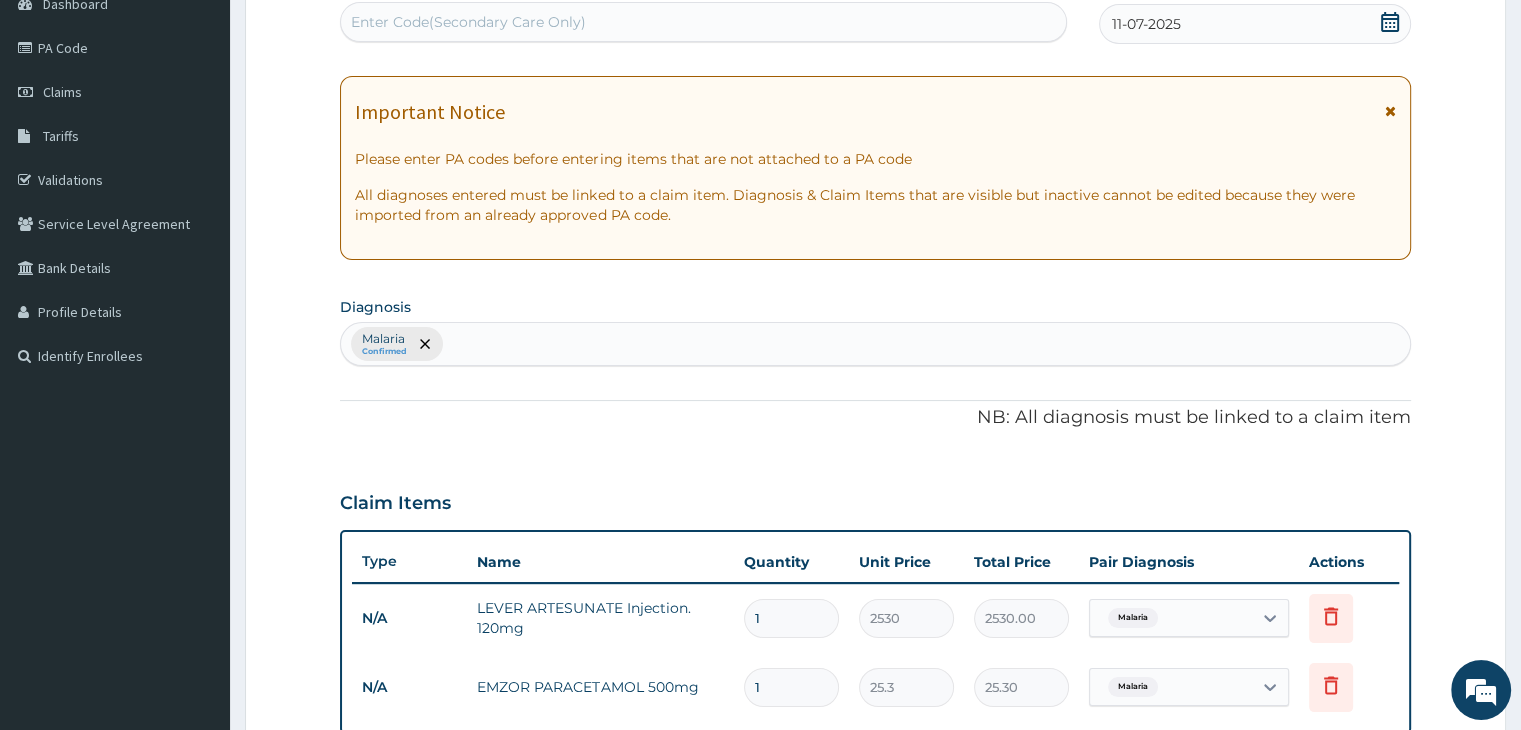 click on "Malaria Confirmed" at bounding box center (875, 344) 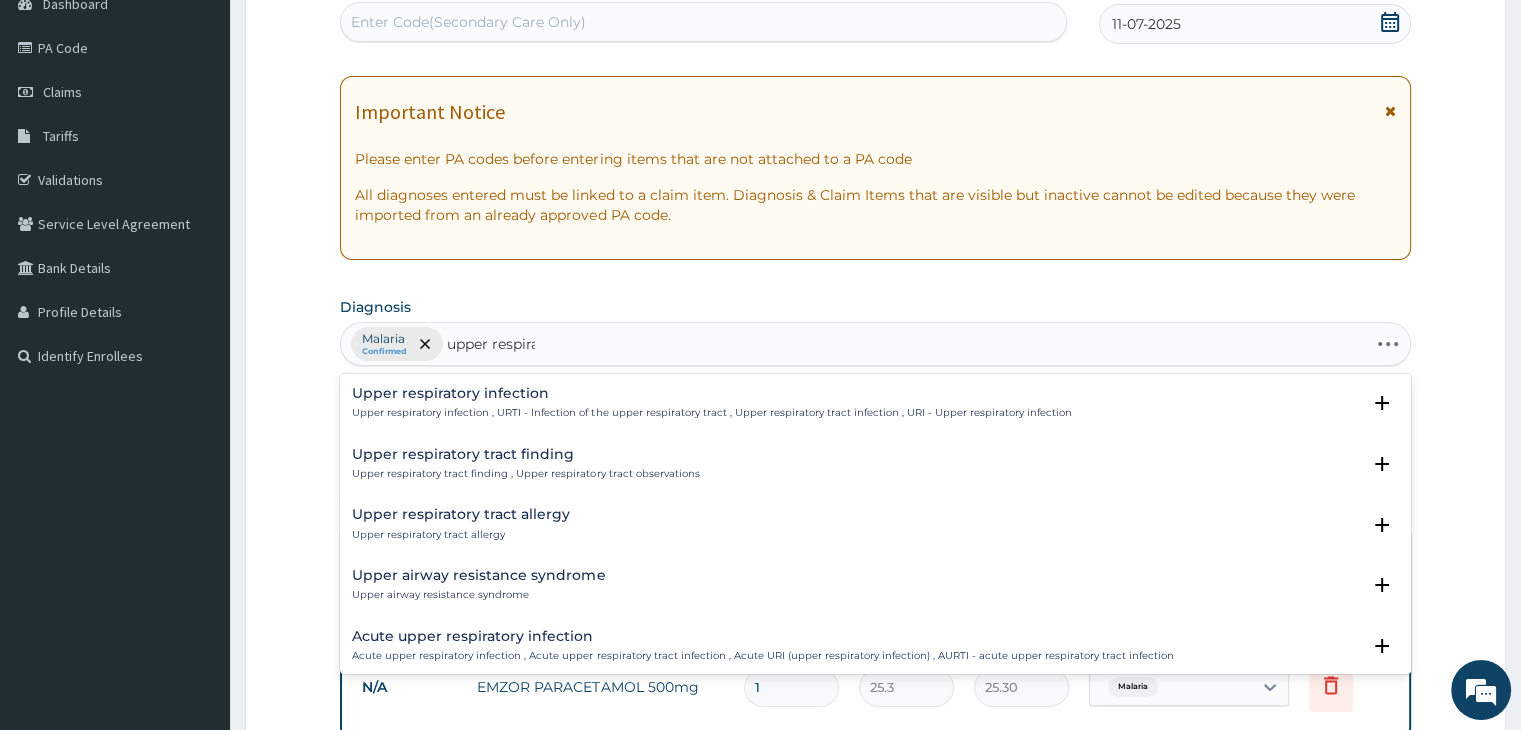 type on "upper respirat" 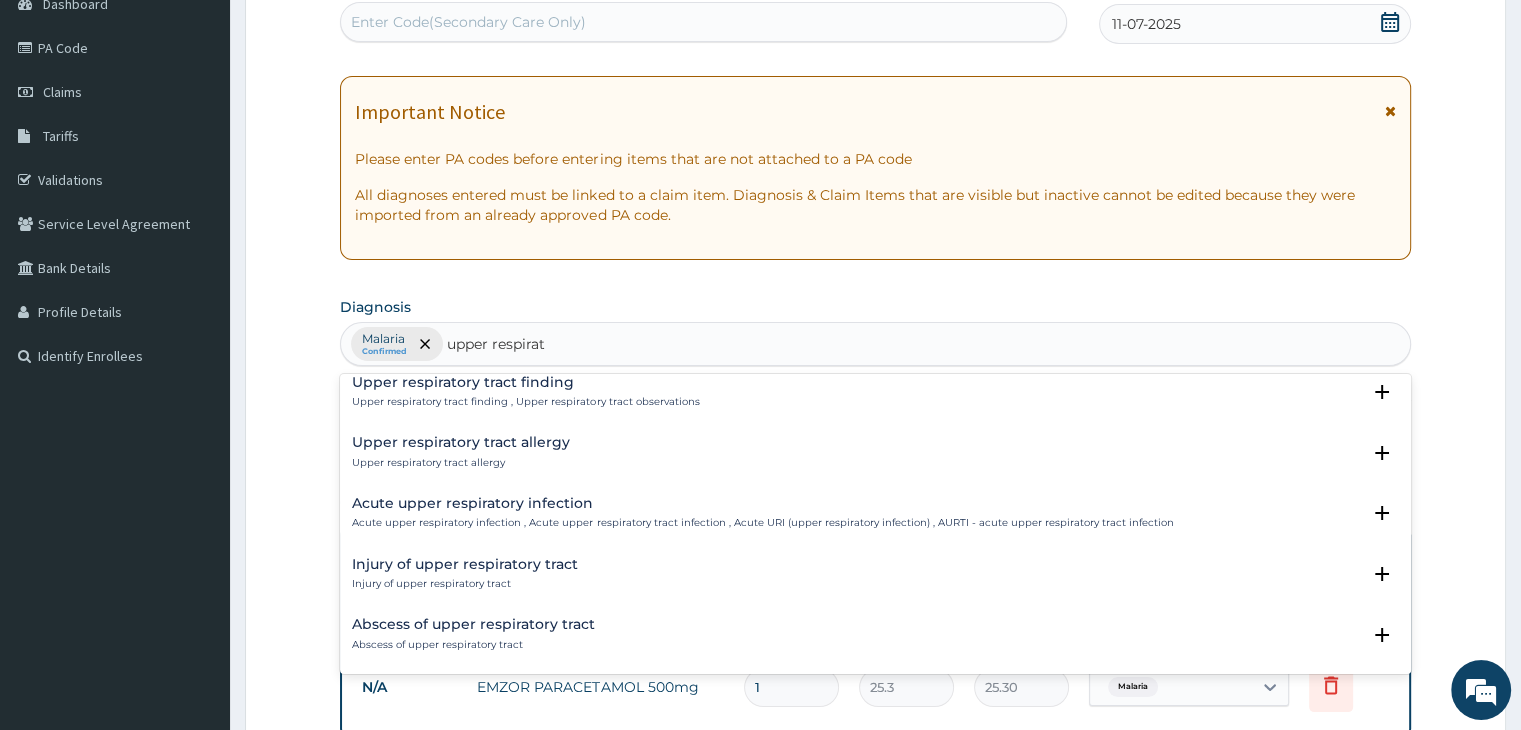 scroll, scrollTop: 100, scrollLeft: 0, axis: vertical 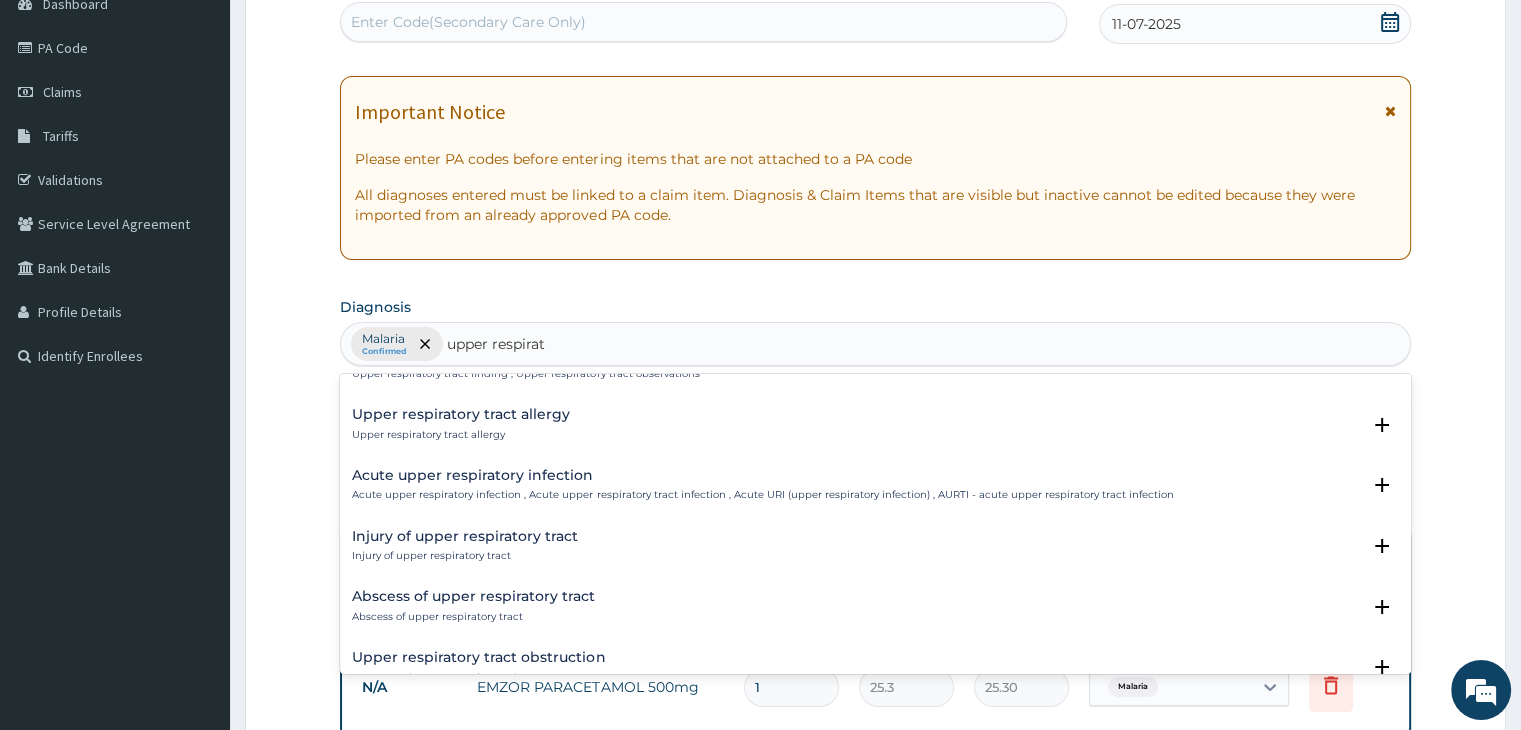 click on "Acute upper respiratory infection Acute upper respiratory infection , Acute upper respiratory tract infection , Acute URI (upper respiratory infection) , AURTI - acute upper respiratory tract infection" at bounding box center [762, 485] 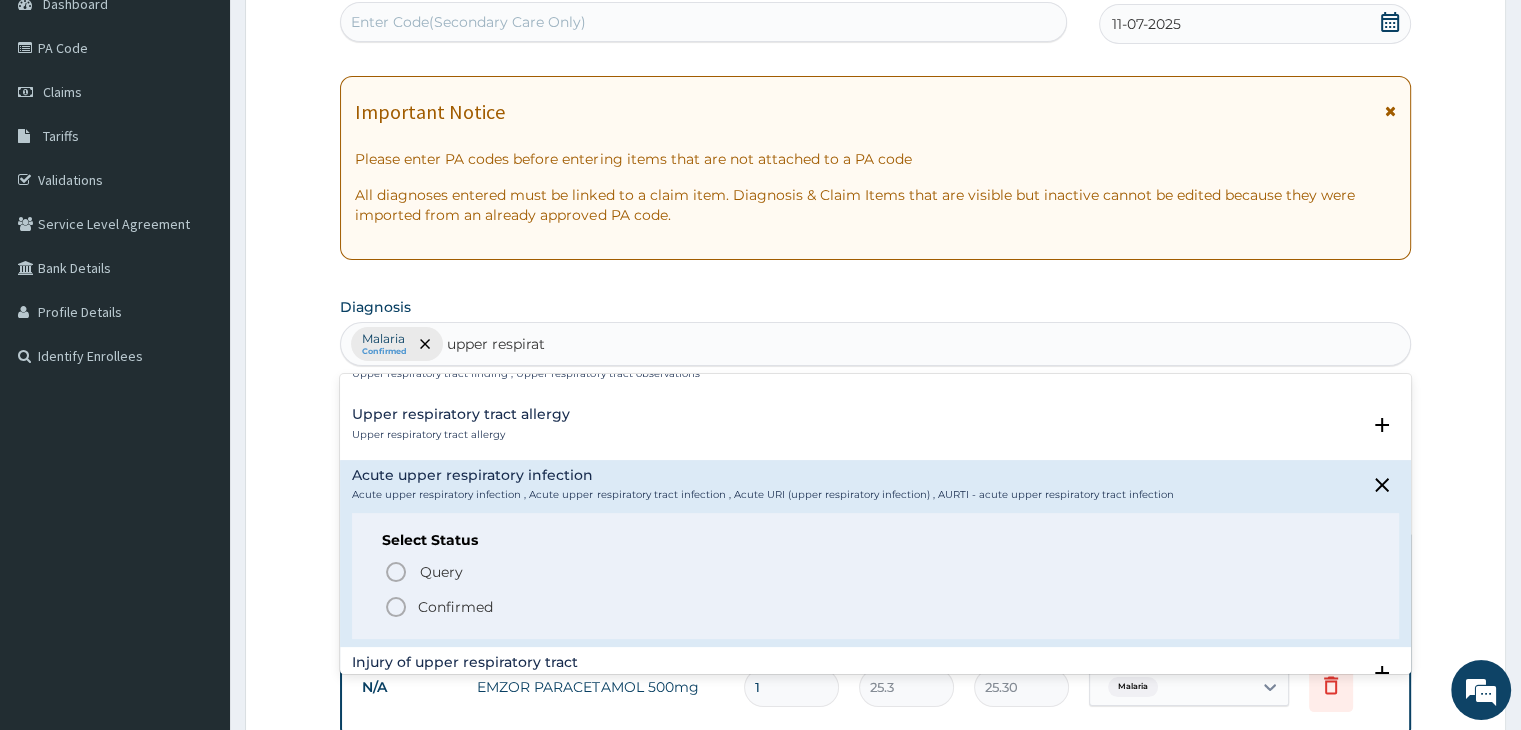 click 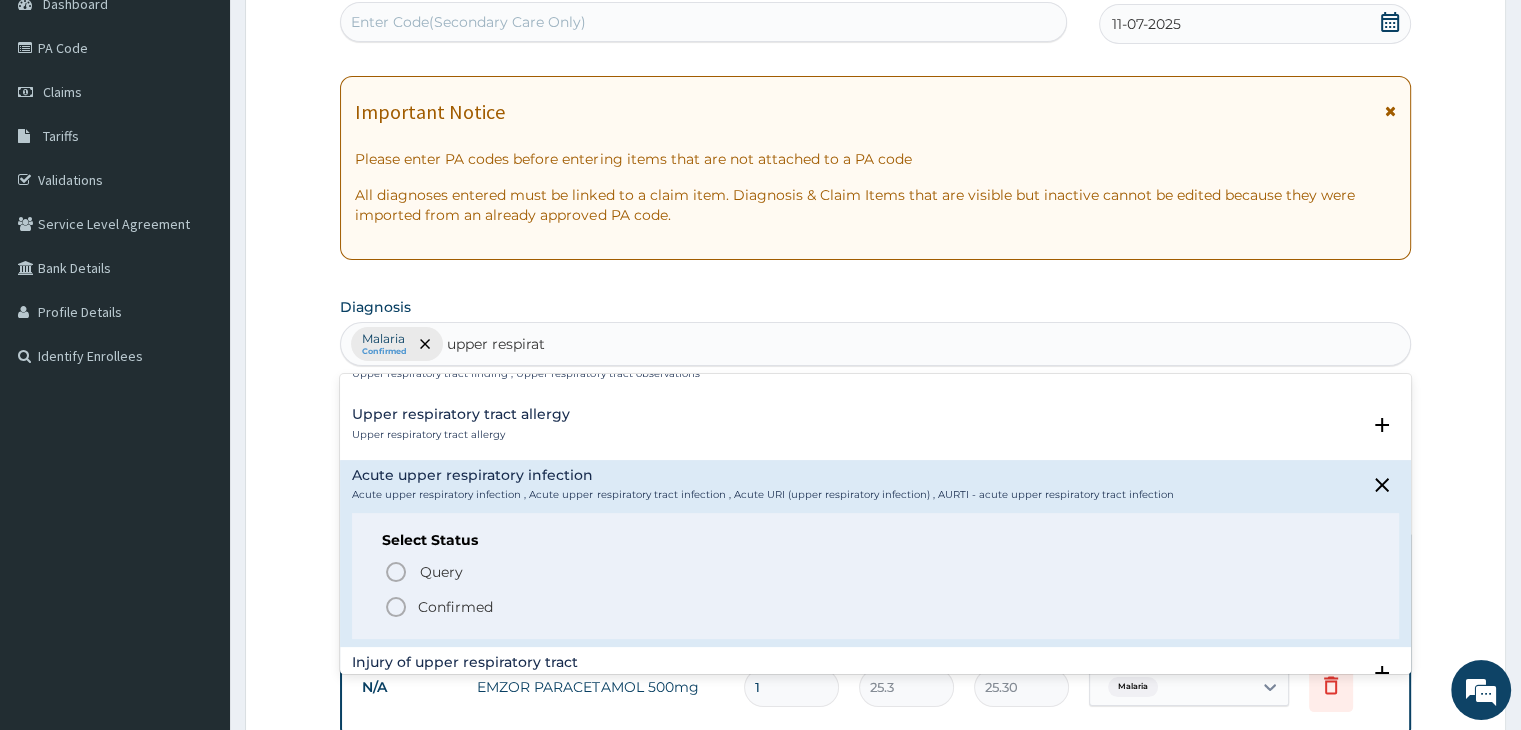 type 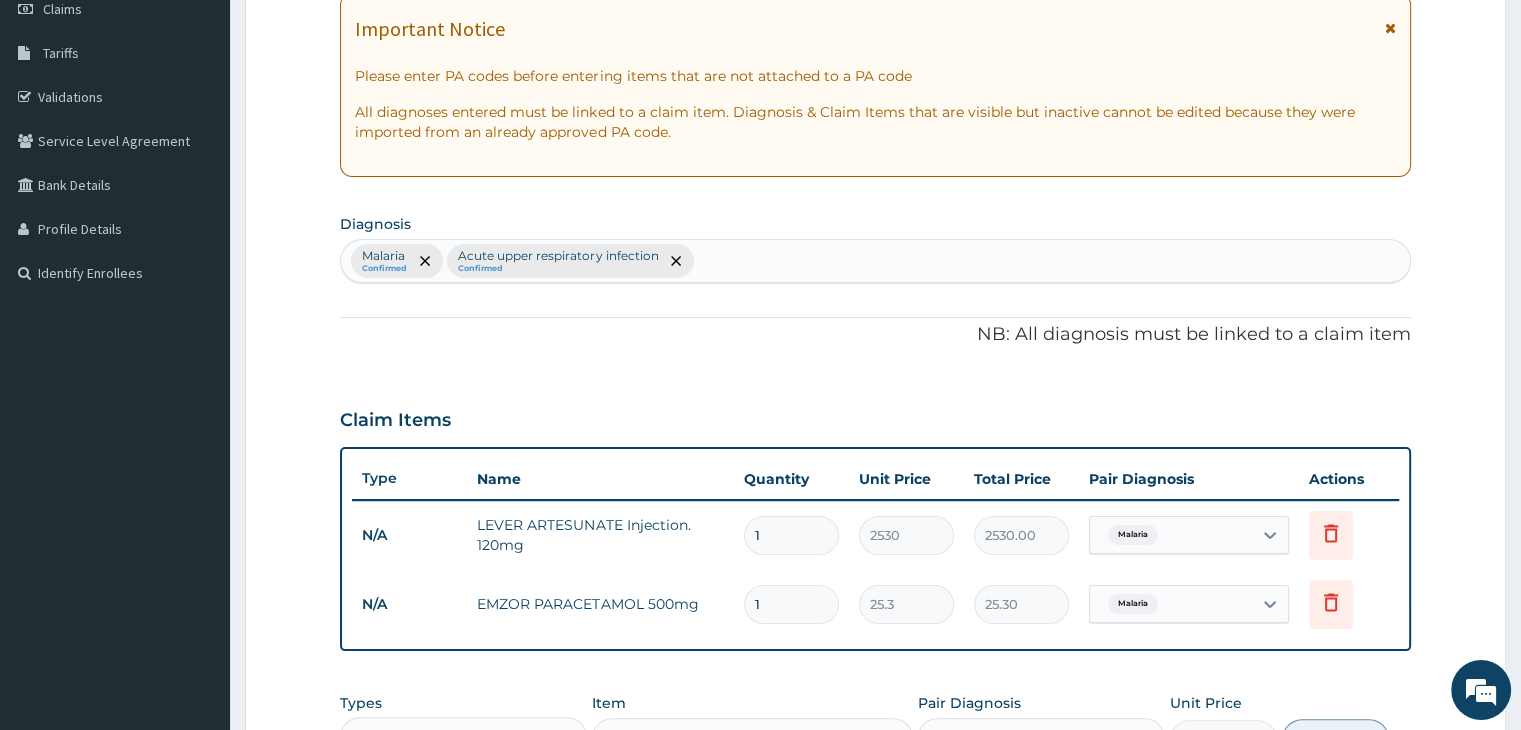 scroll, scrollTop: 683, scrollLeft: 0, axis: vertical 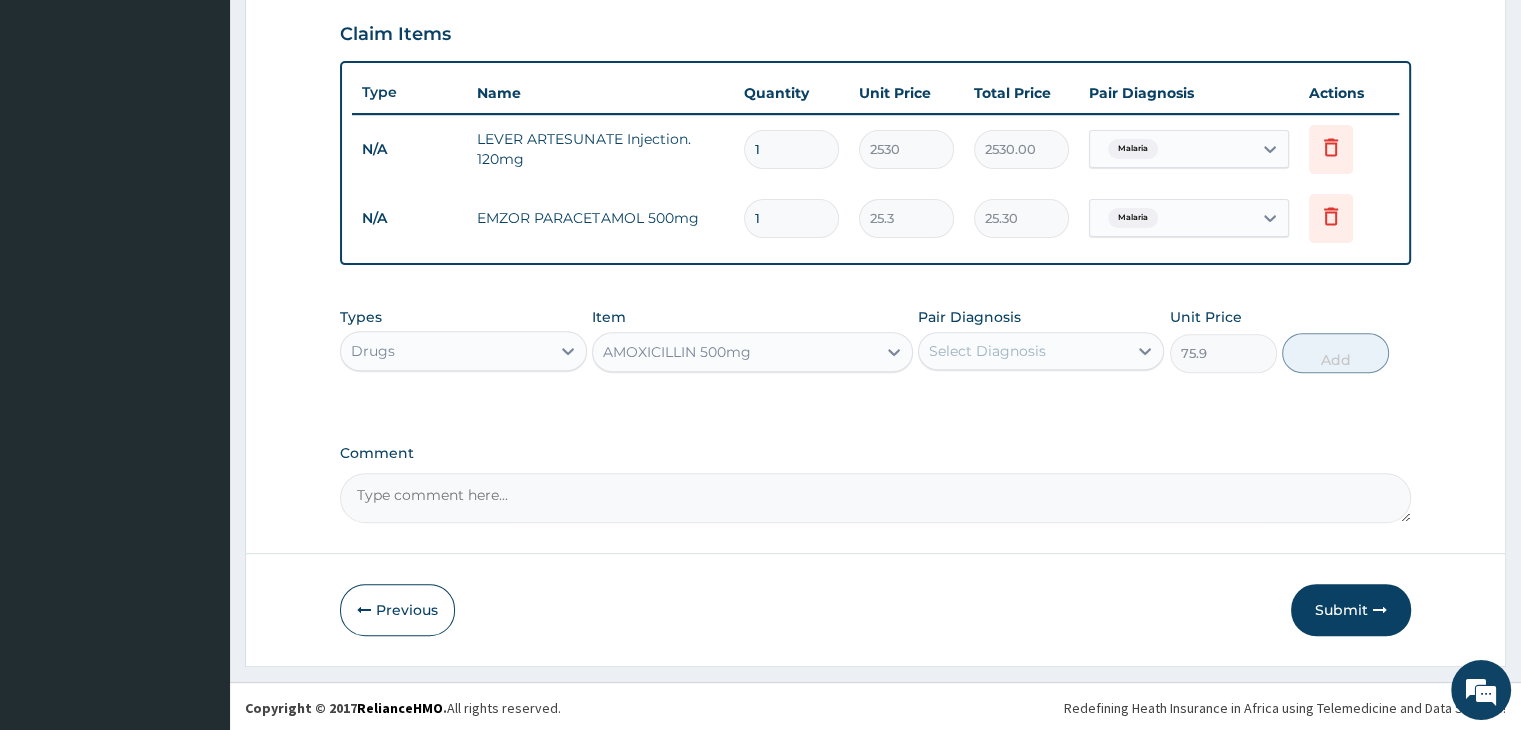 click on "Select Diagnosis" at bounding box center [1023, 351] 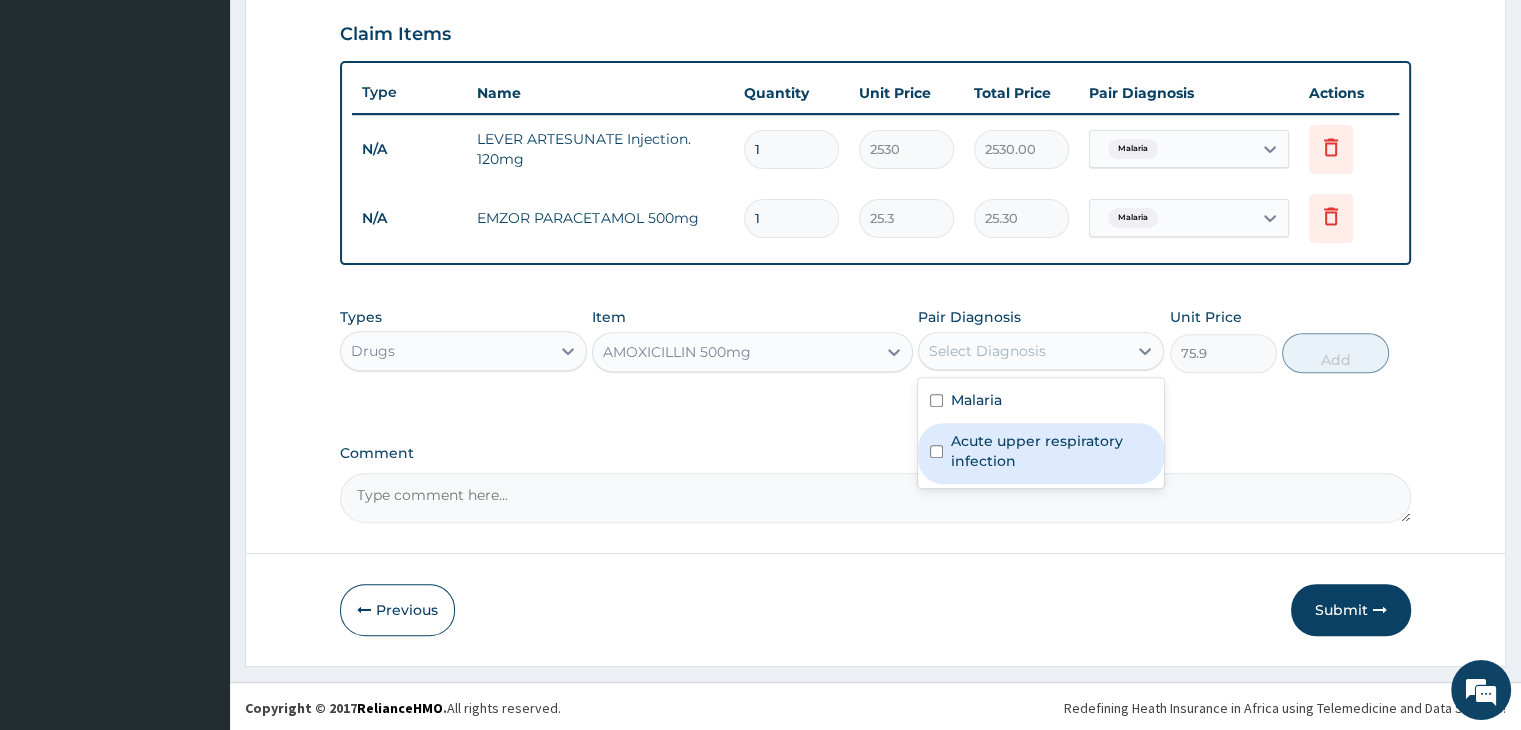 click on "Acute upper respiratory infection" at bounding box center [1051, 451] 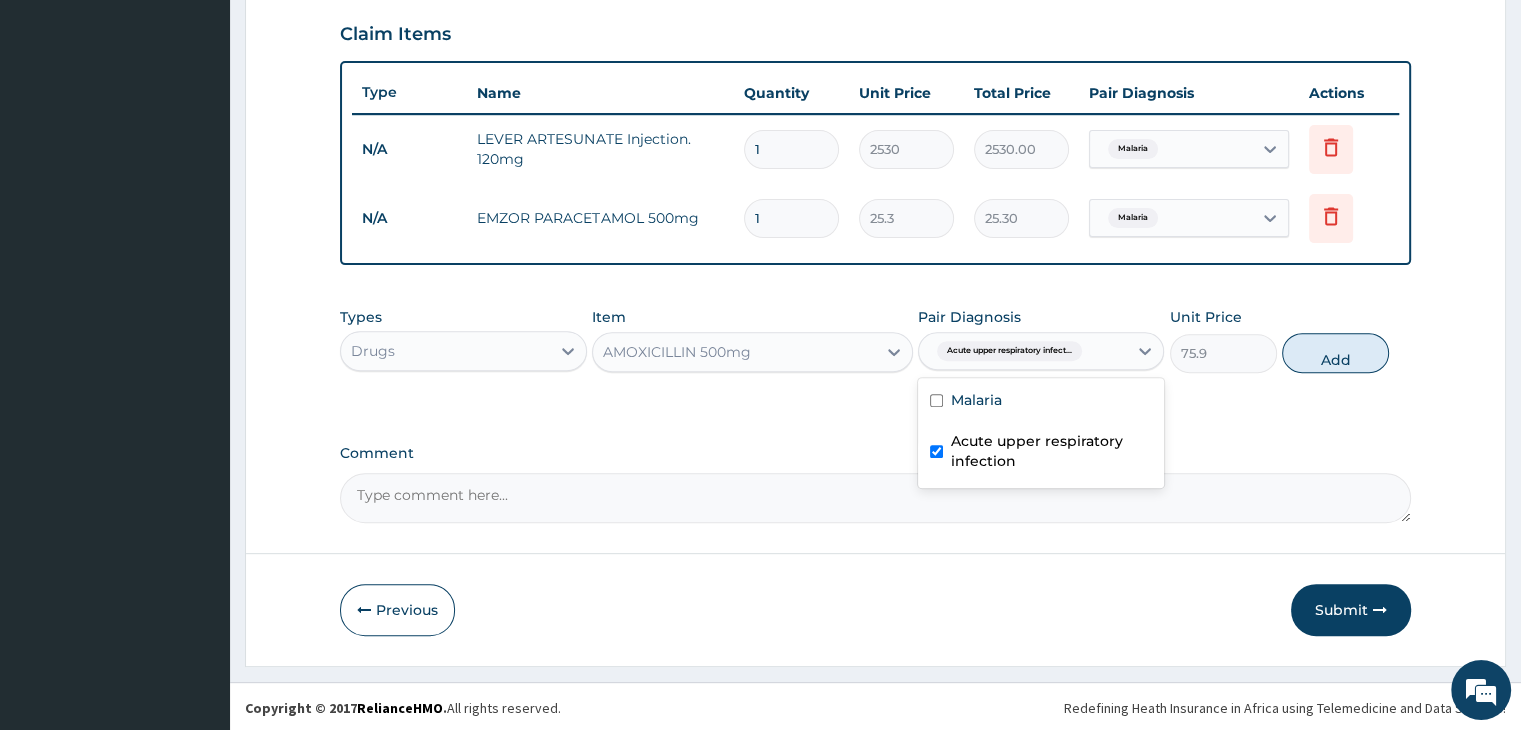 checkbox on "true" 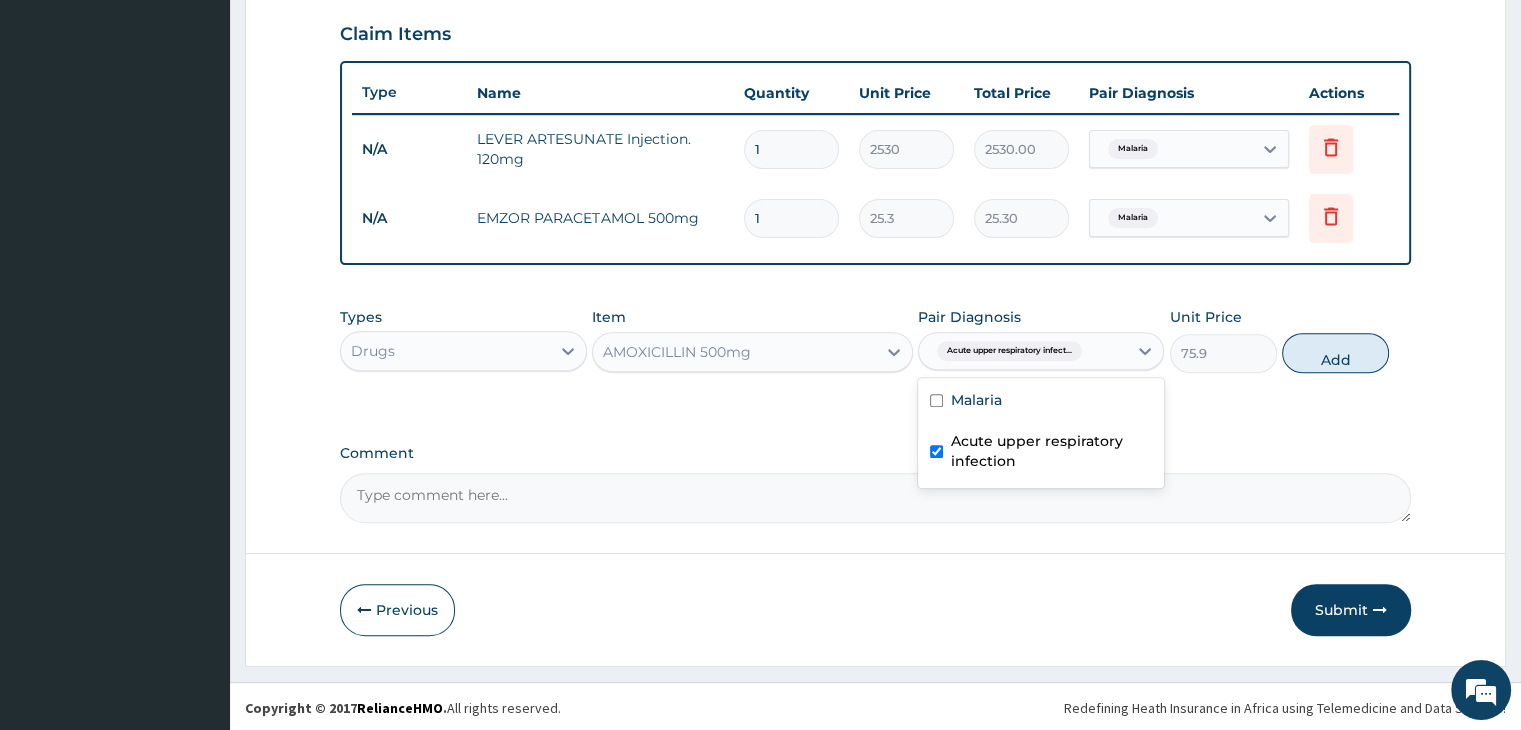 click on "Add" at bounding box center [1335, 353] 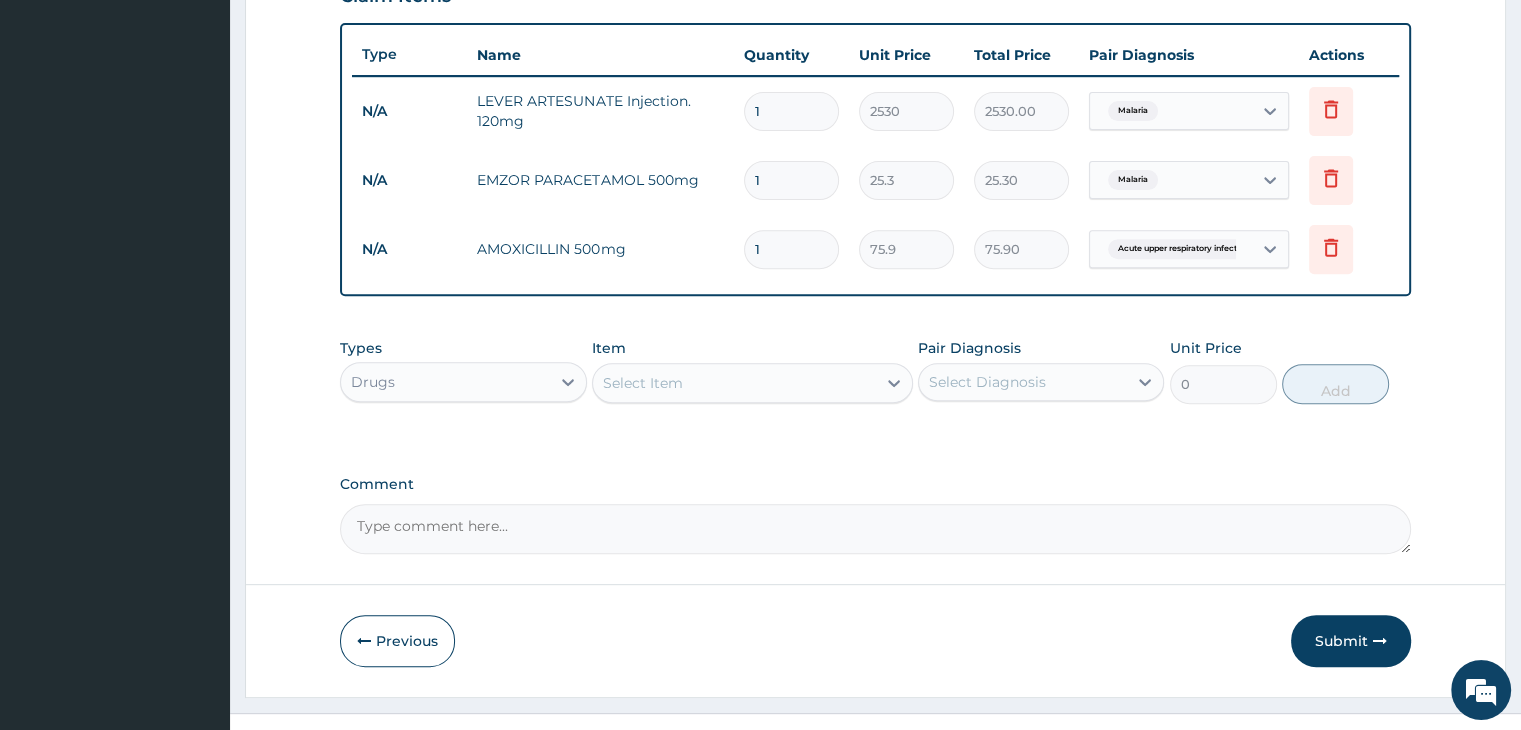 scroll, scrollTop: 752, scrollLeft: 0, axis: vertical 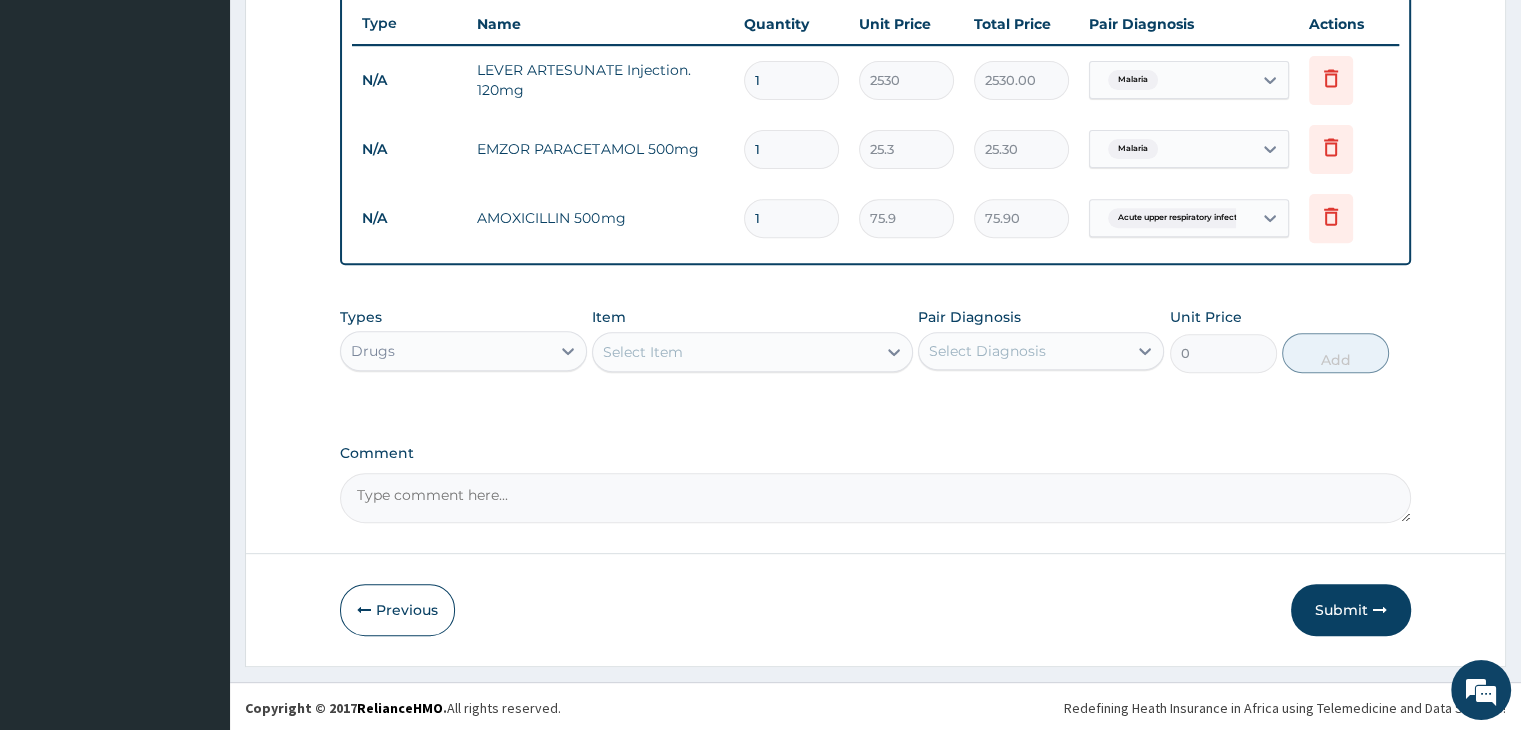 click on "Drugs" at bounding box center (445, 351) 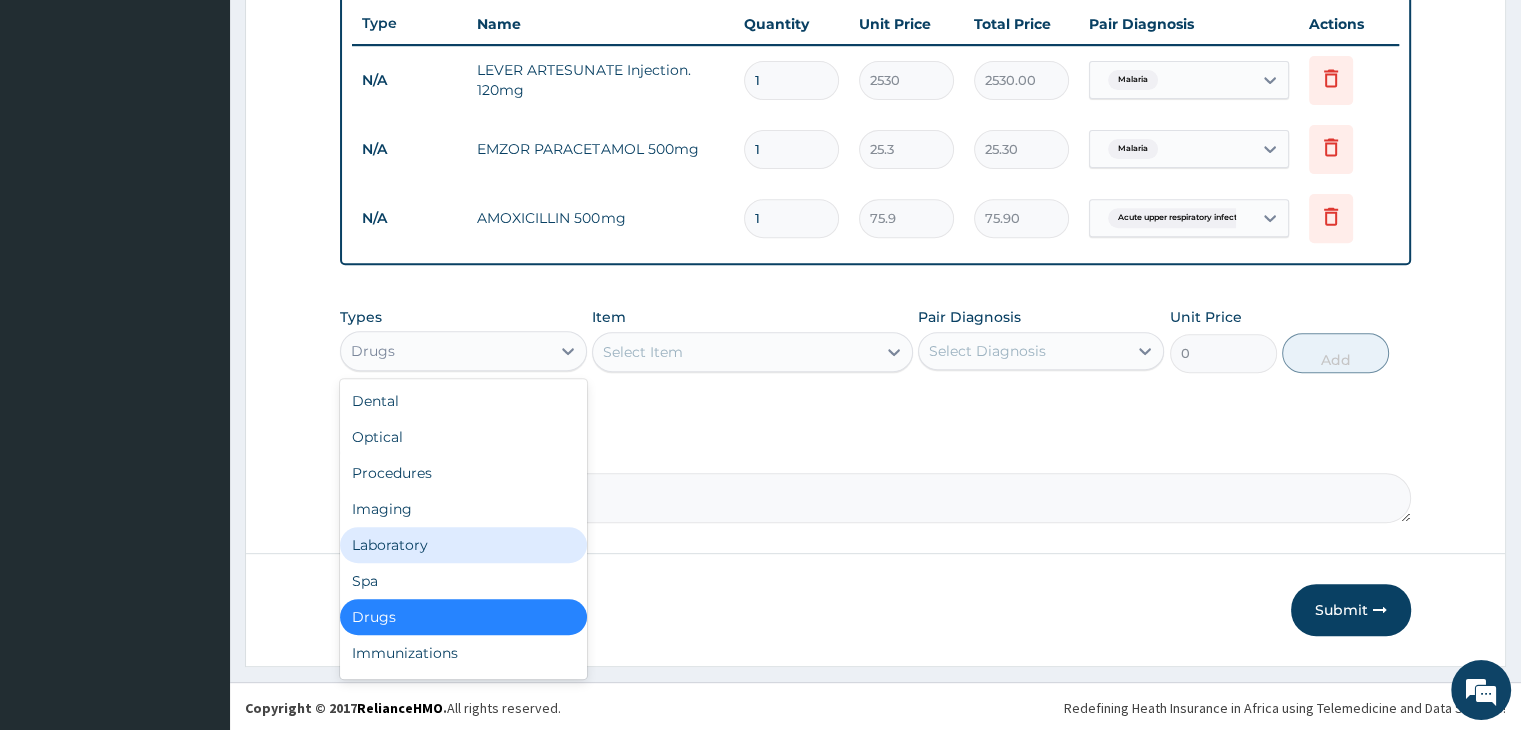 click on "Laboratory" at bounding box center (463, 545) 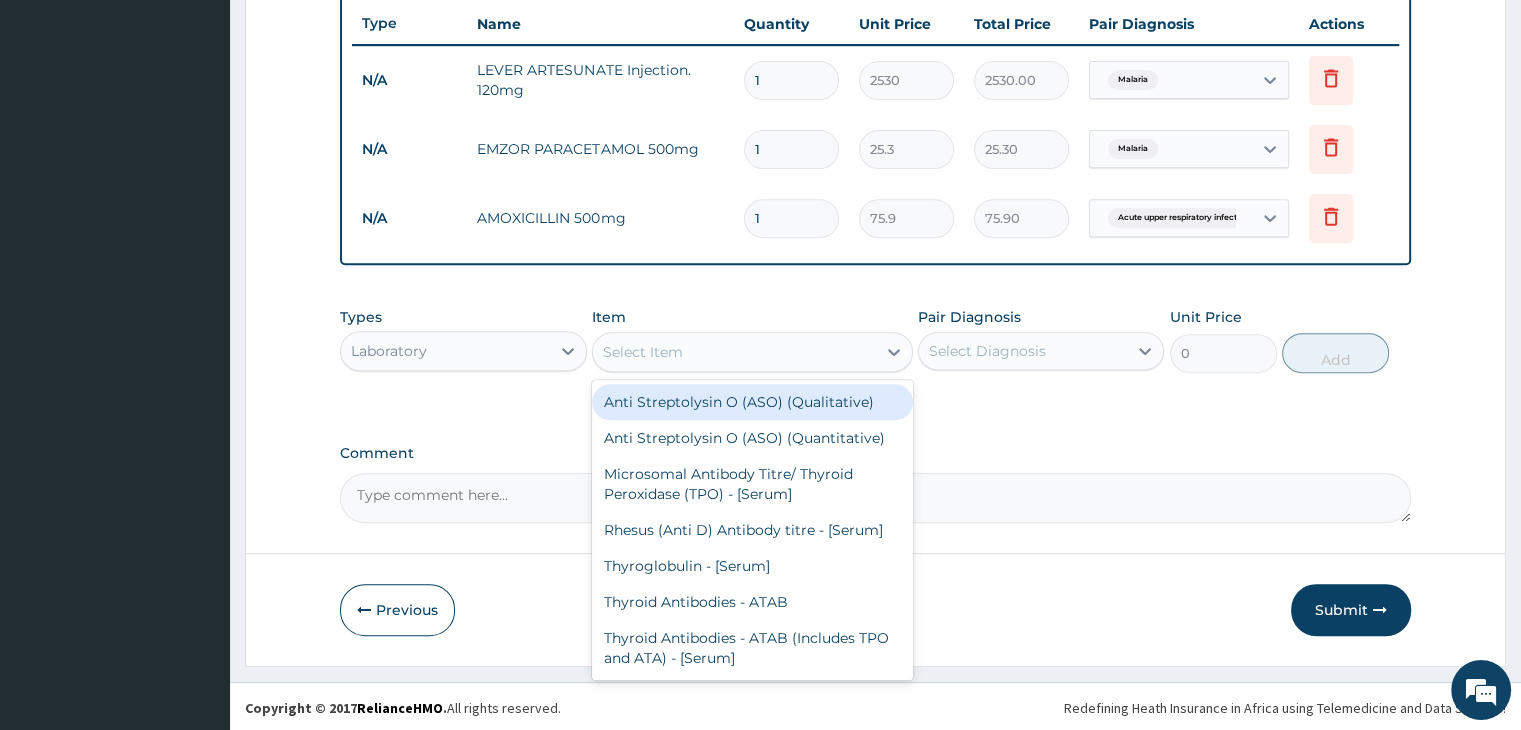 click on "Select Item" at bounding box center [734, 352] 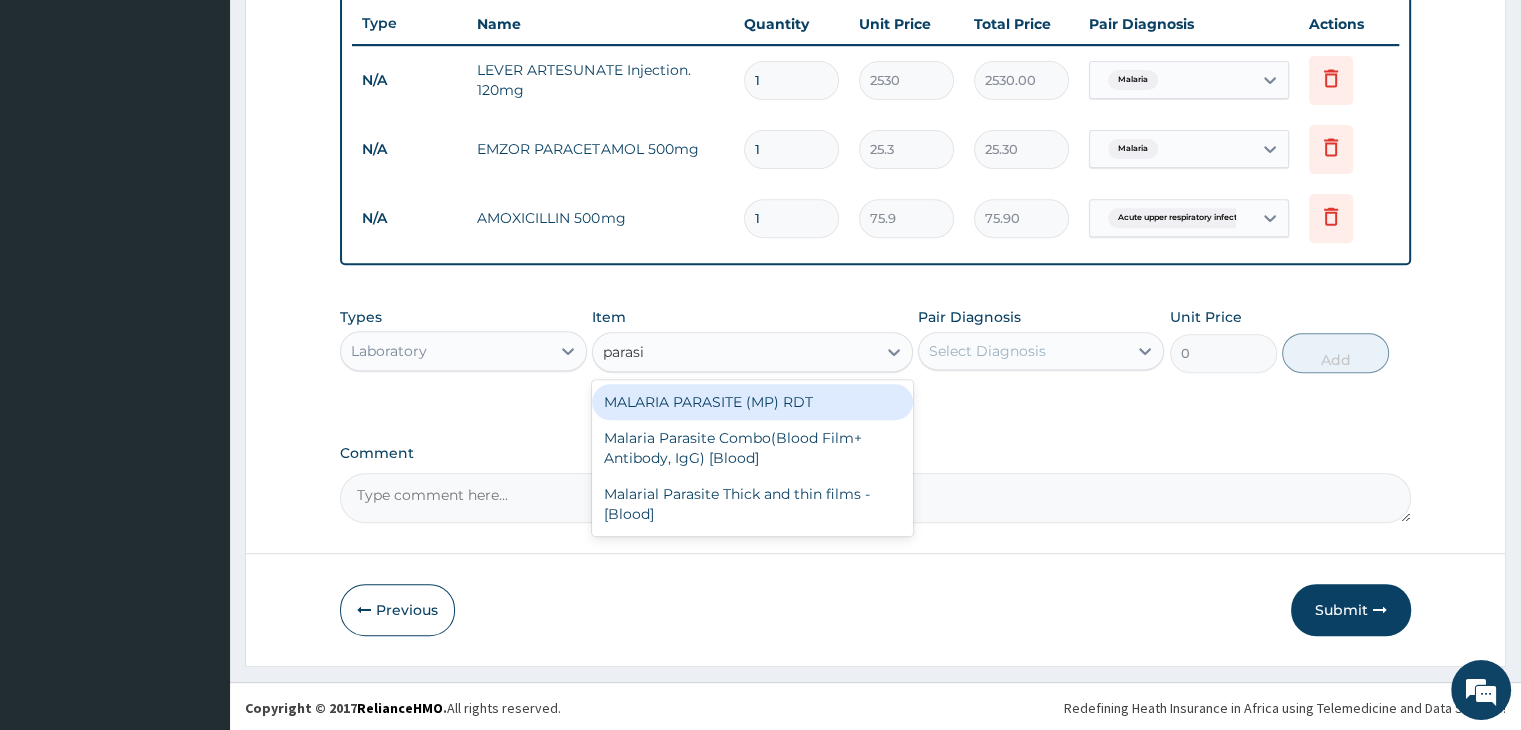 type on "parasit" 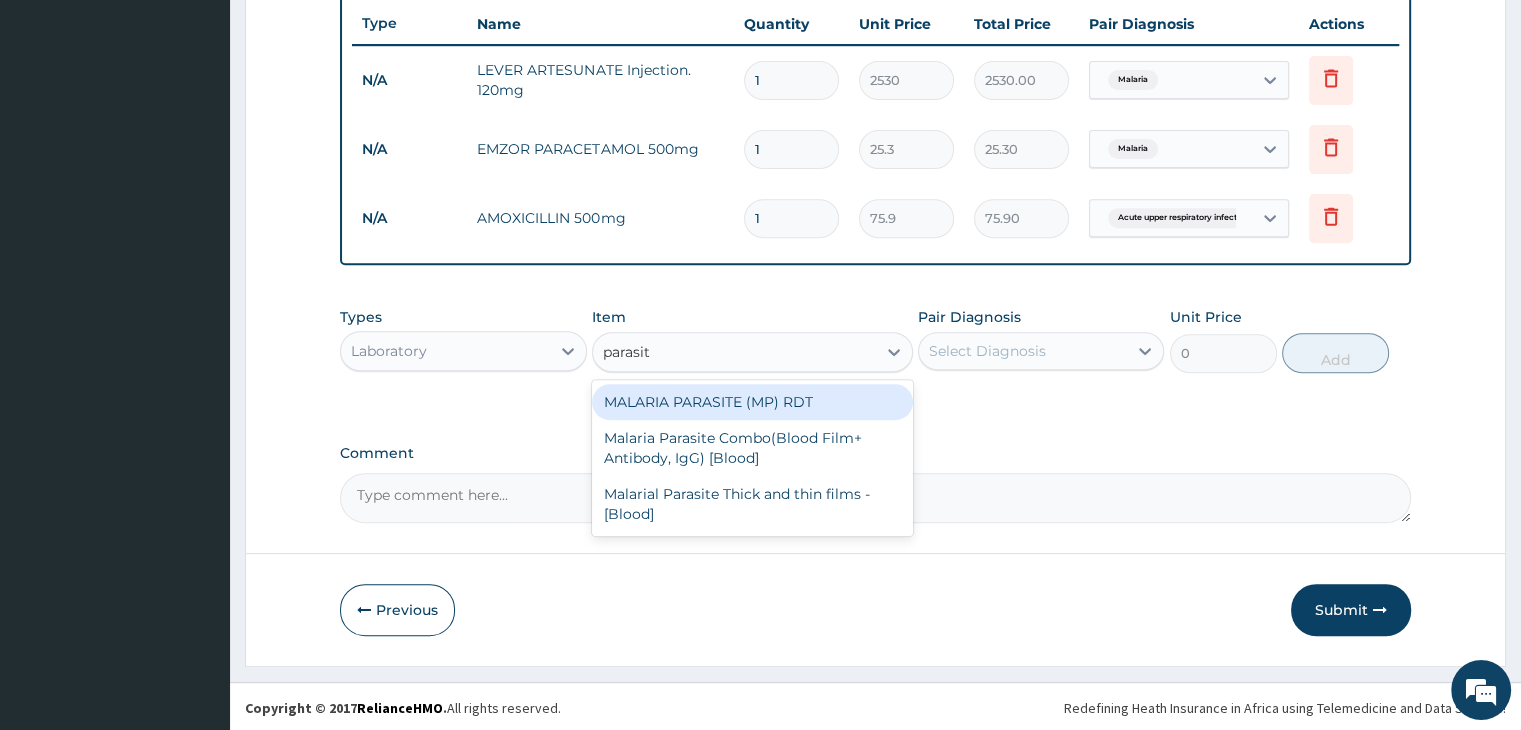 click on "MALARIA PARASITE (MP) RDT" at bounding box center [752, 402] 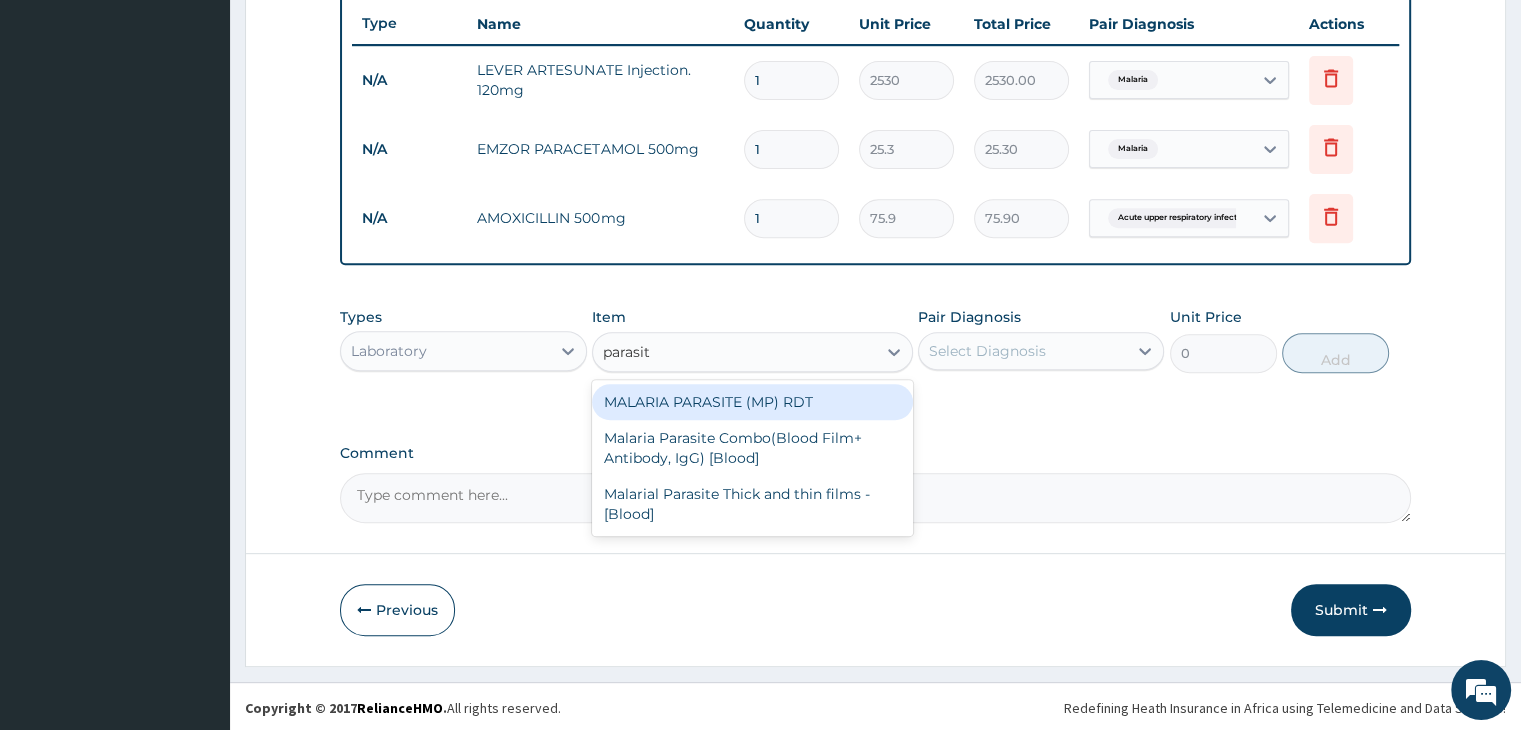 type 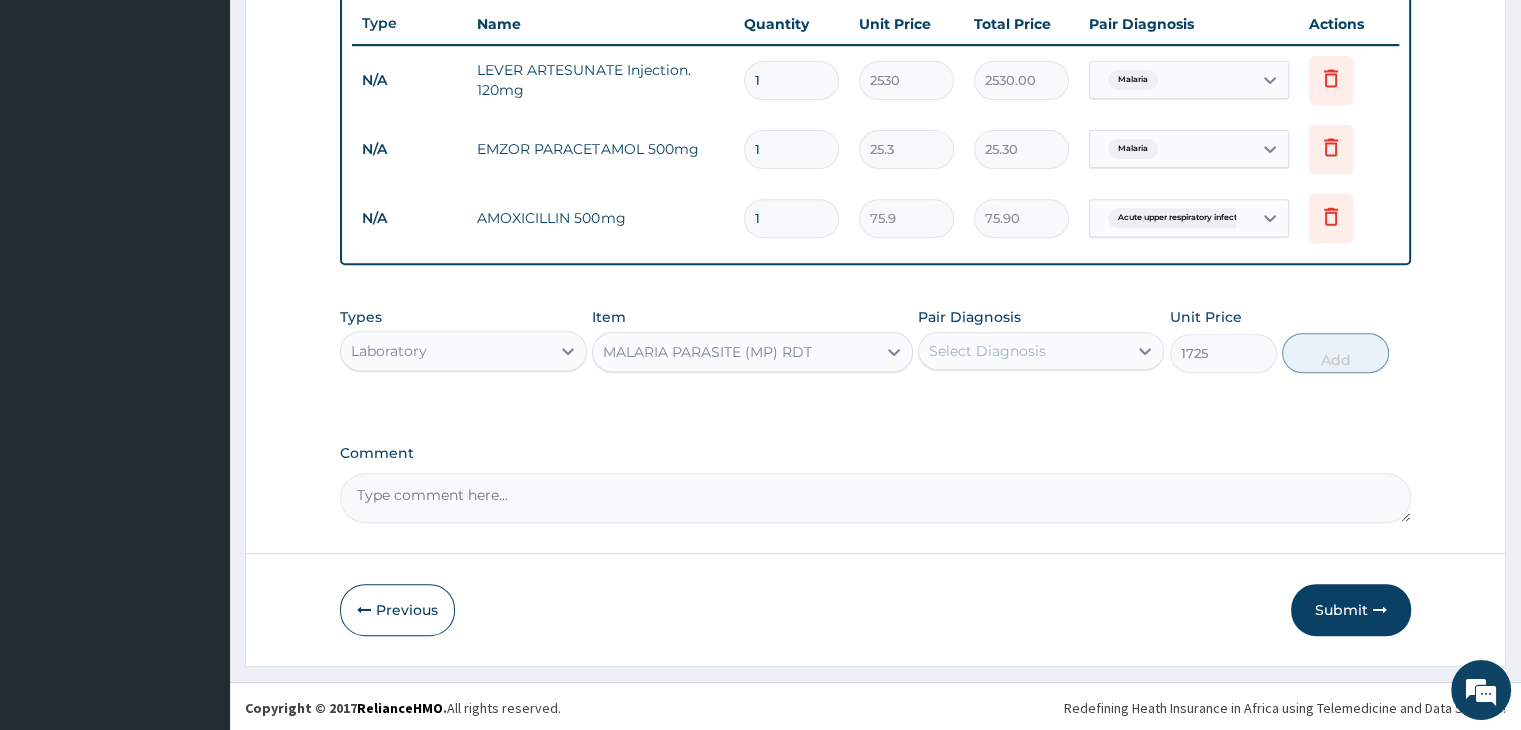 click on "Select Diagnosis" at bounding box center (1023, 351) 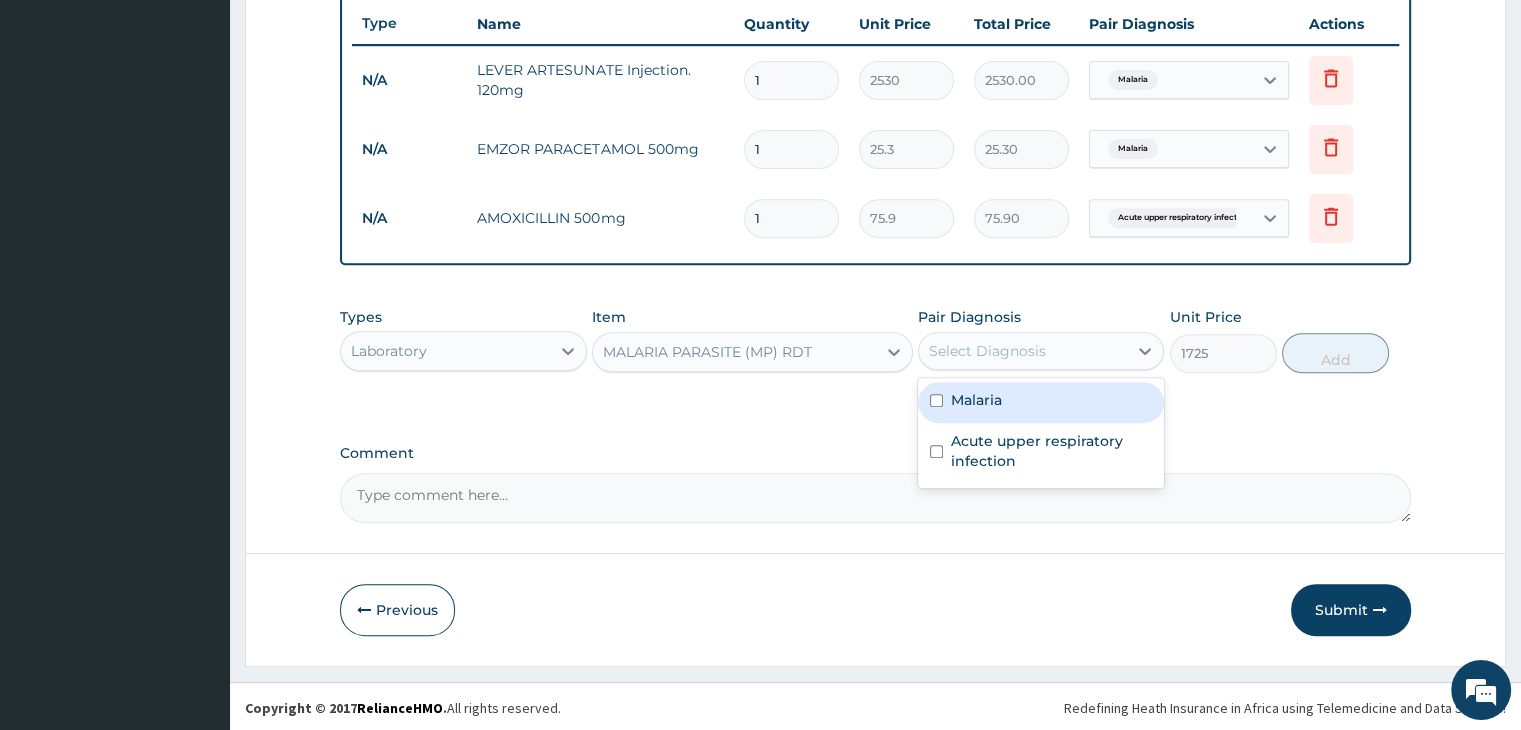 click on "Malaria" at bounding box center [1041, 402] 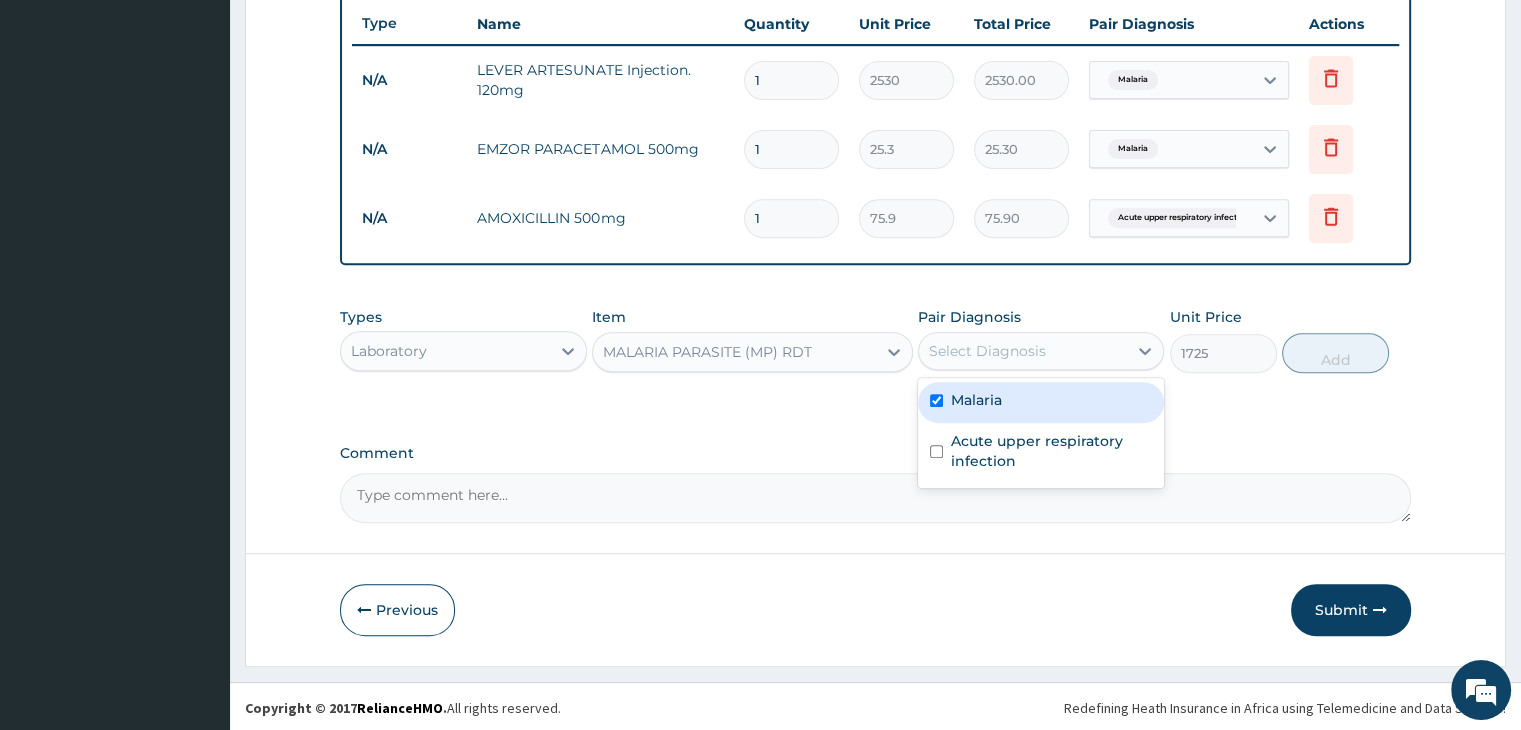 checkbox on "true" 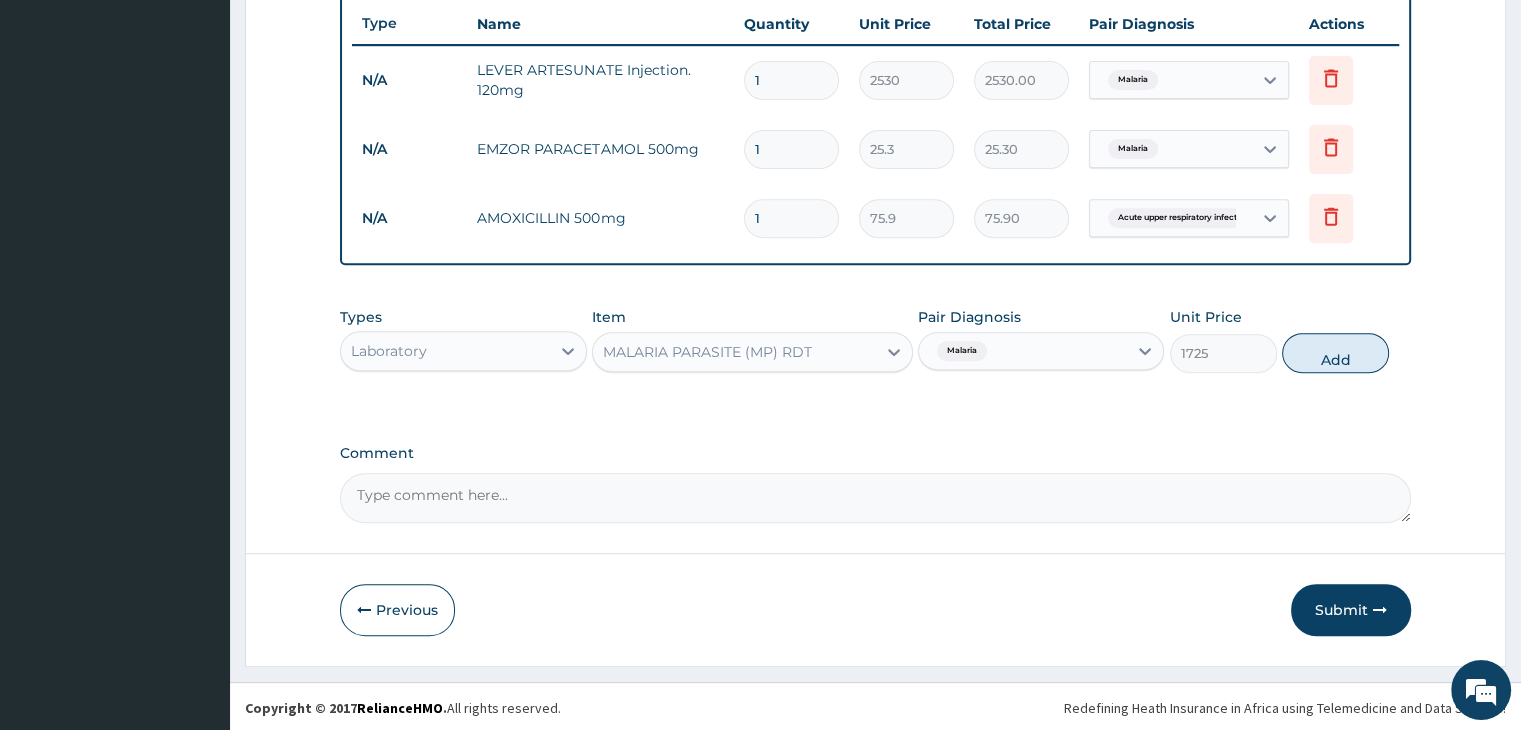 click on "Add" at bounding box center [1335, 353] 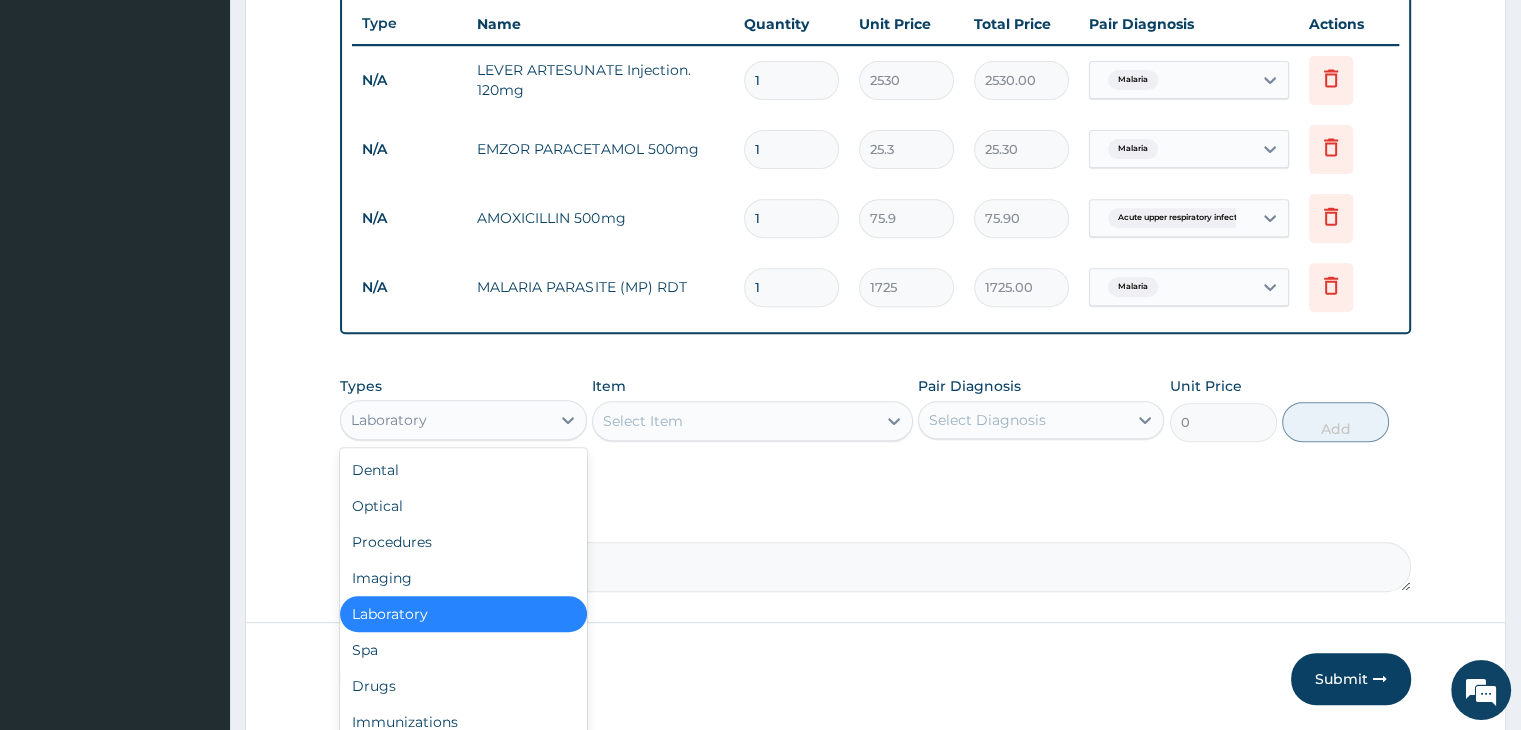 click on "Laboratory" at bounding box center (445, 420) 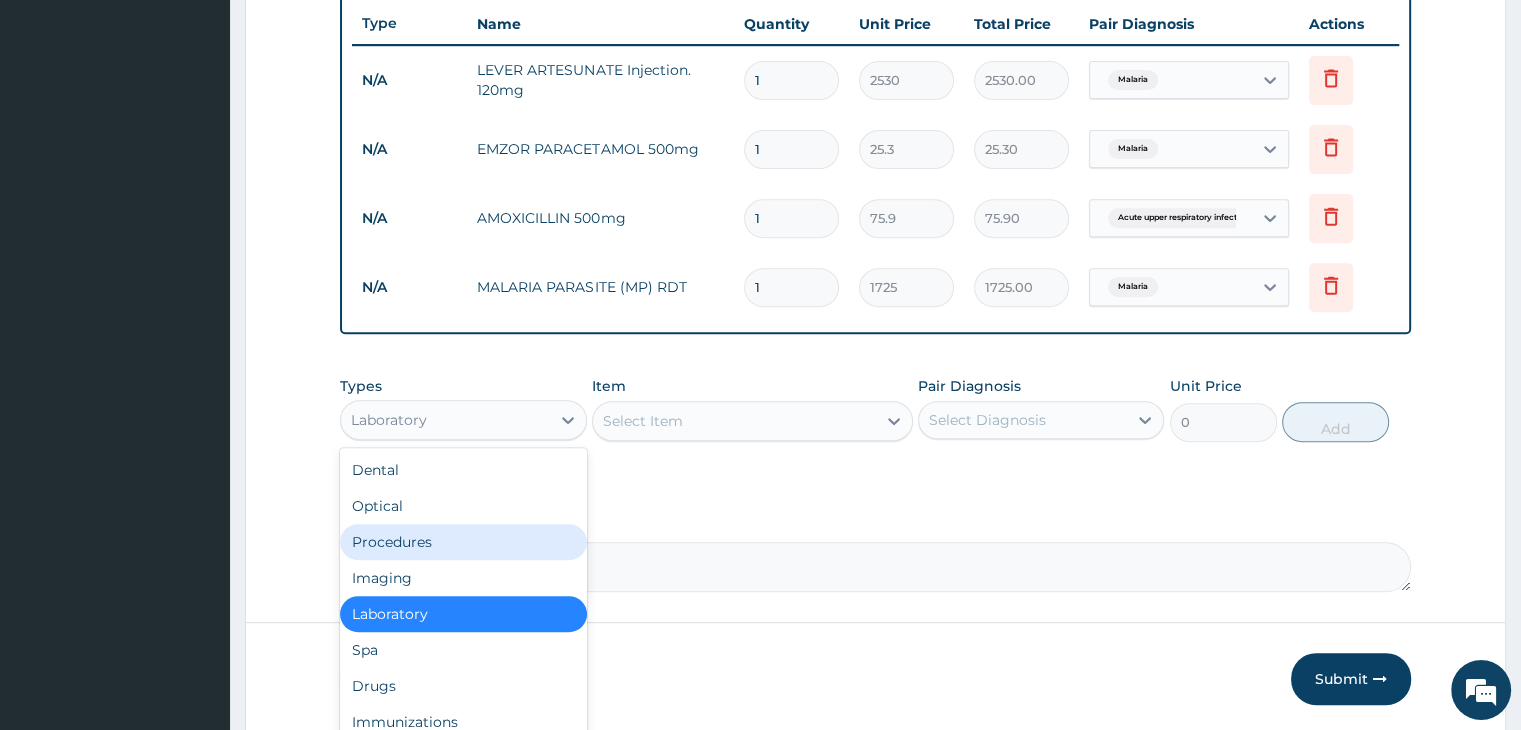 click on "Procedures" at bounding box center (463, 542) 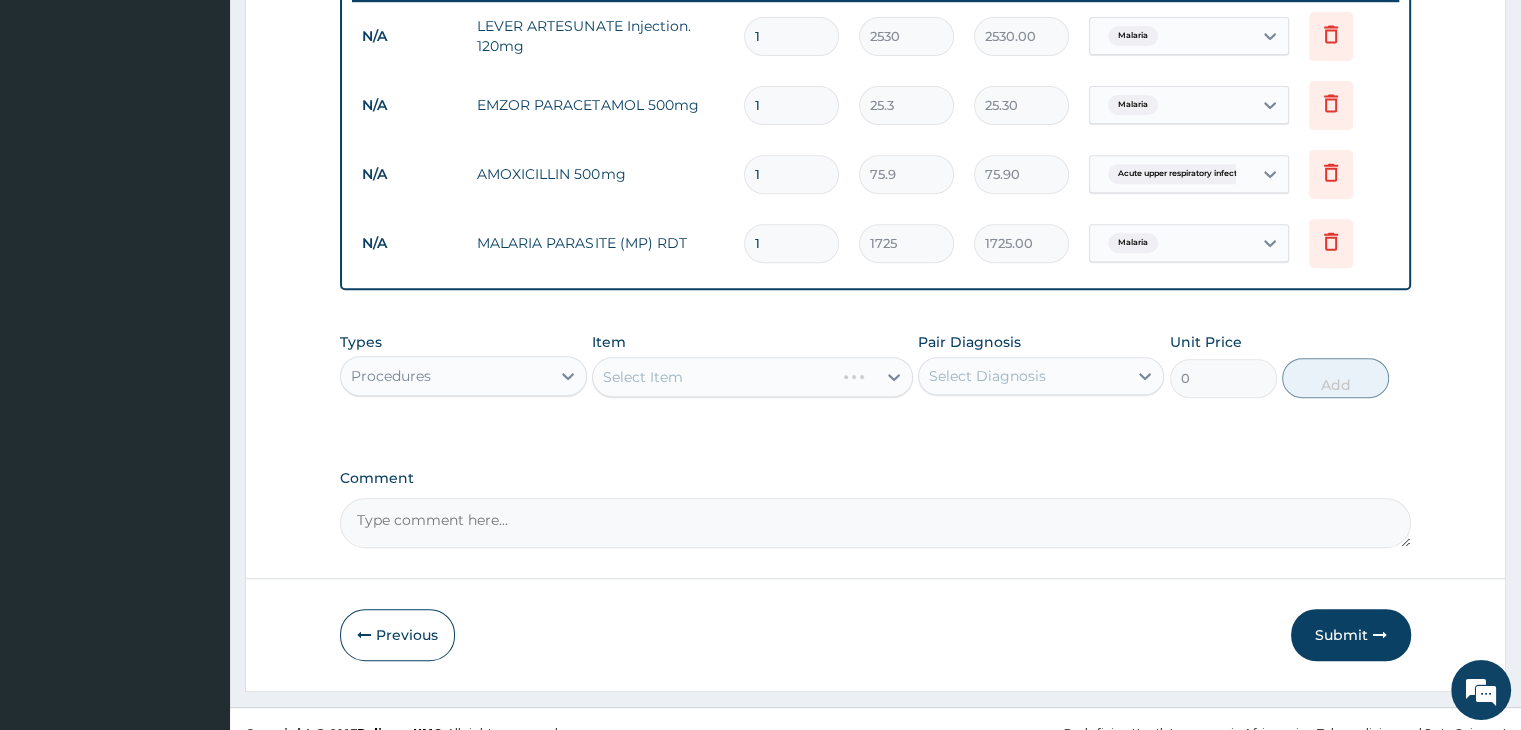 scroll, scrollTop: 820, scrollLeft: 0, axis: vertical 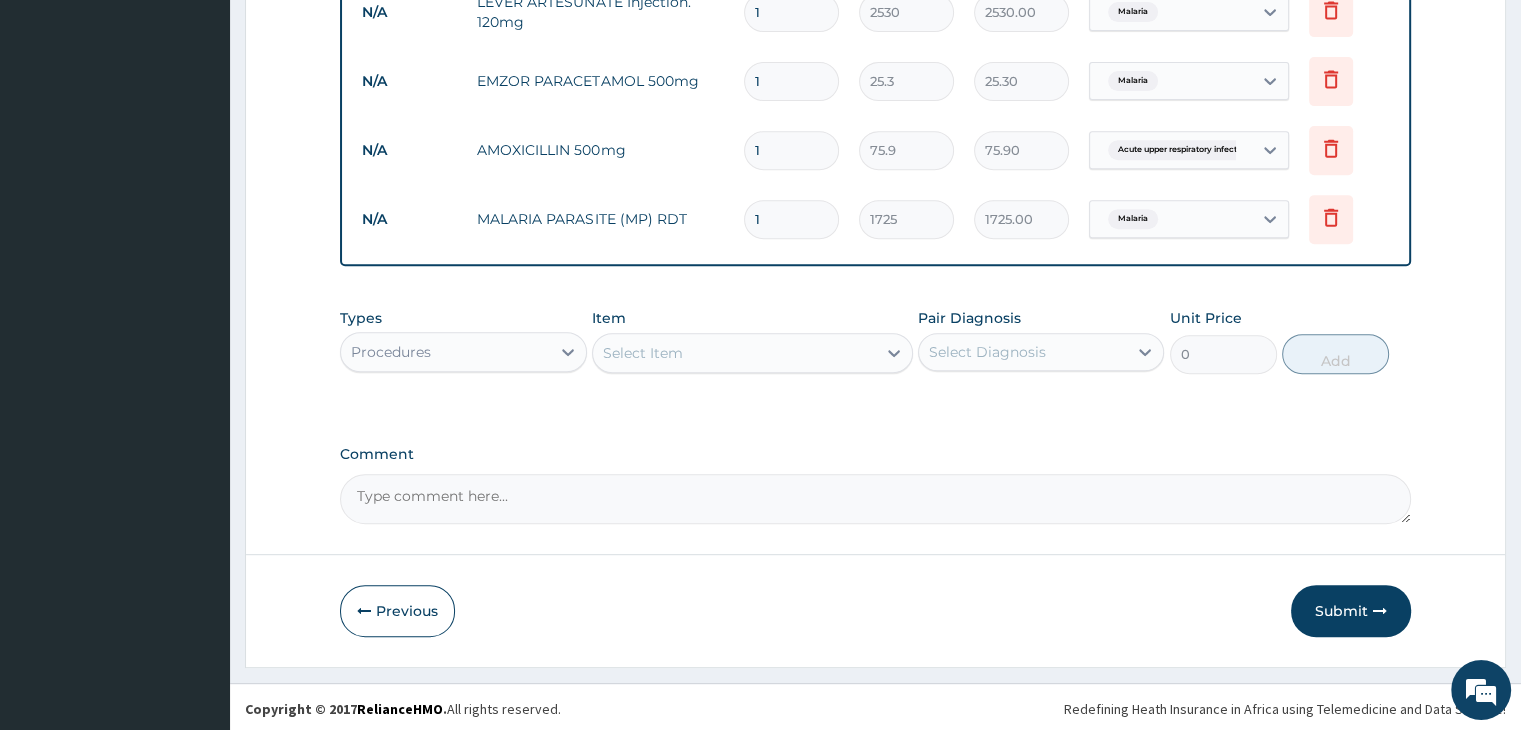 click on "Select Item" at bounding box center [734, 353] 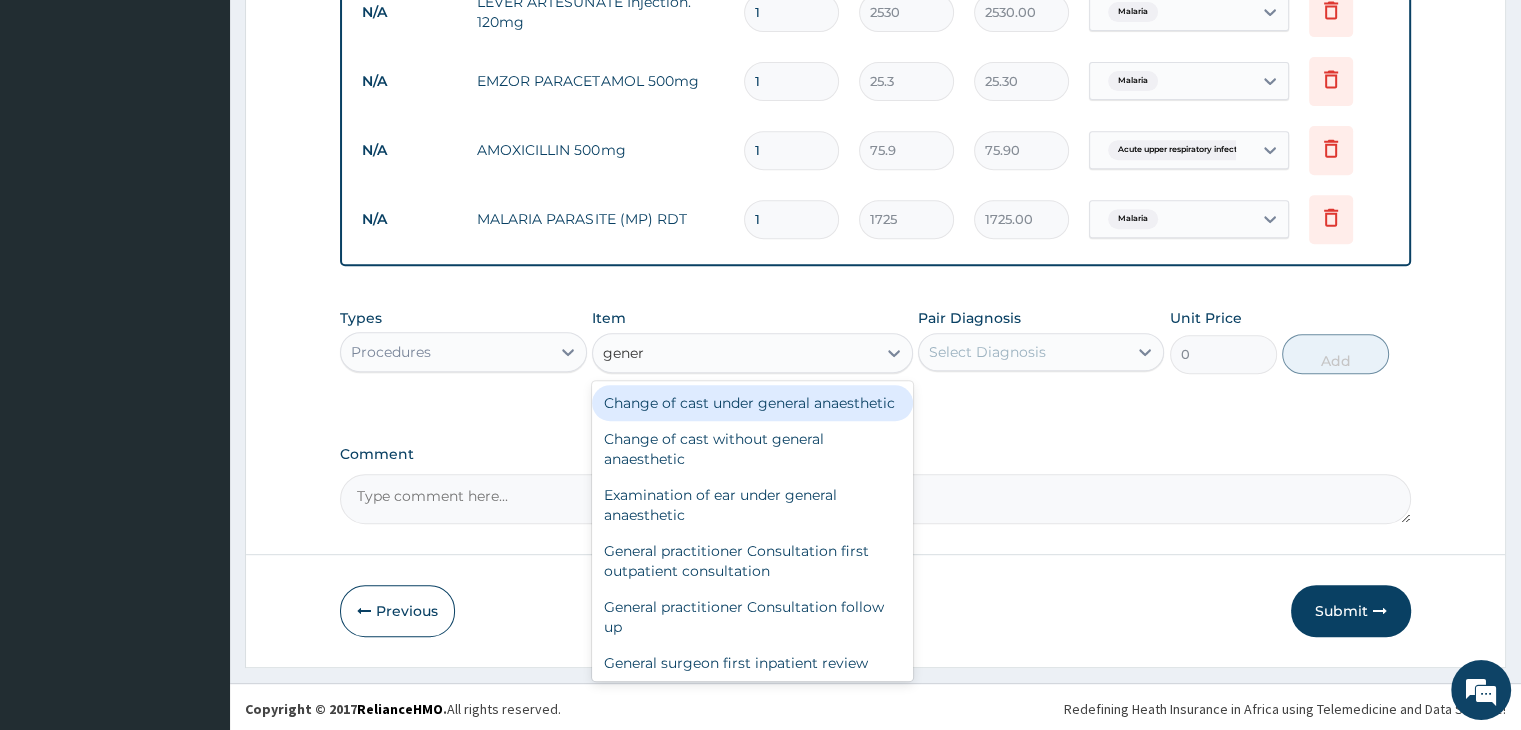 type on "genera" 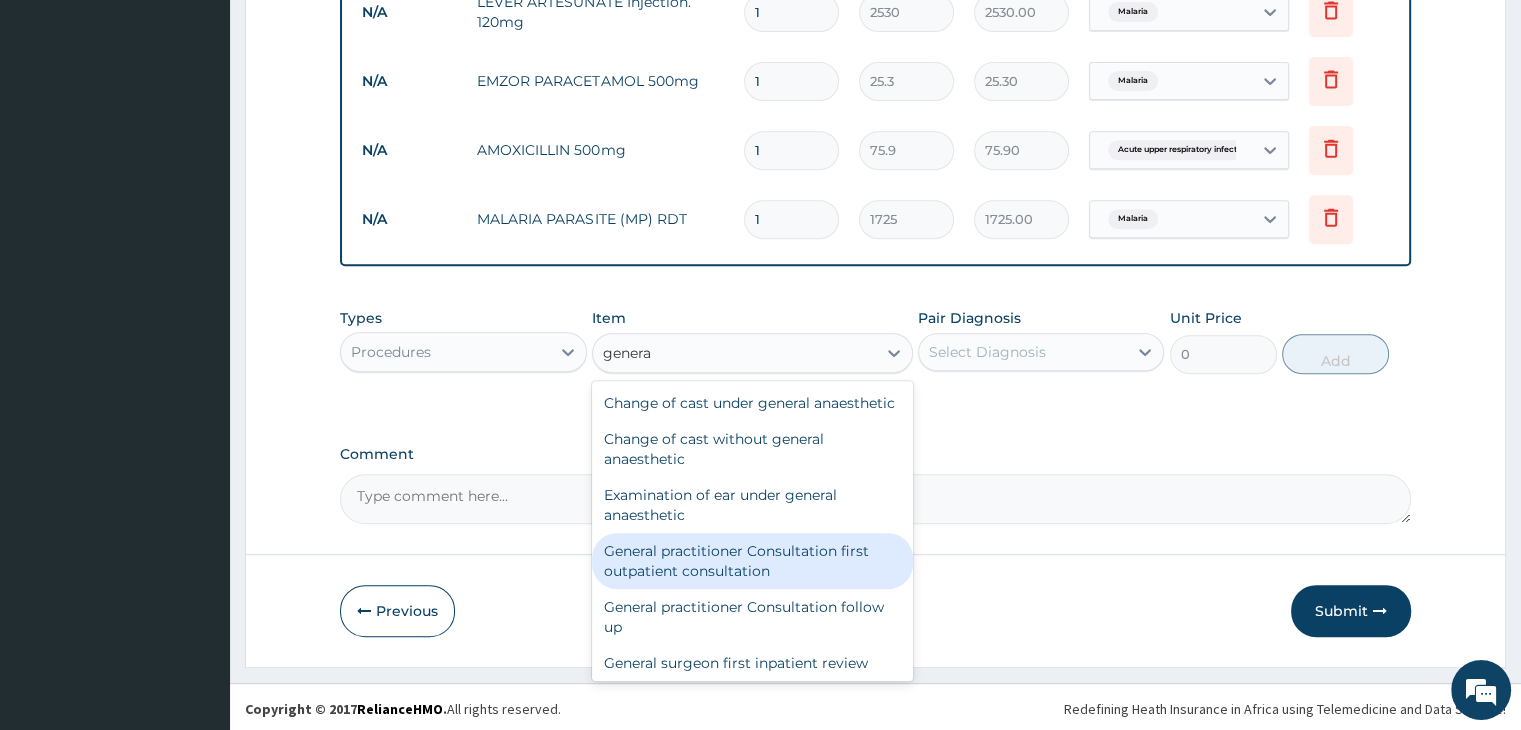click on "General practitioner Consultation first outpatient consultation" at bounding box center [752, 561] 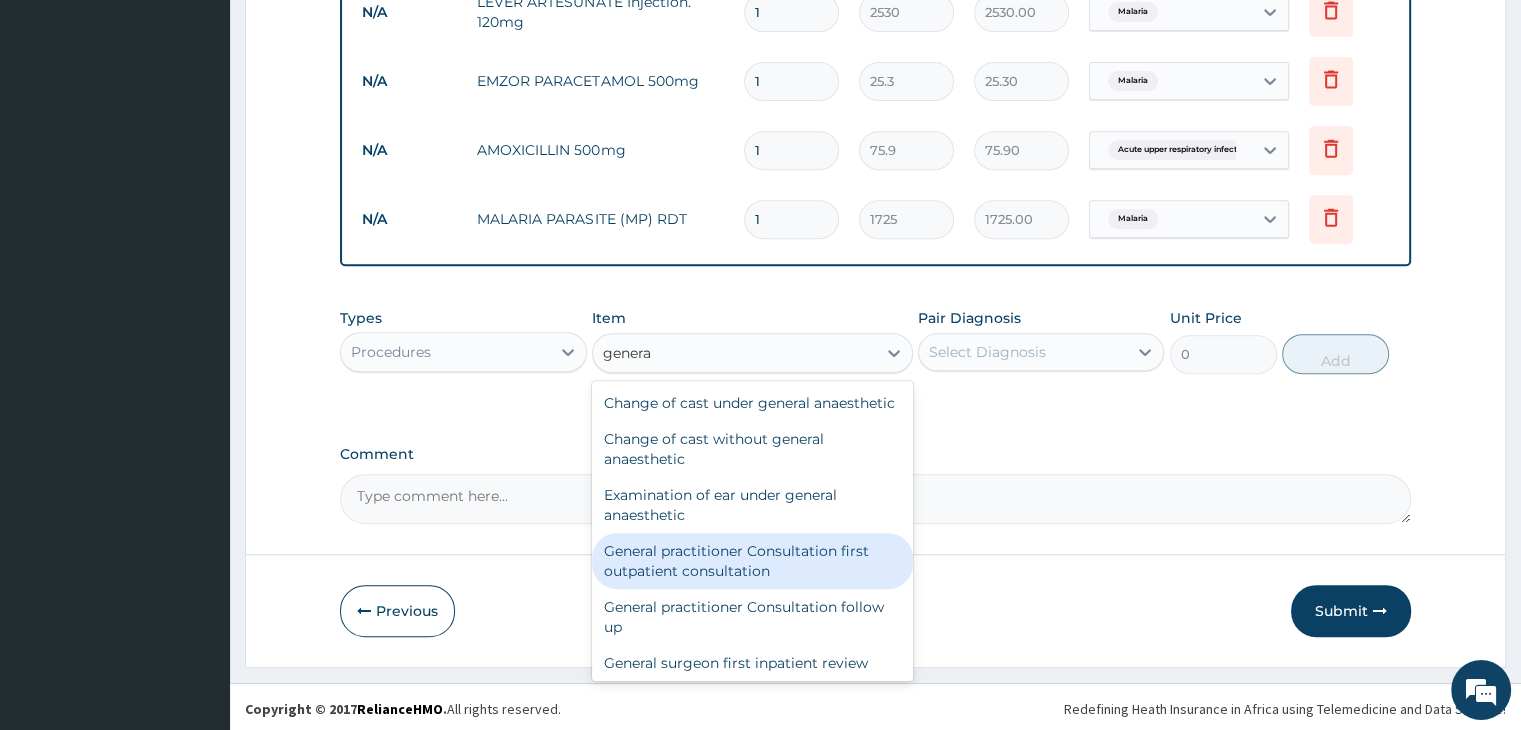 type 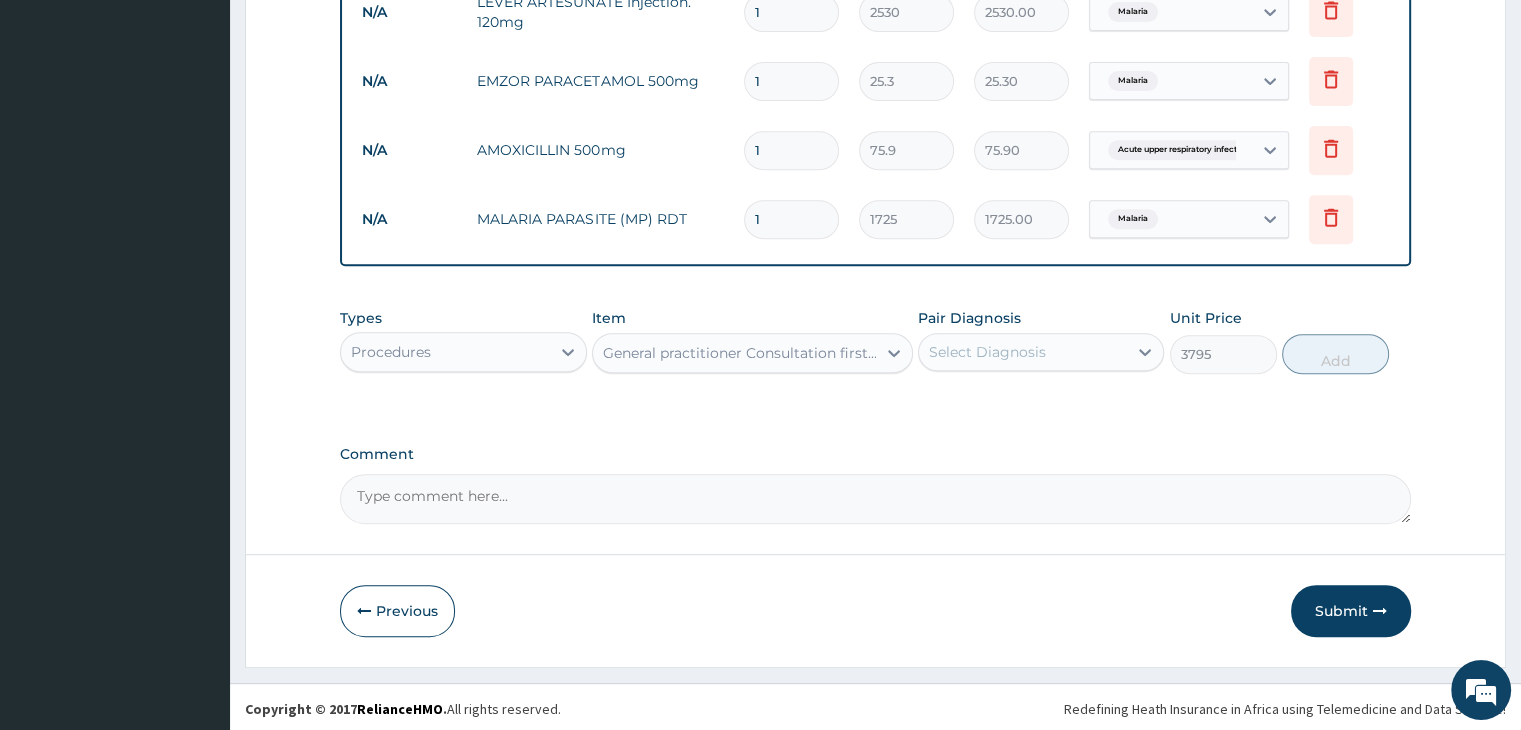 click on "Select Diagnosis" at bounding box center (1023, 352) 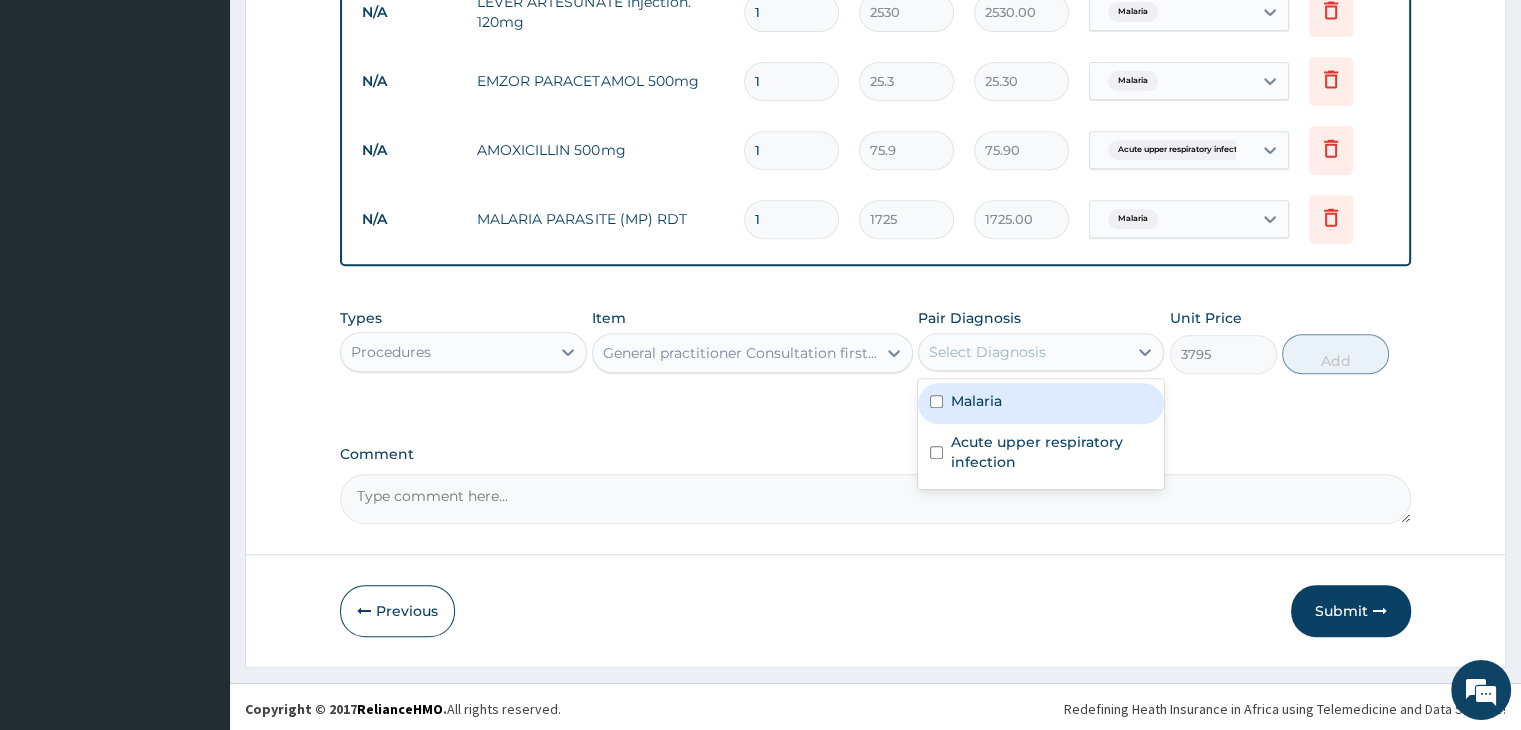 click on "Malaria" at bounding box center (1041, 403) 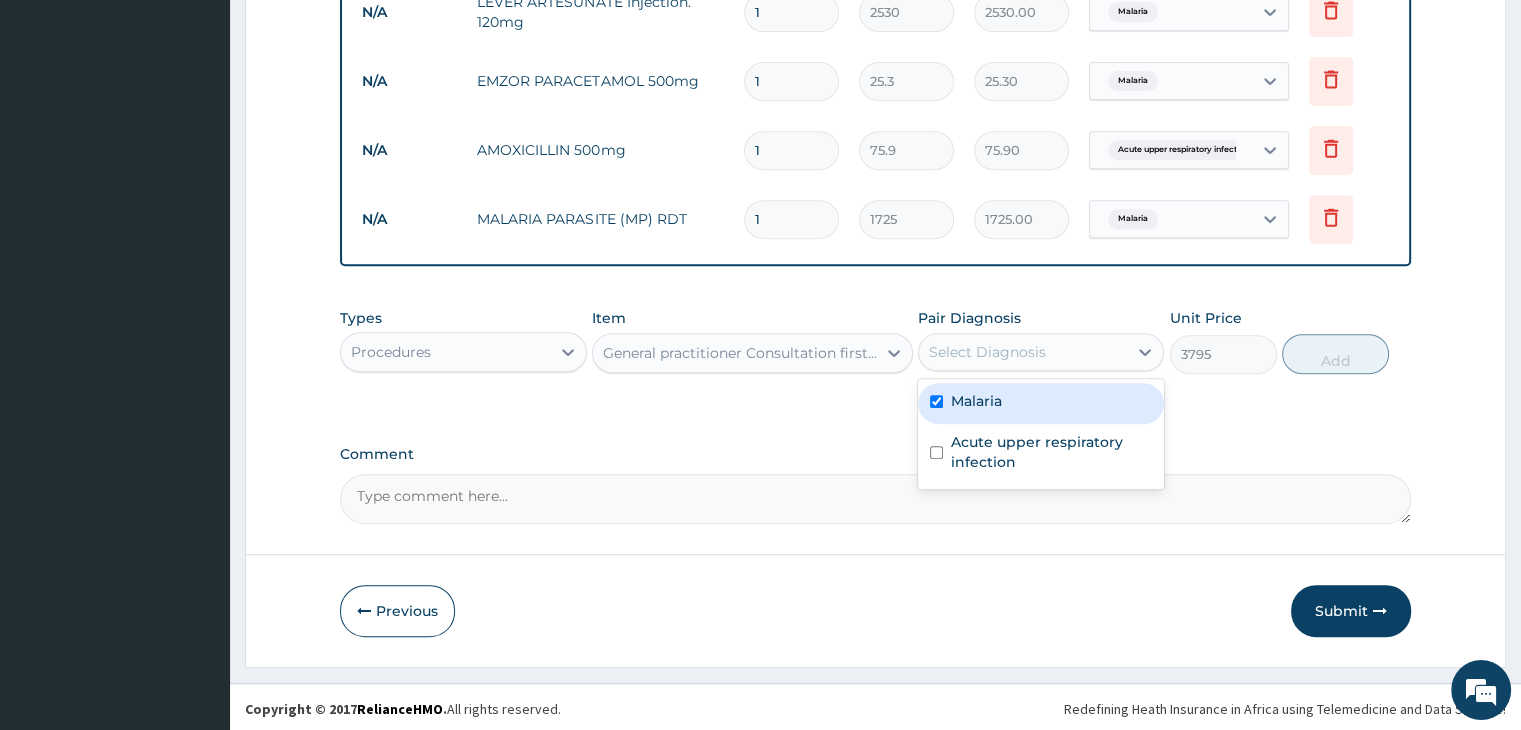 checkbox on "true" 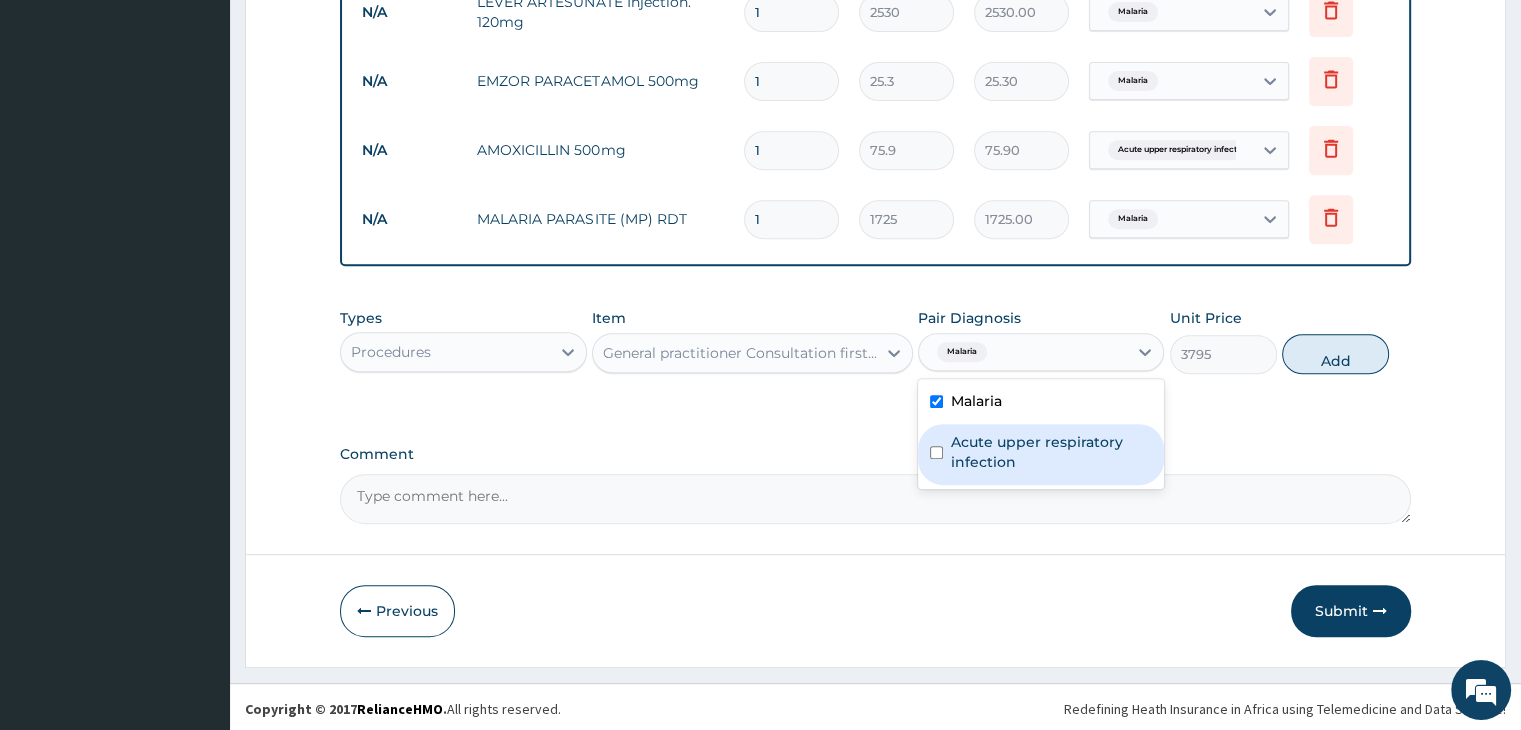 click on "Acute upper respiratory infection" at bounding box center (1051, 452) 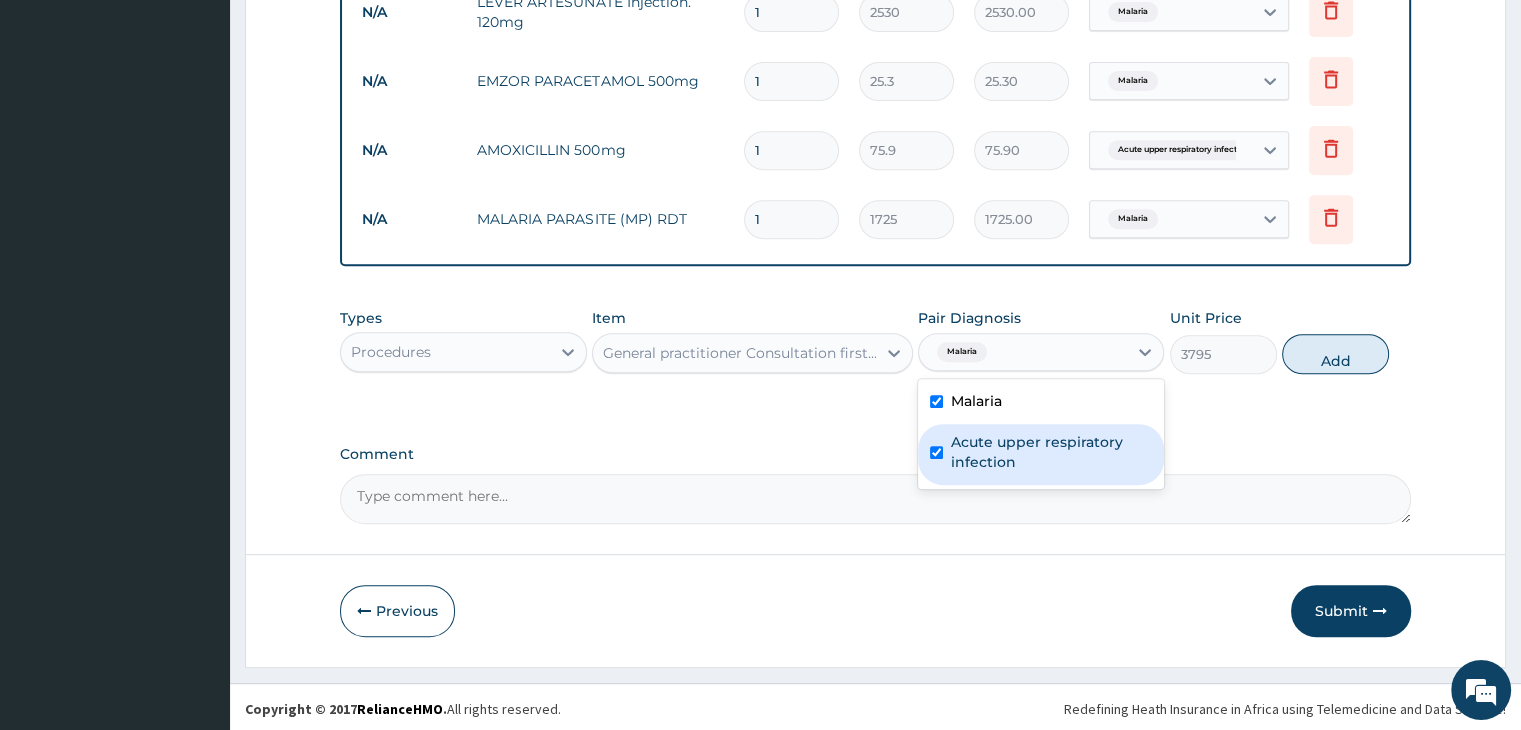 checkbox on "true" 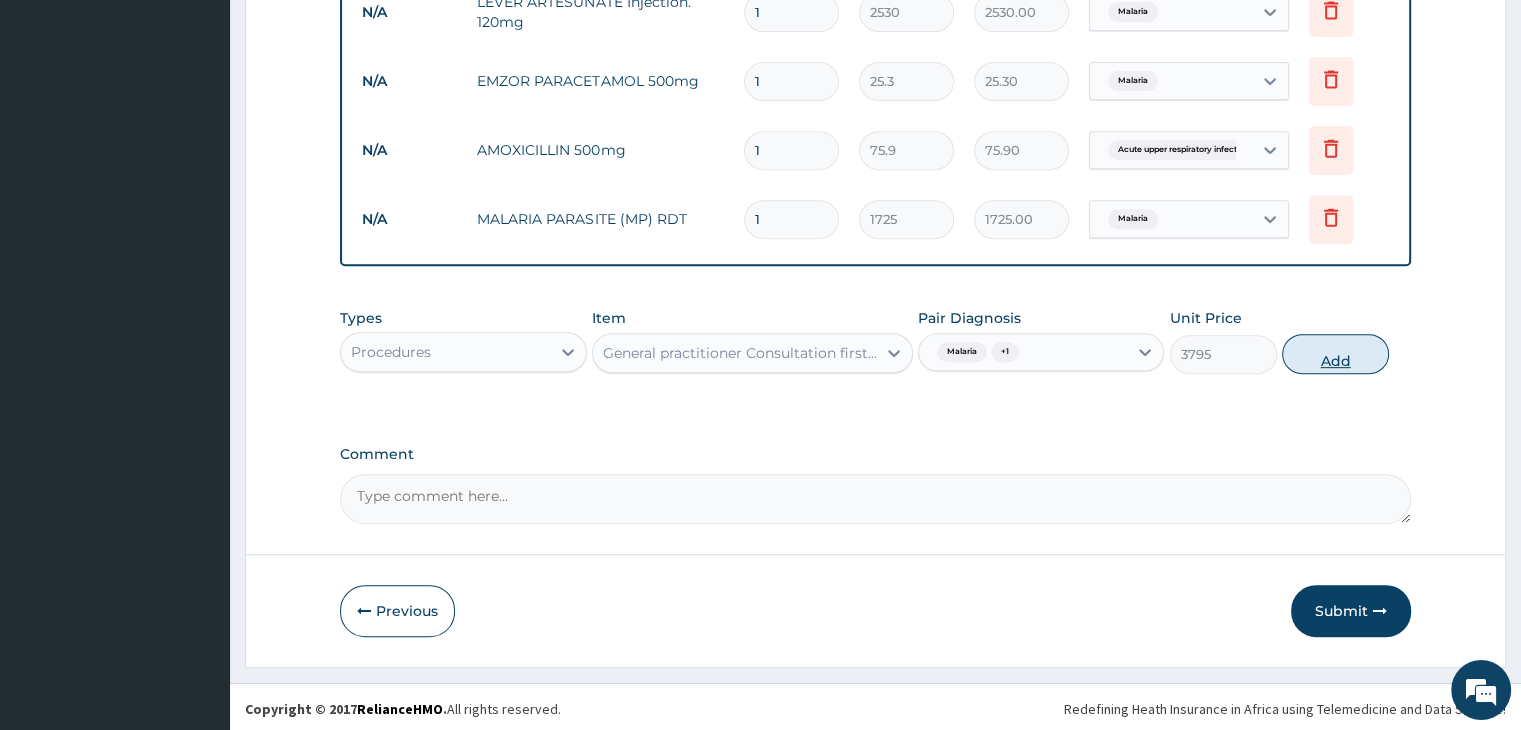 click on "Add" at bounding box center [1335, 354] 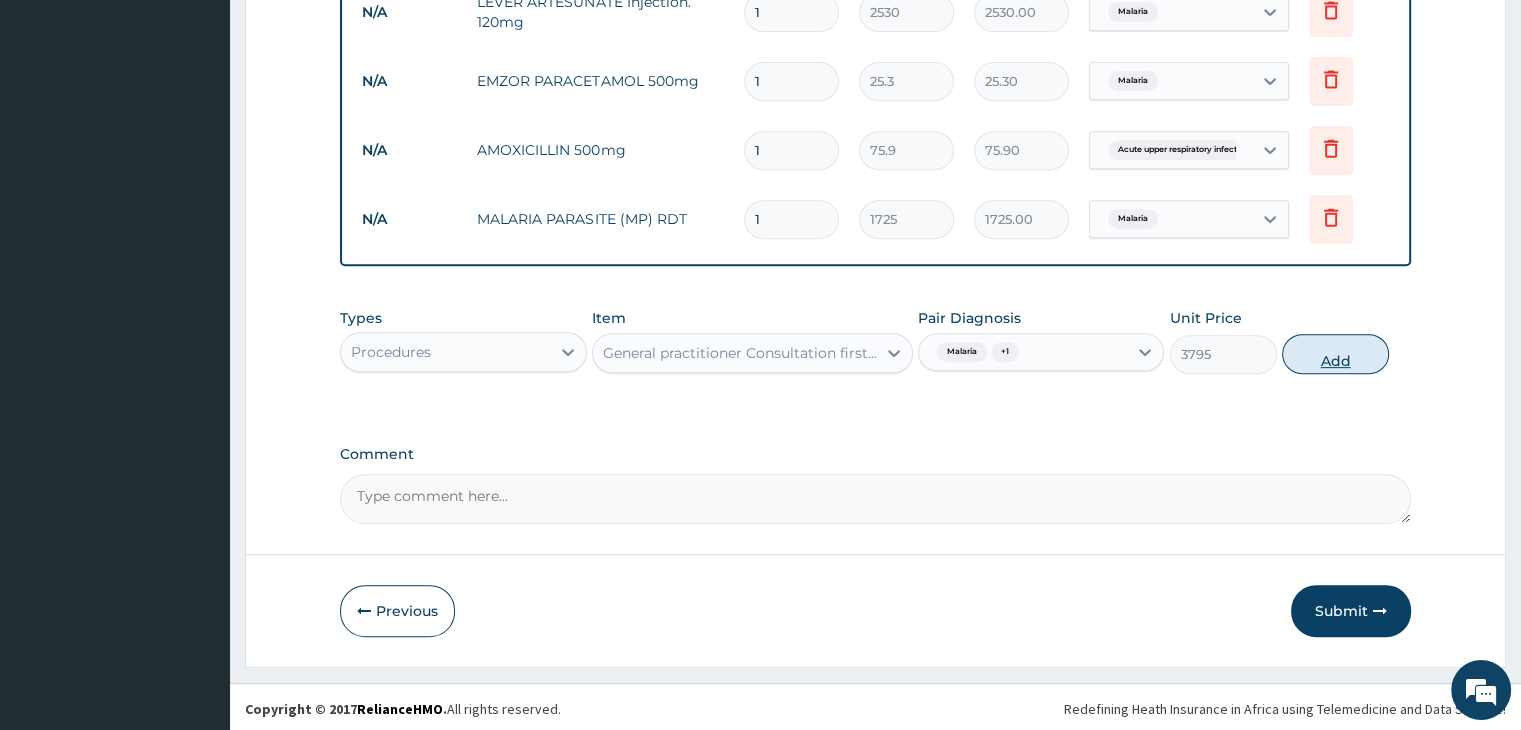 type on "0" 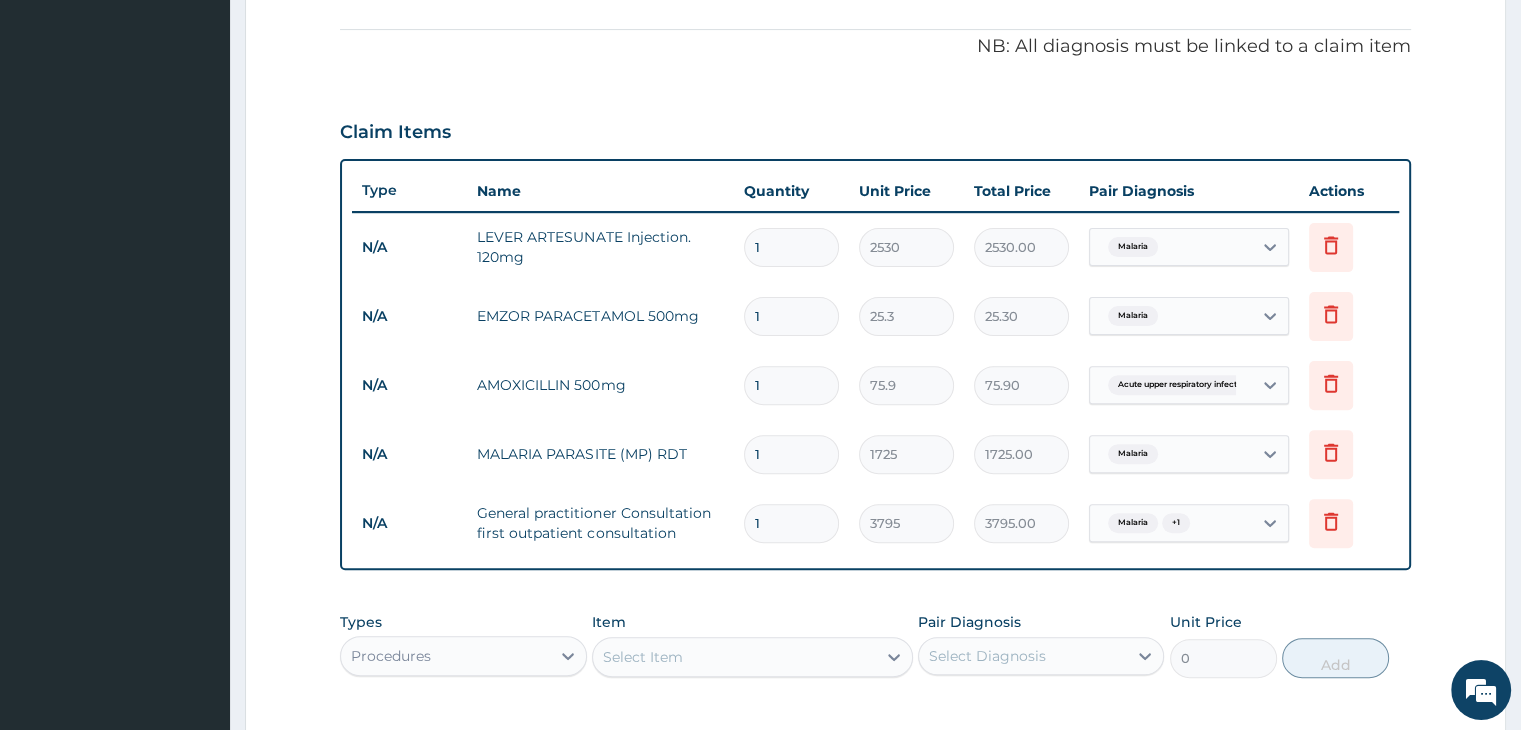 scroll, scrollTop: 620, scrollLeft: 0, axis: vertical 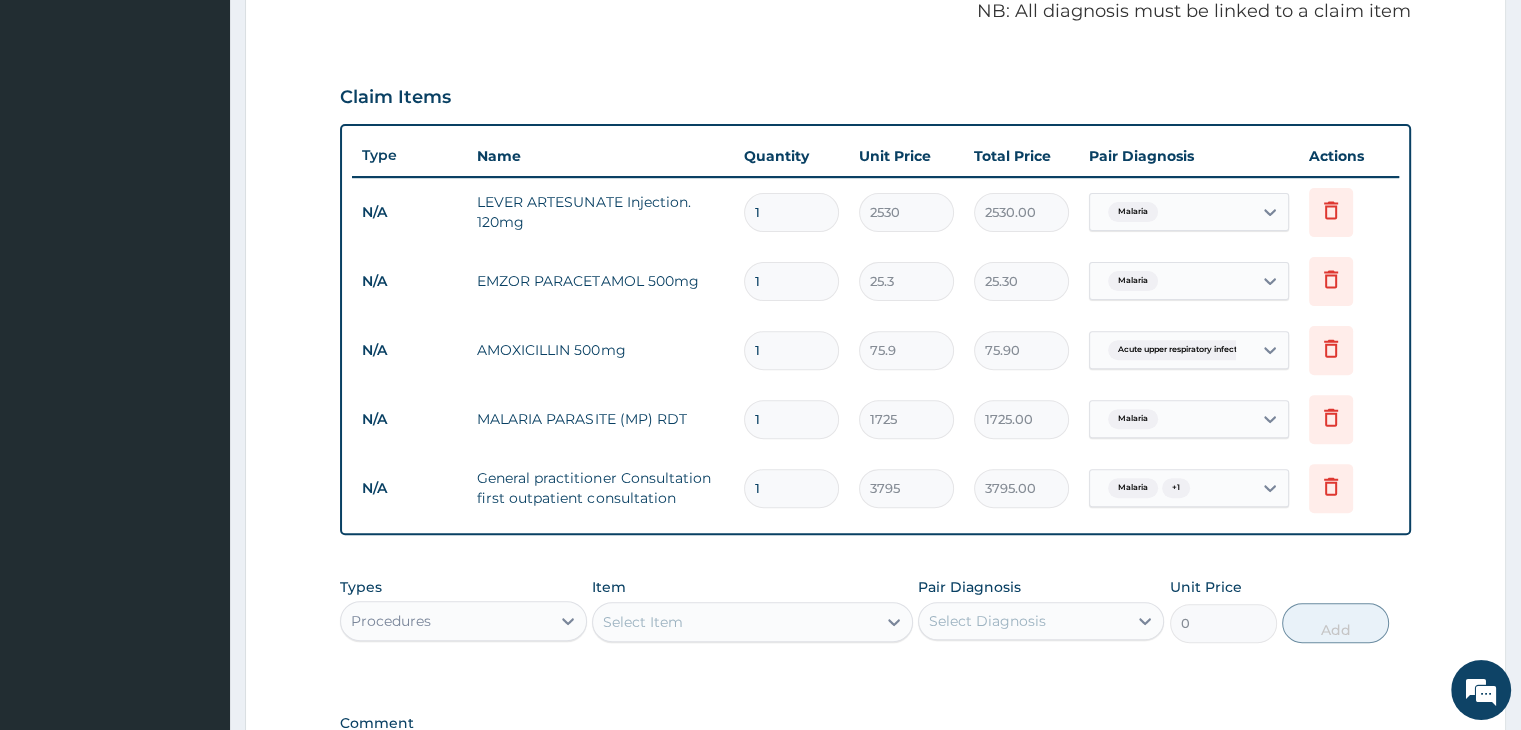 click on "1" at bounding box center (791, 212) 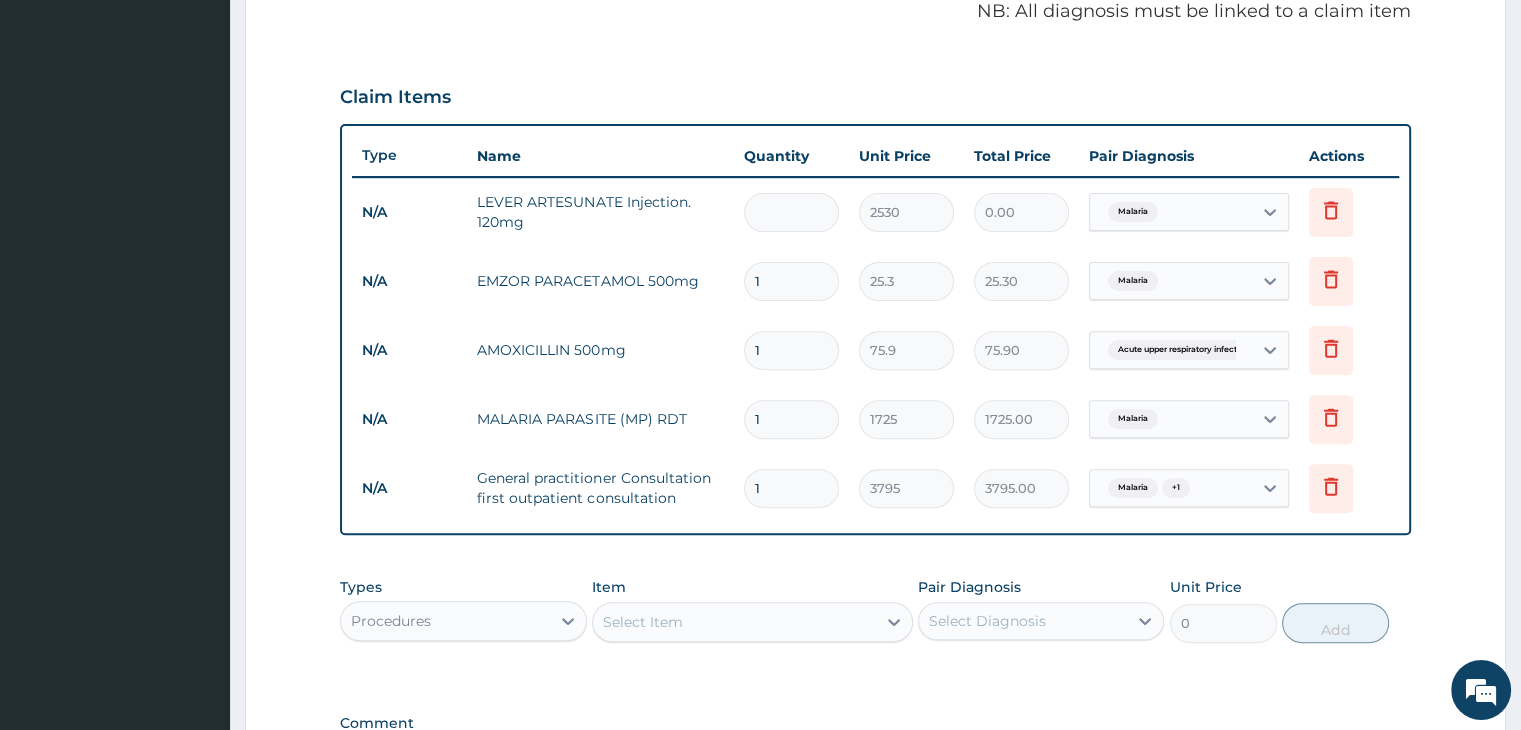 type on "3" 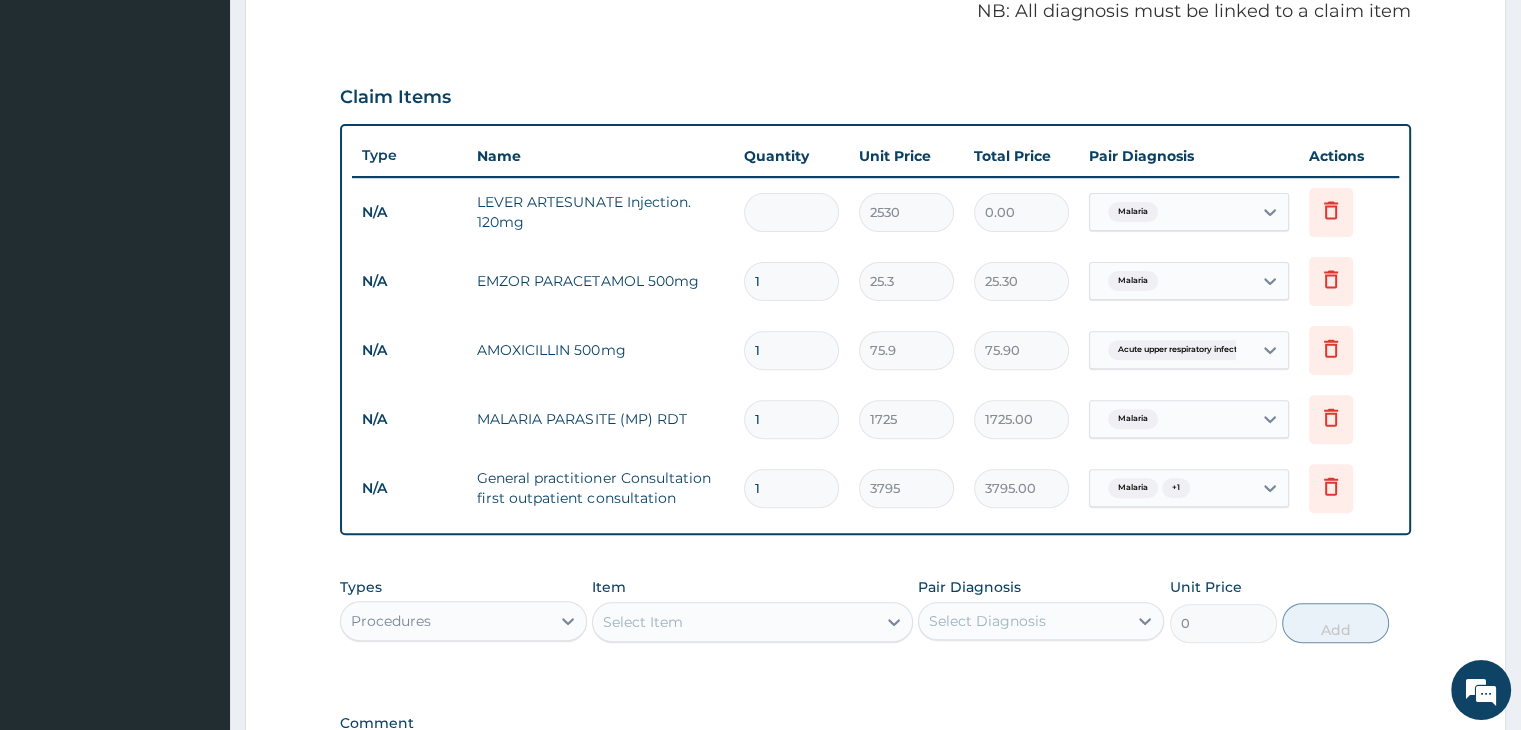 type on "7590.00" 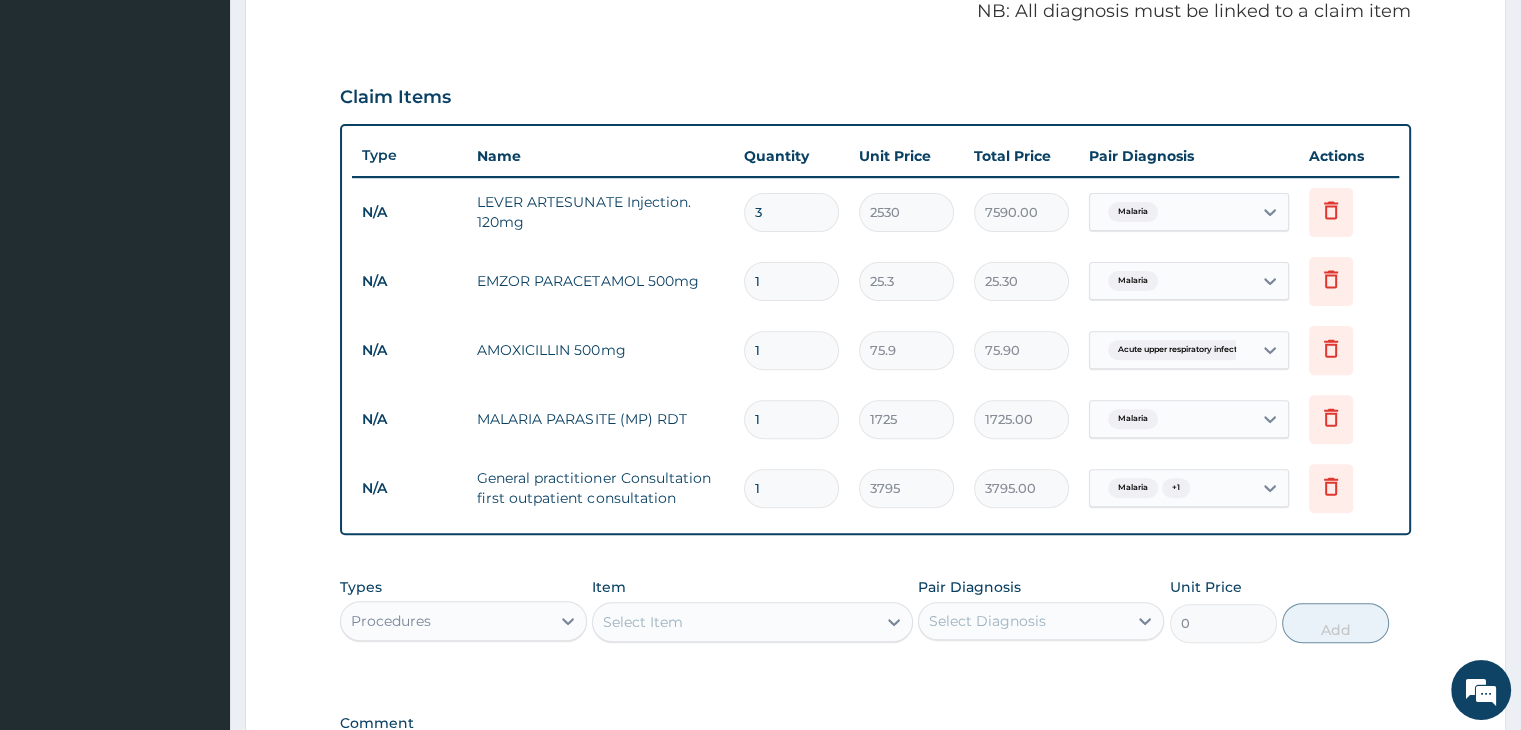 type on "3" 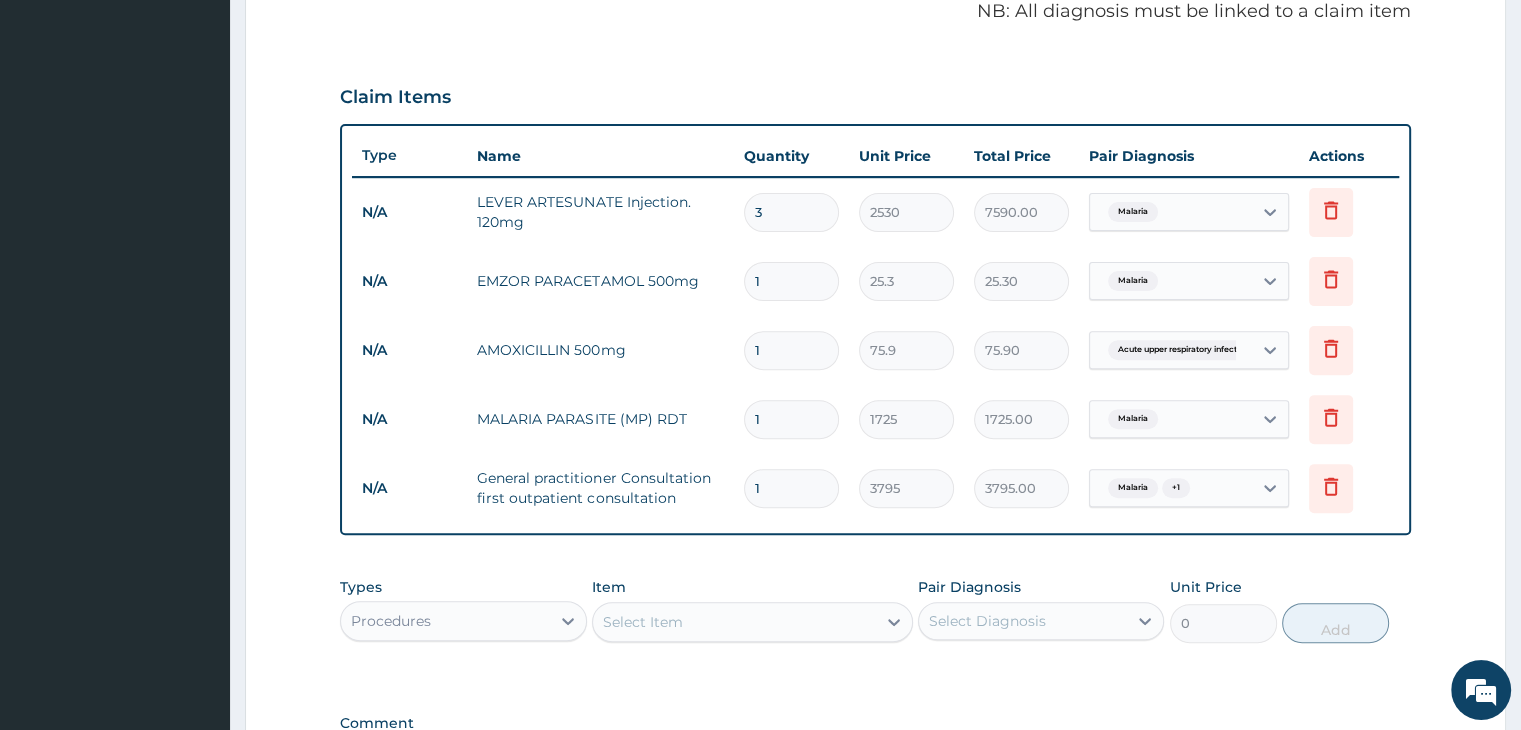 click on "1" at bounding box center (791, 281) 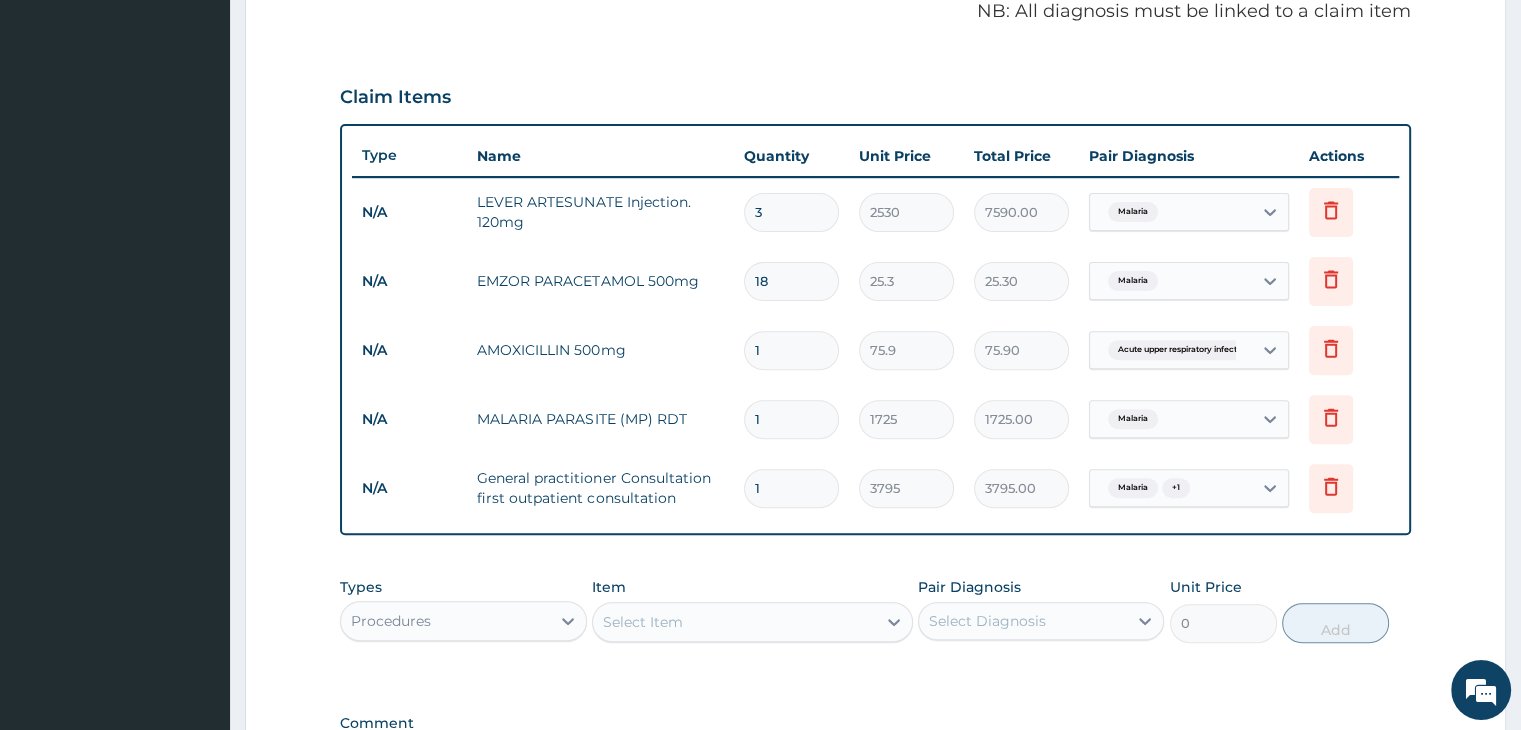 type on "455.40" 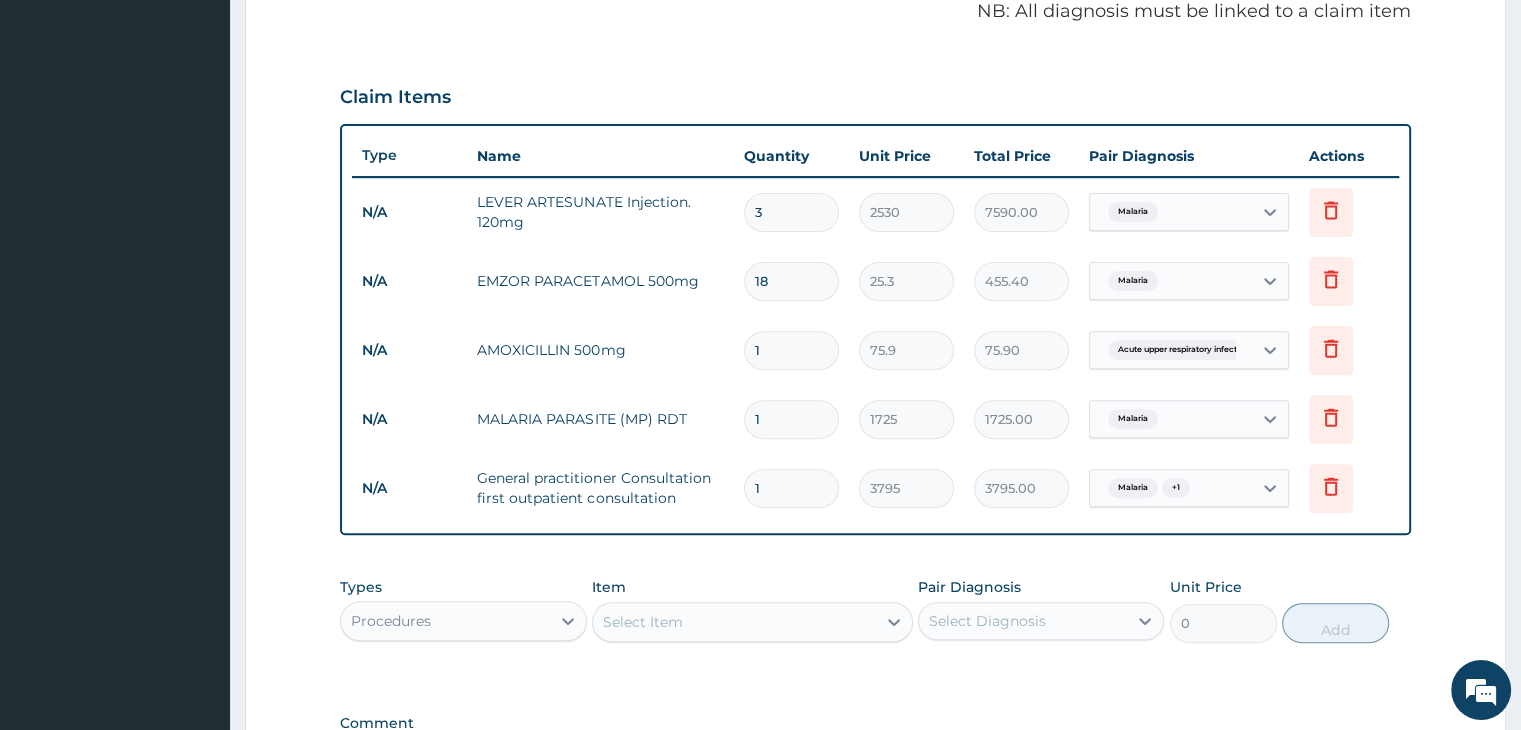 type on "18" 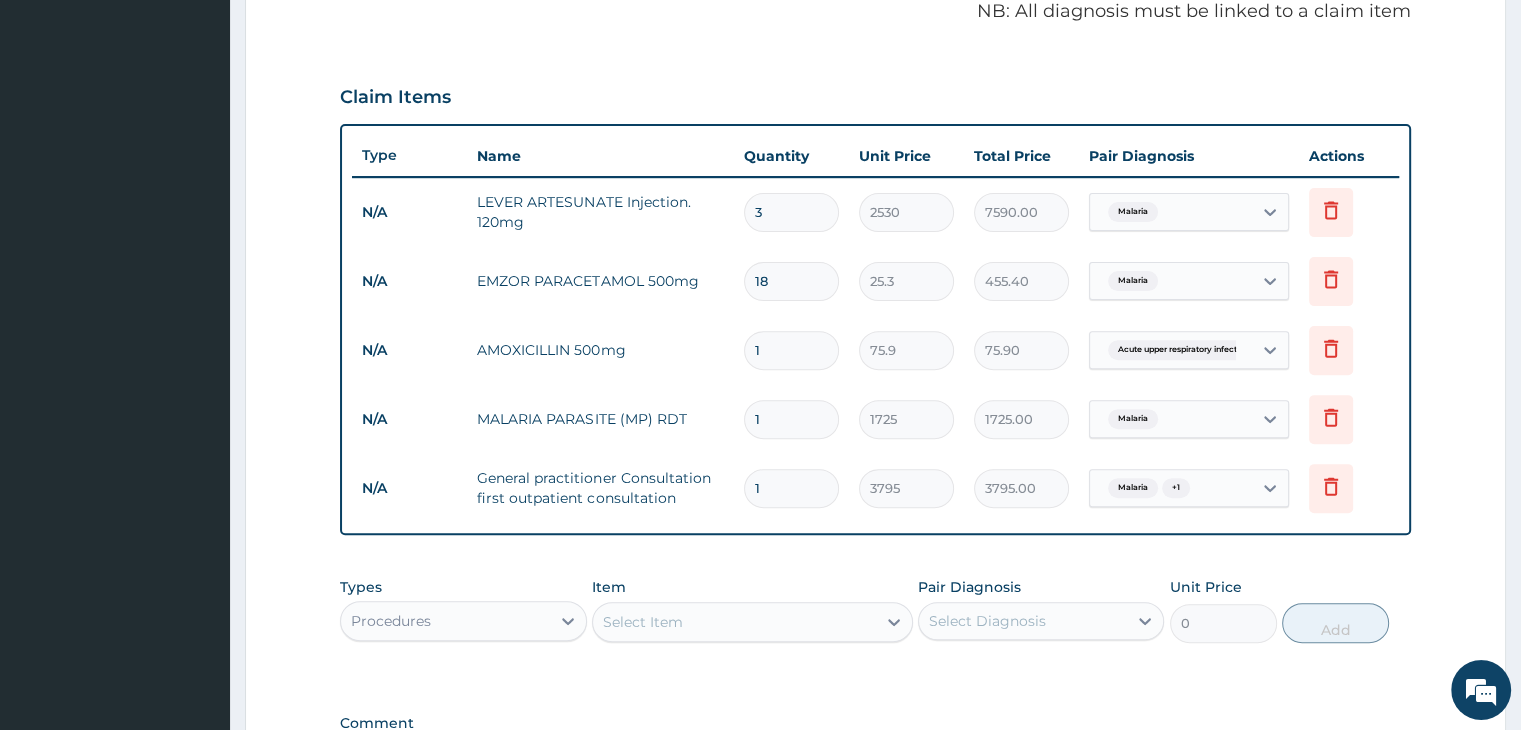 click on "1" at bounding box center [791, 350] 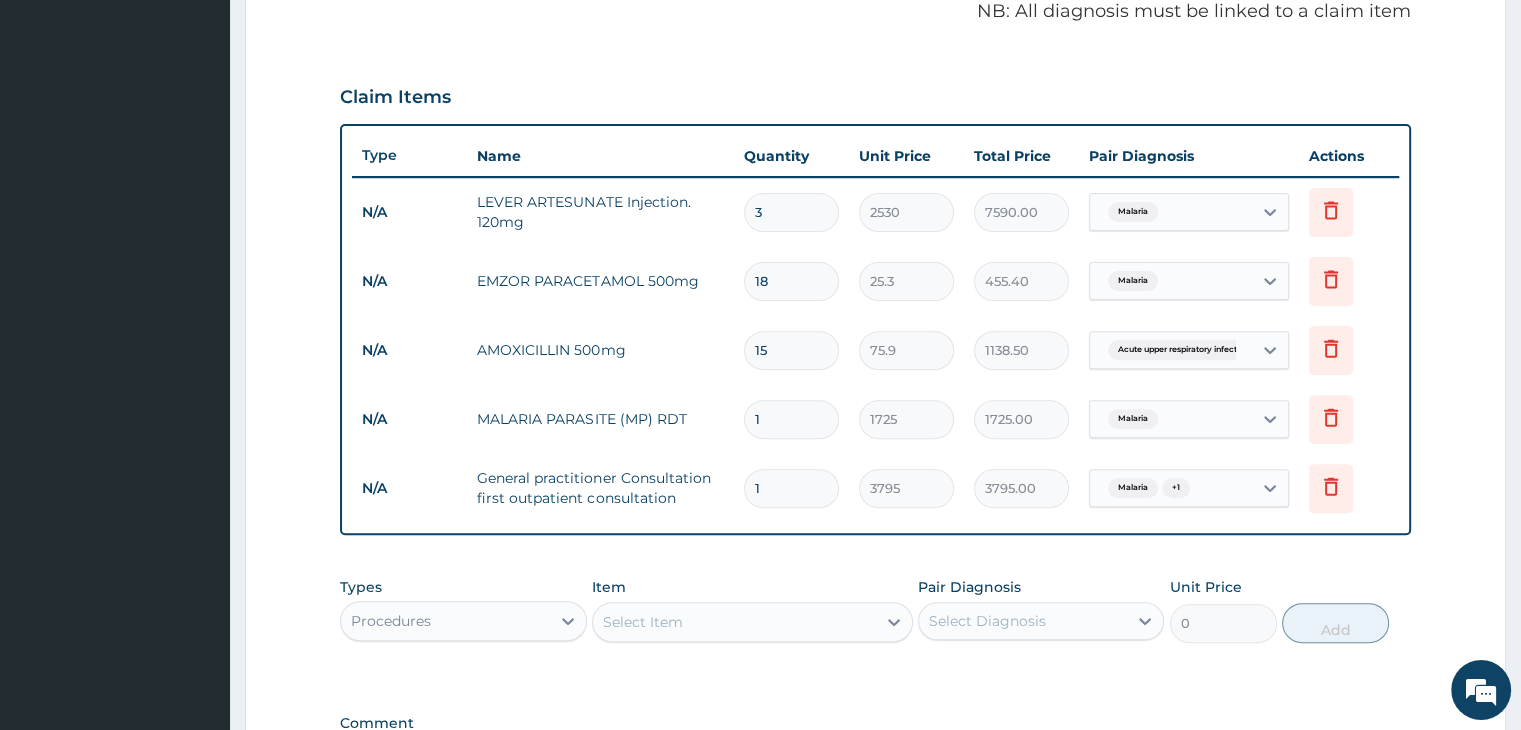 type on "15" 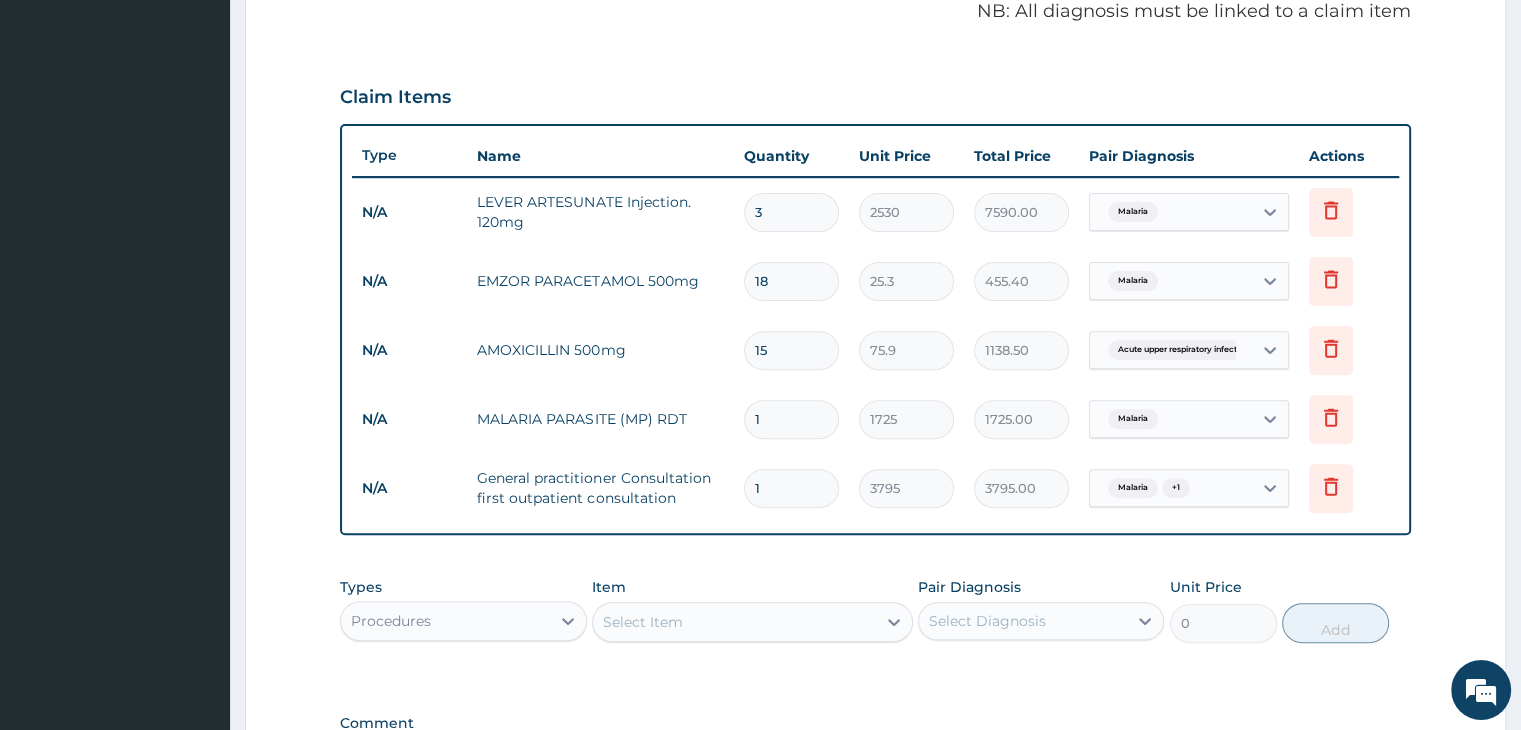 click on "1" at bounding box center (791, 419) 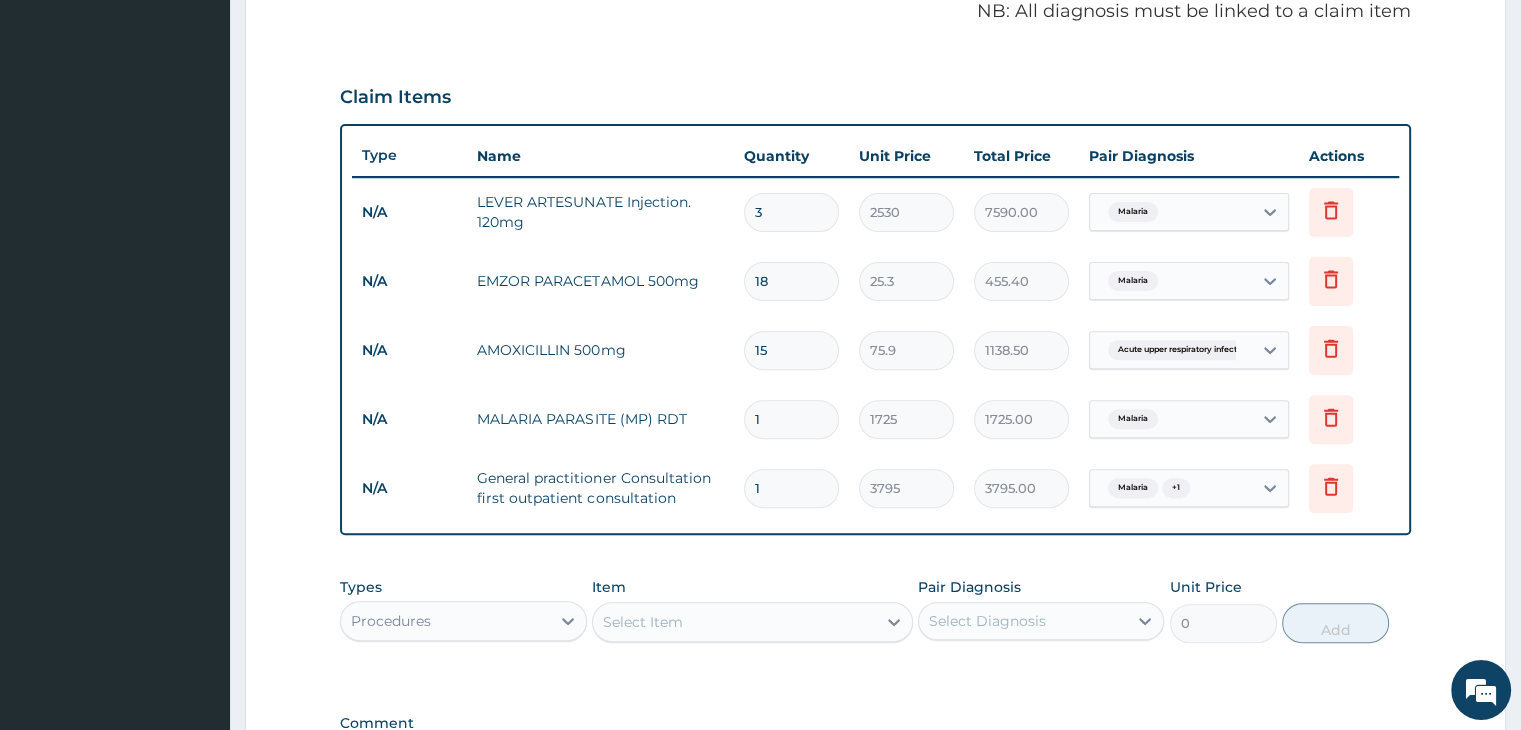 click on "PA Code / Prescription Code Enter Code(Secondary Care Only) Encounter Date 11-07-2025 Important Notice Please enter PA codes before entering items that are not attached to a PA code   All diagnoses entered must be linked to a claim item. Diagnosis & Claim Items that are visible but inactive cannot be edited because they were imported from an already approved PA code. Diagnosis Malaria Confirmed Acute upper respiratory infection Confirmed NB: All diagnosis must be linked to a claim item Claim Items Type Name Quantity Unit Price Total Price Pair Diagnosis Actions N/A LEVER ARTESUNATE Injection. 120mg 3 2530 7590.00 Malaria Delete N/A EMZOR PARACETAMOL 500mg 18 25.3 455.40 Malaria Delete N/A AMOXICILLIN 500mg 15 75.9 1138.50 Acute upper respiratory infect... Delete N/A MALARIA PARASITE (MP) RDT 1 1725 1725.00 Malaria Delete N/A General practitioner Consultation first outpatient consultation 1 3795 3795.00 Malaria  + 1 Delete Types Procedures Item Select Item Pair Diagnosis Select Diagnosis Unit Price 0 Add" at bounding box center (875, 182) 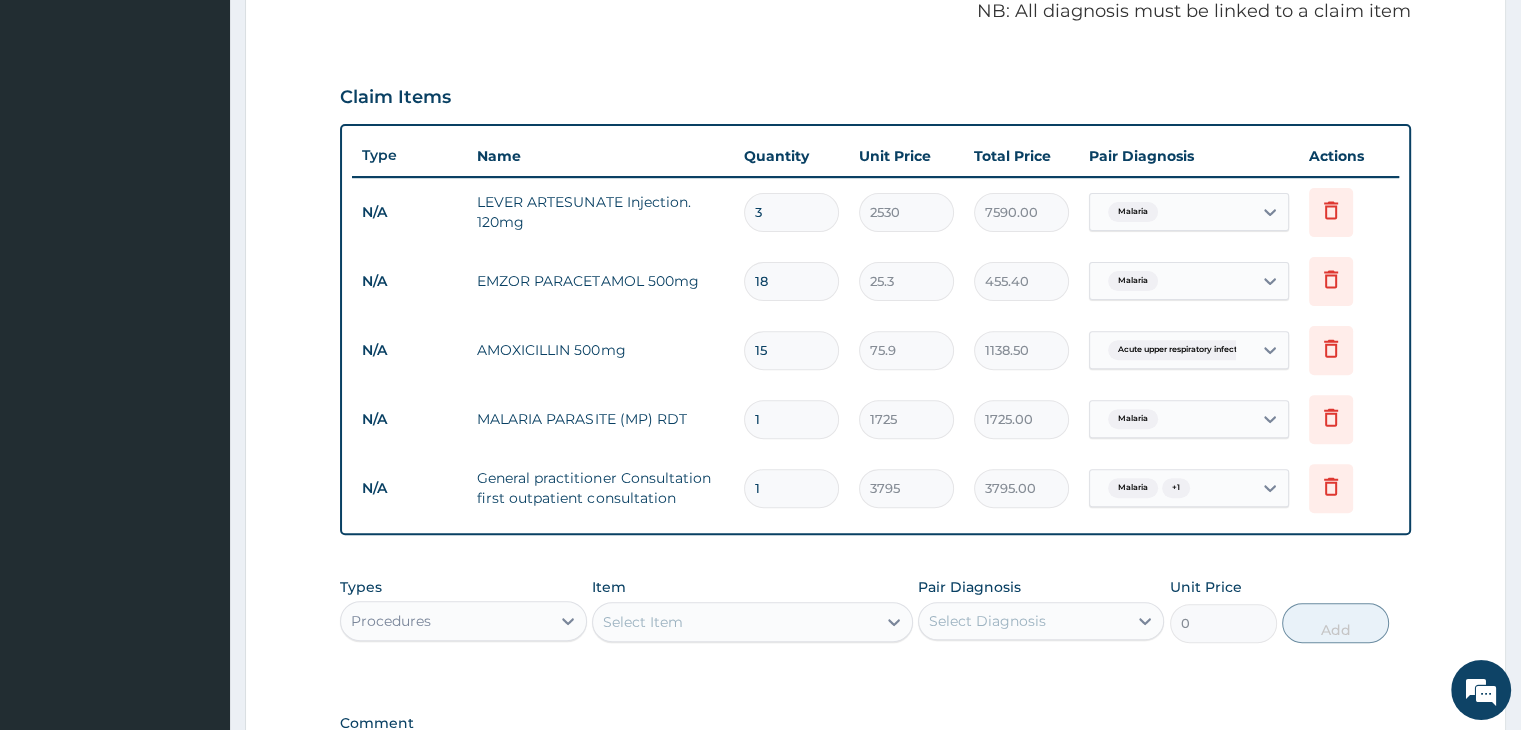 click on "PA Code / Prescription Code Enter Code(Secondary Care Only) Encounter Date 11-07-2025 Important Notice Please enter PA codes before entering items that are not attached to a PA code   All diagnoses entered must be linked to a claim item. Diagnosis & Claim Items that are visible but inactive cannot be edited because they were imported from an already approved PA code. Diagnosis Malaria Confirmed Acute upper respiratory infection Confirmed NB: All diagnosis must be linked to a claim item Claim Items Type Name Quantity Unit Price Total Price Pair Diagnosis Actions N/A LEVER ARTESUNATE Injection. 120mg 3 2530 7590.00 Malaria Delete N/A EMZOR PARACETAMOL 500mg 18 25.3 455.40 Malaria Delete N/A AMOXICILLIN 500mg 15 75.9 1138.50 Acute upper respiratory infect... Delete N/A MALARIA PARASITE (MP) RDT 1 1725 1725.00 Malaria Delete N/A General practitioner Consultation first outpatient consultation 1 3795 3795.00 Malaria  + 1 Delete Types Procedures Item Select Item Pair Diagnosis Select Diagnosis Unit Price 0 Add" at bounding box center [875, 182] 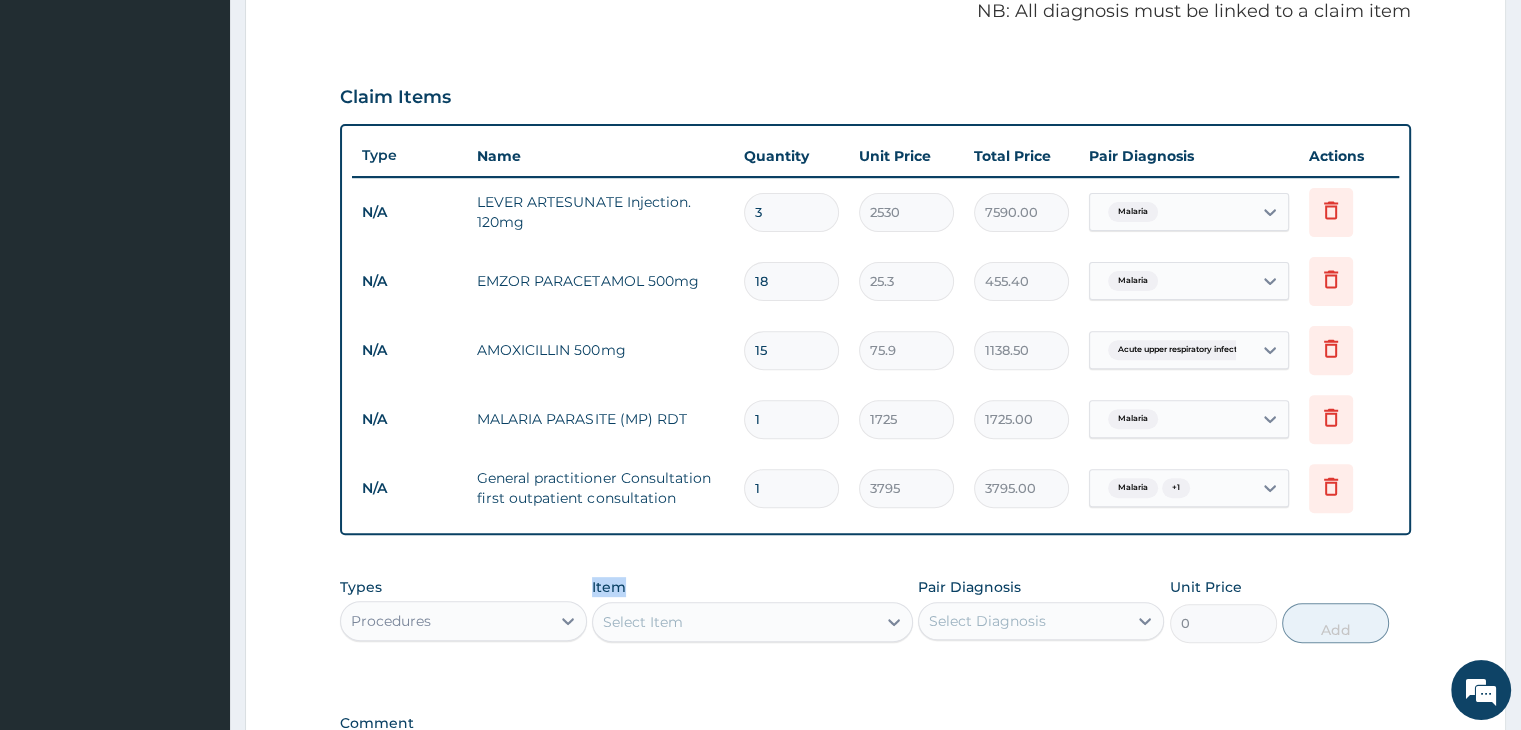 click on "PA Code / Prescription Code Enter Code(Secondary Care Only) Encounter Date 11-07-2025 Important Notice Please enter PA codes before entering items that are not attached to a PA code   All diagnoses entered must be linked to a claim item. Diagnosis & Claim Items that are visible but inactive cannot be edited because they were imported from an already approved PA code. Diagnosis Malaria Confirmed Acute upper respiratory infection Confirmed NB: All diagnosis must be linked to a claim item Claim Items Type Name Quantity Unit Price Total Price Pair Diagnosis Actions N/A LEVER ARTESUNATE Injection. 120mg 3 2530 7590.00 Malaria Delete N/A EMZOR PARACETAMOL 500mg 18 25.3 455.40 Malaria Delete N/A AMOXICILLIN 500mg 15 75.9 1138.50 Acute upper respiratory infect... Delete N/A MALARIA PARASITE (MP) RDT 1 1725 1725.00 Malaria Delete N/A General practitioner Consultation first outpatient consultation 1 3795 3795.00 Malaria  + 1 Delete Types Procedures Item Select Item Pair Diagnosis Select Diagnosis Unit Price 0 Add" at bounding box center [875, 182] 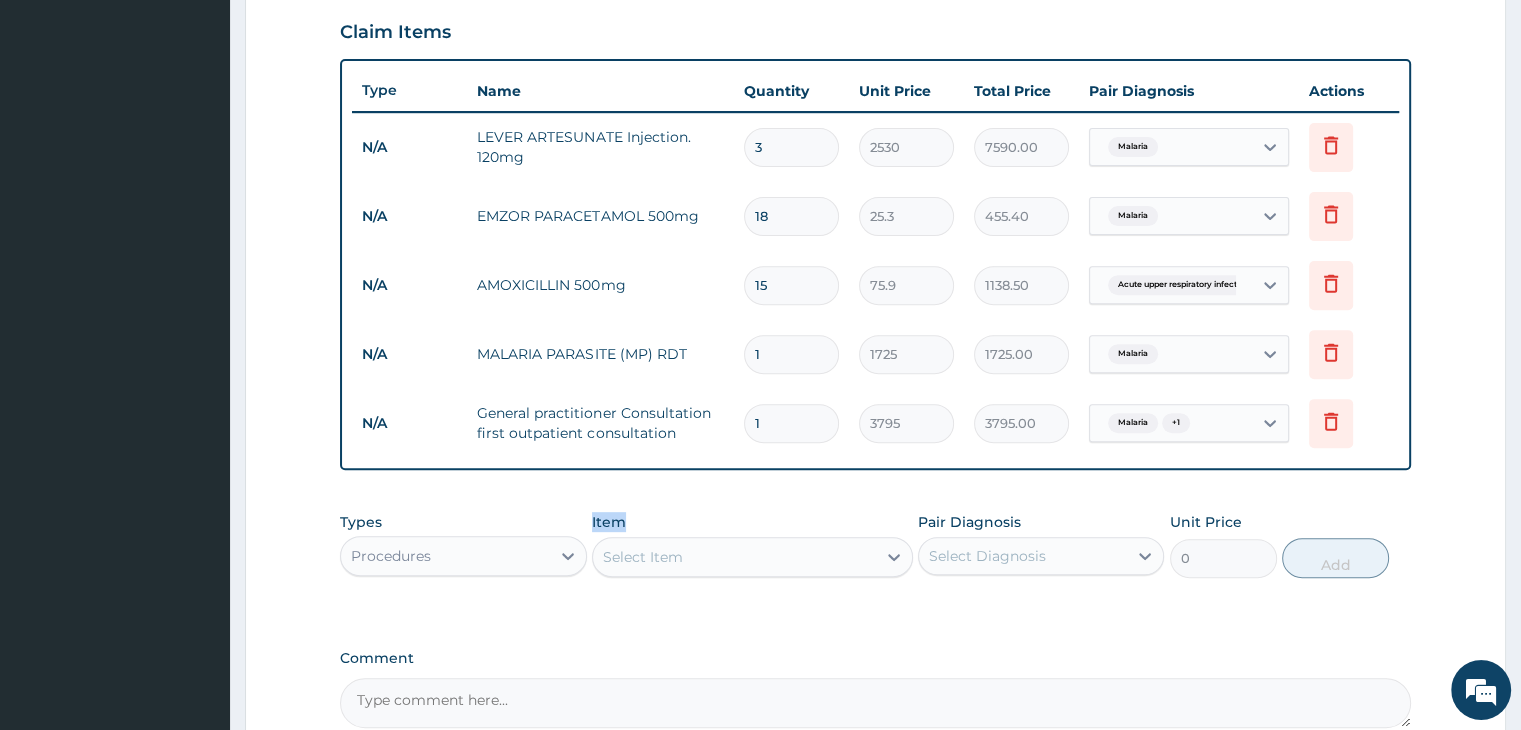 scroll, scrollTop: 720, scrollLeft: 0, axis: vertical 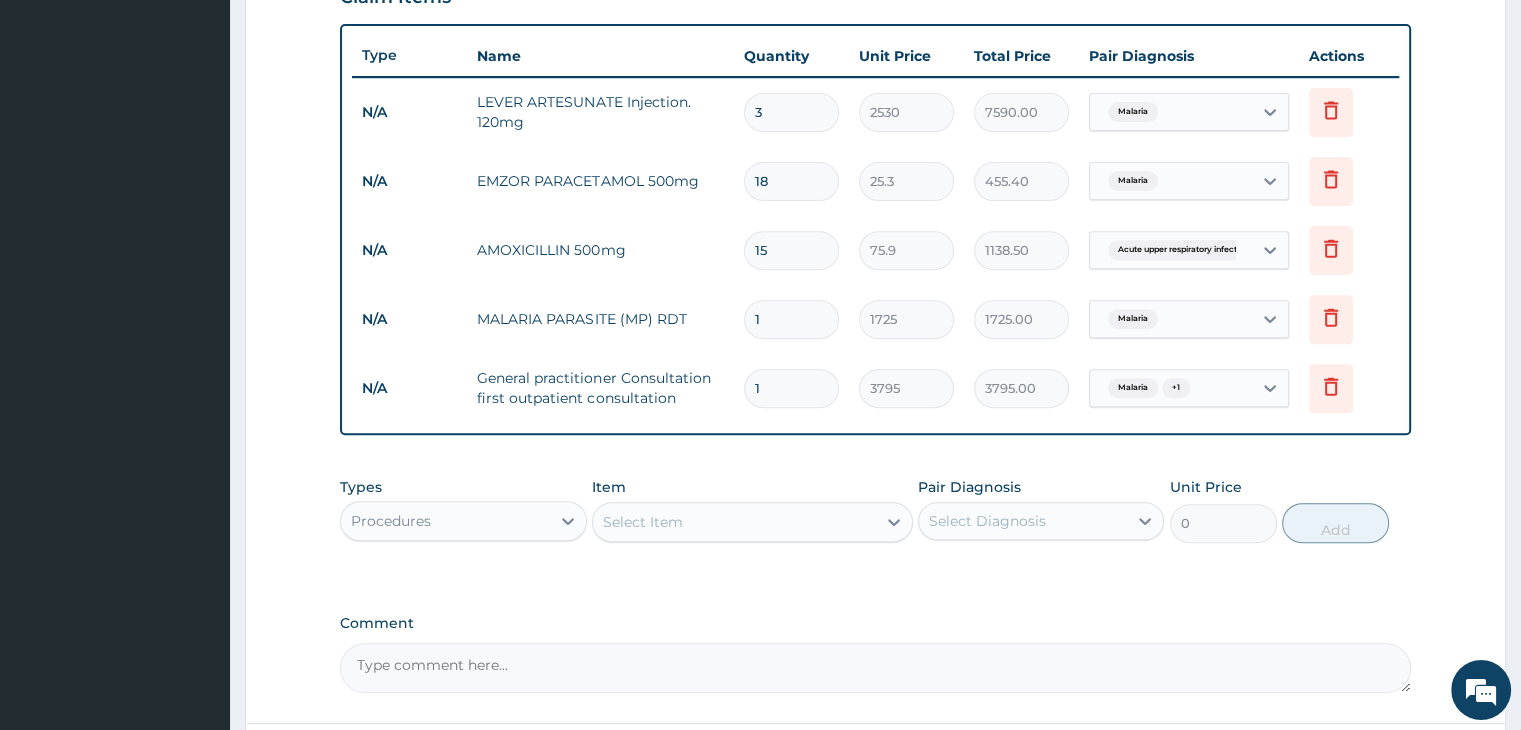 click on "Comment" at bounding box center [875, 623] 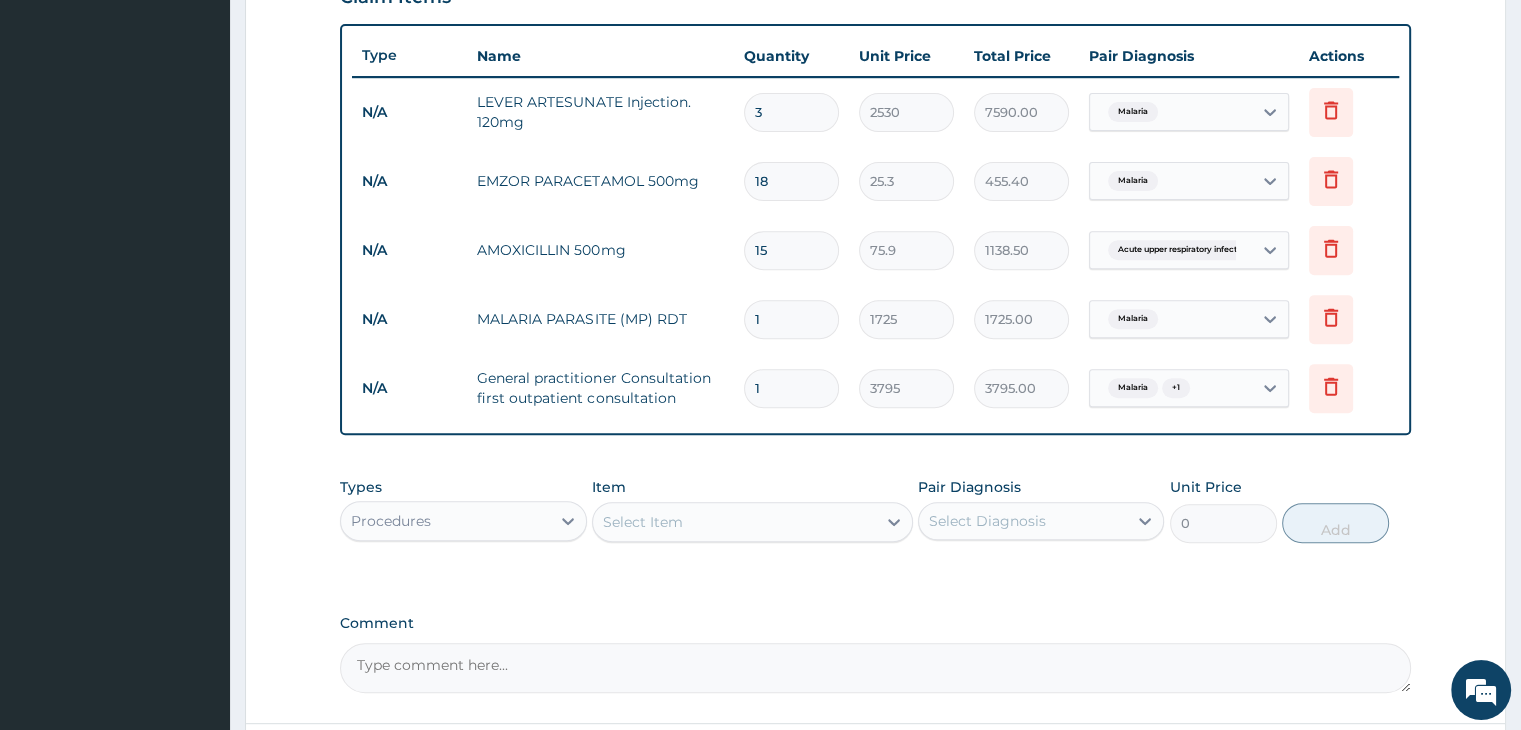 click on "Comment" at bounding box center (875, 668) 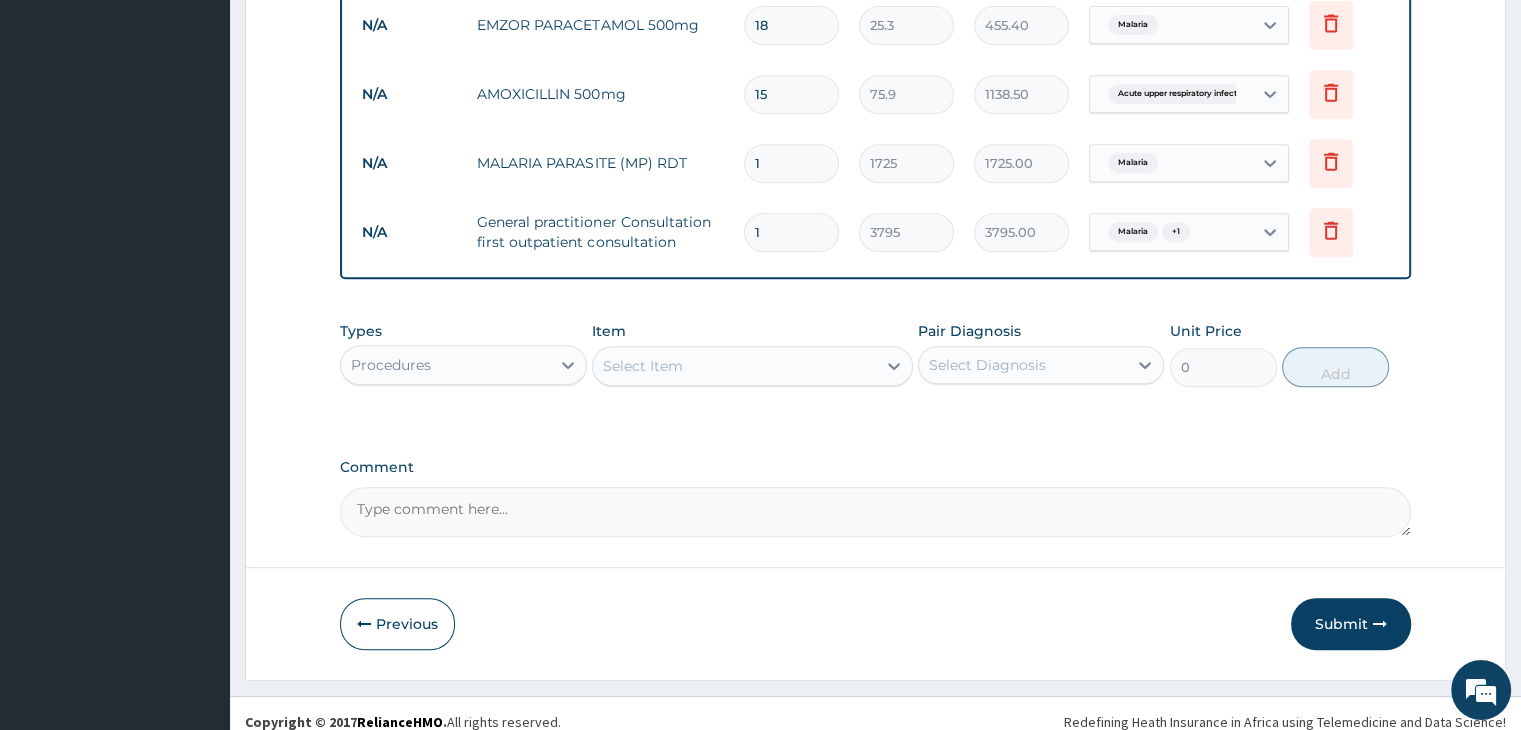 scroll, scrollTop: 889, scrollLeft: 0, axis: vertical 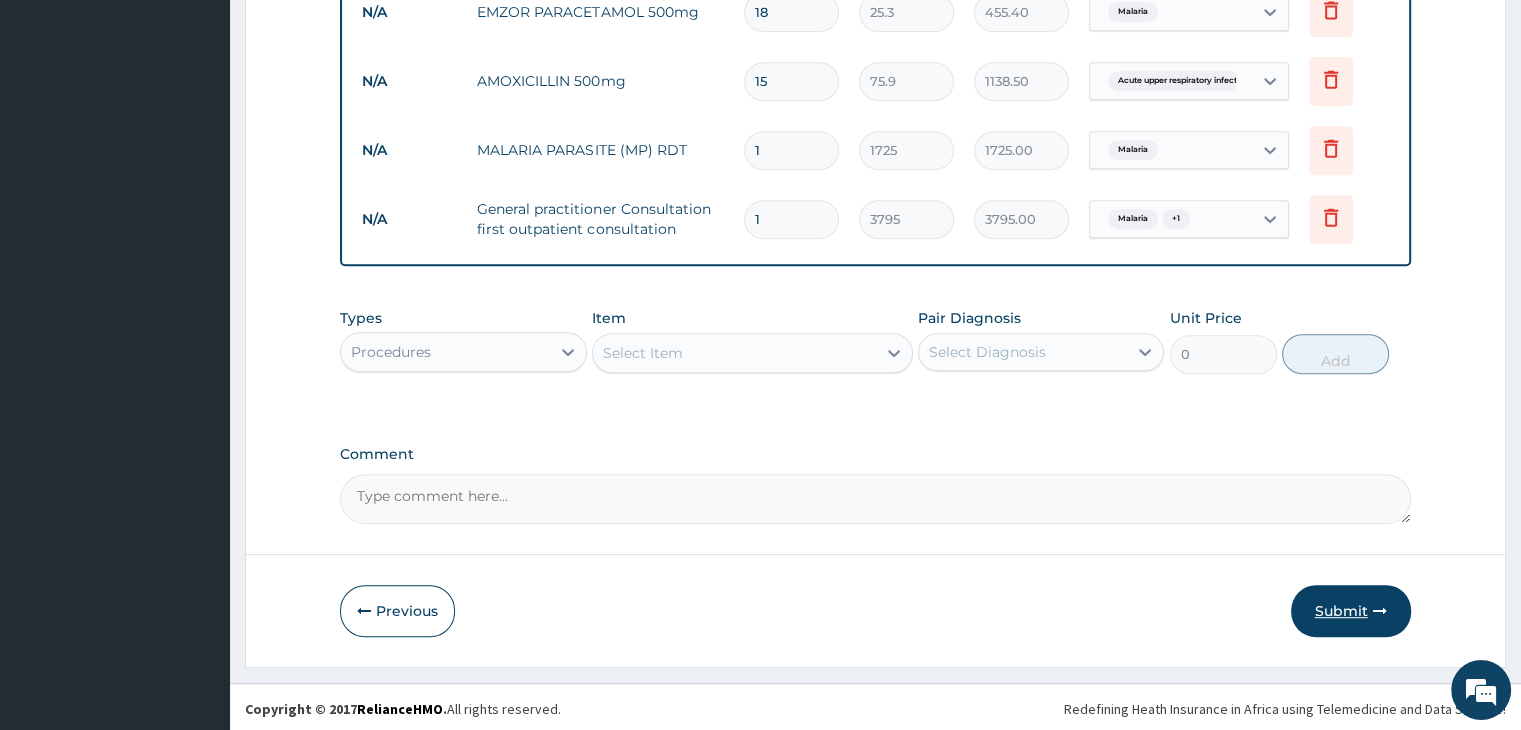 click on "Submit" at bounding box center [1351, 611] 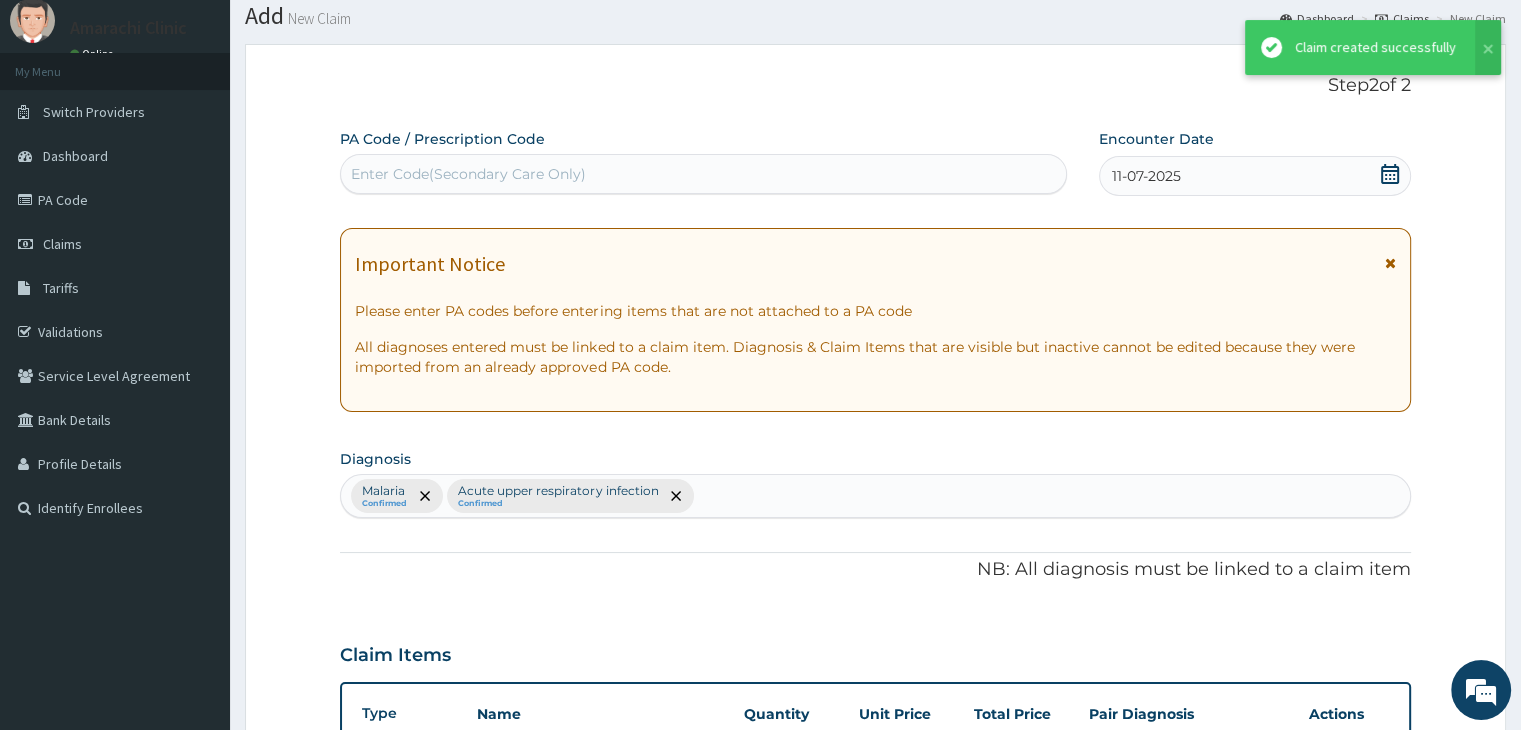 scroll, scrollTop: 889, scrollLeft: 0, axis: vertical 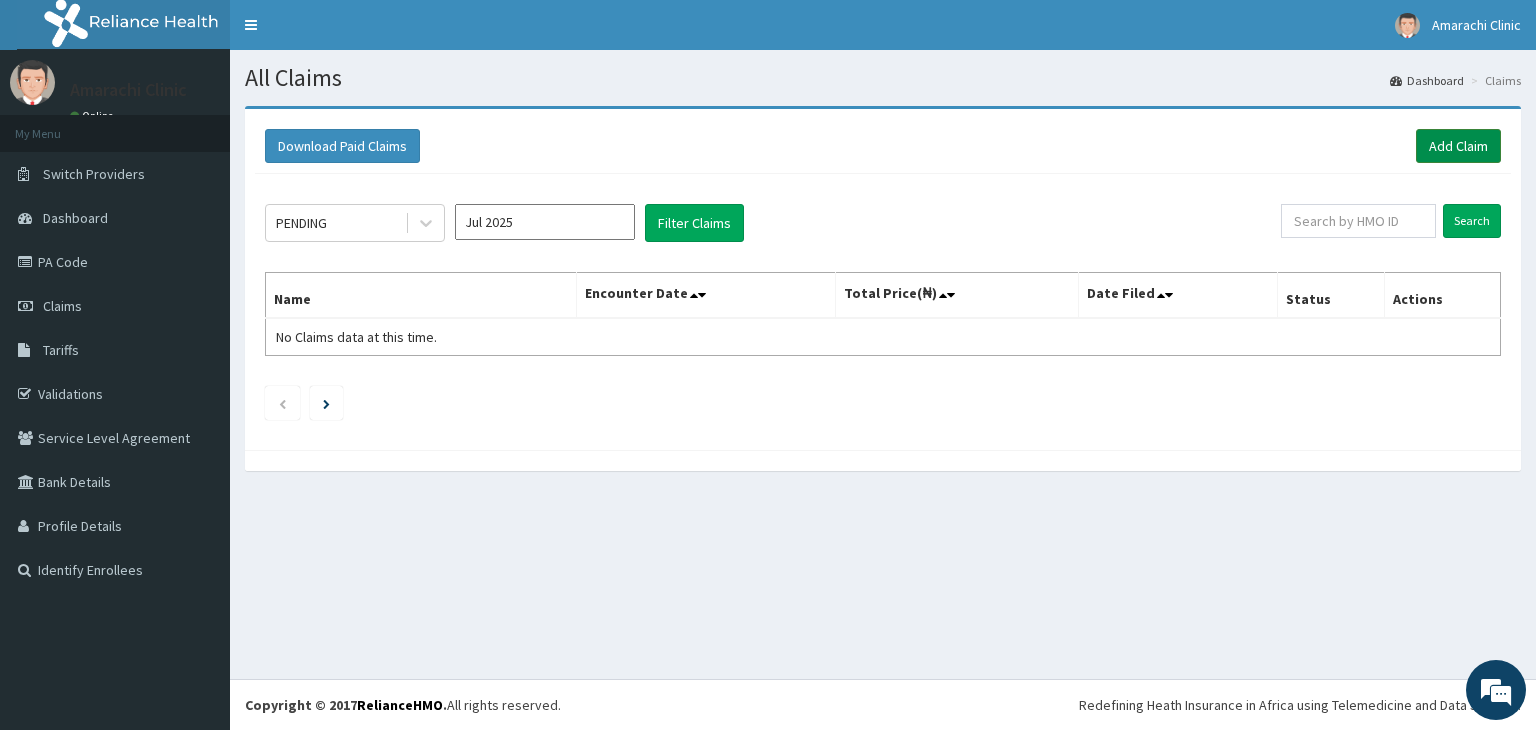 click on "Add Claim" at bounding box center (1458, 146) 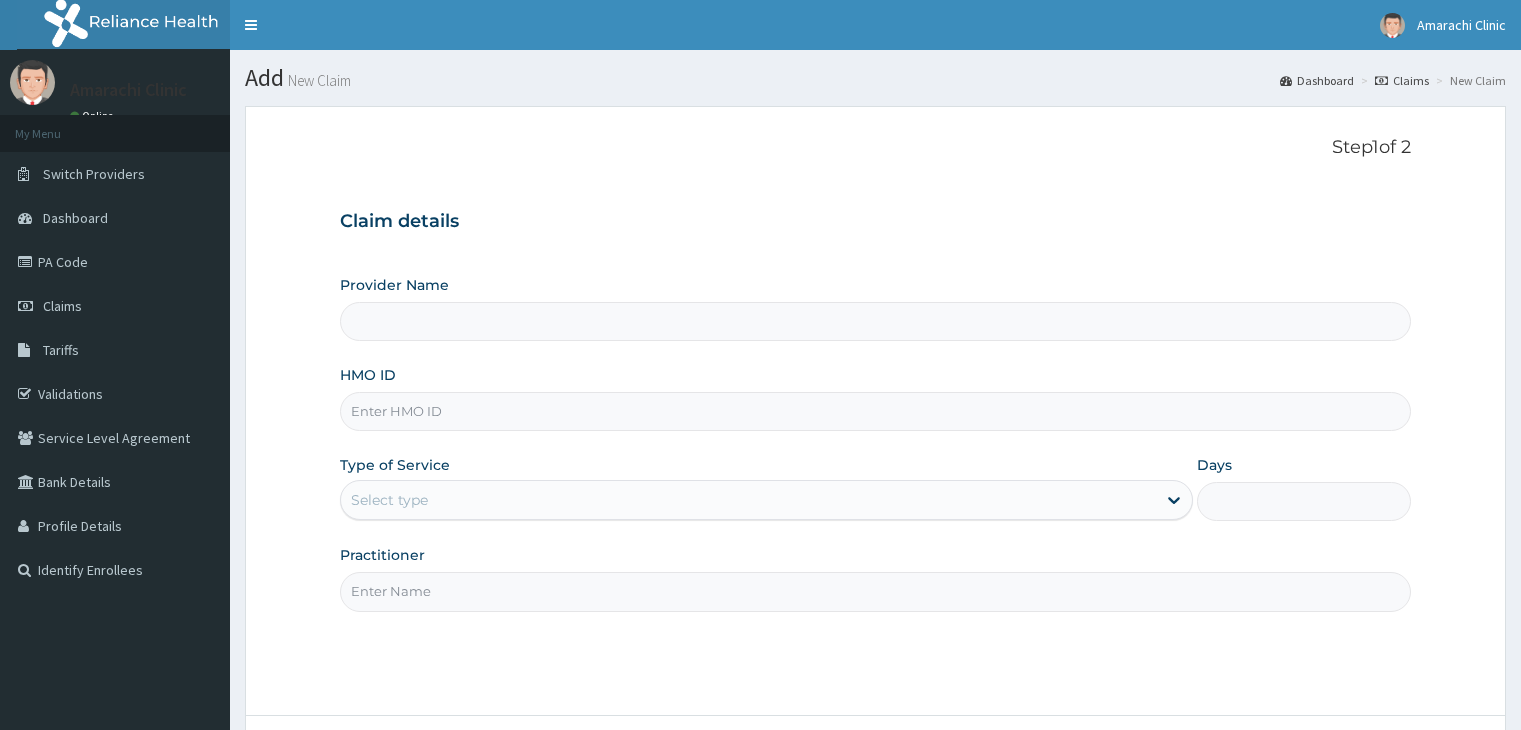 scroll, scrollTop: 0, scrollLeft: 0, axis: both 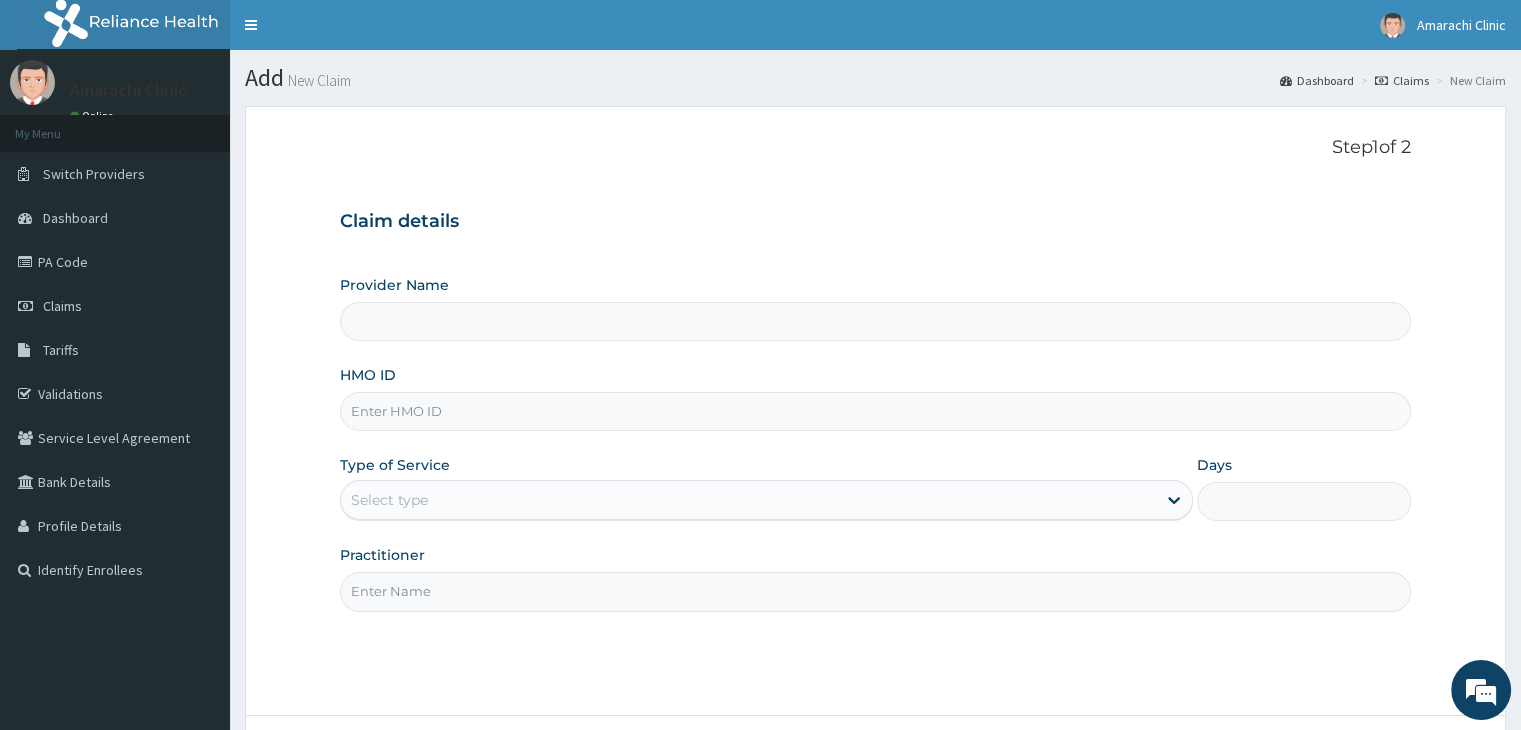 type on "Amarachi Clinic" 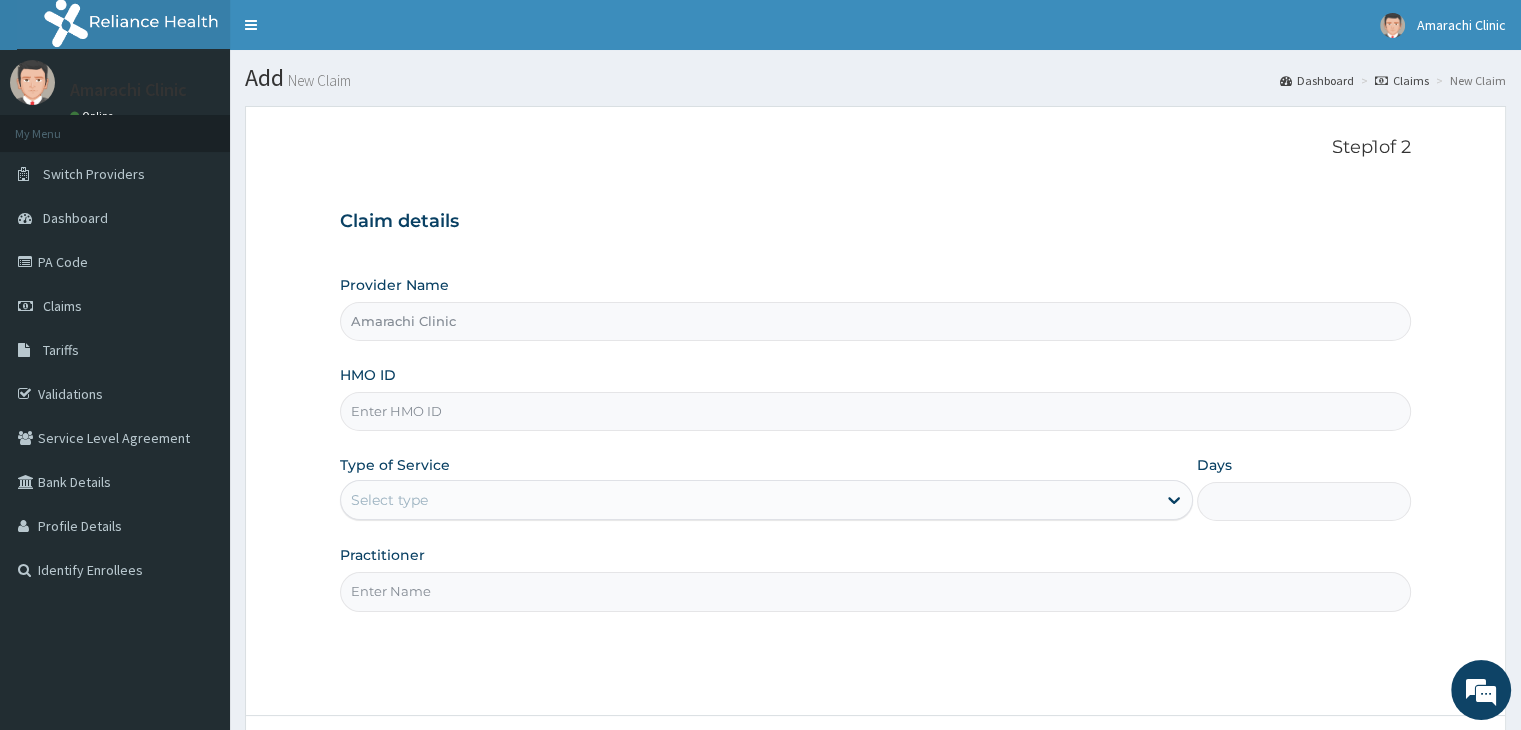 click on "HMO ID" at bounding box center (875, 411) 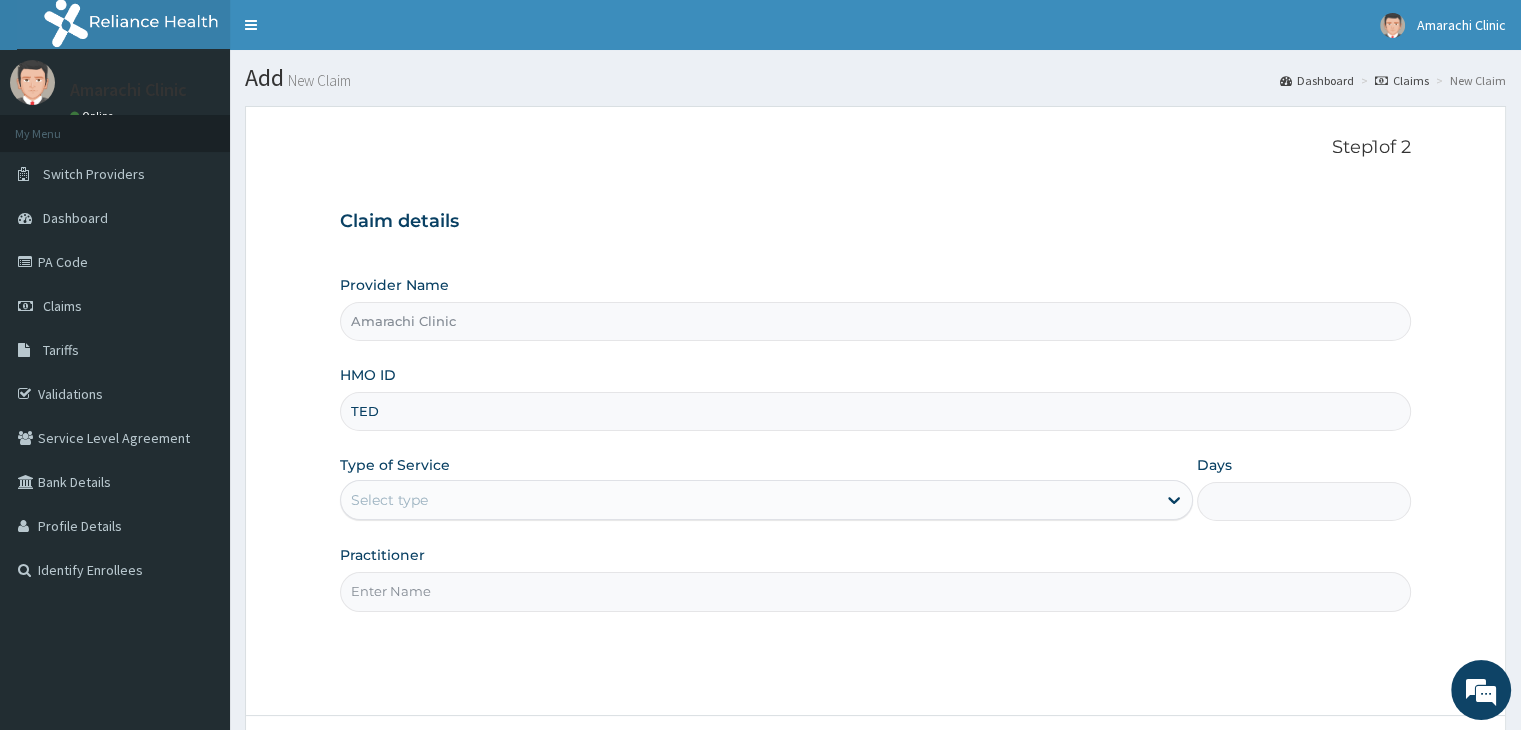 scroll, scrollTop: 0, scrollLeft: 0, axis: both 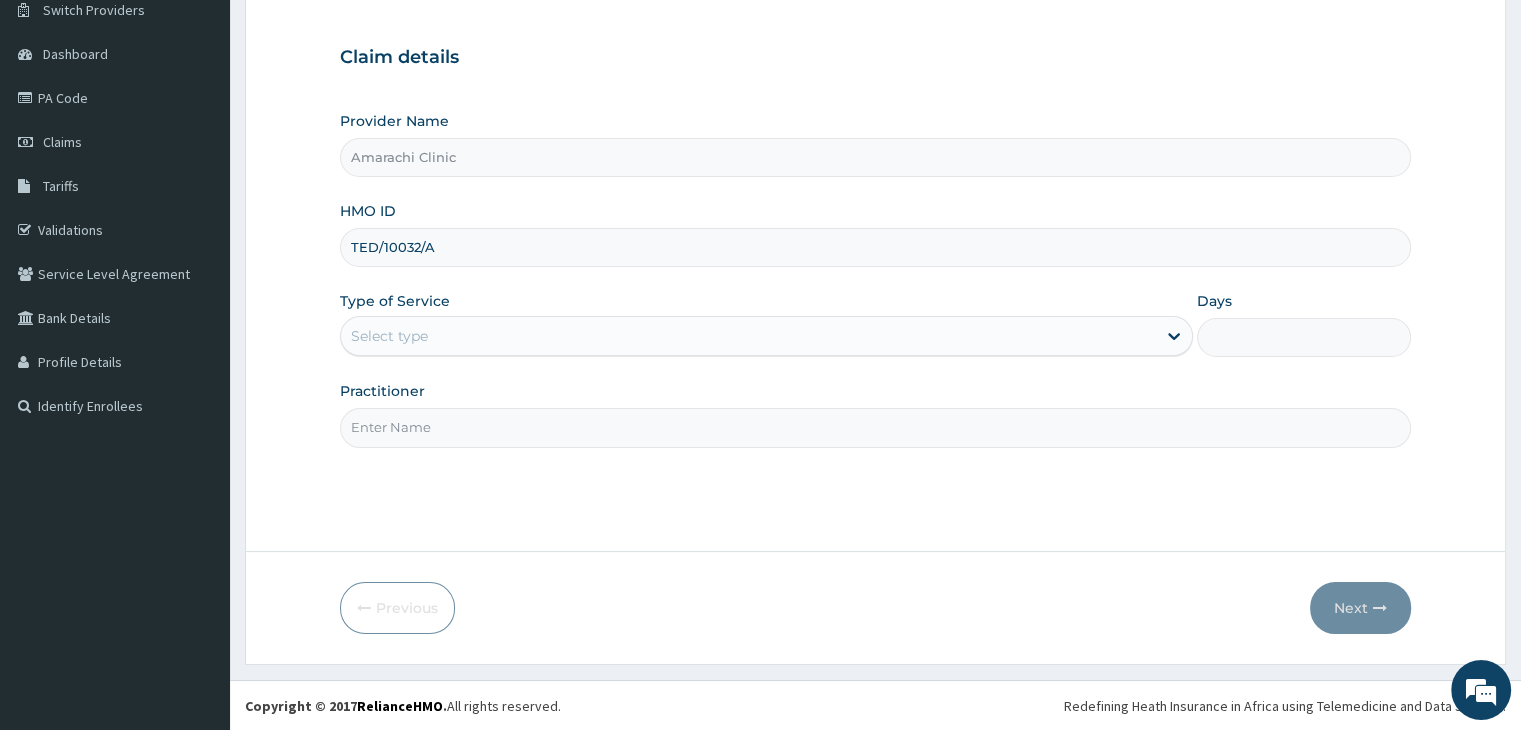 type on "TED/10032/A" 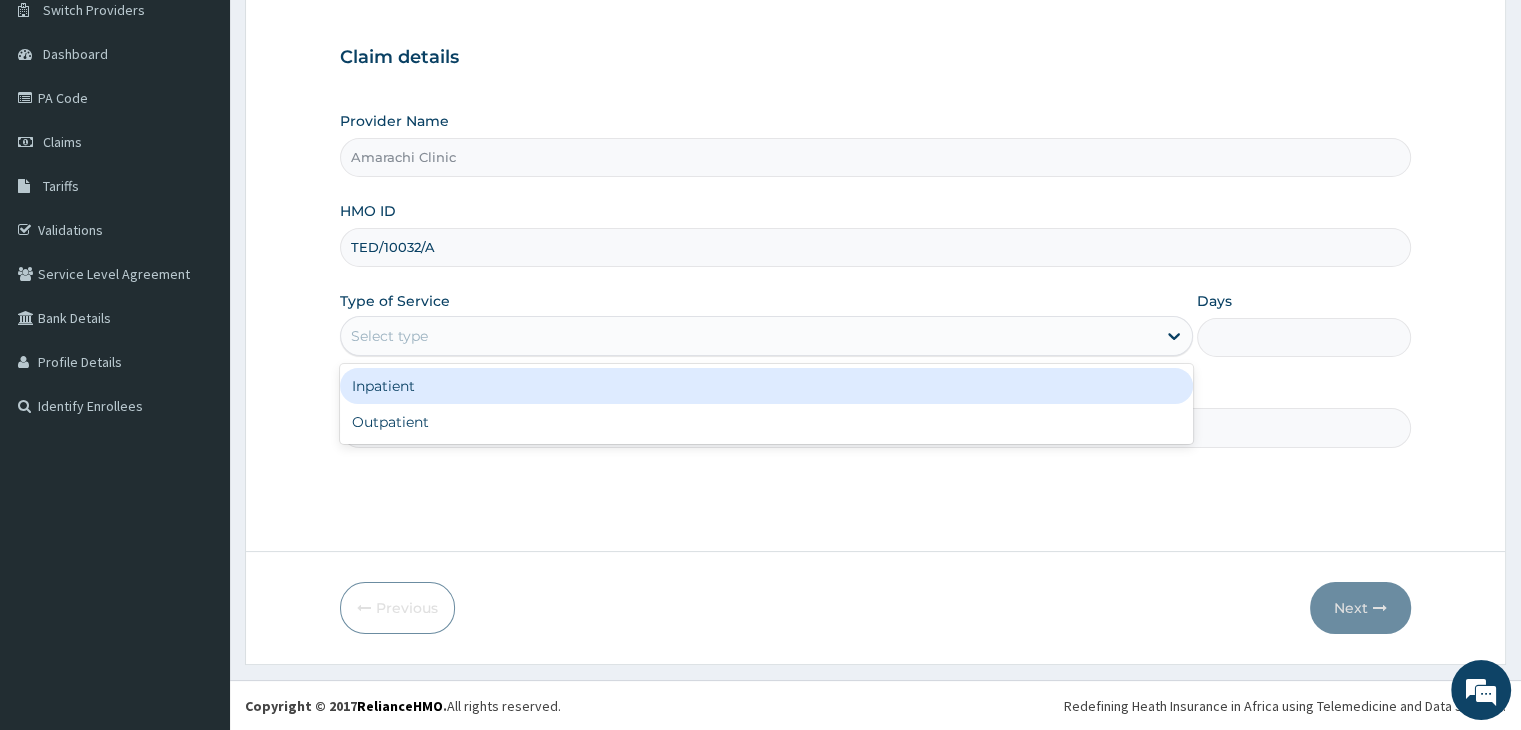 click on "Select type" at bounding box center (748, 336) 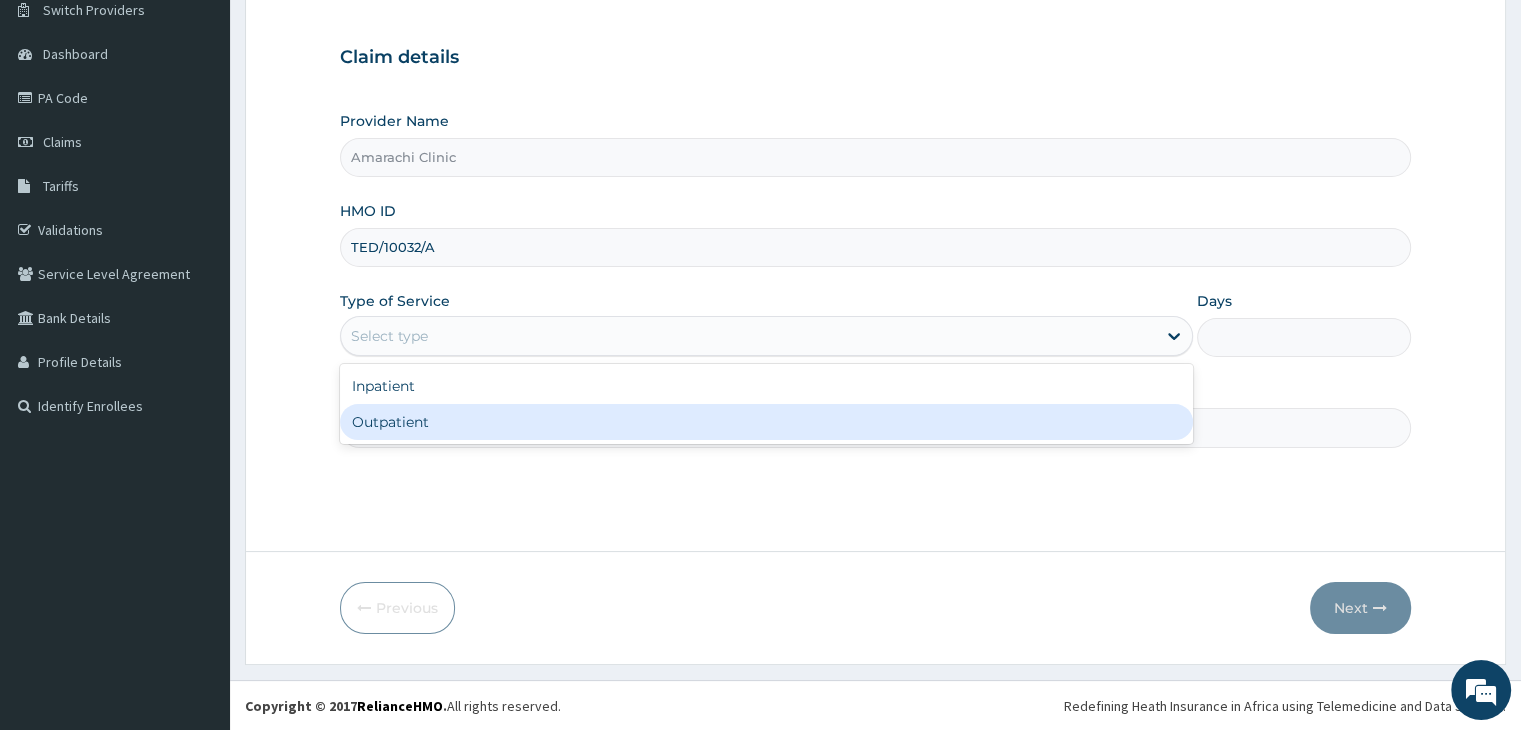 click on "Outpatient" at bounding box center (766, 422) 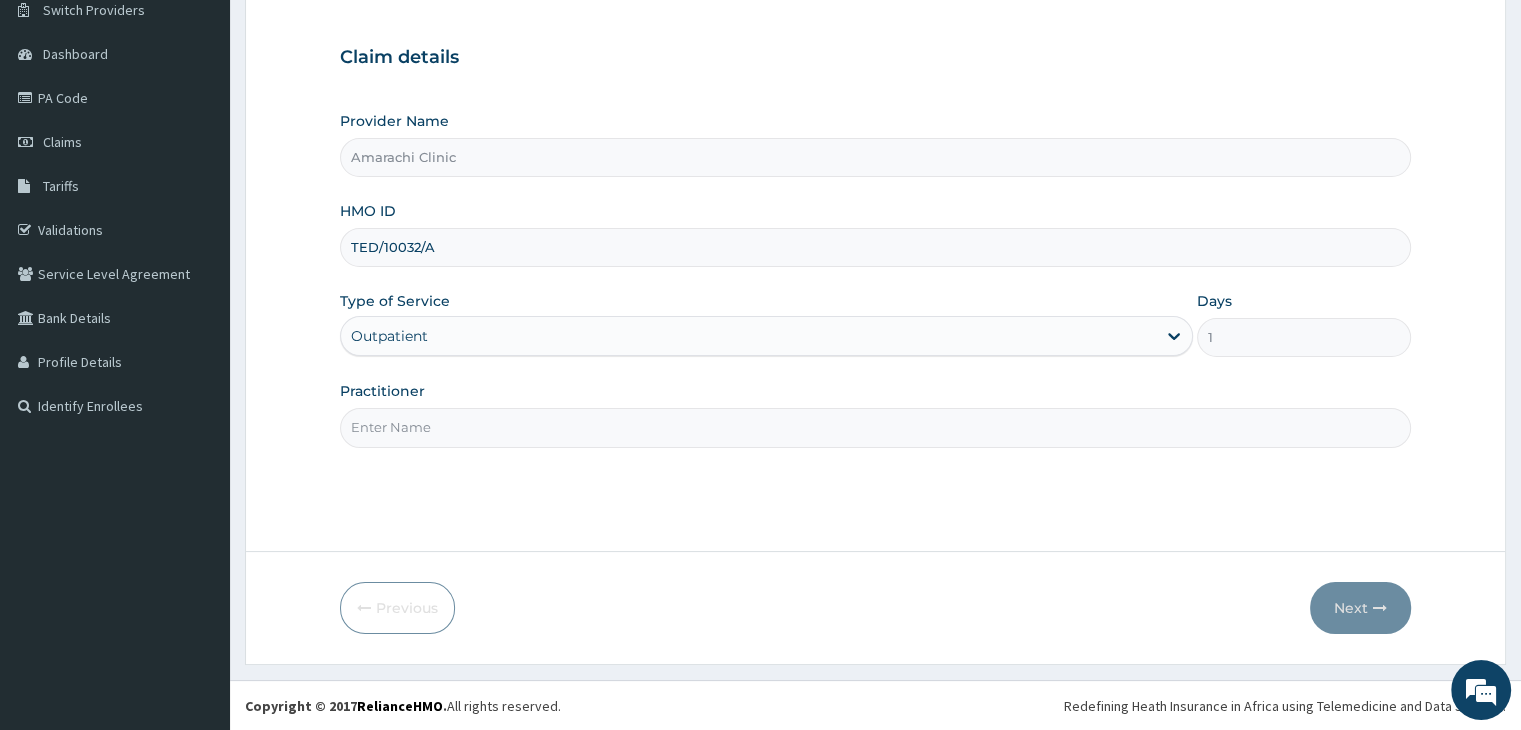 click on "Practitioner" at bounding box center [875, 427] 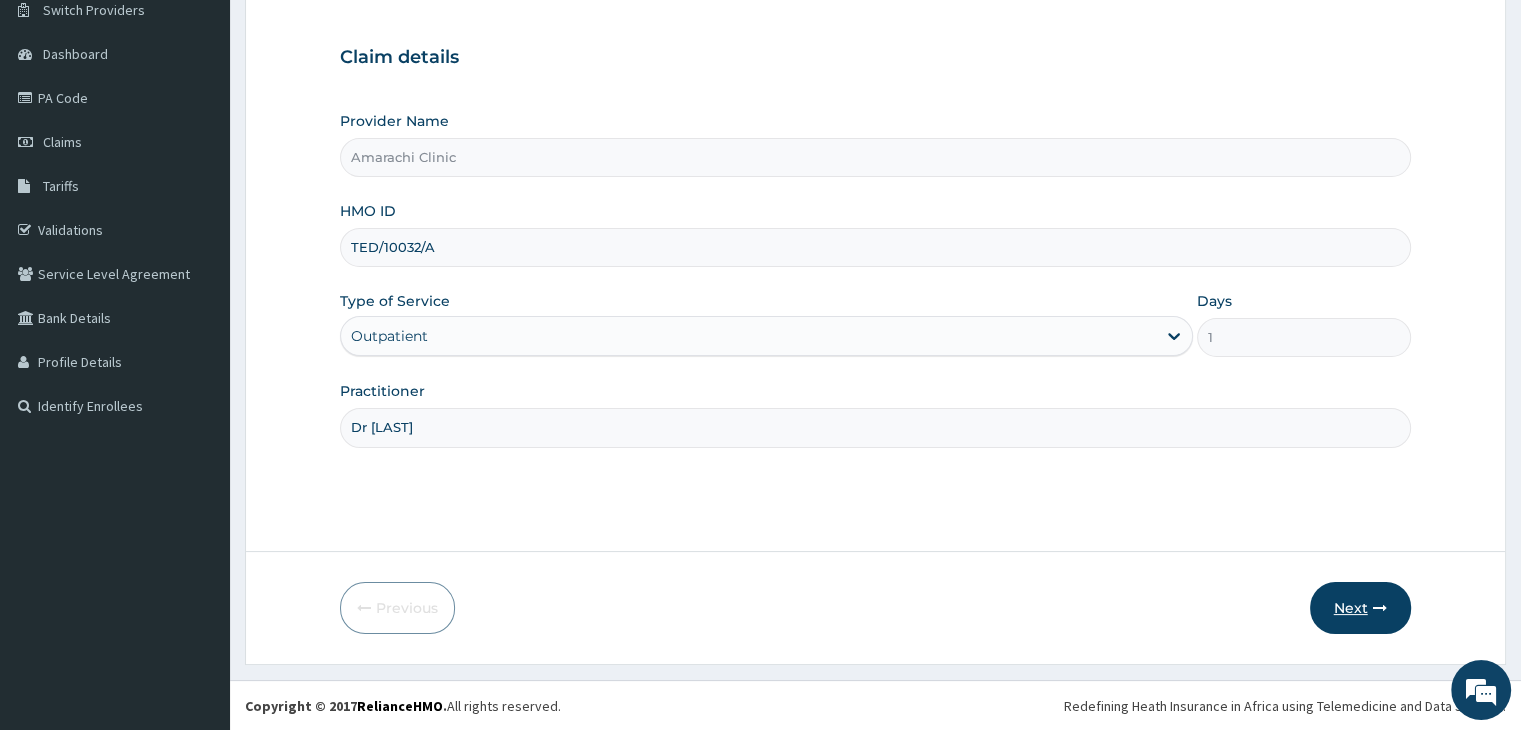 click on "Next" at bounding box center (1360, 608) 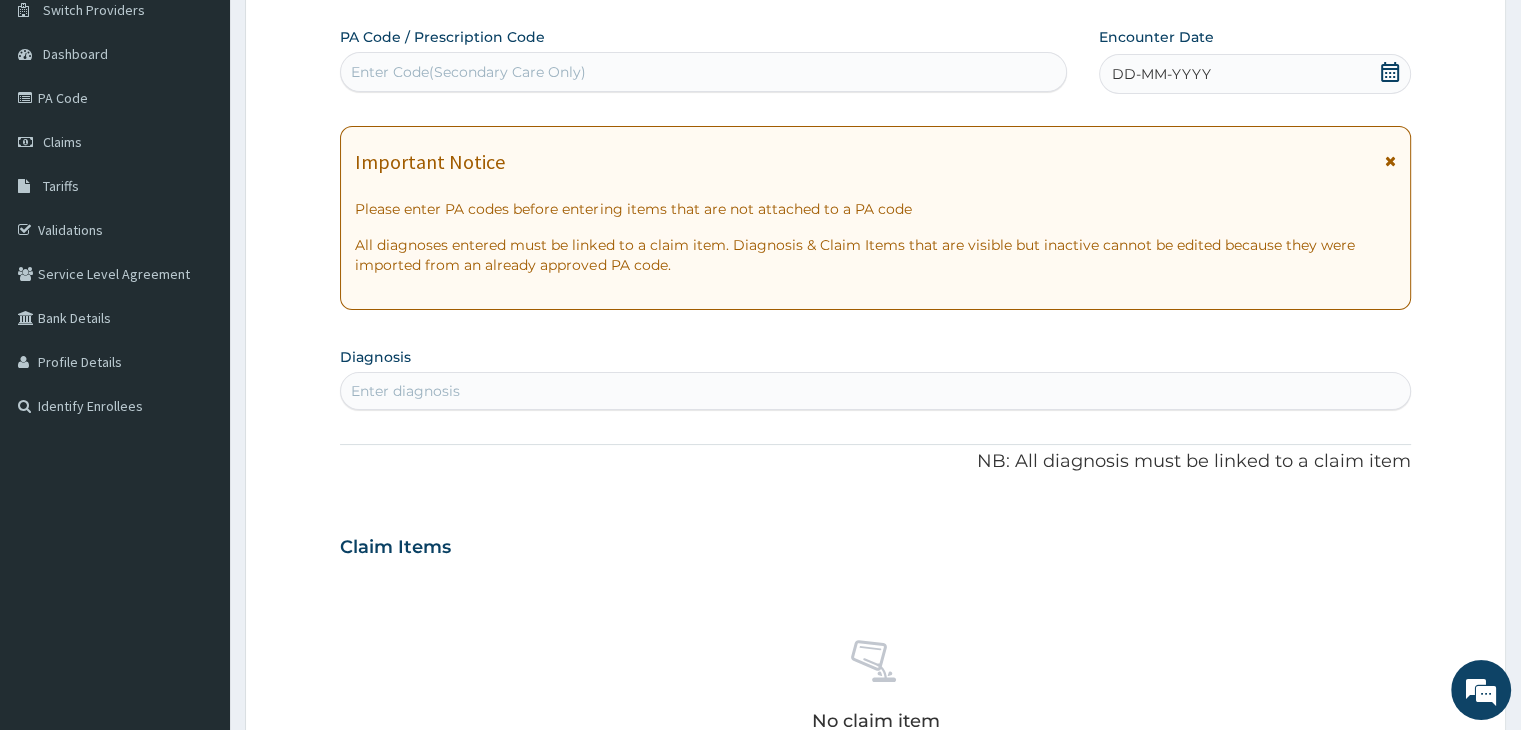click 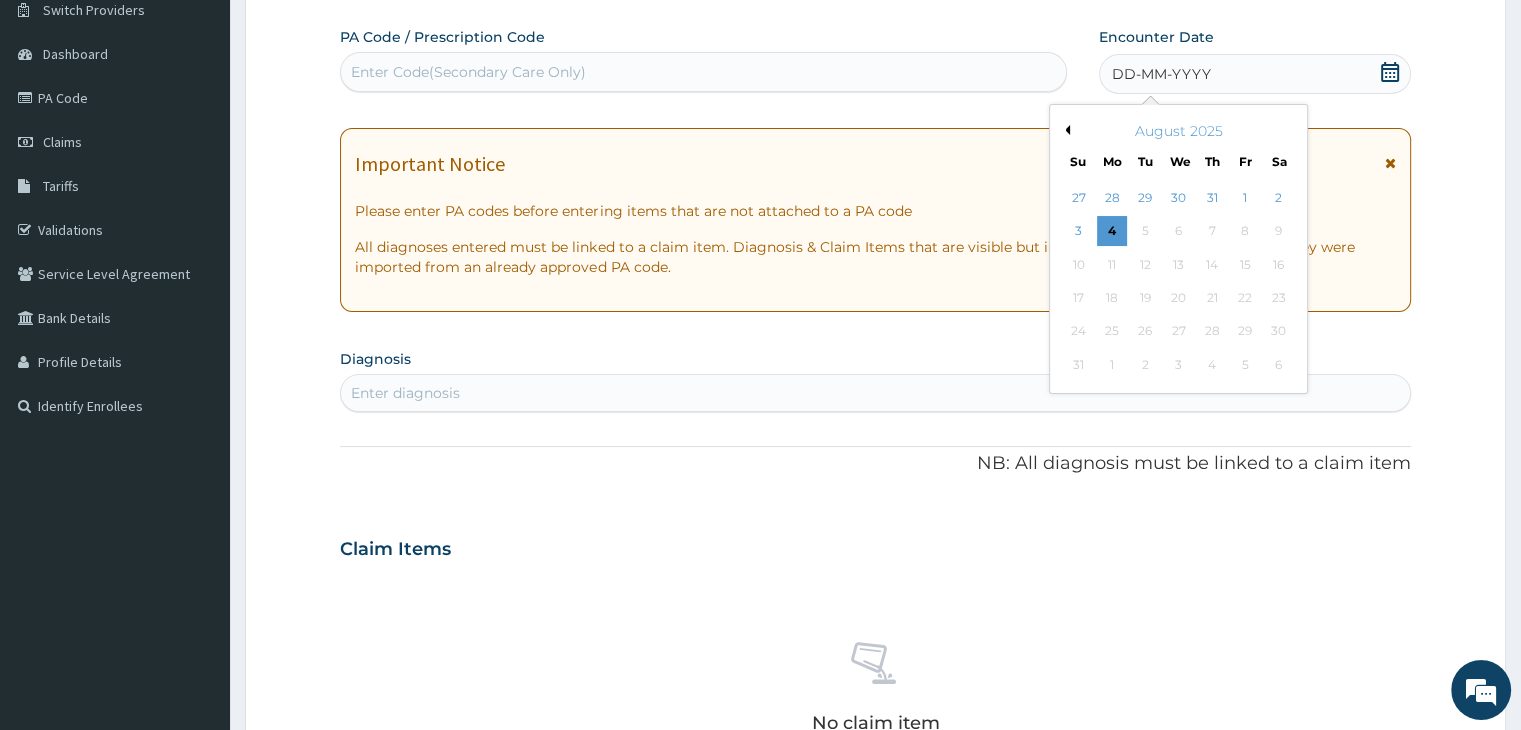 click on "Previous Month" at bounding box center [1065, 130] 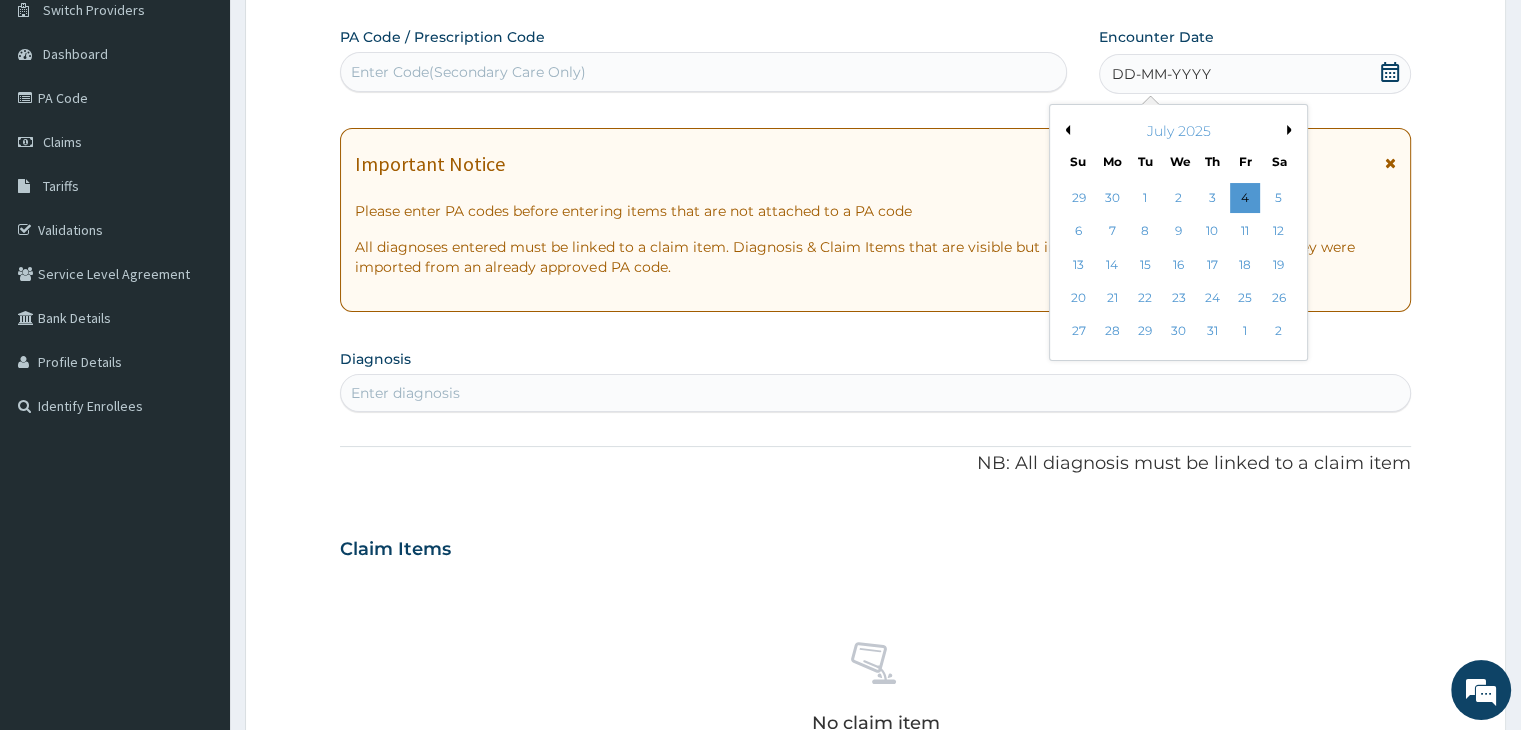 click on "11" at bounding box center (1245, 232) 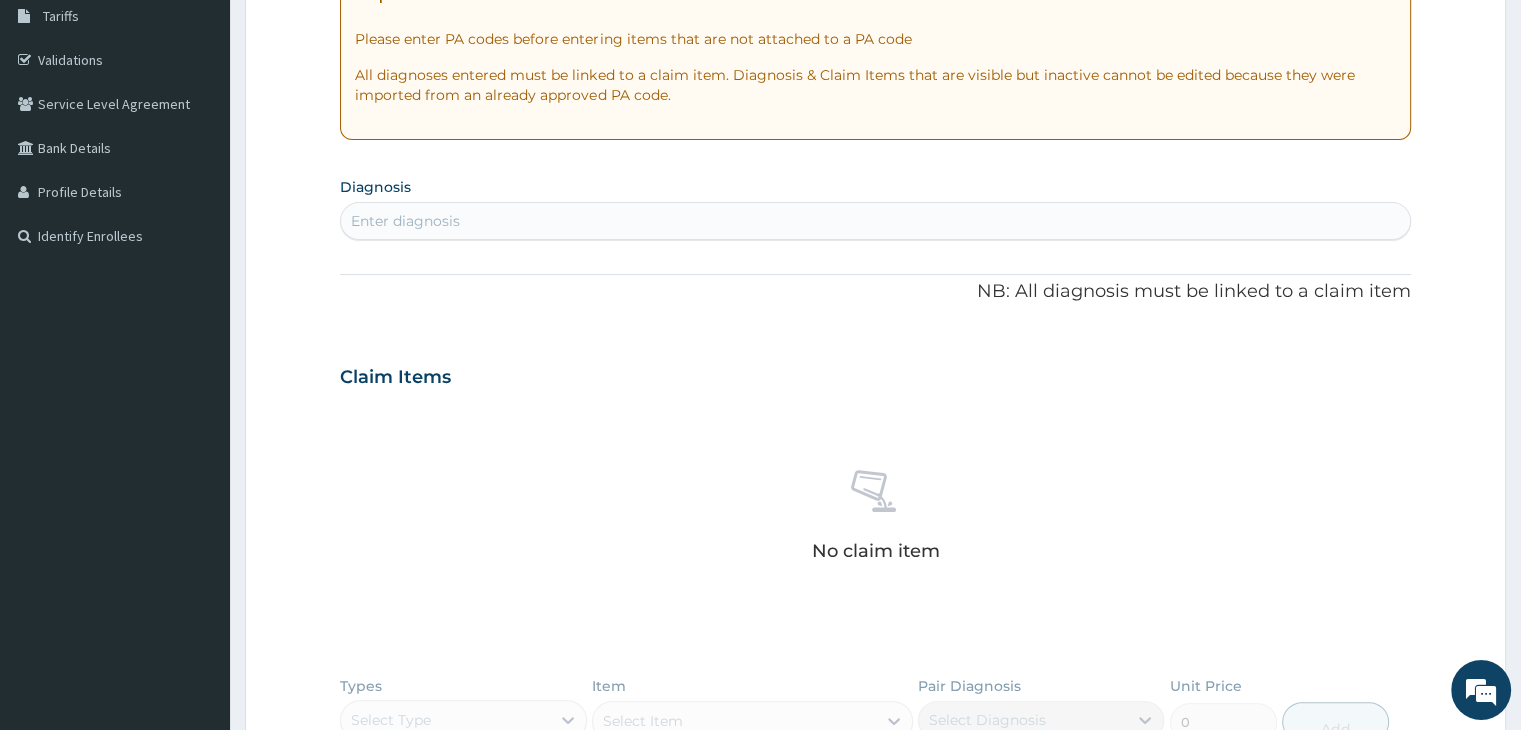 scroll, scrollTop: 364, scrollLeft: 0, axis: vertical 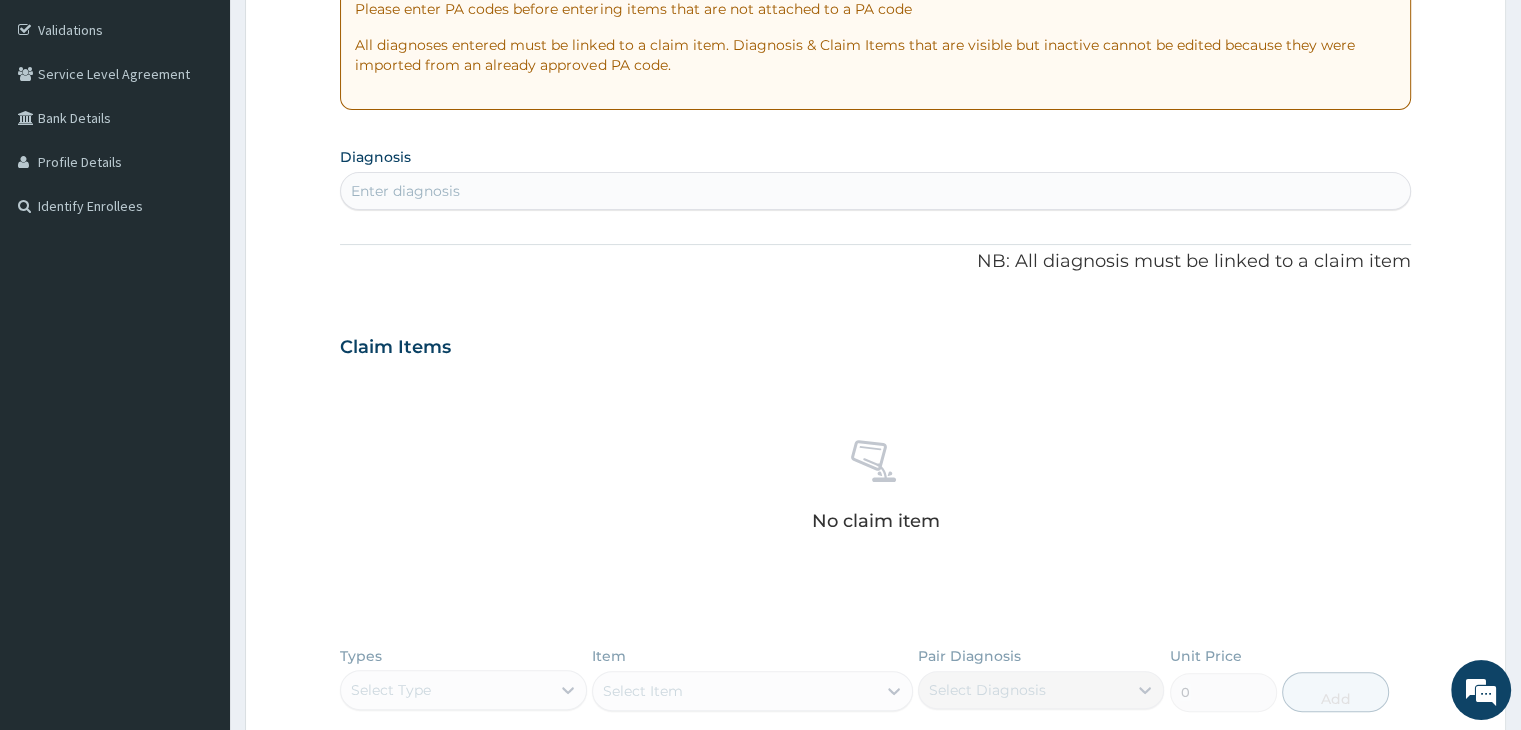 click on "Enter diagnosis" at bounding box center (875, 191) 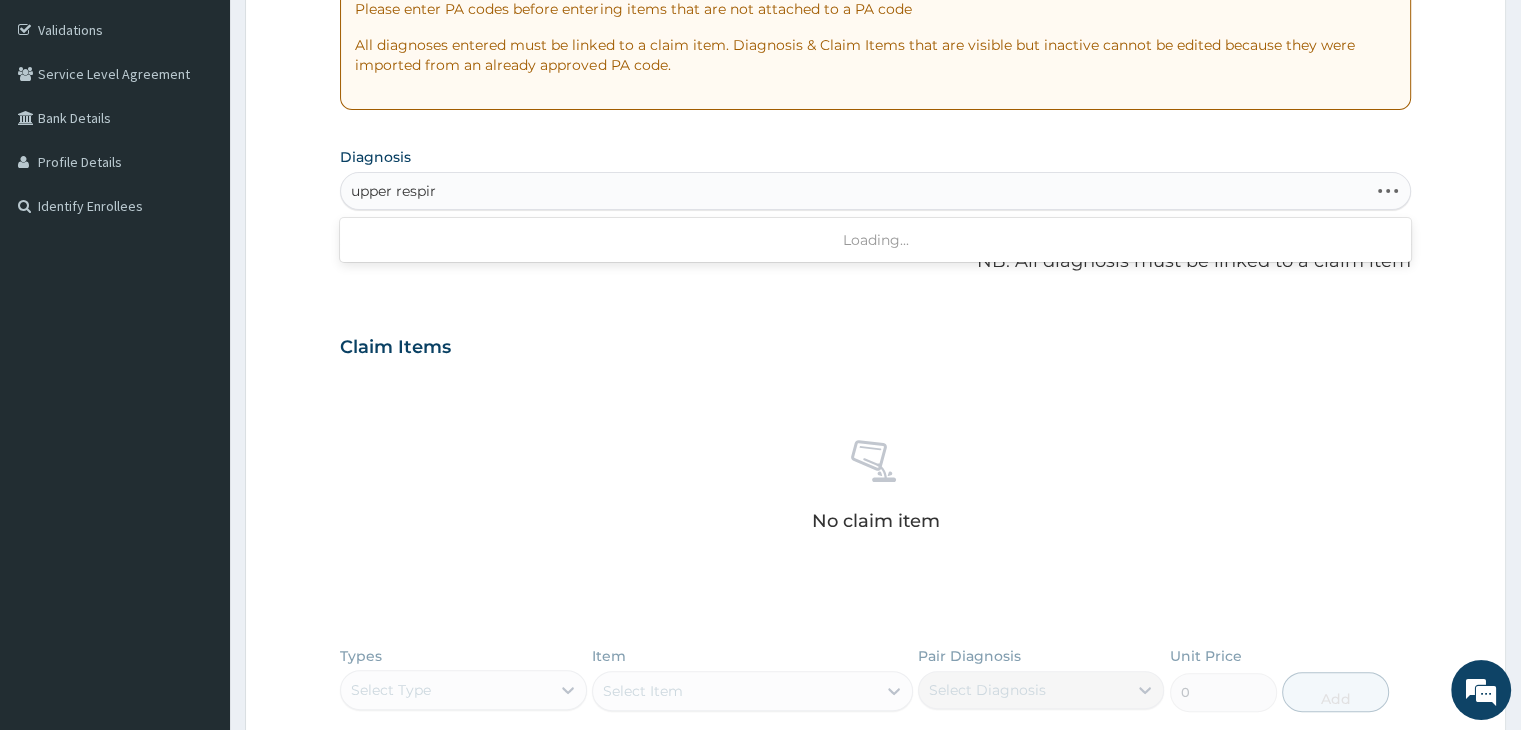 type on "upper respira" 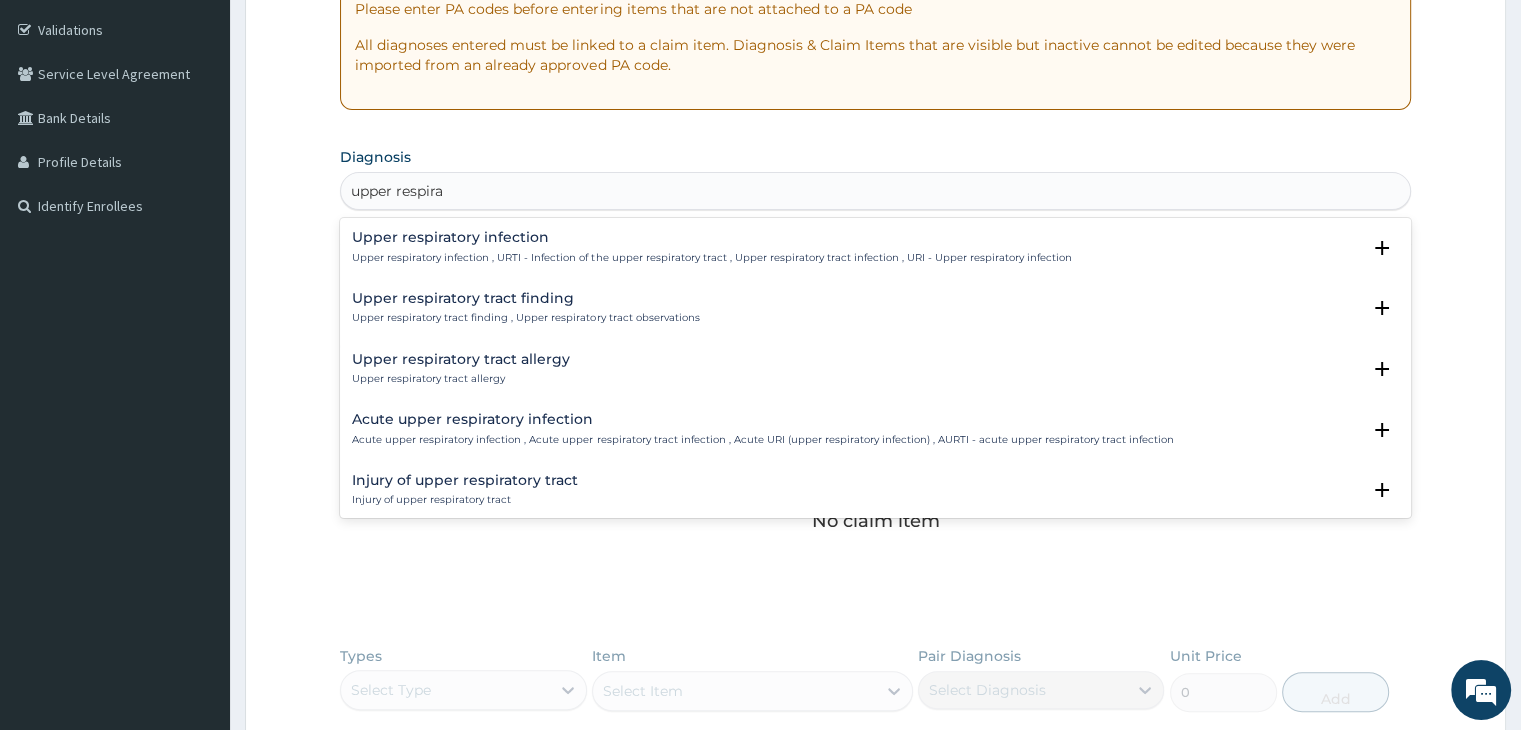 scroll, scrollTop: 100, scrollLeft: 0, axis: vertical 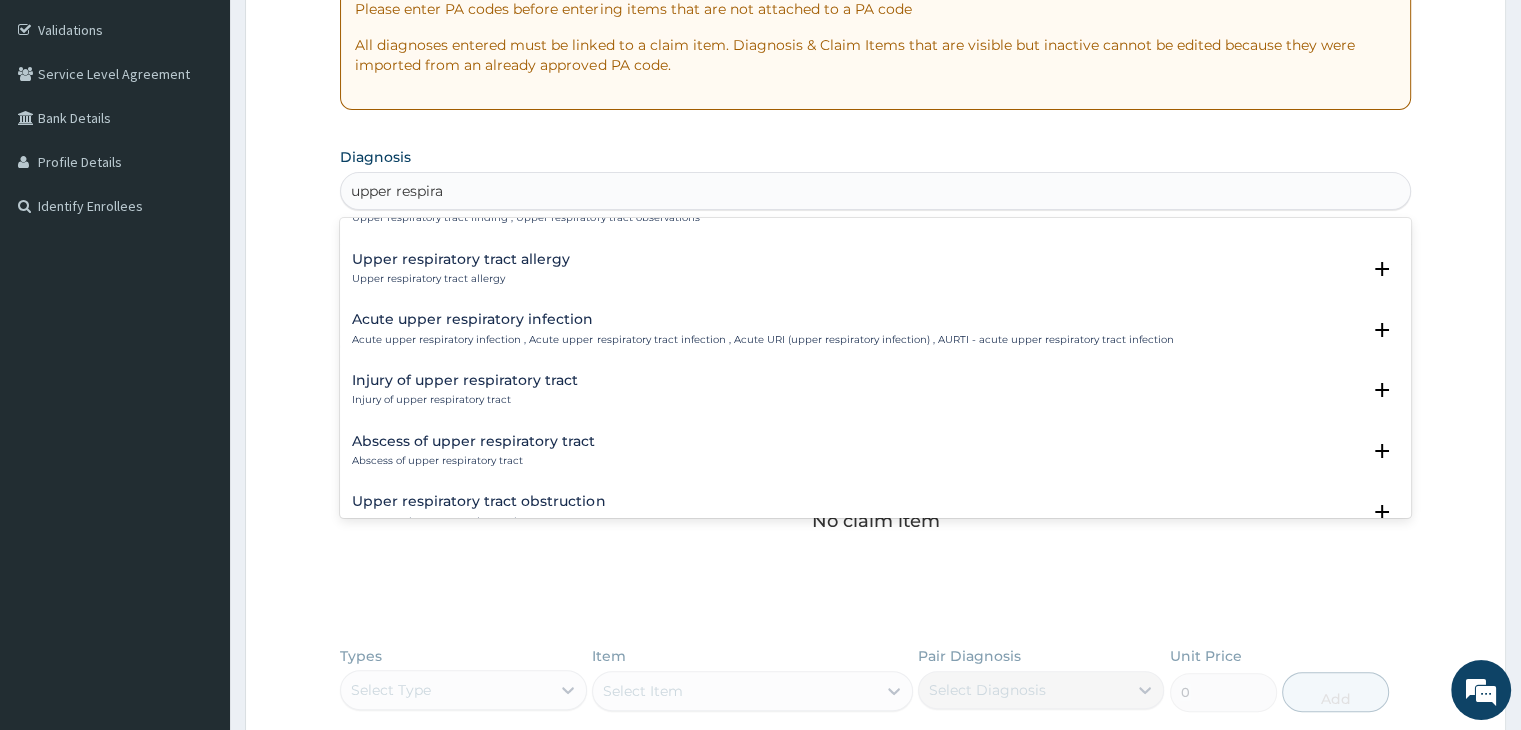 click on "Acute upper respiratory infection , Acute upper respiratory tract infection , Acute URI (upper respiratory infection) , AURTI - acute upper respiratory tract infection" at bounding box center (762, 340) 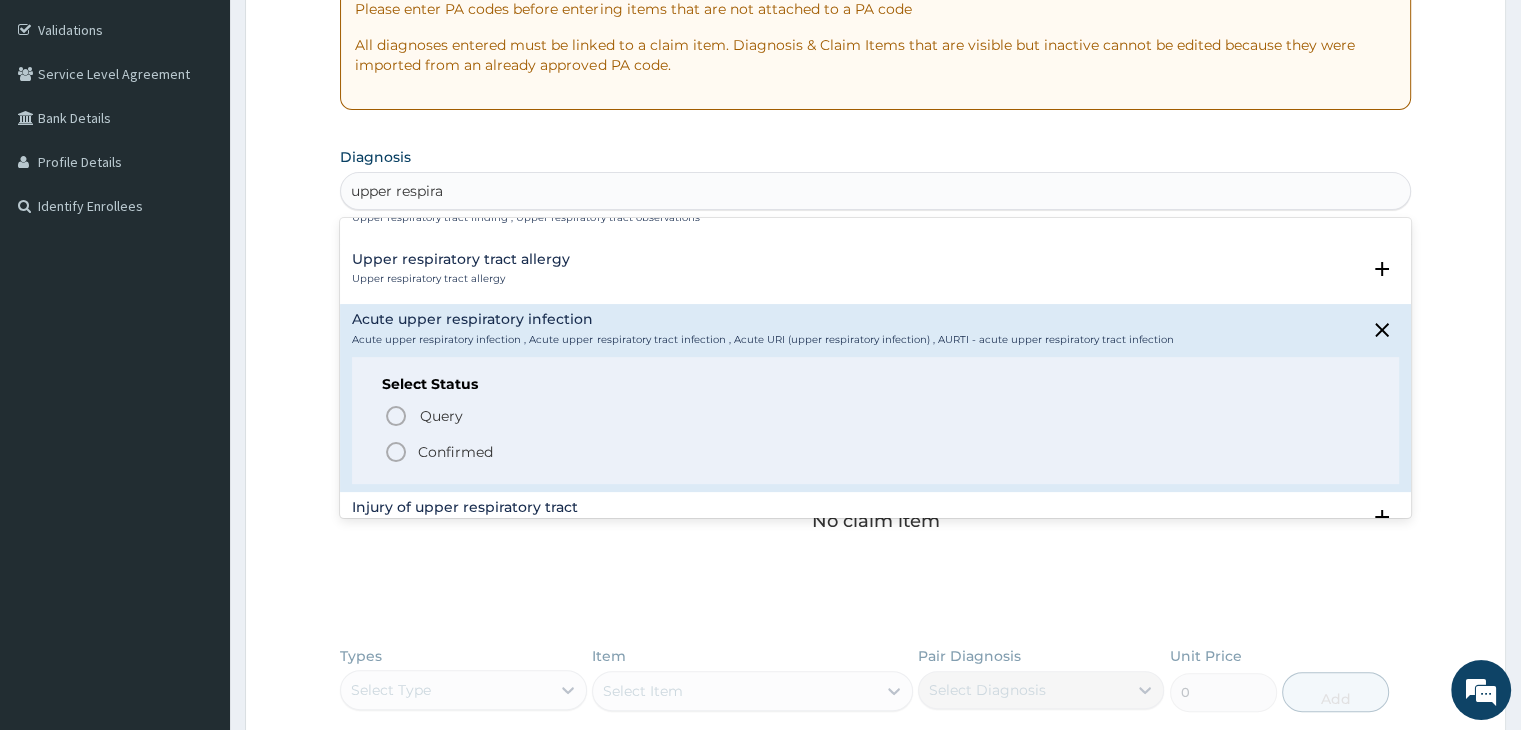 click 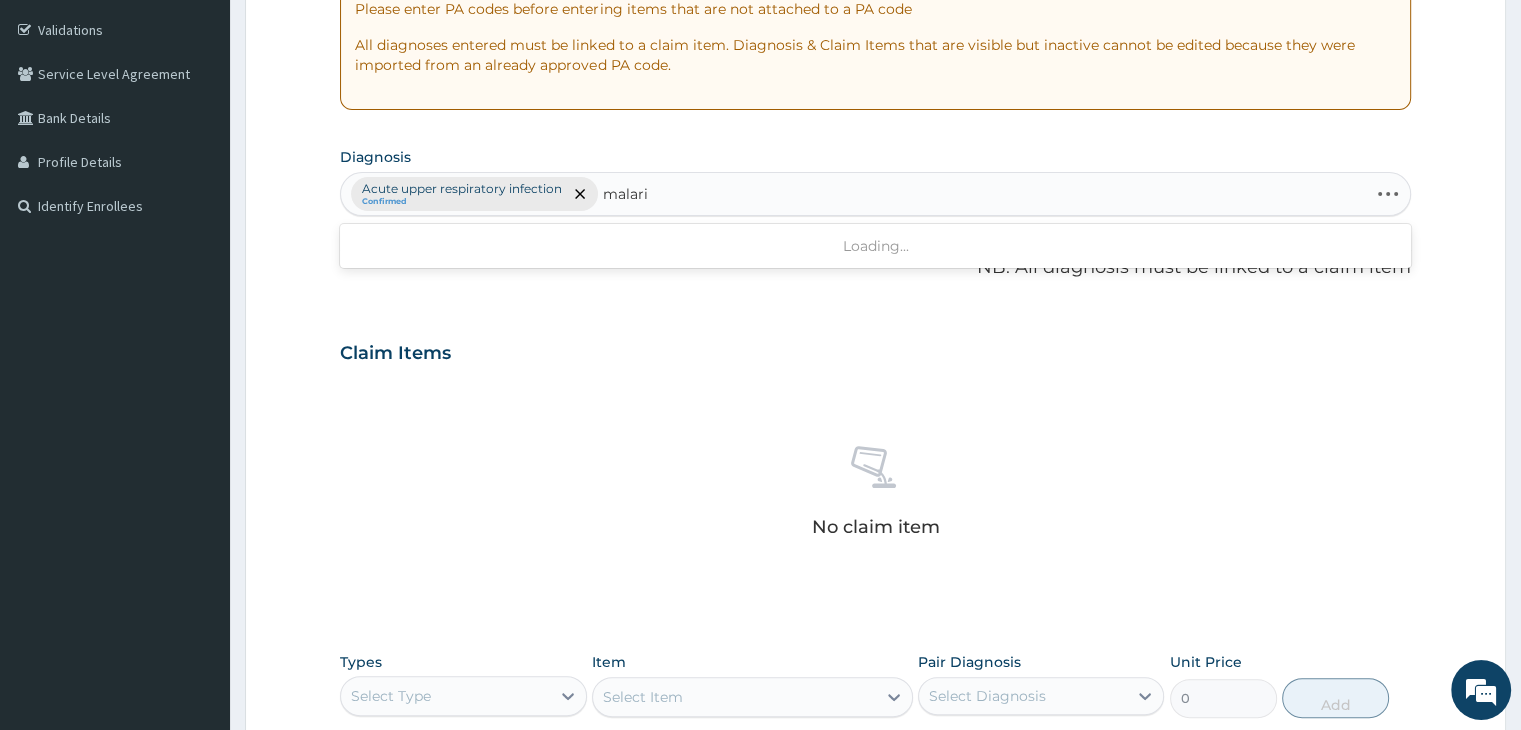 type on "malaria" 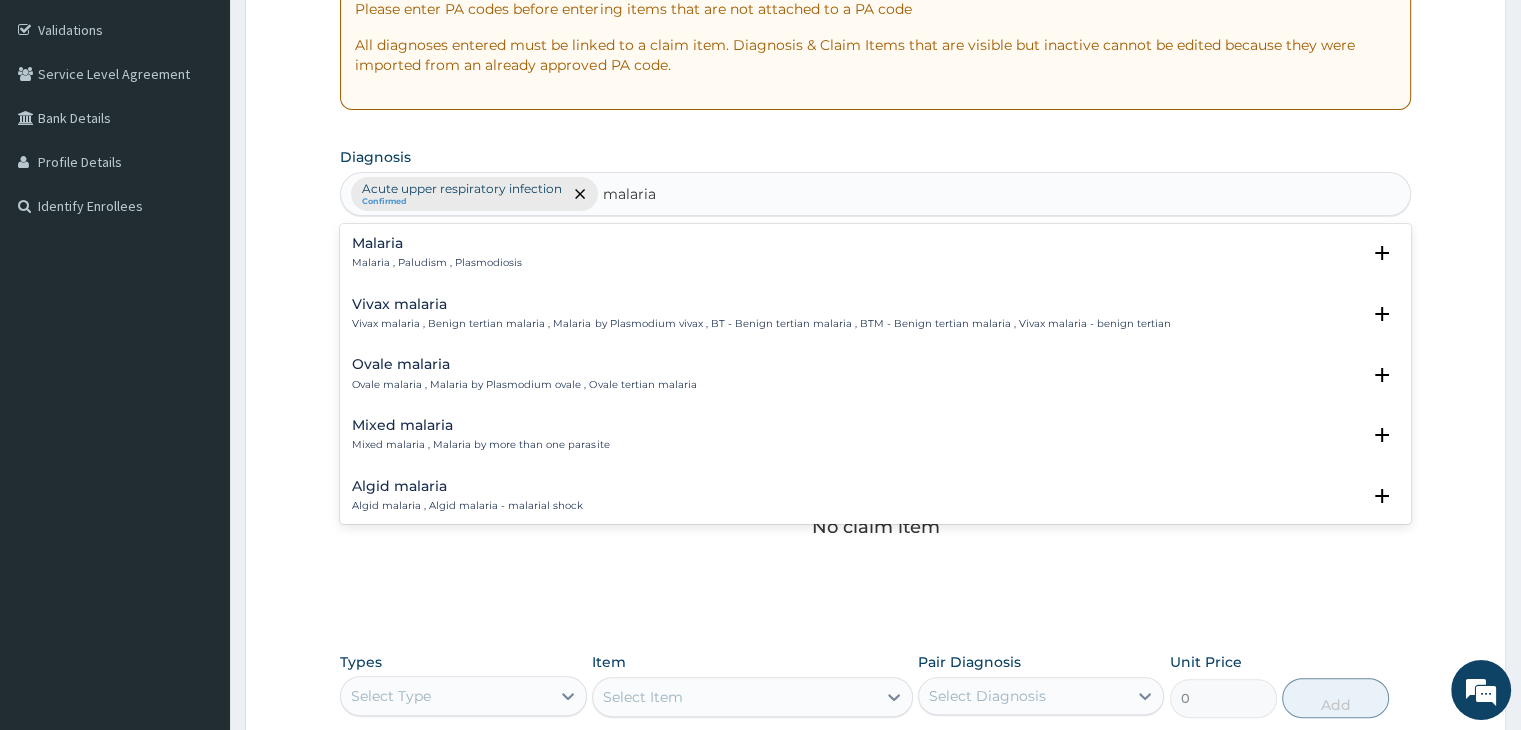 click on "Malaria" at bounding box center [437, 243] 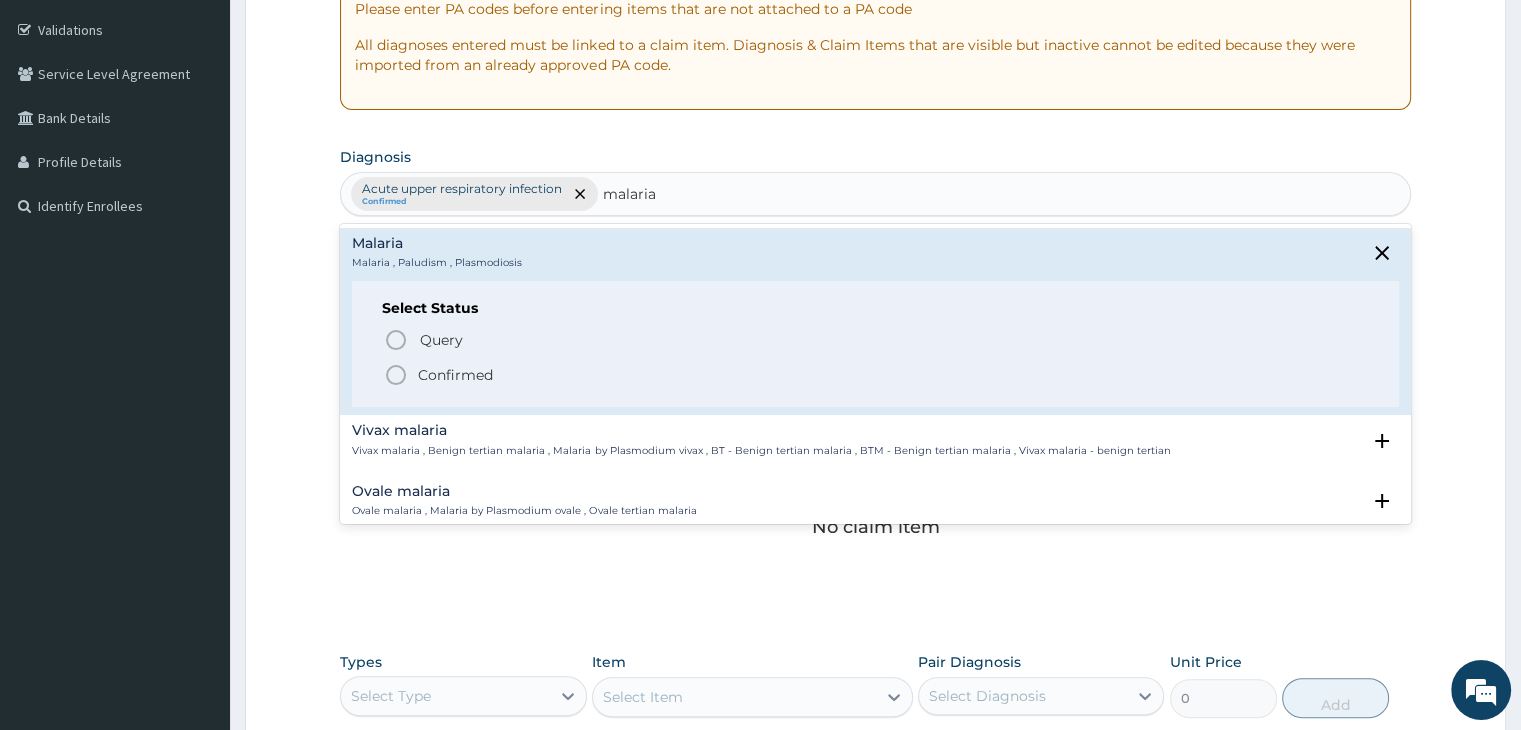 click 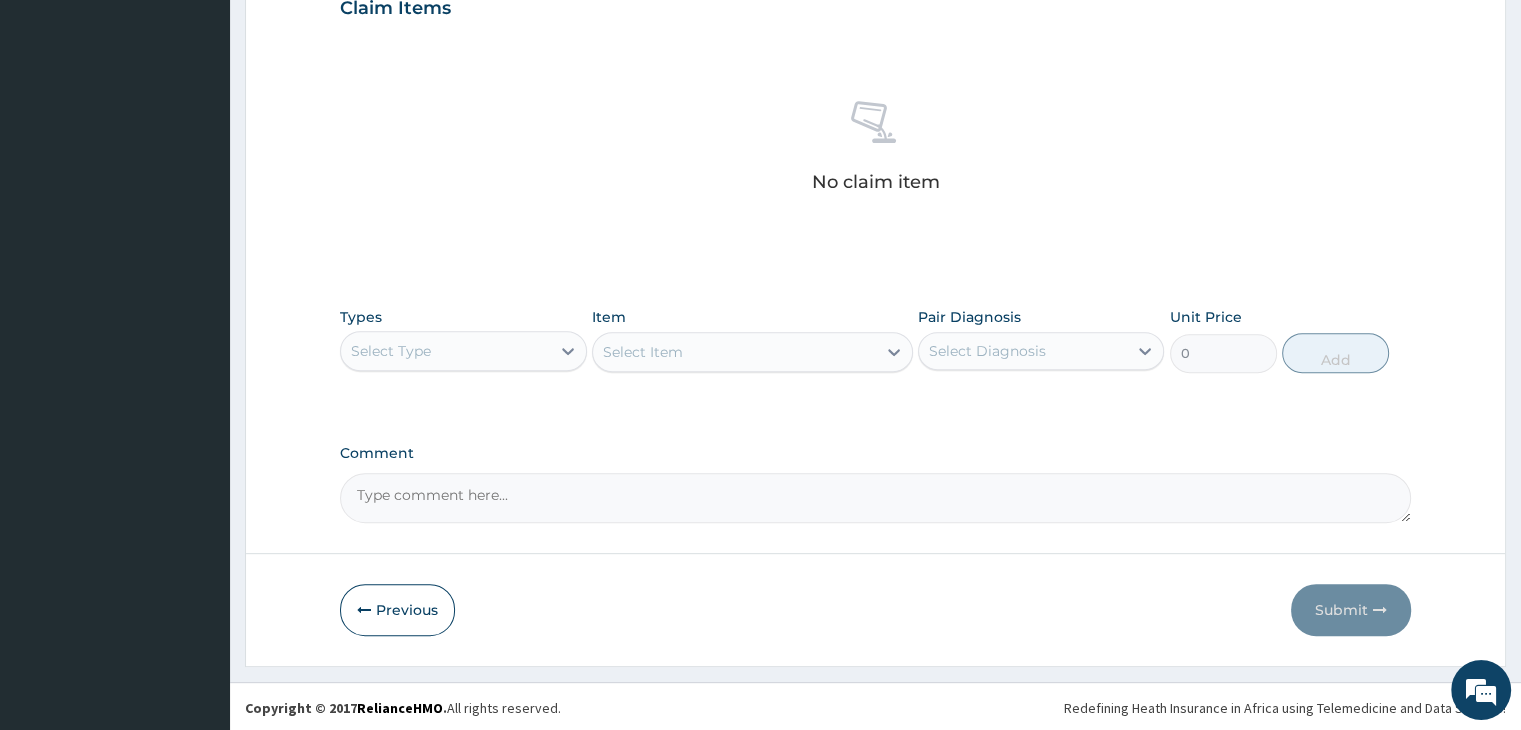 scroll, scrollTop: 710, scrollLeft: 0, axis: vertical 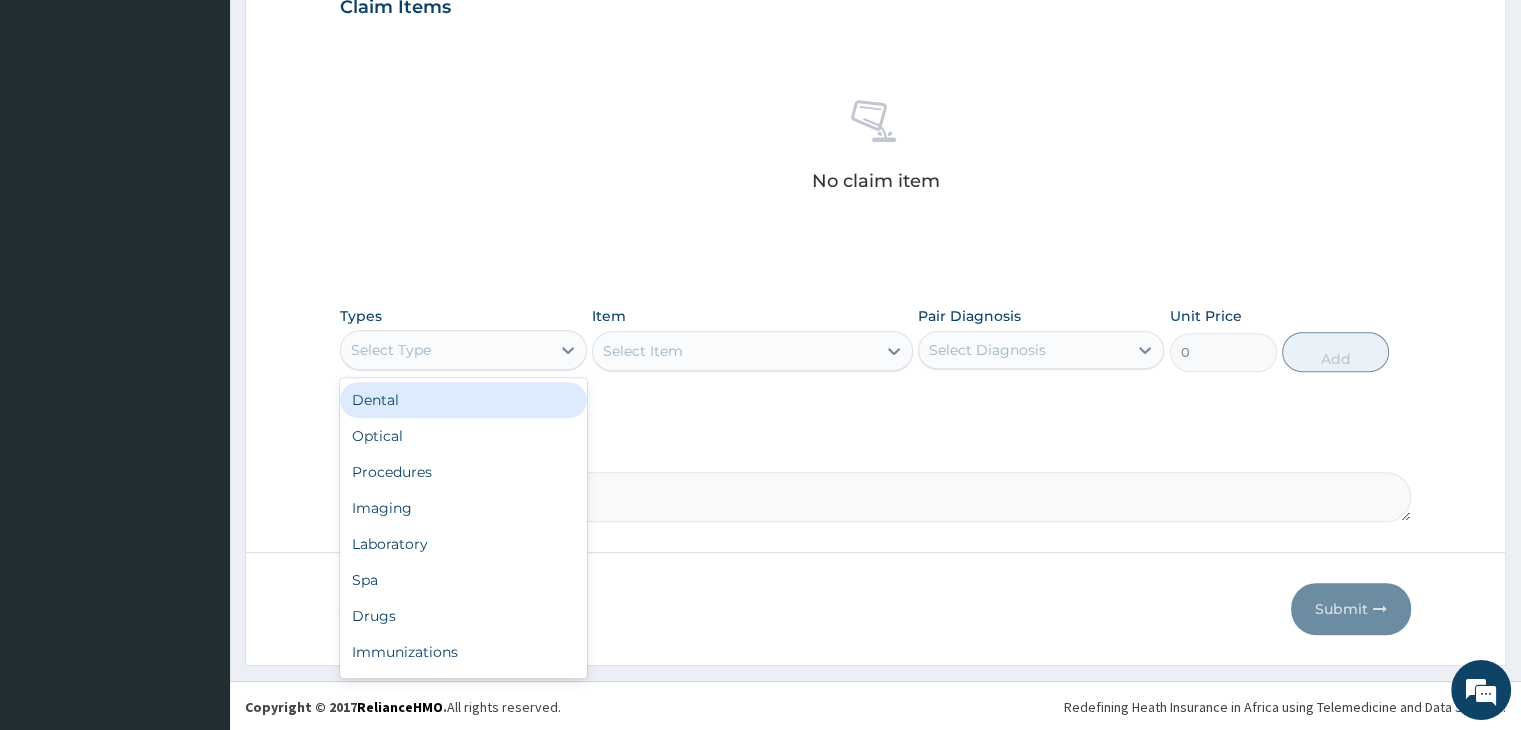 click on "Select Type" at bounding box center [445, 350] 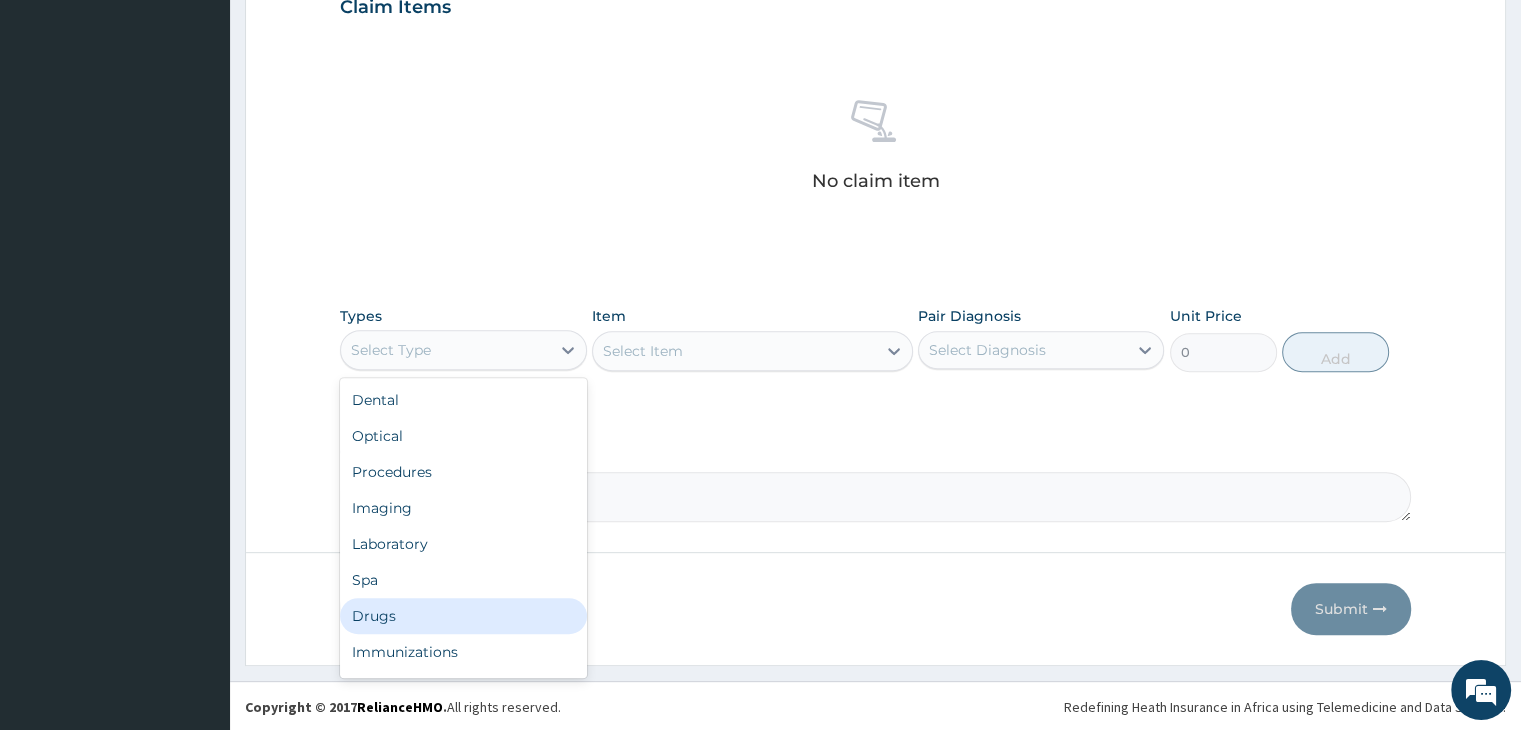 click on "Drugs" at bounding box center [463, 616] 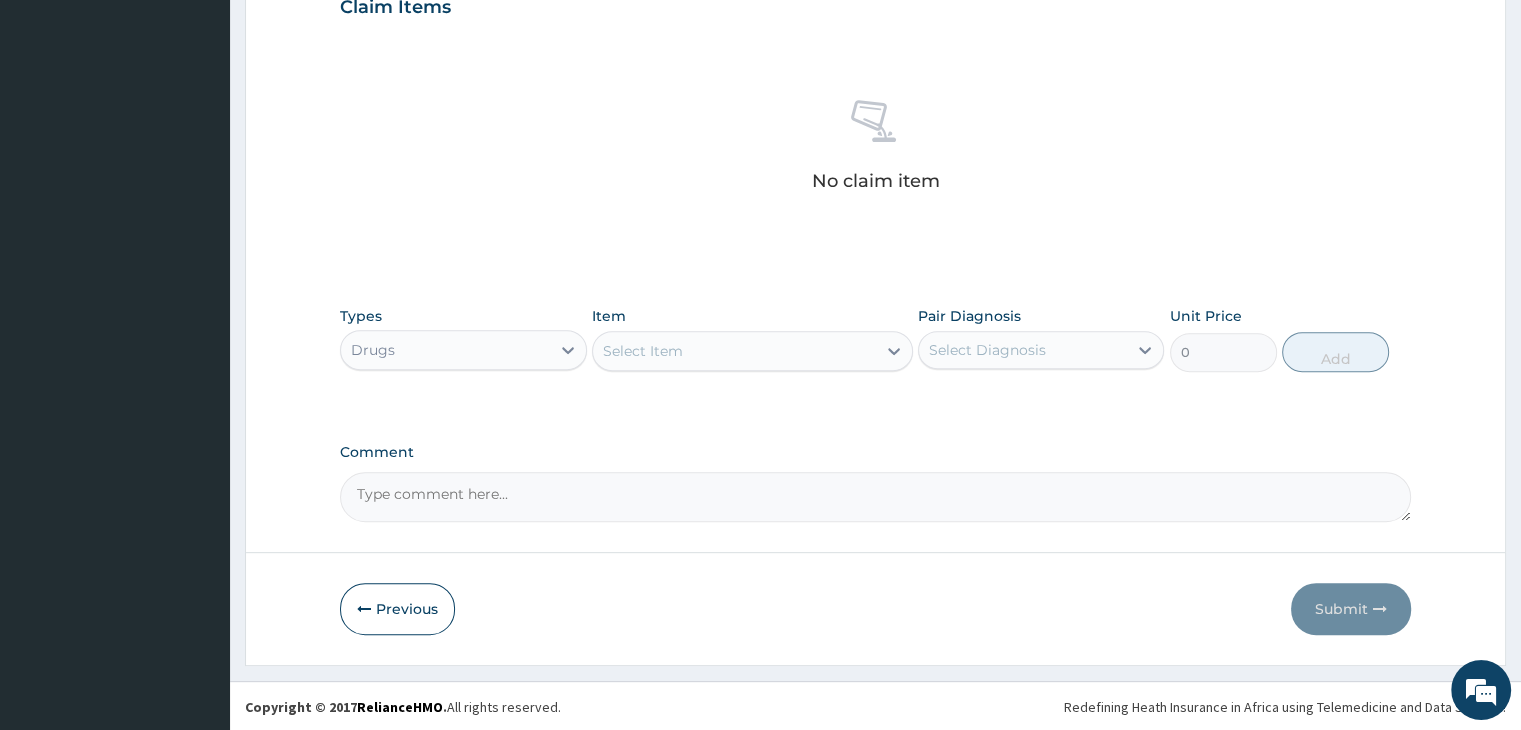 click on "Select Item" at bounding box center [734, 351] 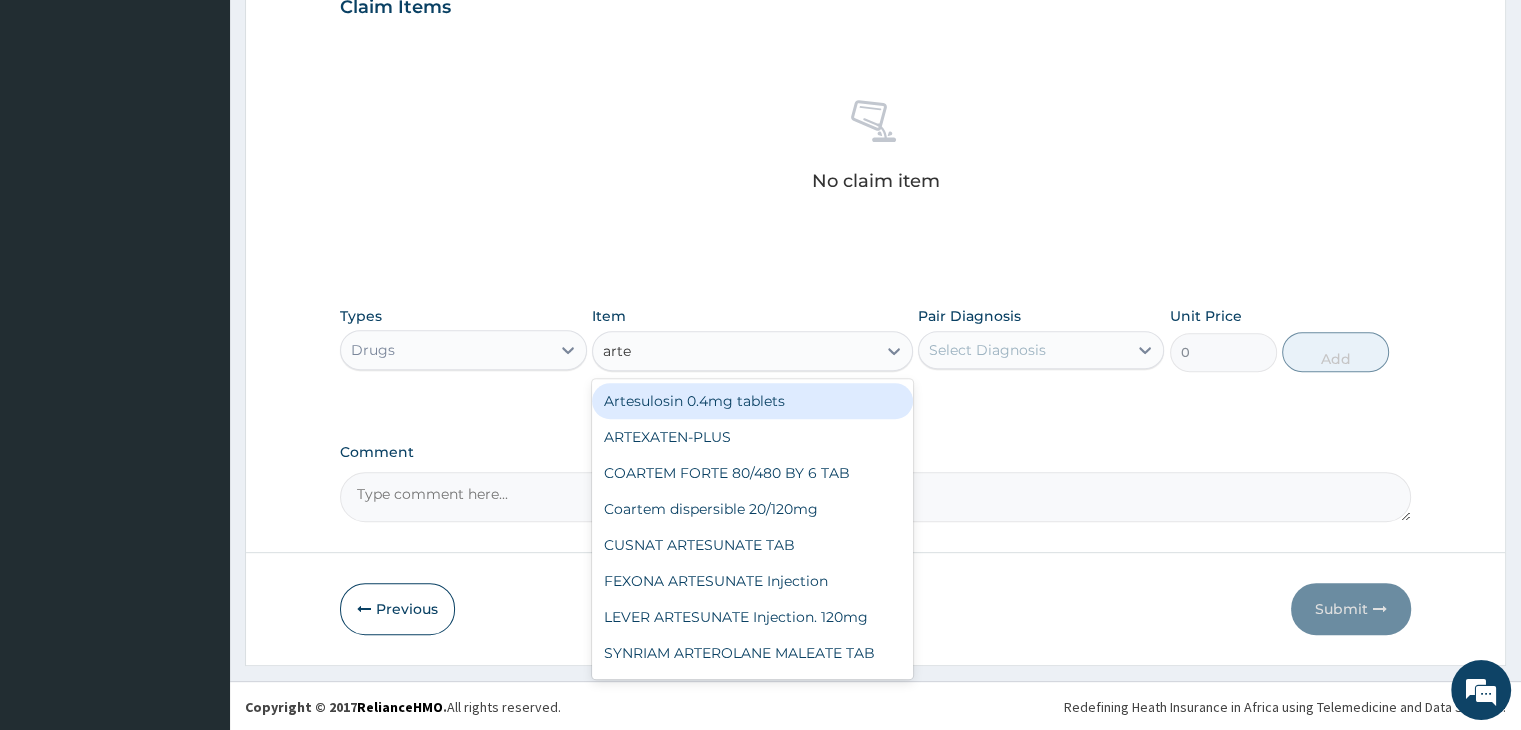 type on "artes" 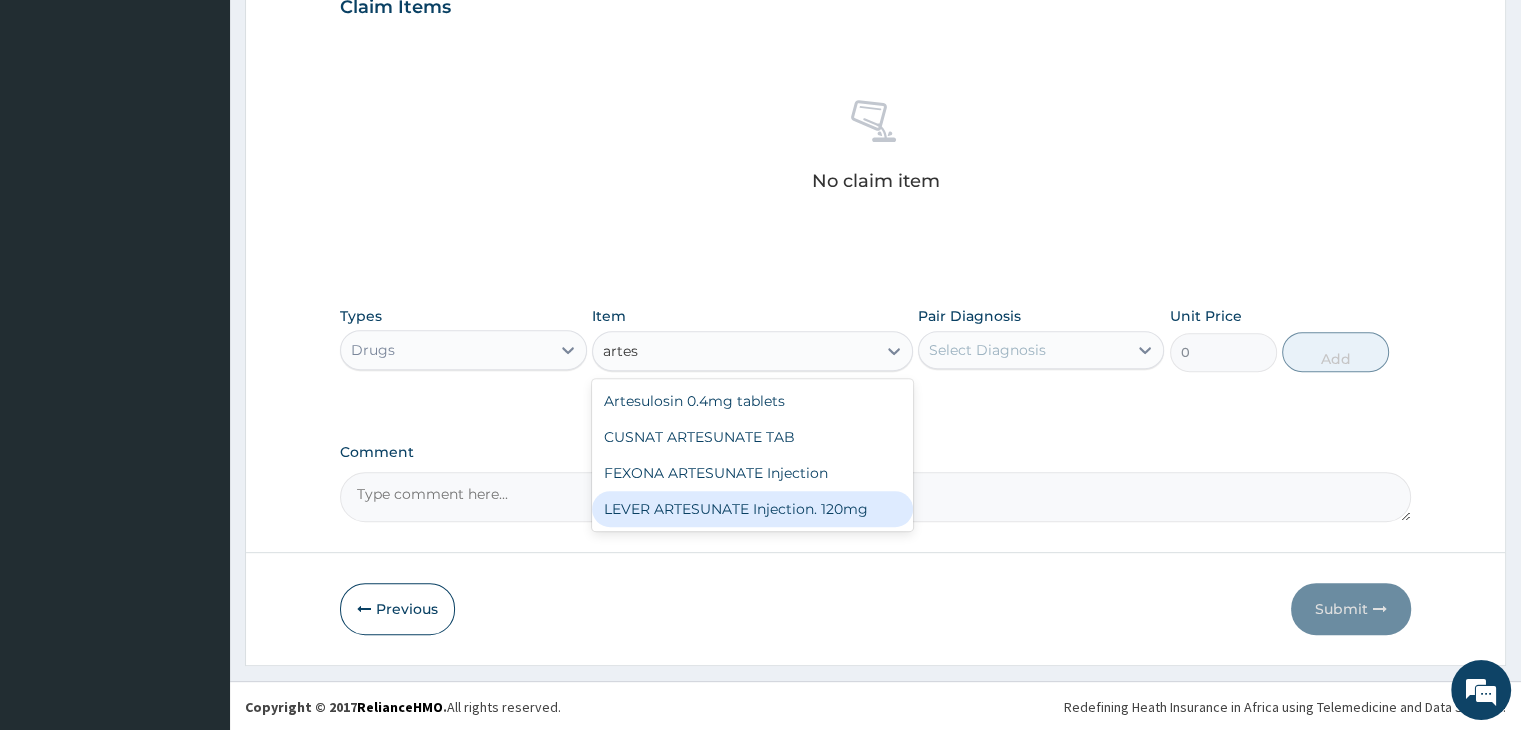click on "LEVER ARTESUNATE Injection. 120mg" at bounding box center (752, 509) 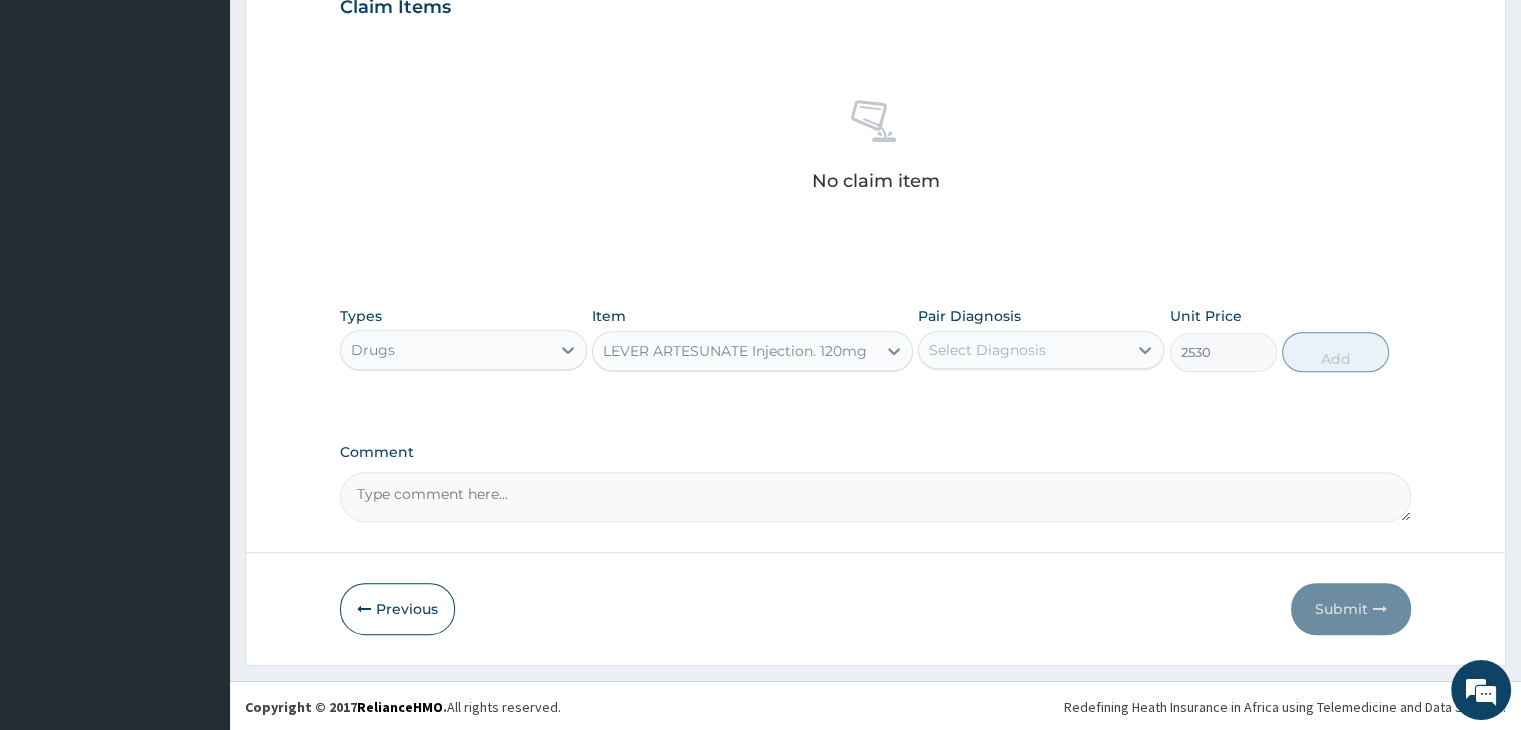 click on "Select Diagnosis" at bounding box center [1023, 350] 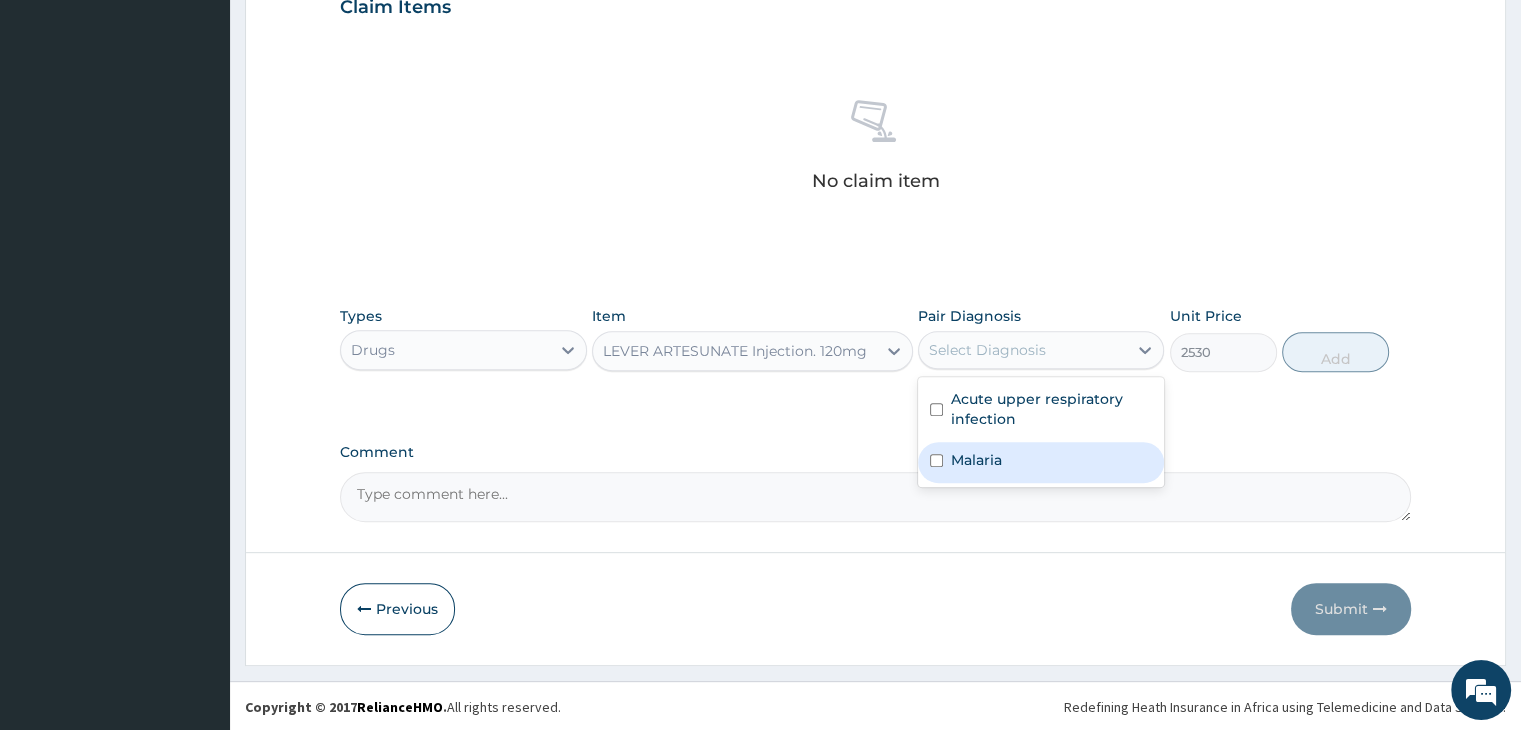 click on "Malaria" at bounding box center [1041, 462] 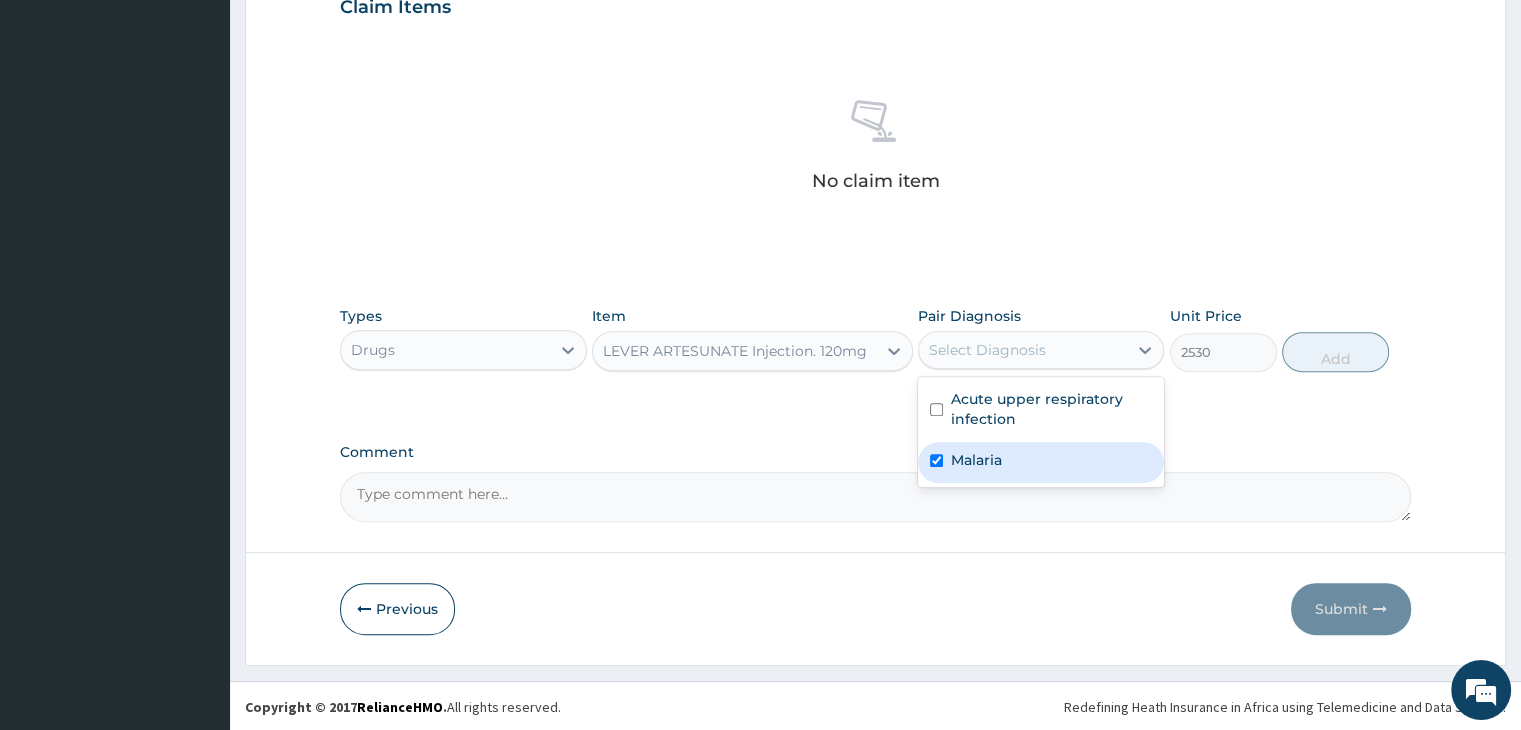 checkbox on "true" 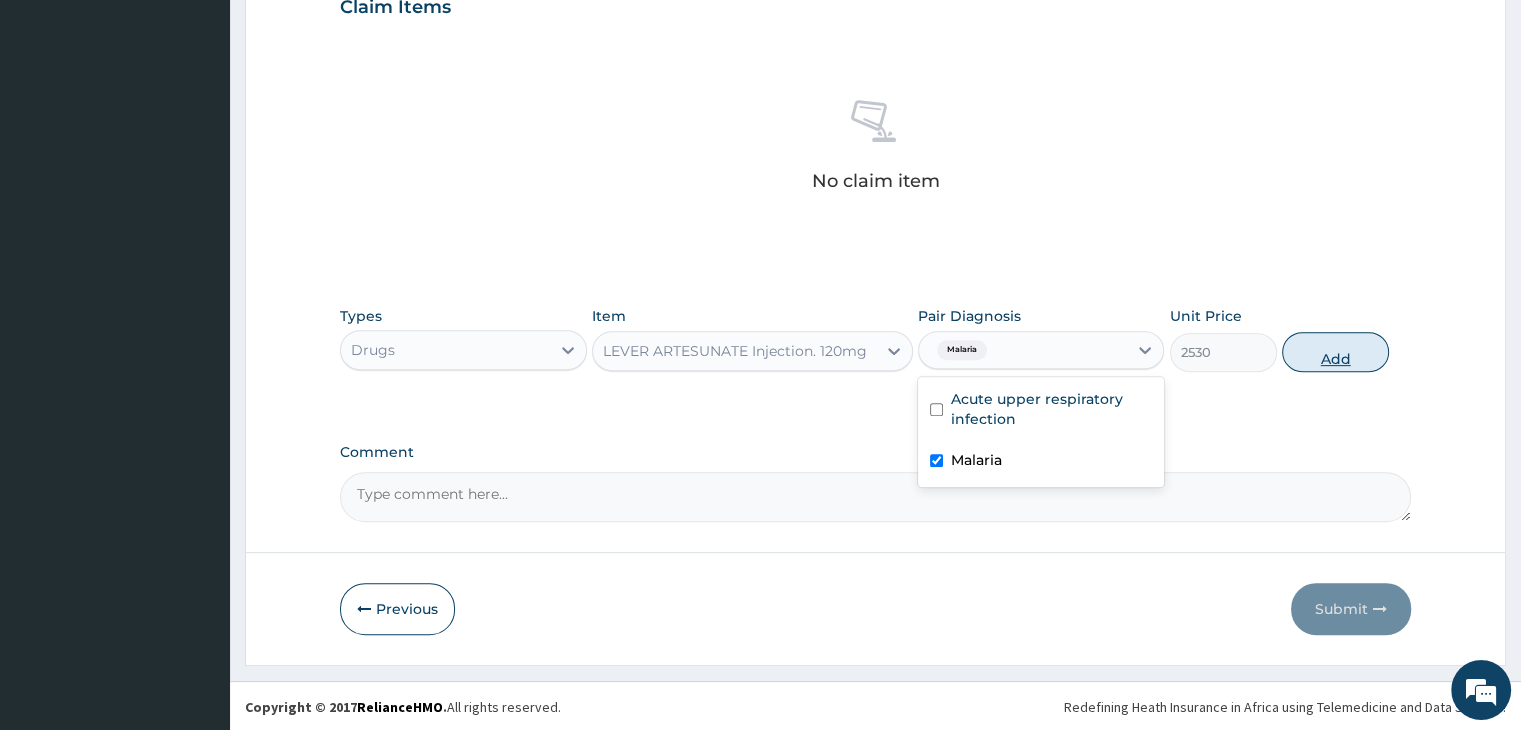 click on "Add" at bounding box center (1335, 352) 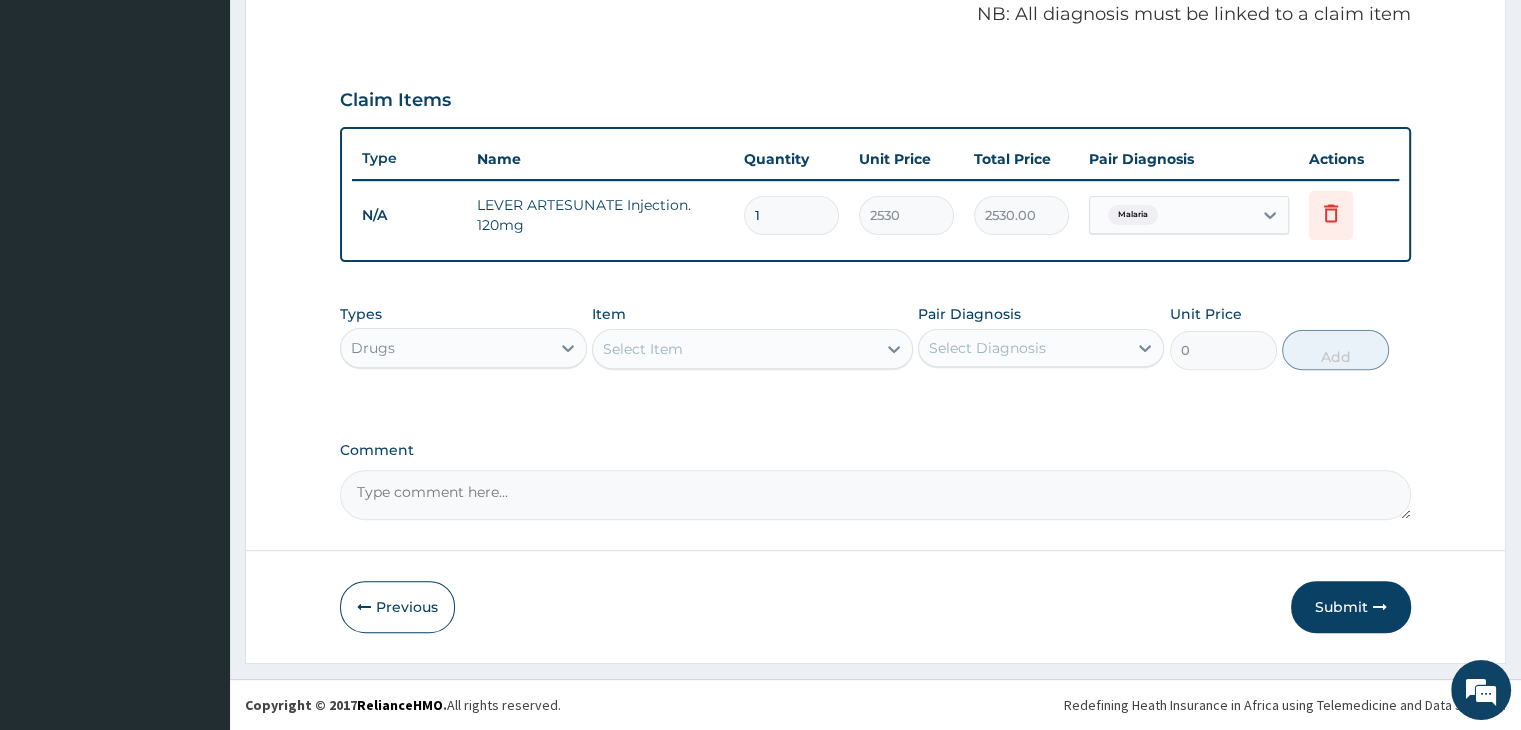 scroll, scrollTop: 614, scrollLeft: 0, axis: vertical 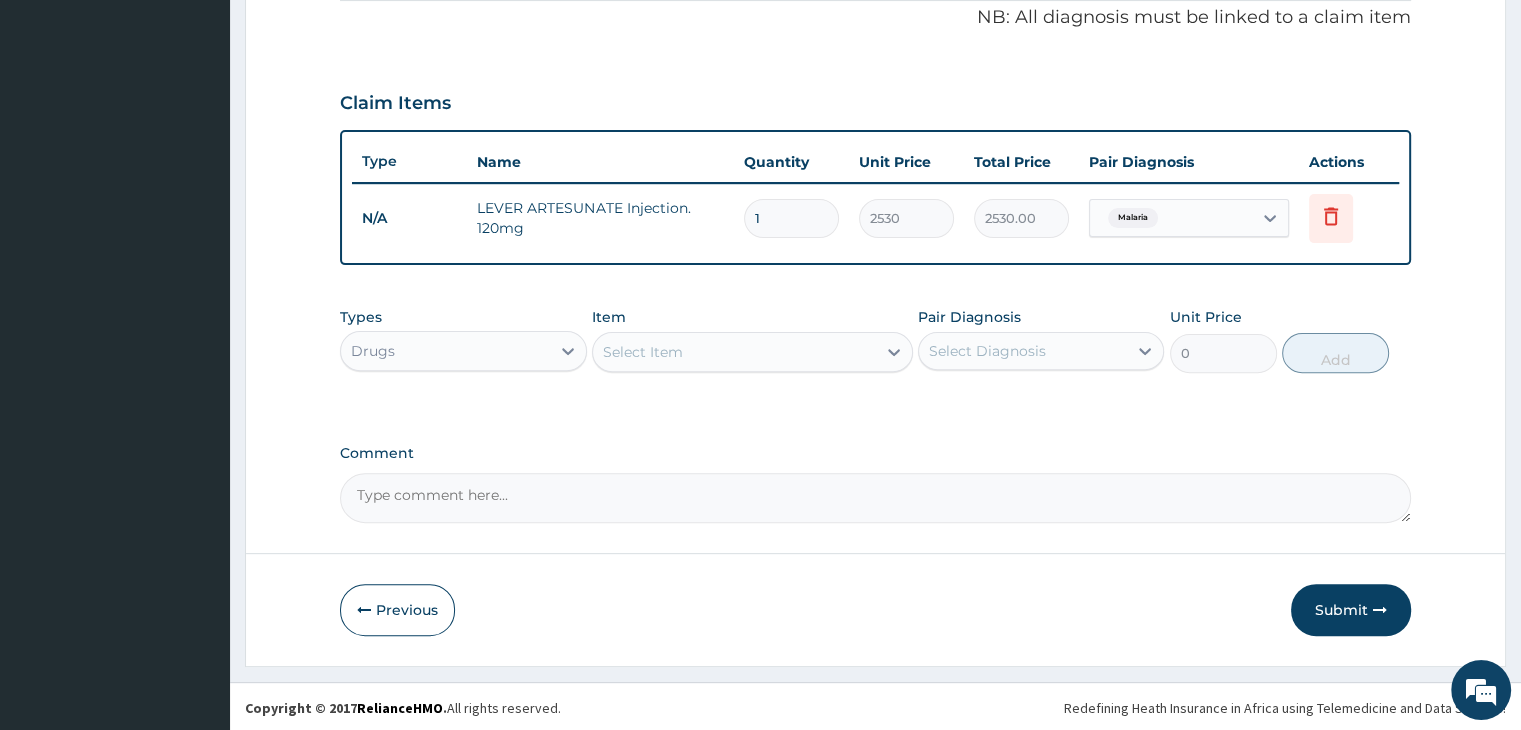 click on "Select Item" at bounding box center [734, 352] 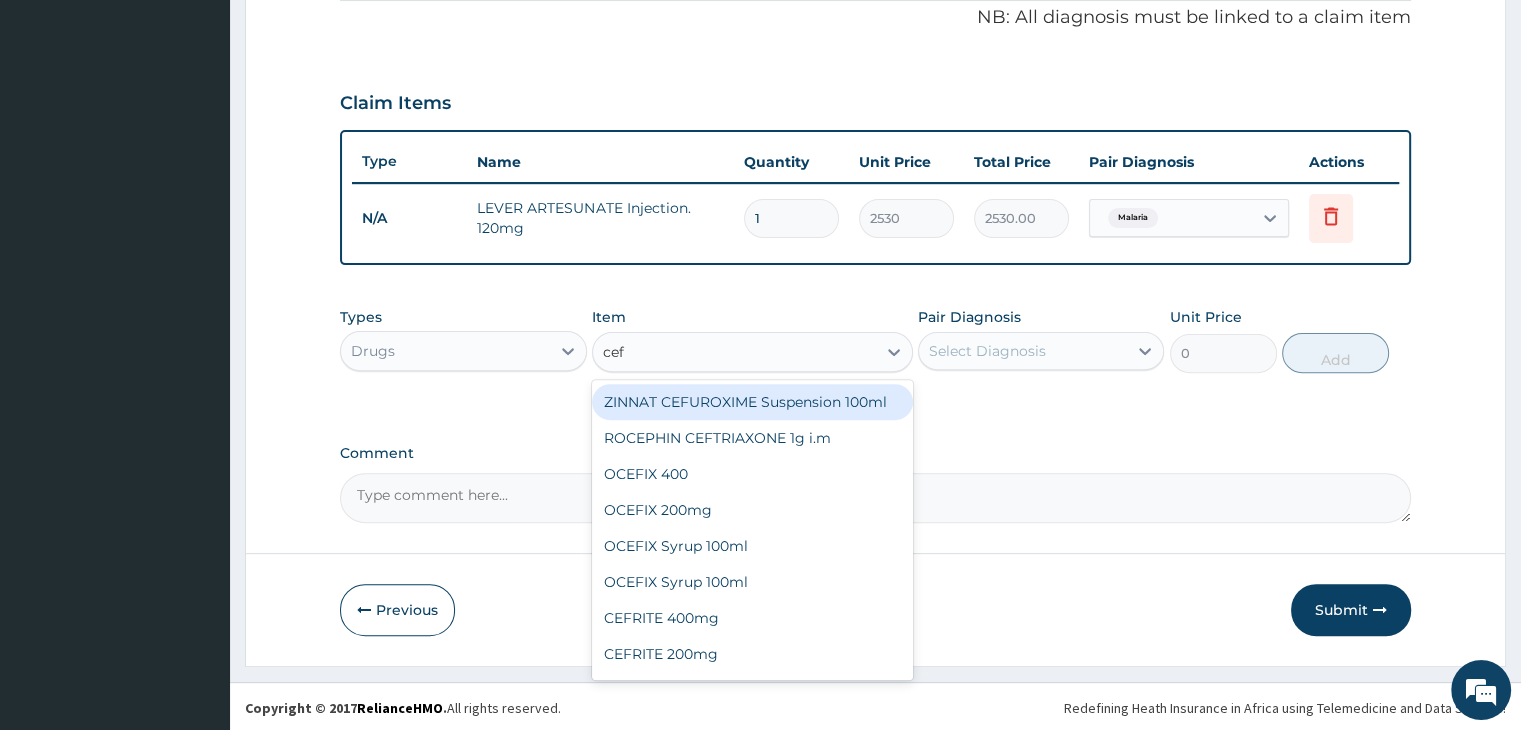 type on "cef" 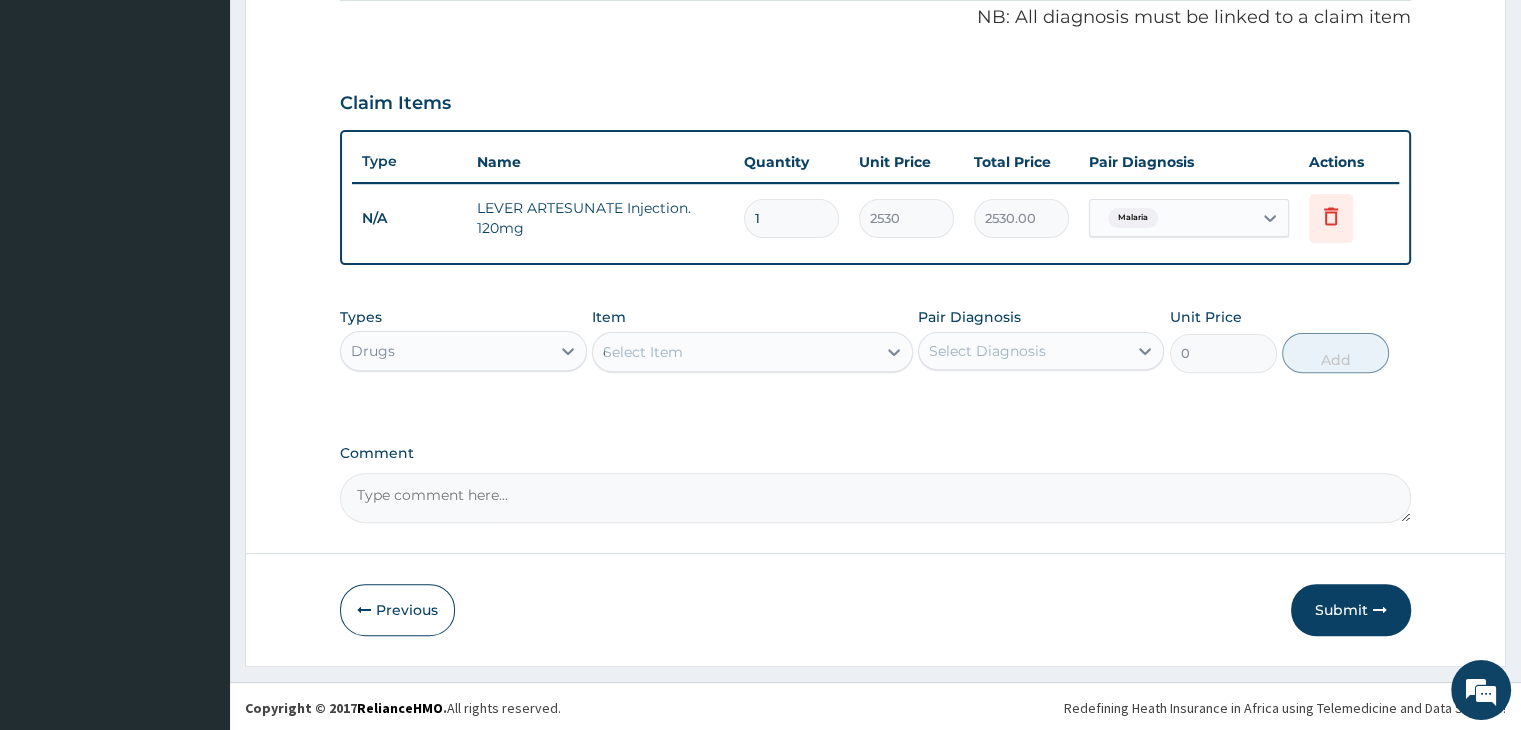type 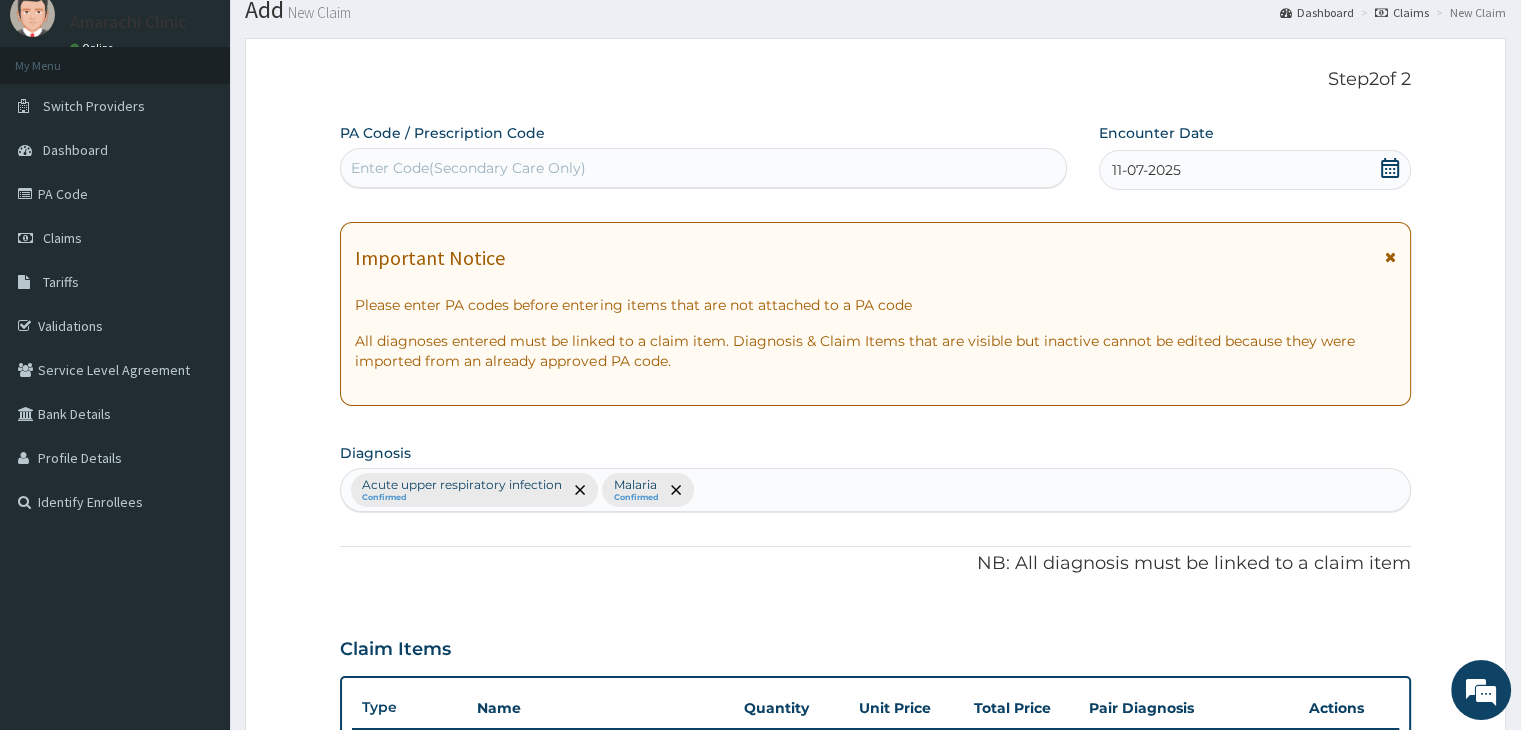 scroll, scrollTop: 0, scrollLeft: 0, axis: both 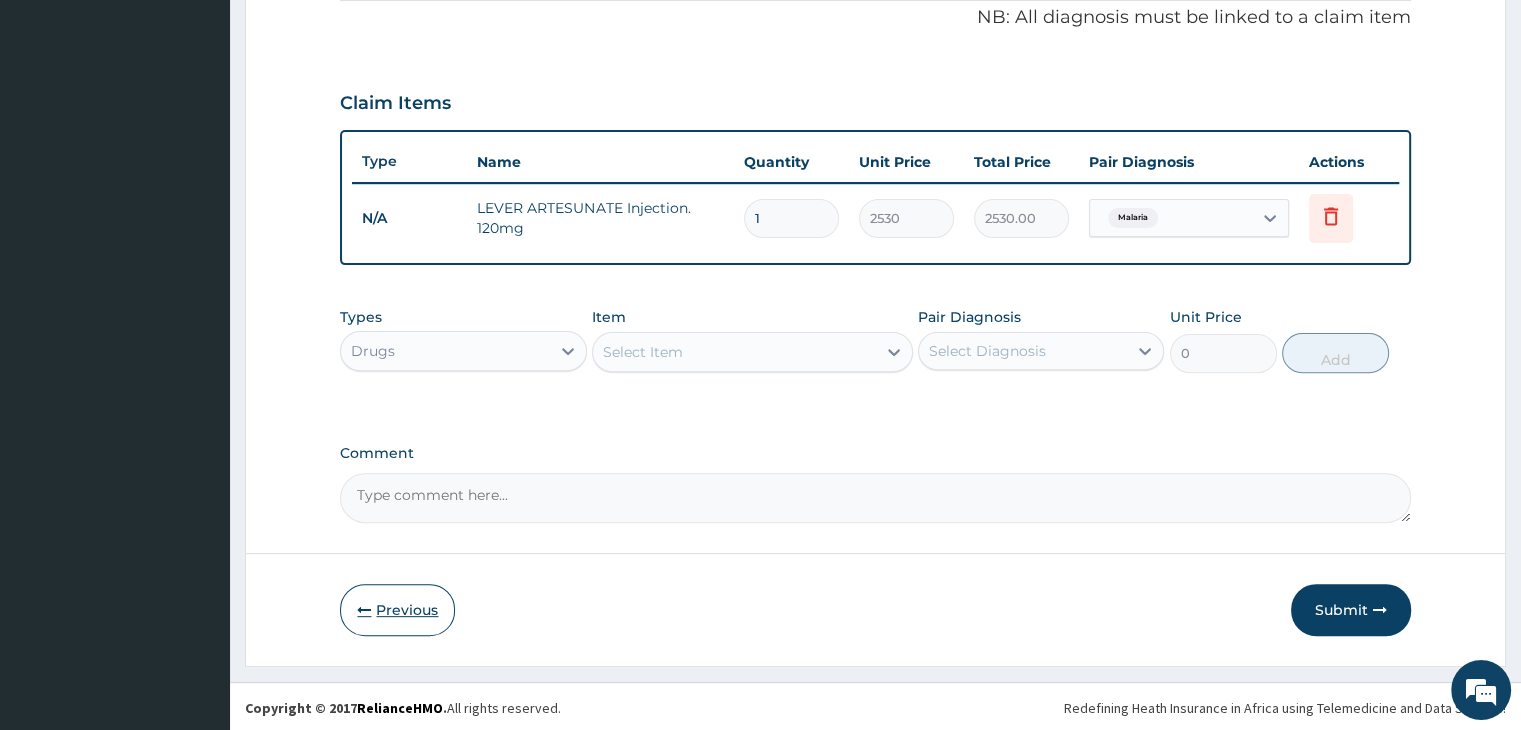 click on "Previous" at bounding box center (397, 610) 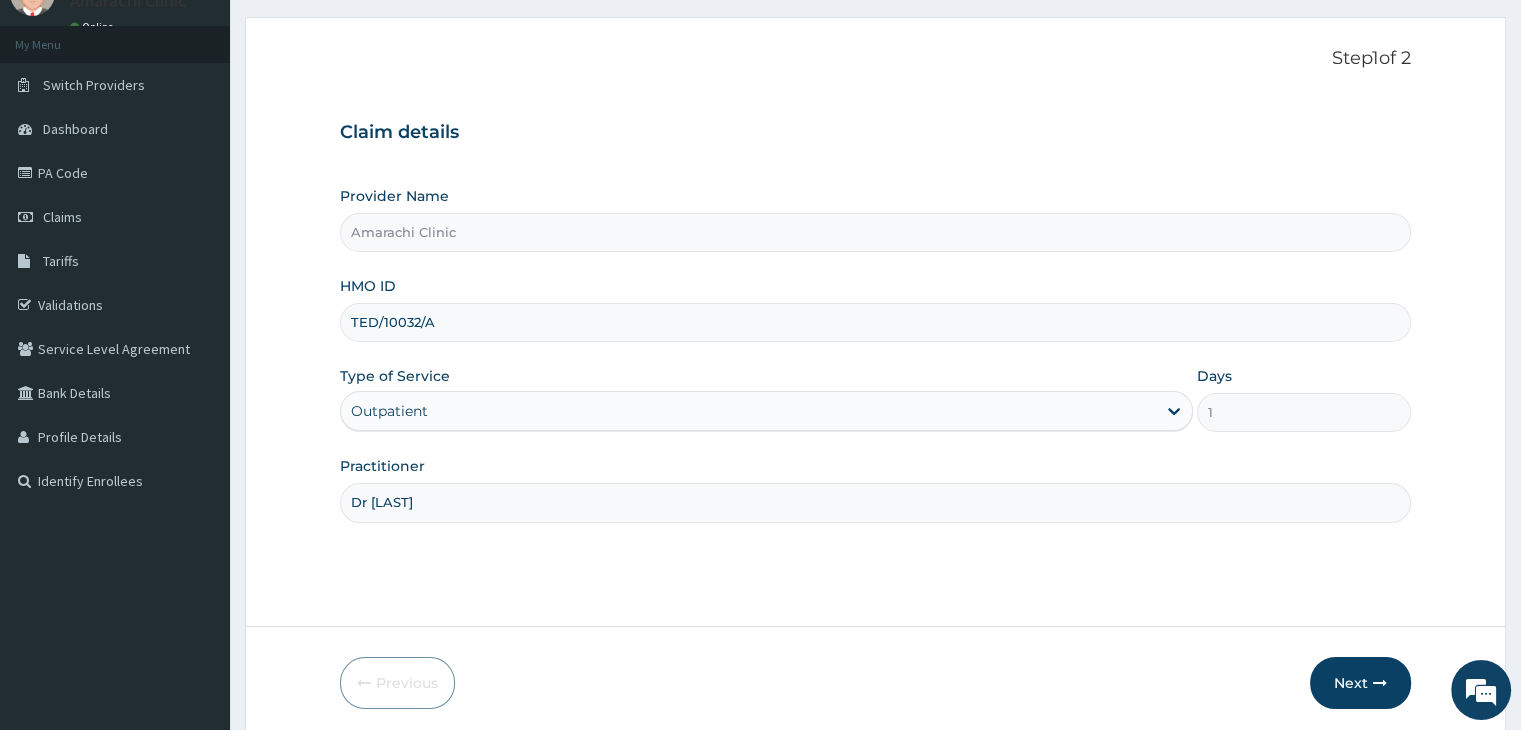 scroll, scrollTop: 164, scrollLeft: 0, axis: vertical 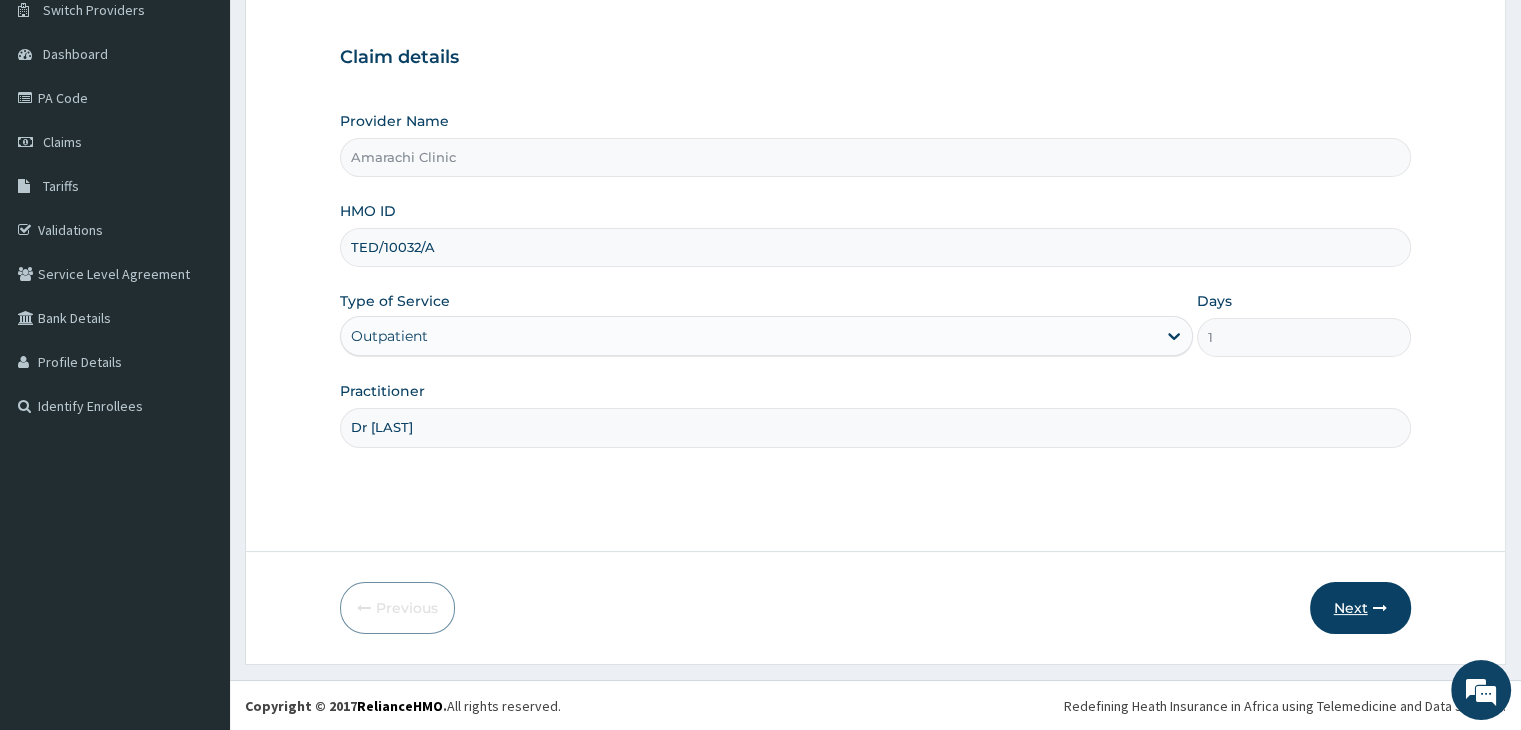 click on "Next" at bounding box center (1360, 608) 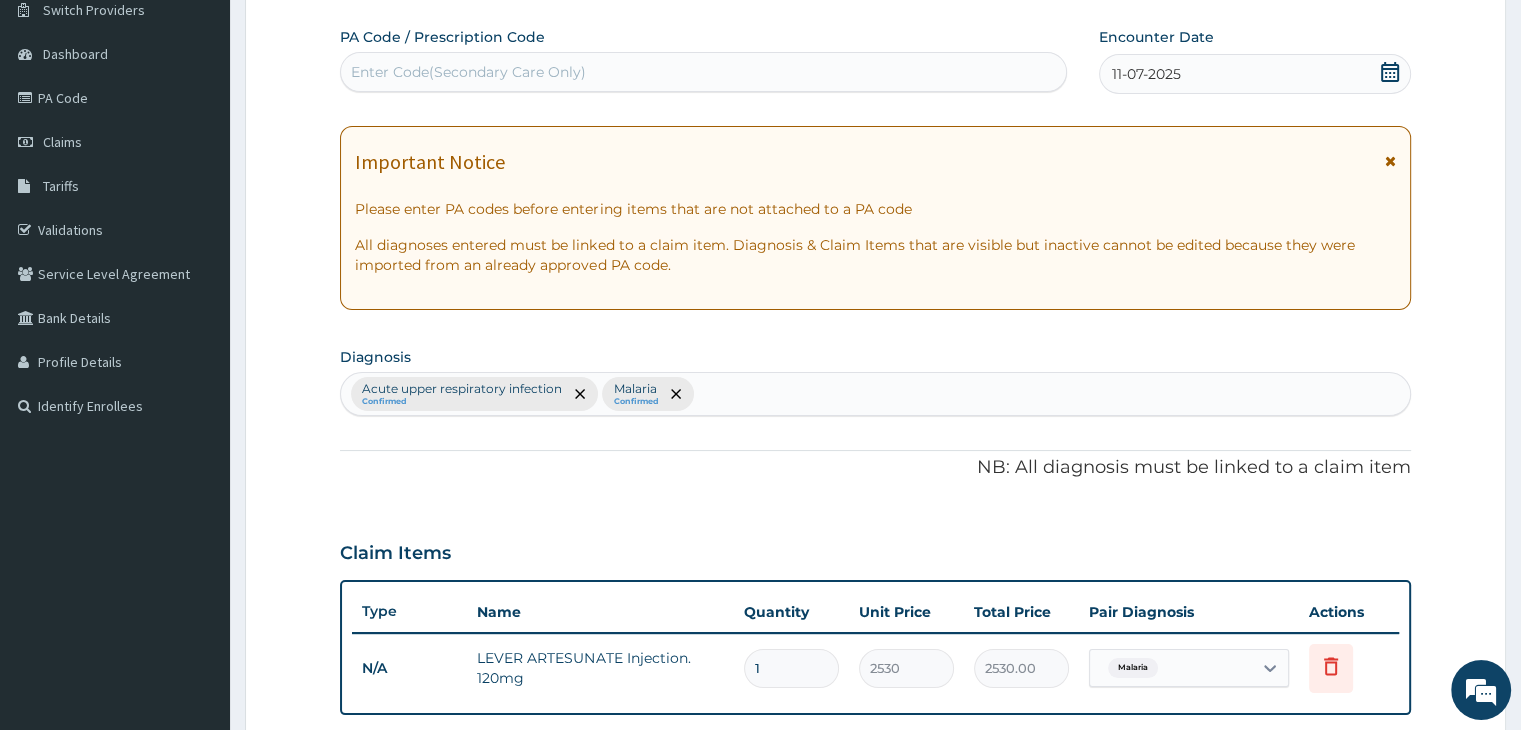 click on "Enter Code(Secondary Care Only)" at bounding box center [703, 72] 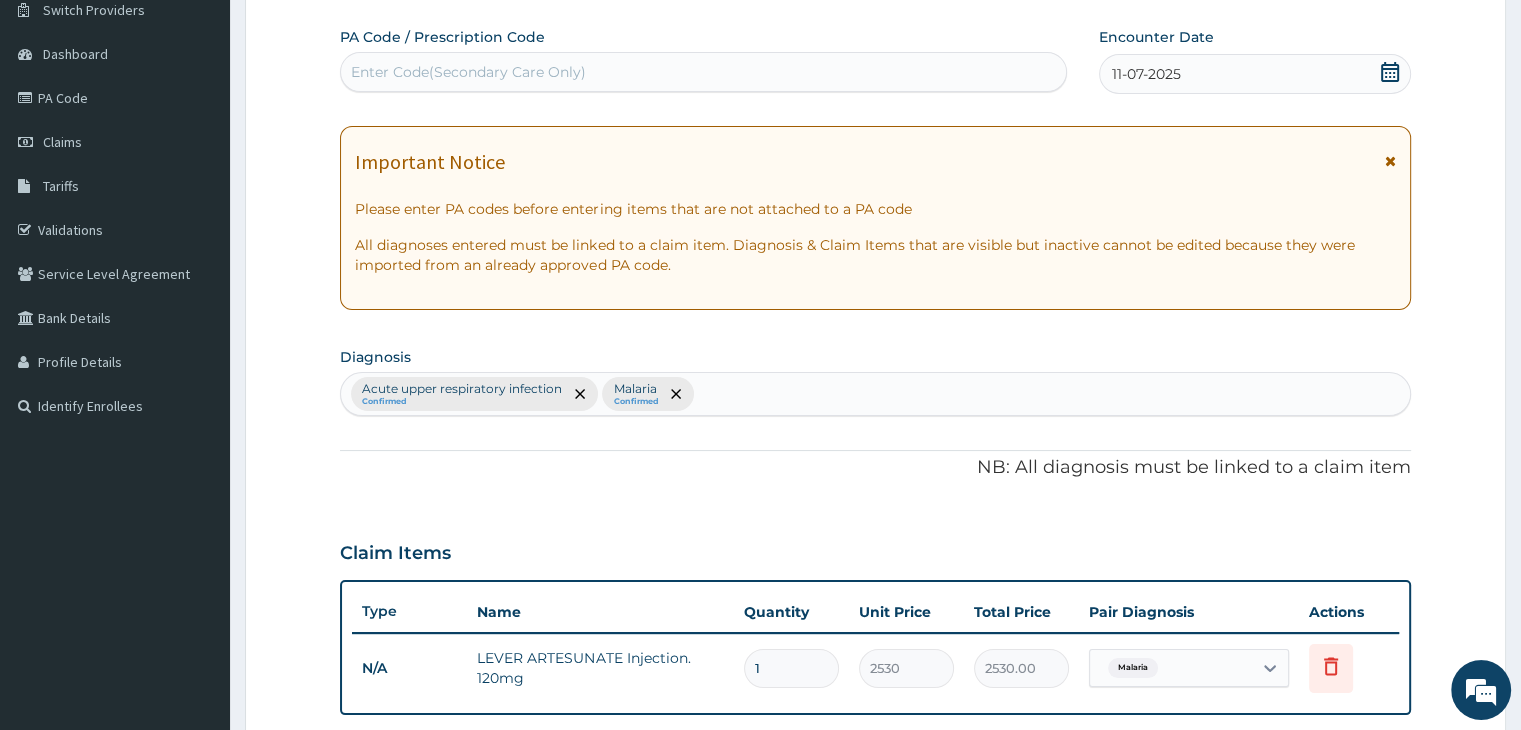 type on "PA/B90ADF" 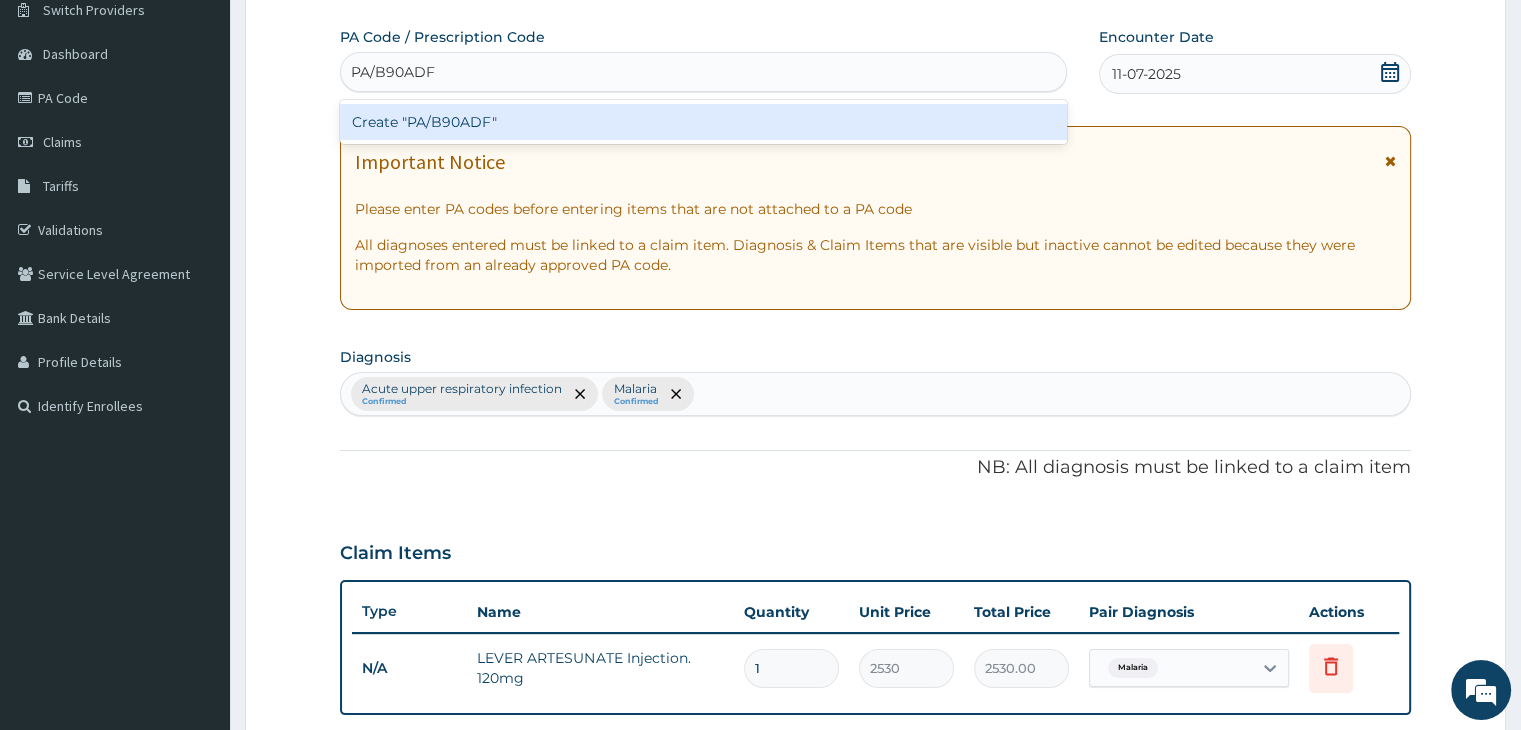 click on "Create "PA/B90ADF"" at bounding box center (703, 122) 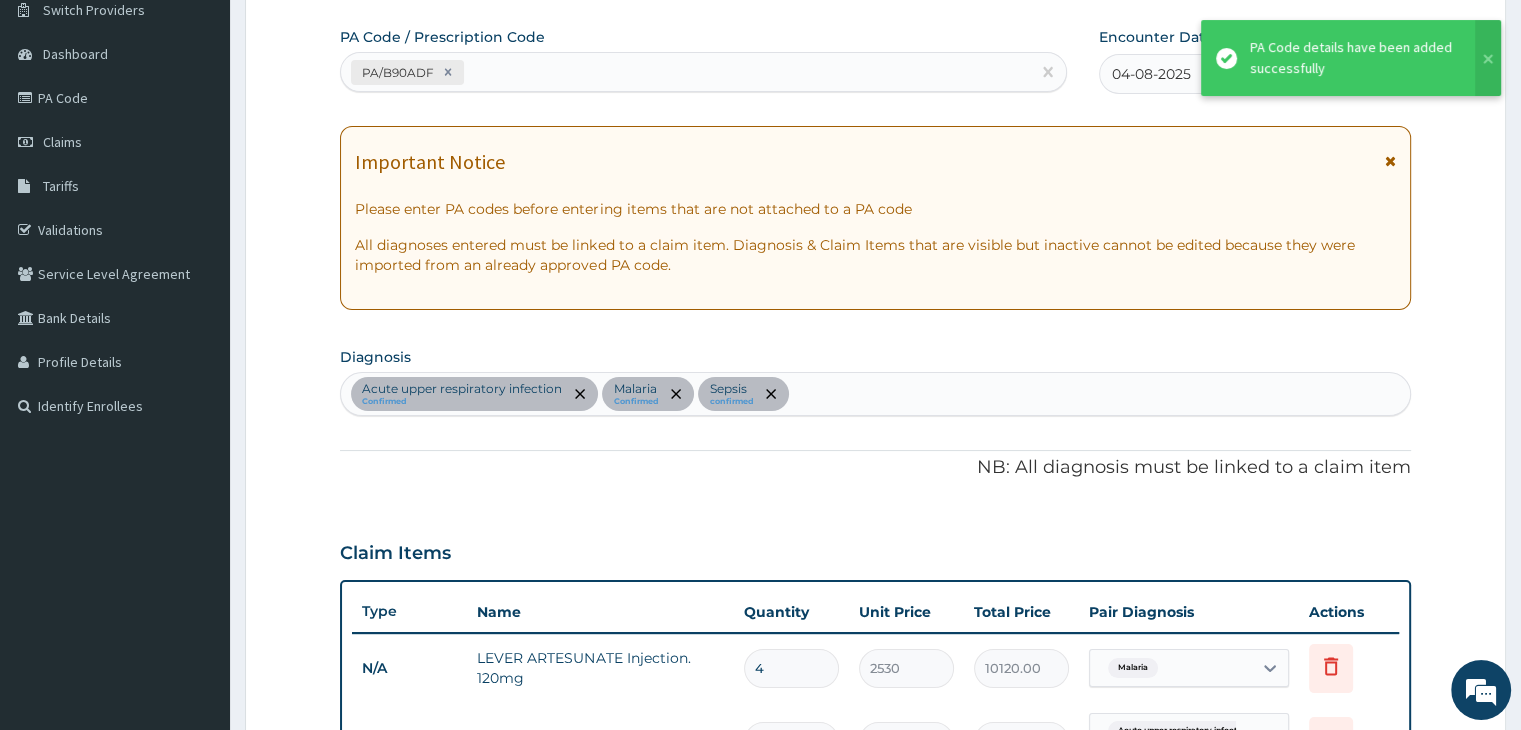 scroll, scrollTop: 752, scrollLeft: 0, axis: vertical 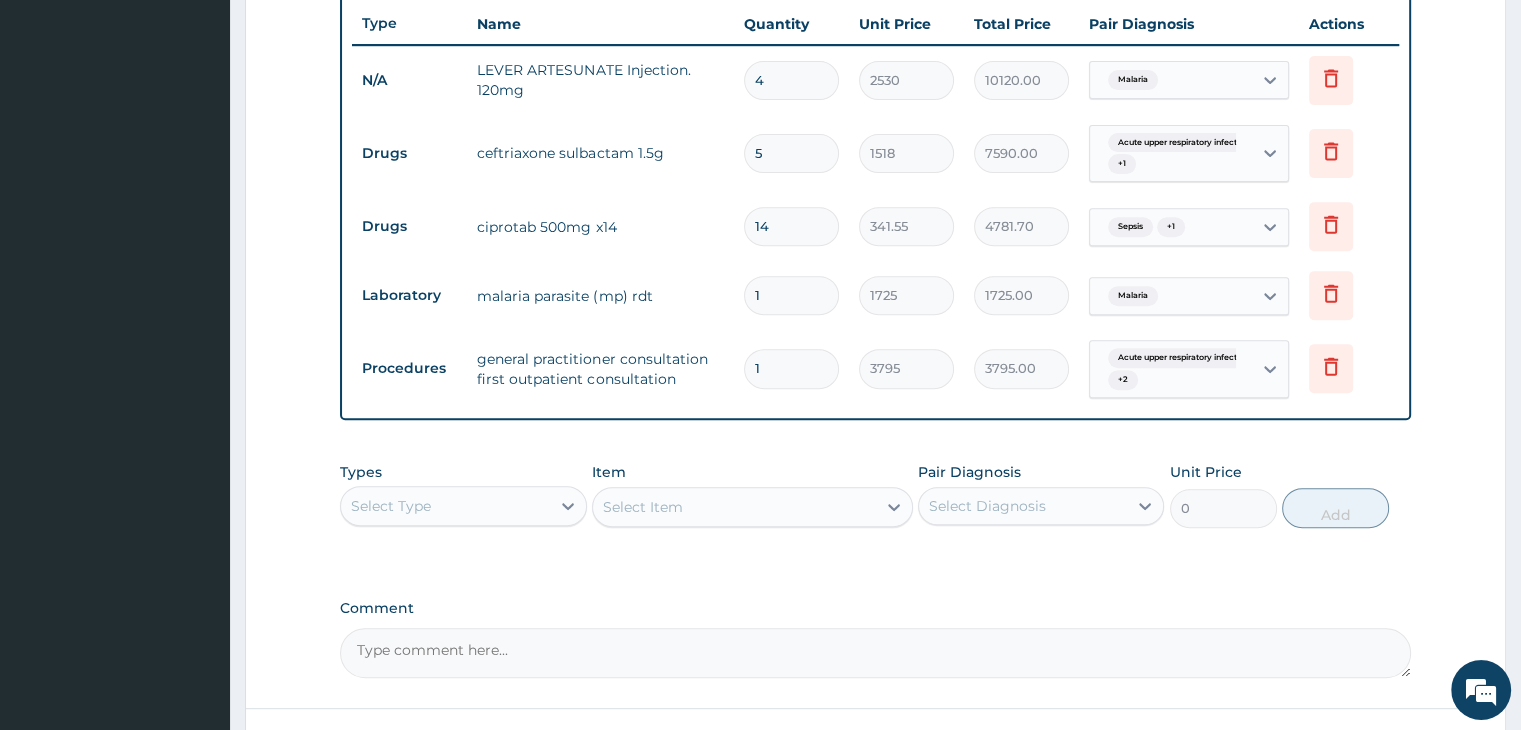 click on "4" at bounding box center (791, 80) 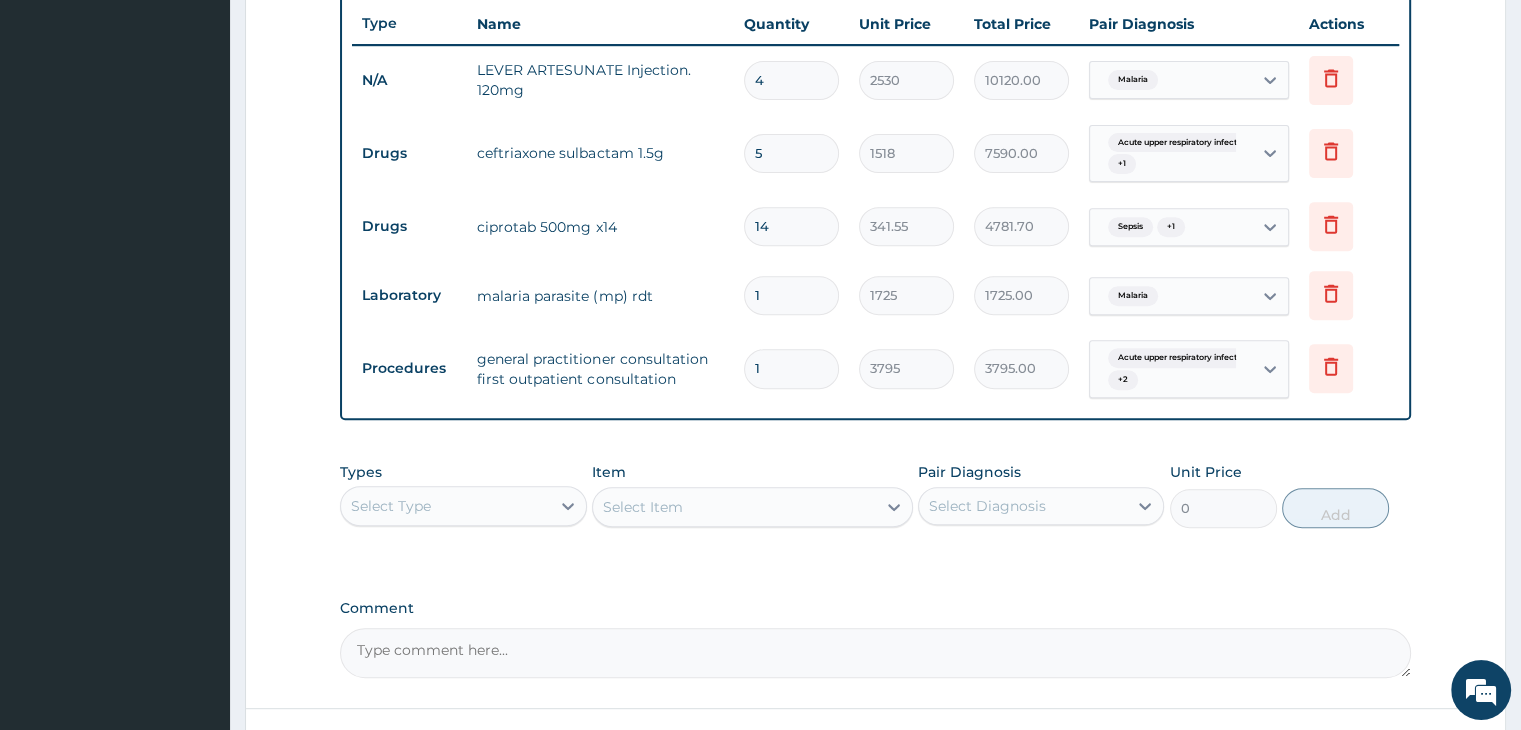 type 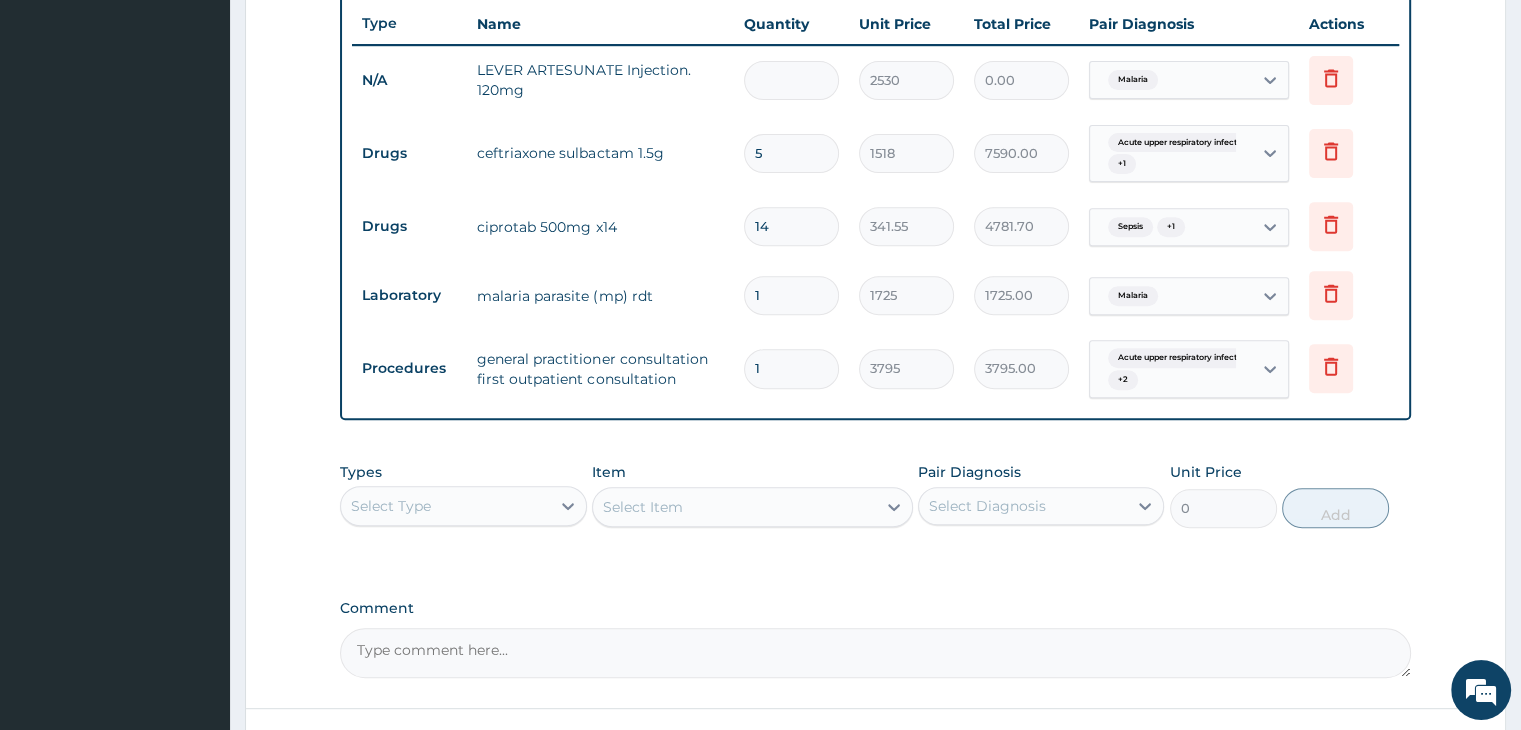 type on "3" 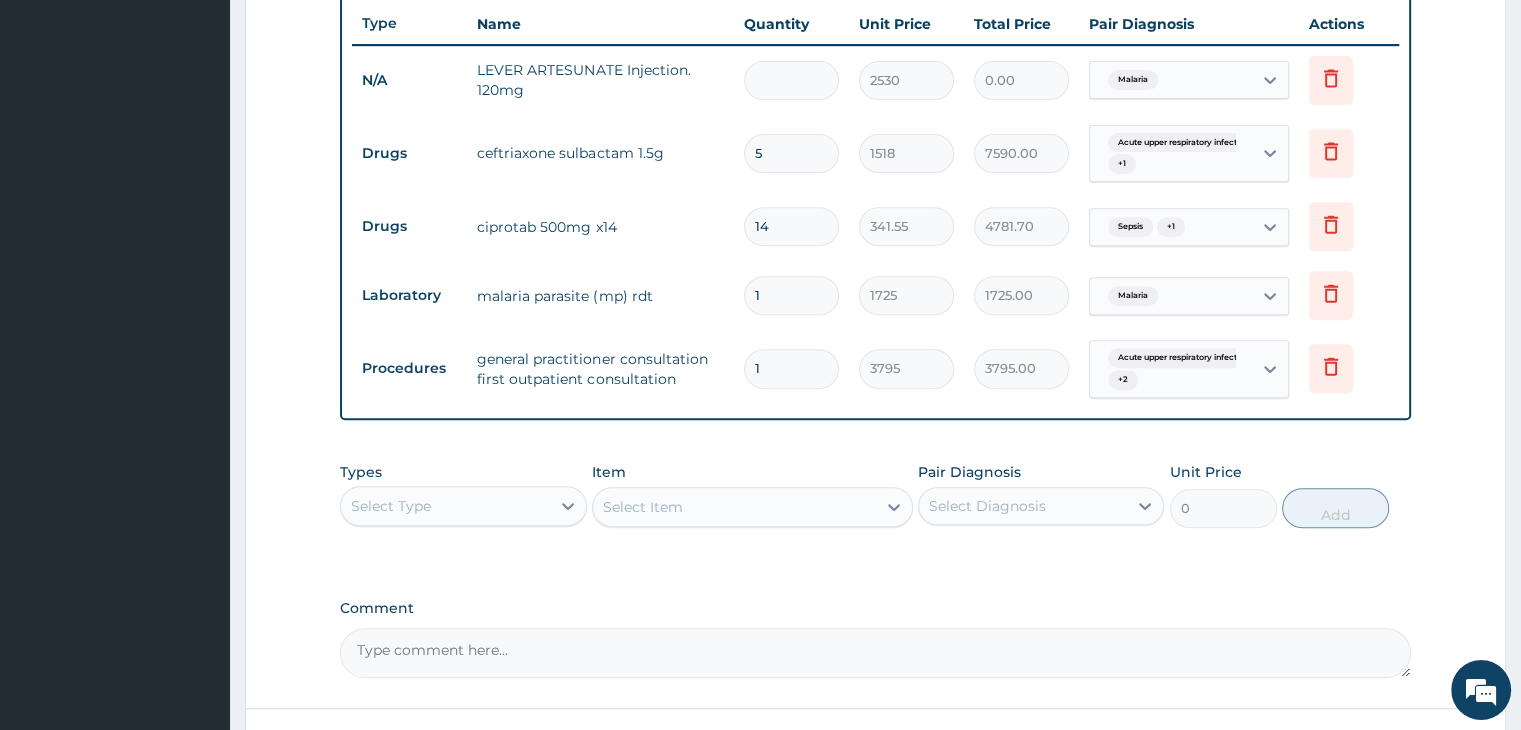 type on "7590.00" 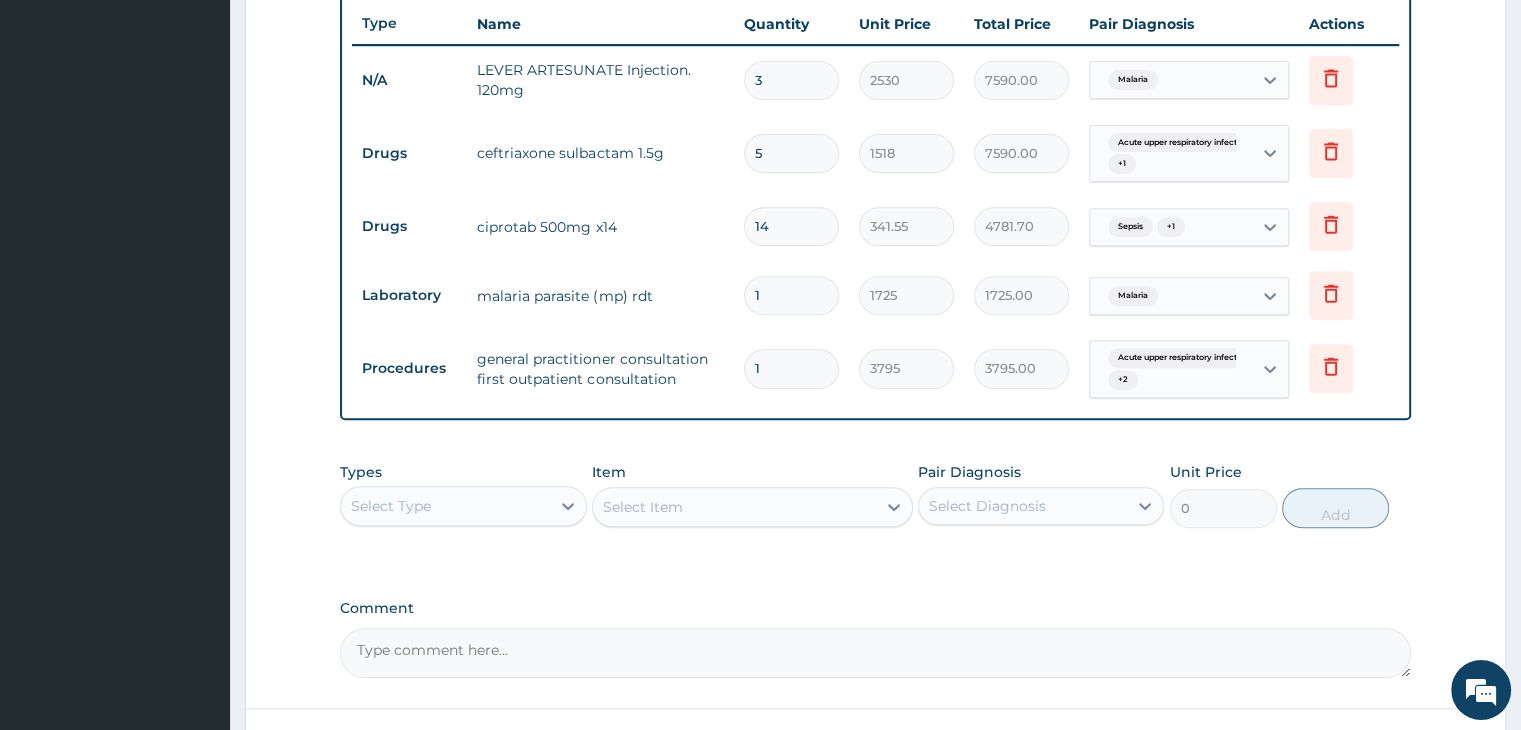 type on "3" 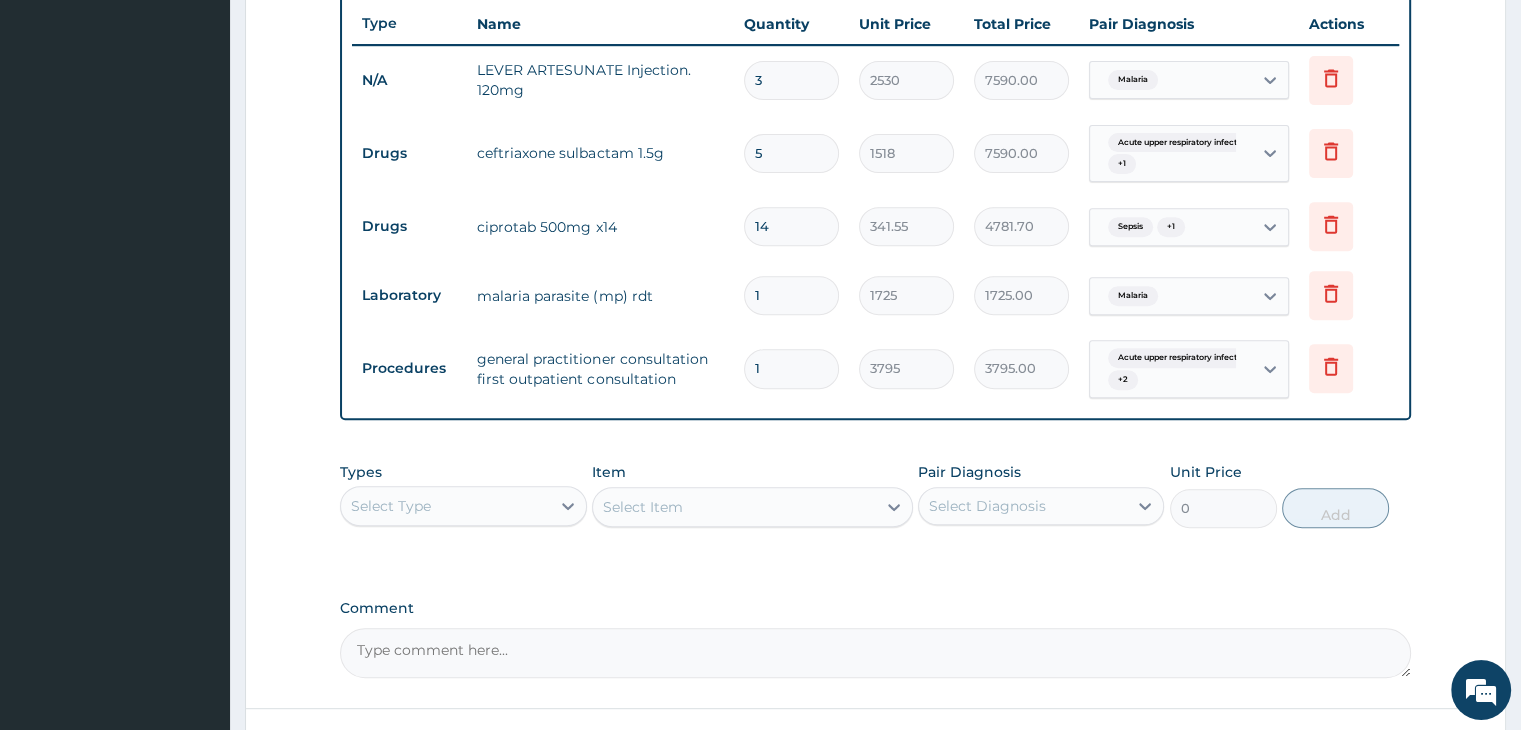 click on "PA Code / Prescription Code PA/B90ADF Encounter Date 04-08-2025 Important Notice Please enter PA codes before entering items that are not attached to a PA code   All diagnoses entered must be linked to a claim item. Diagnosis & Claim Items that are visible but inactive cannot be edited because they were imported from an already approved PA code. Diagnosis Acute upper respiratory infection Confirmed Malaria Confirmed Sepsis confirmed NB: All diagnosis must be linked to a claim item Claim Items Type Name Quantity Unit Price Total Price Pair Diagnosis Actions N/A LEVER ARTESUNATE Injection. 120mg 3 2530 7590.00 Malaria Delete Drugs ceftriaxone sulbactam 1.5g 5 1518 7590.00 Acute upper respiratory infect...  + 1 Delete Drugs ciprotab 500mg x14 14 341.55 4781.70 Sepsis  + 1 Delete Laboratory malaria parasite (mp) rdt 1 1725 1725.00 Malaria Delete Procedures general practitioner consultation first outpatient consultation 1 3795 3795.00 Acute upper respiratory infect...  + 2 Delete Types Select Type Item Select Item" at bounding box center [875, 58] 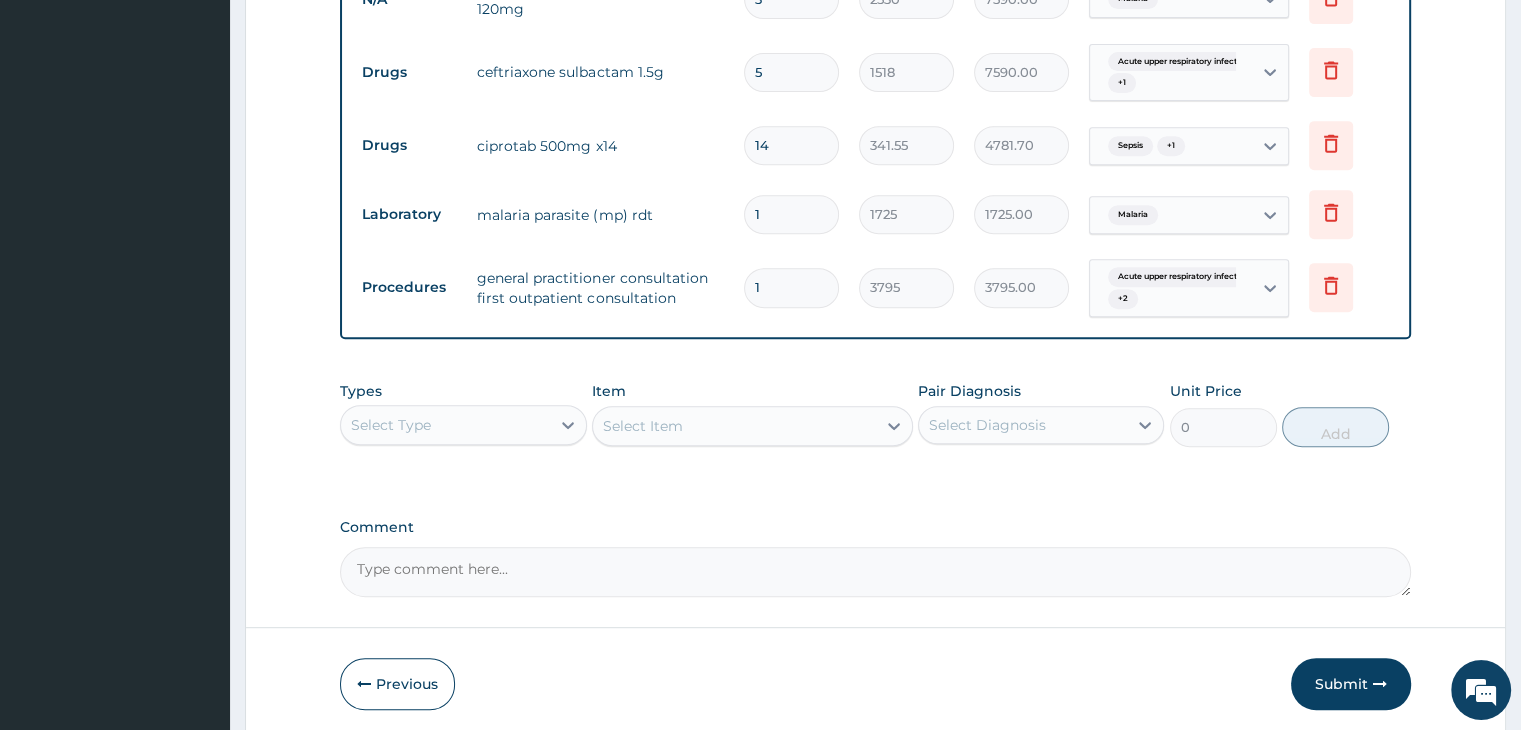 scroll, scrollTop: 905, scrollLeft: 0, axis: vertical 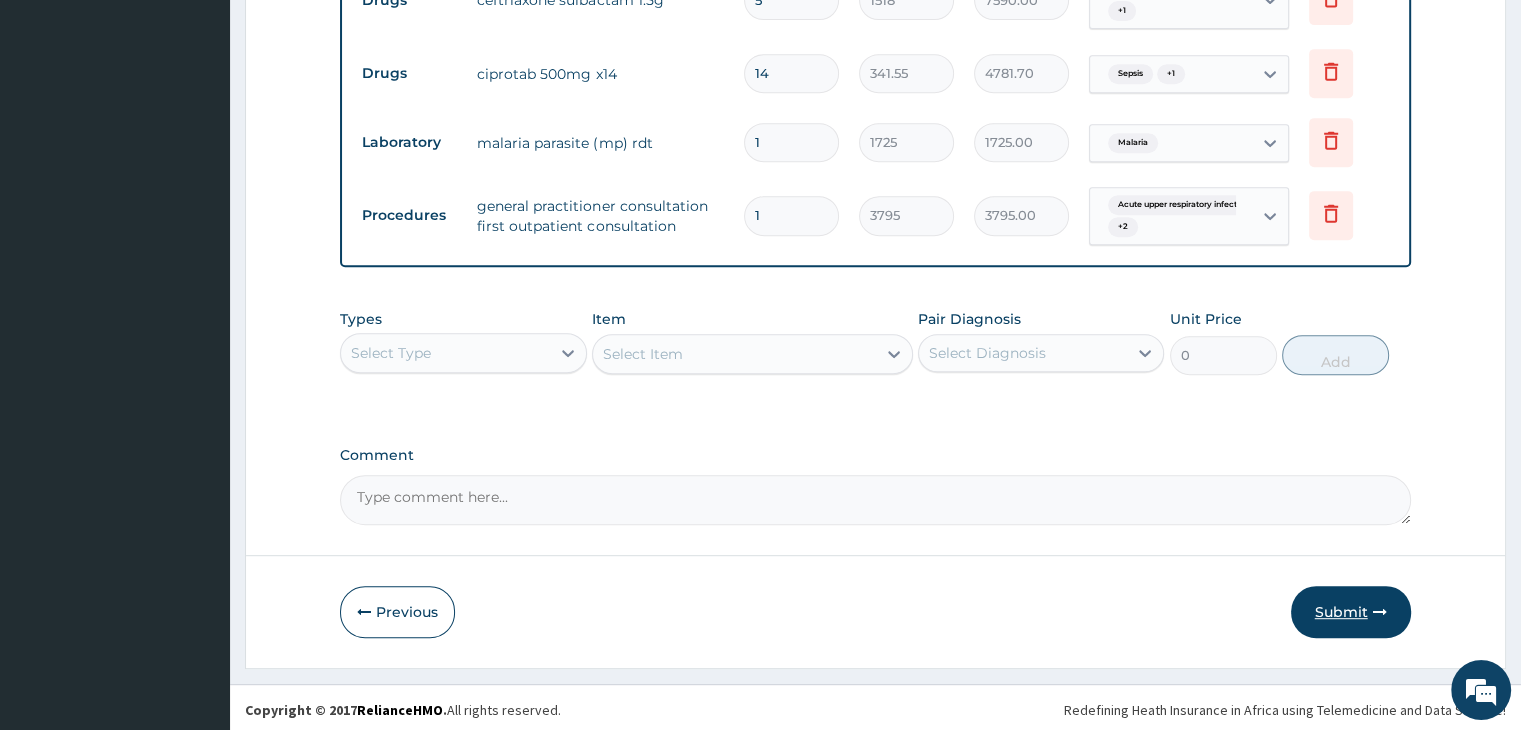 click on "Submit" at bounding box center [1351, 612] 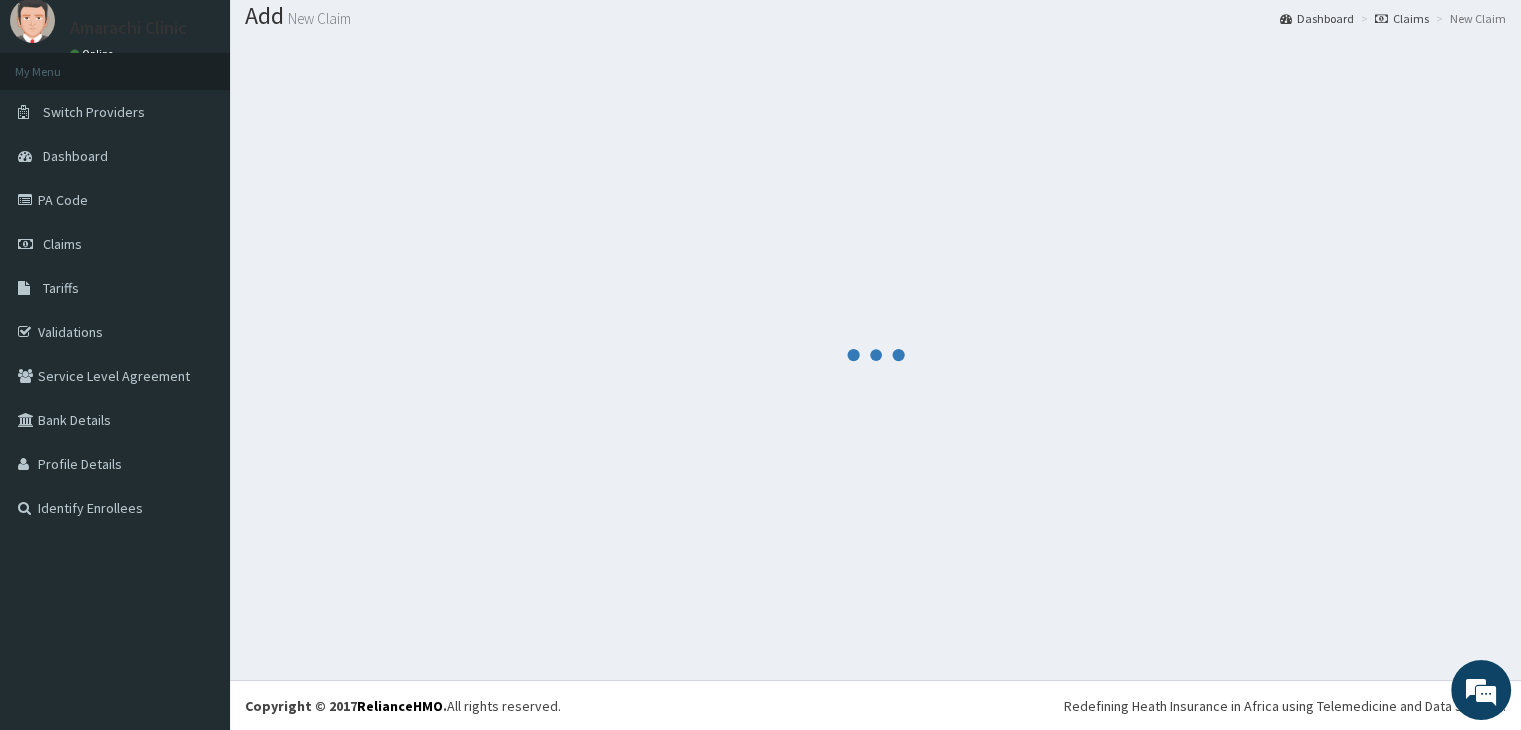 scroll, scrollTop: 905, scrollLeft: 0, axis: vertical 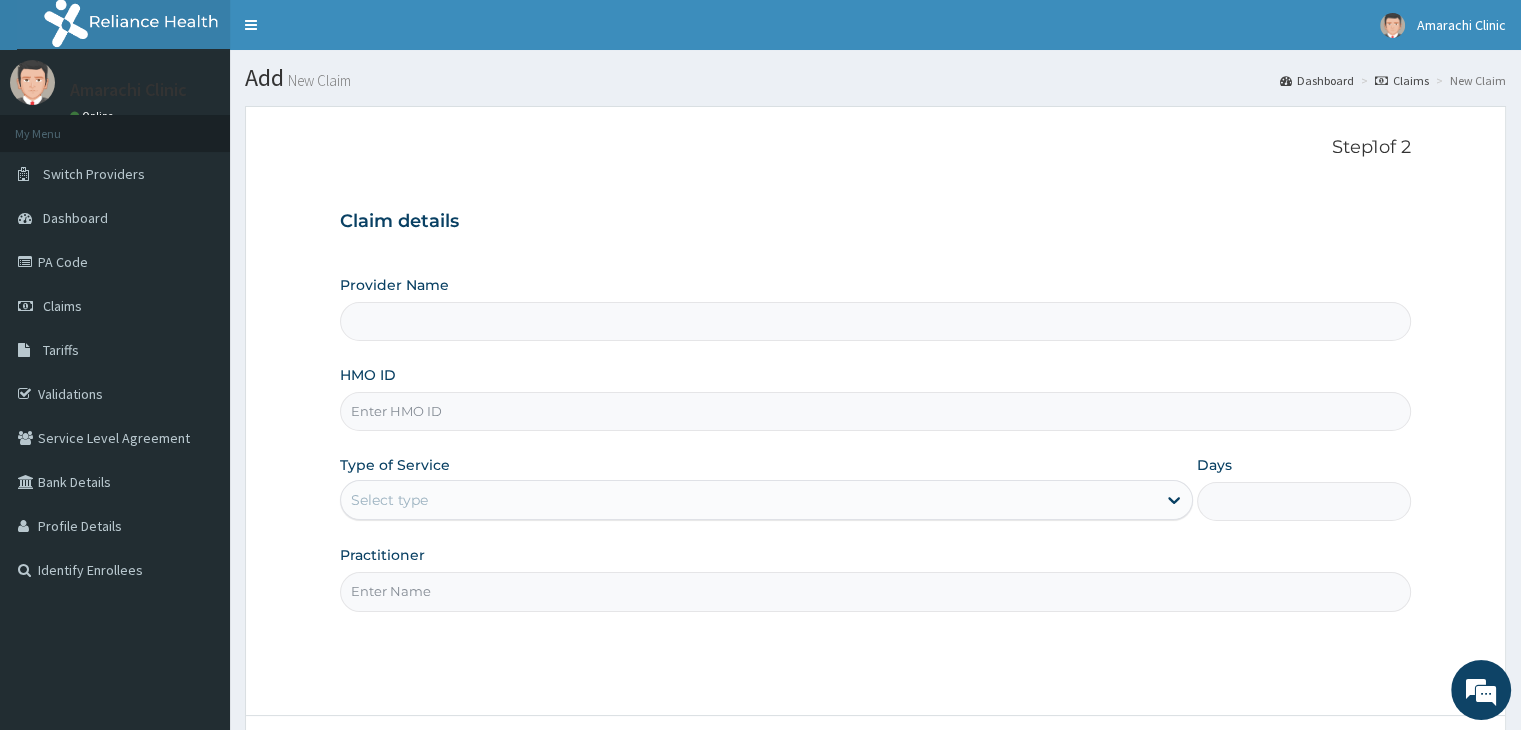 type on "Amarachi Clinic" 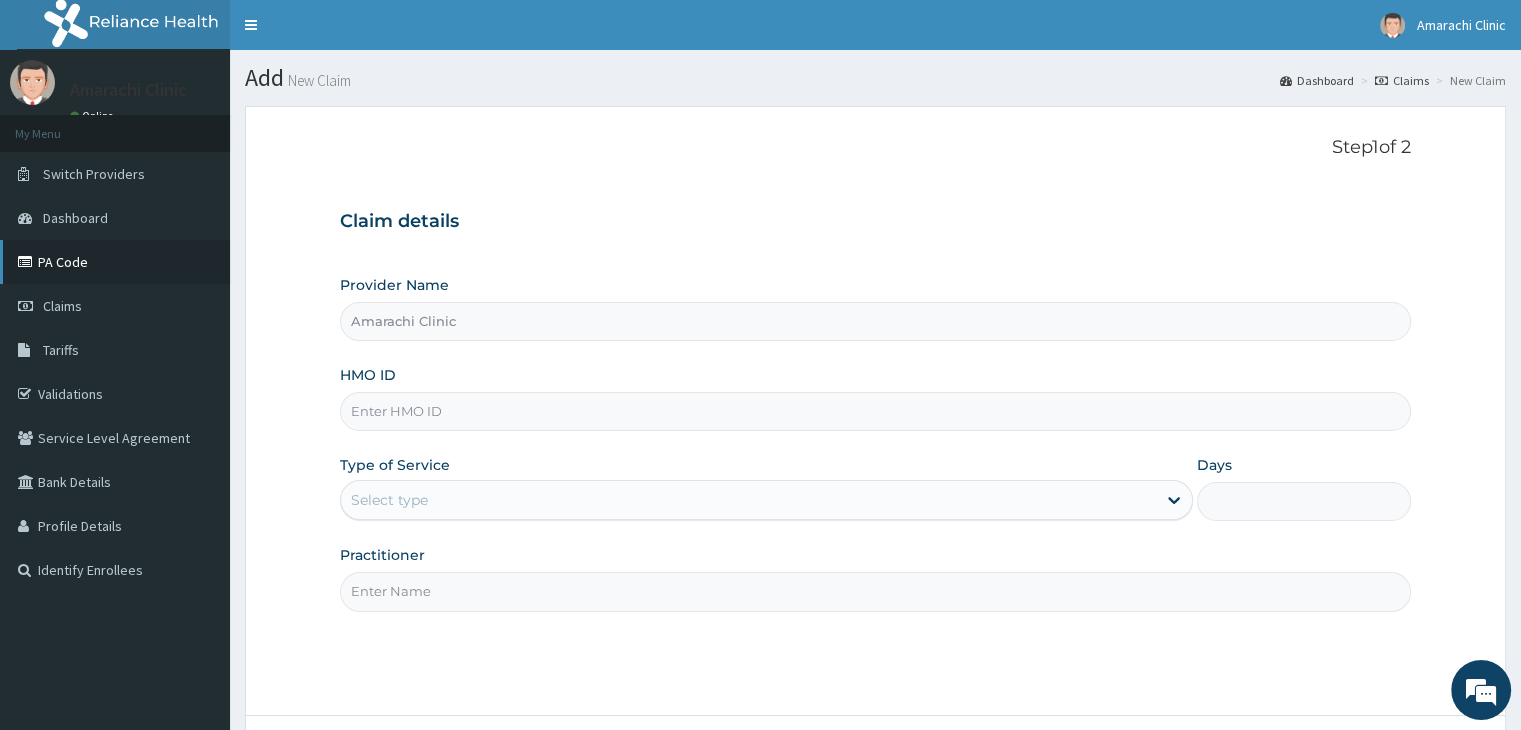 click on "PA Code" at bounding box center (115, 262) 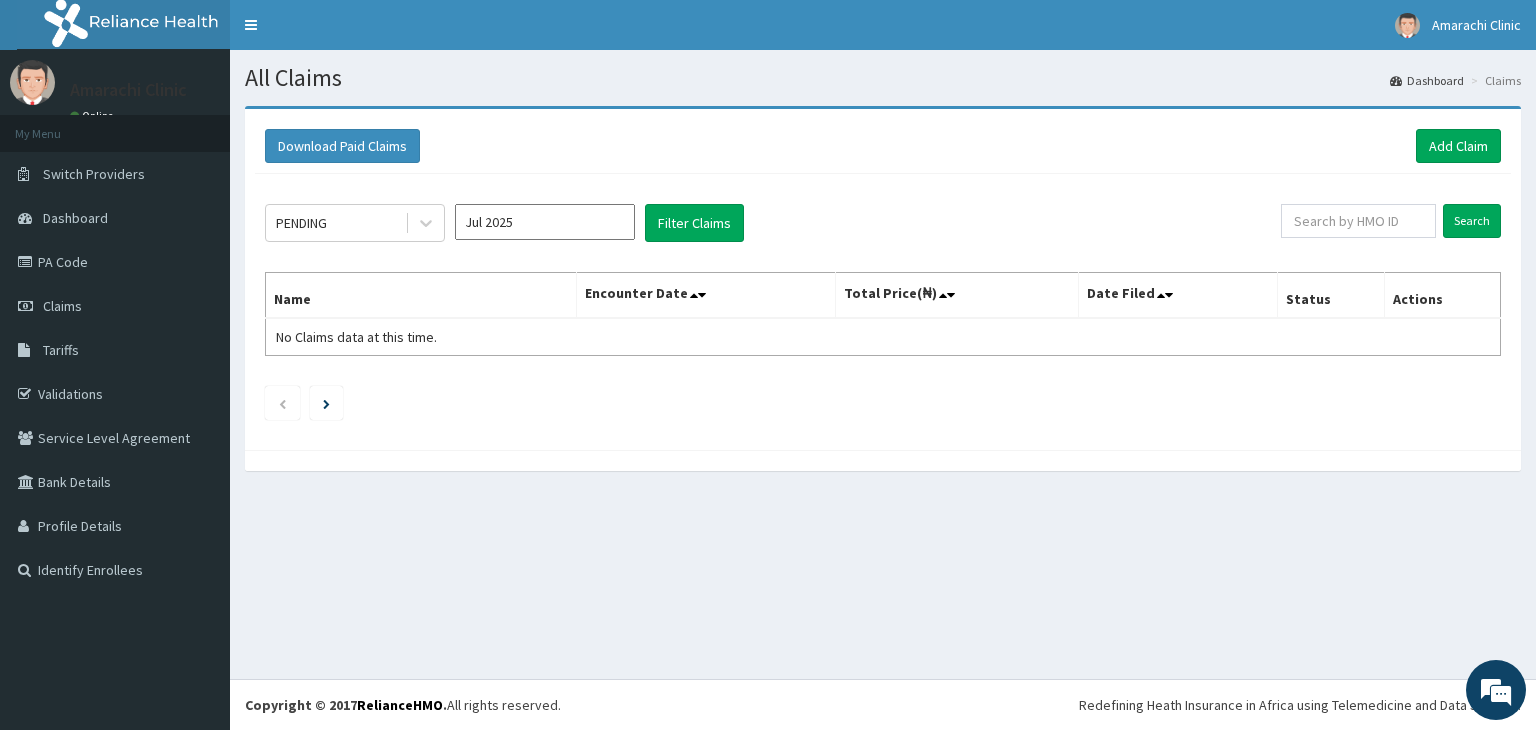scroll, scrollTop: 0, scrollLeft: 0, axis: both 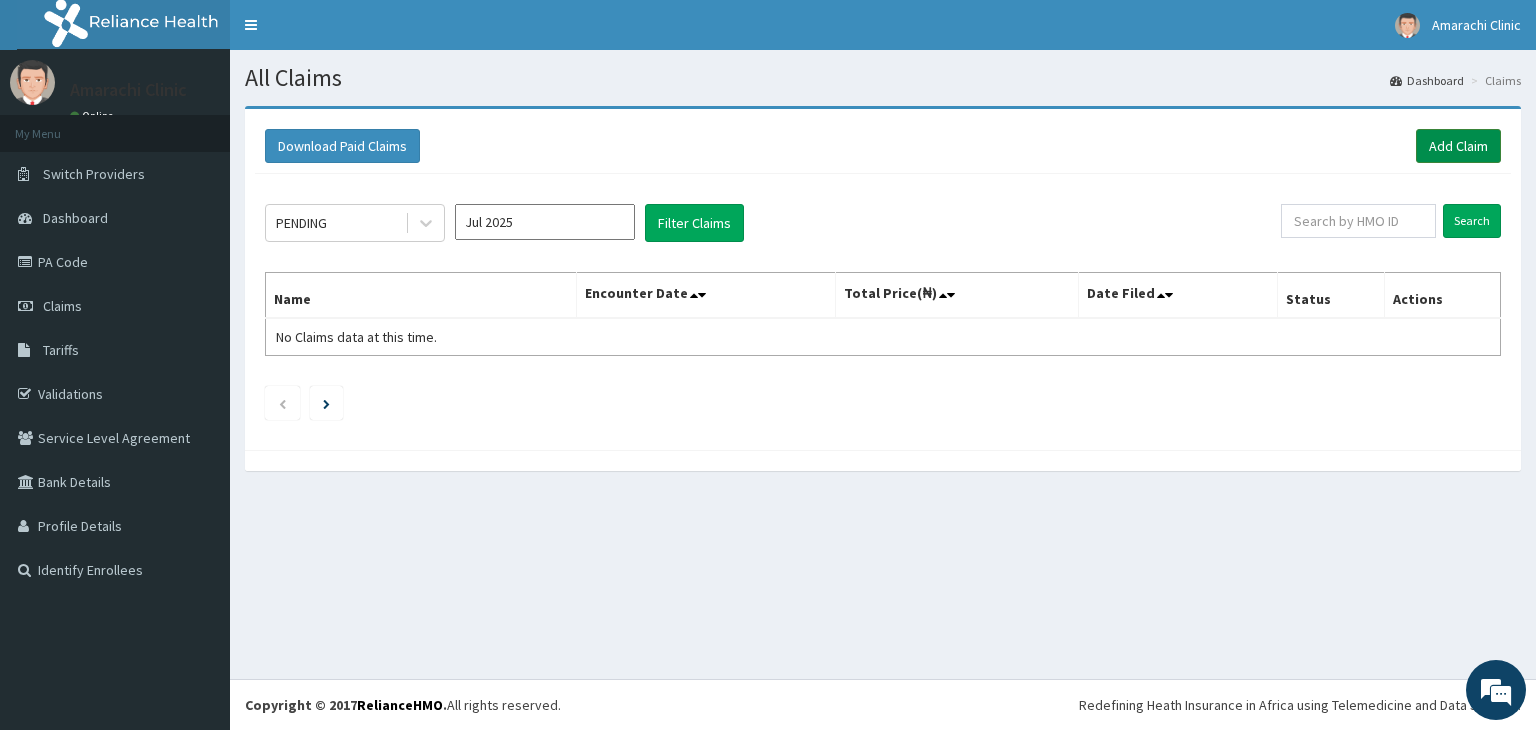 click on "Add Claim" at bounding box center (1458, 146) 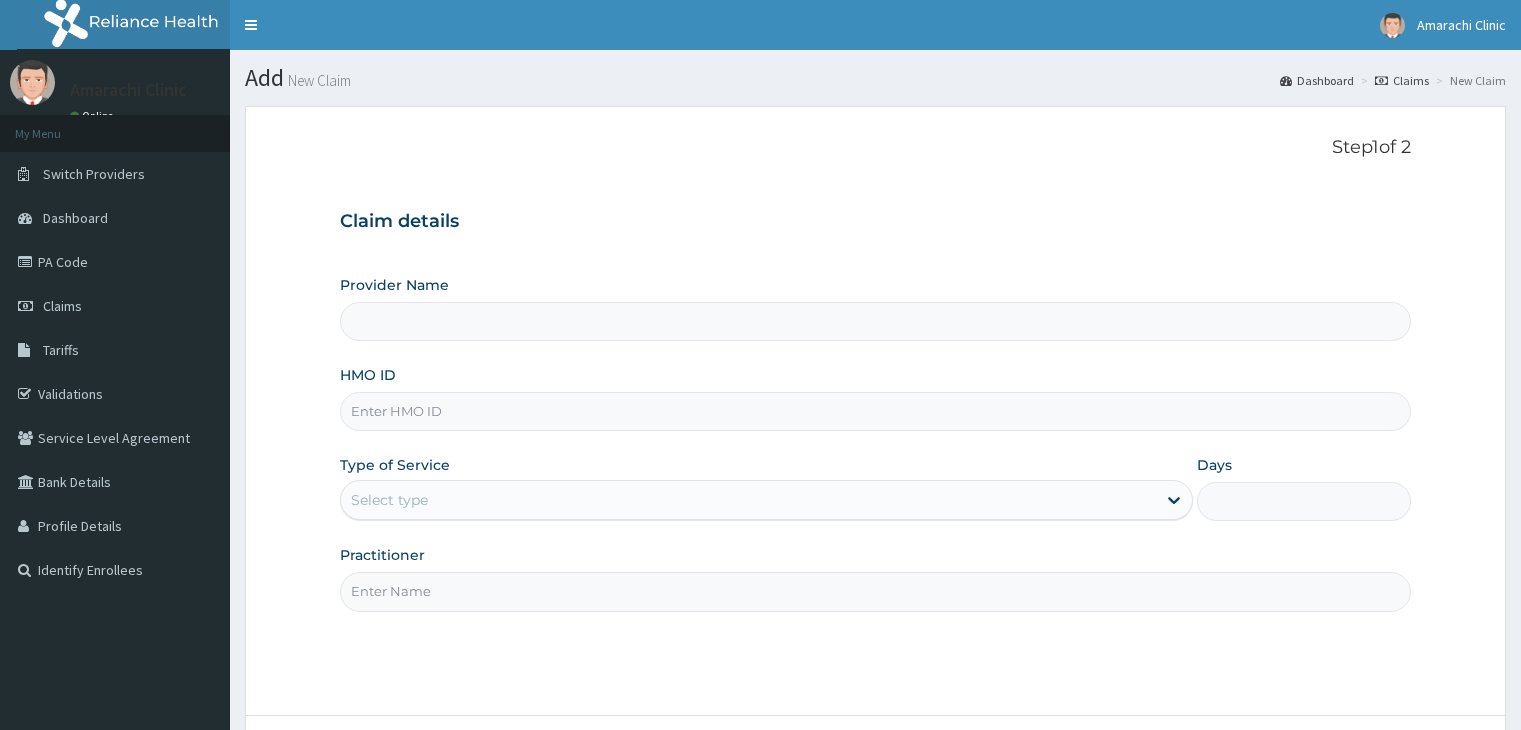 scroll, scrollTop: 0, scrollLeft: 0, axis: both 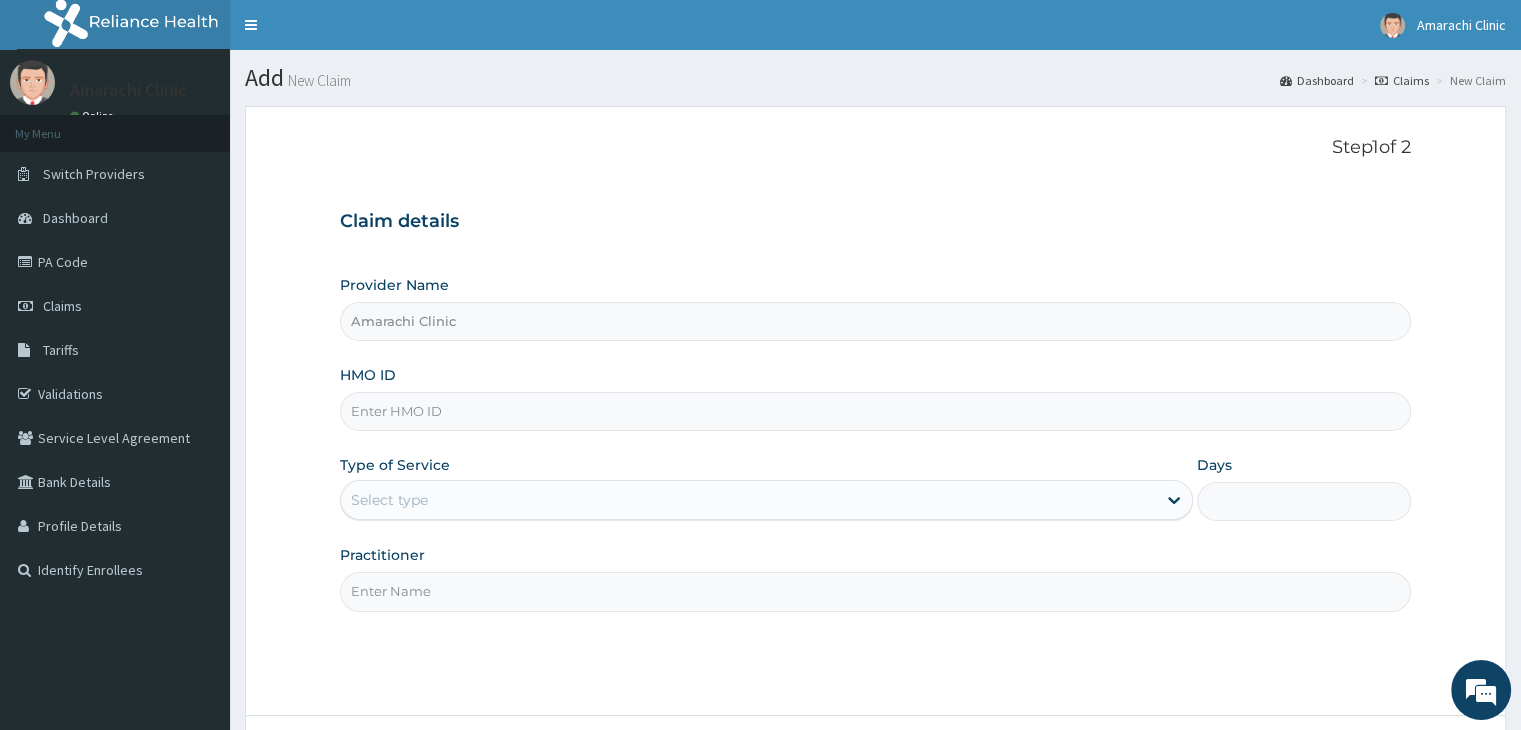 type on "Amarachi Clinic" 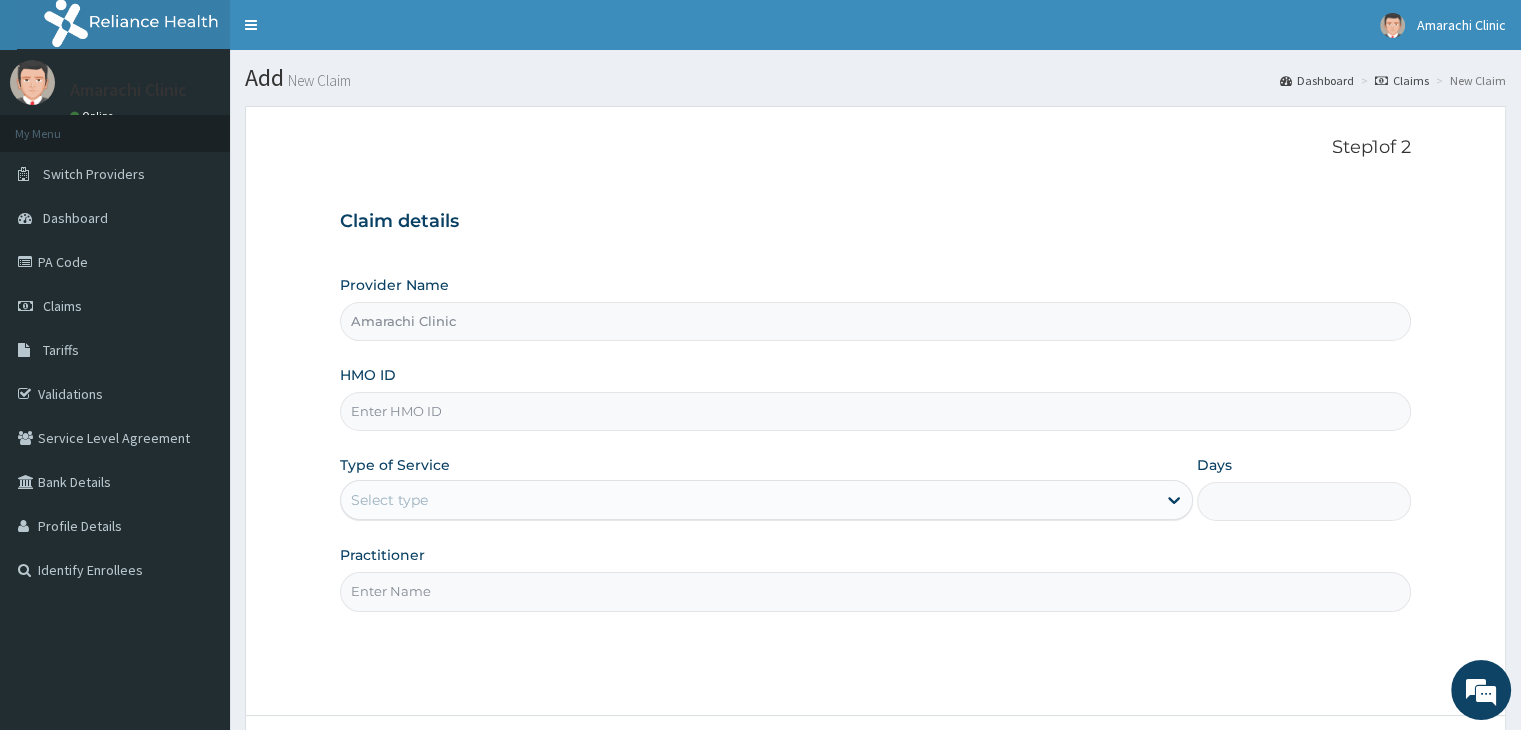 click on "HMO ID" at bounding box center (875, 411) 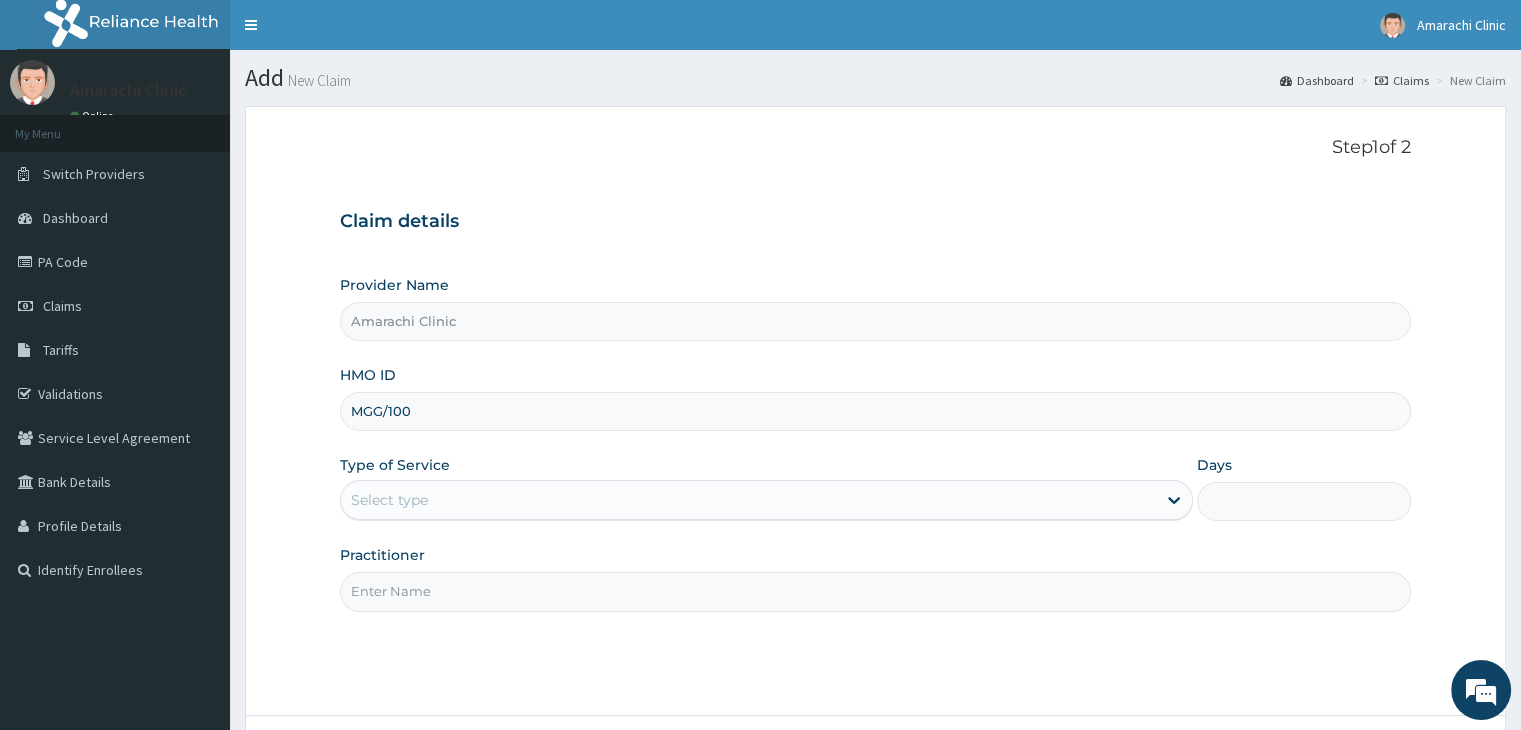 scroll, scrollTop: 0, scrollLeft: 0, axis: both 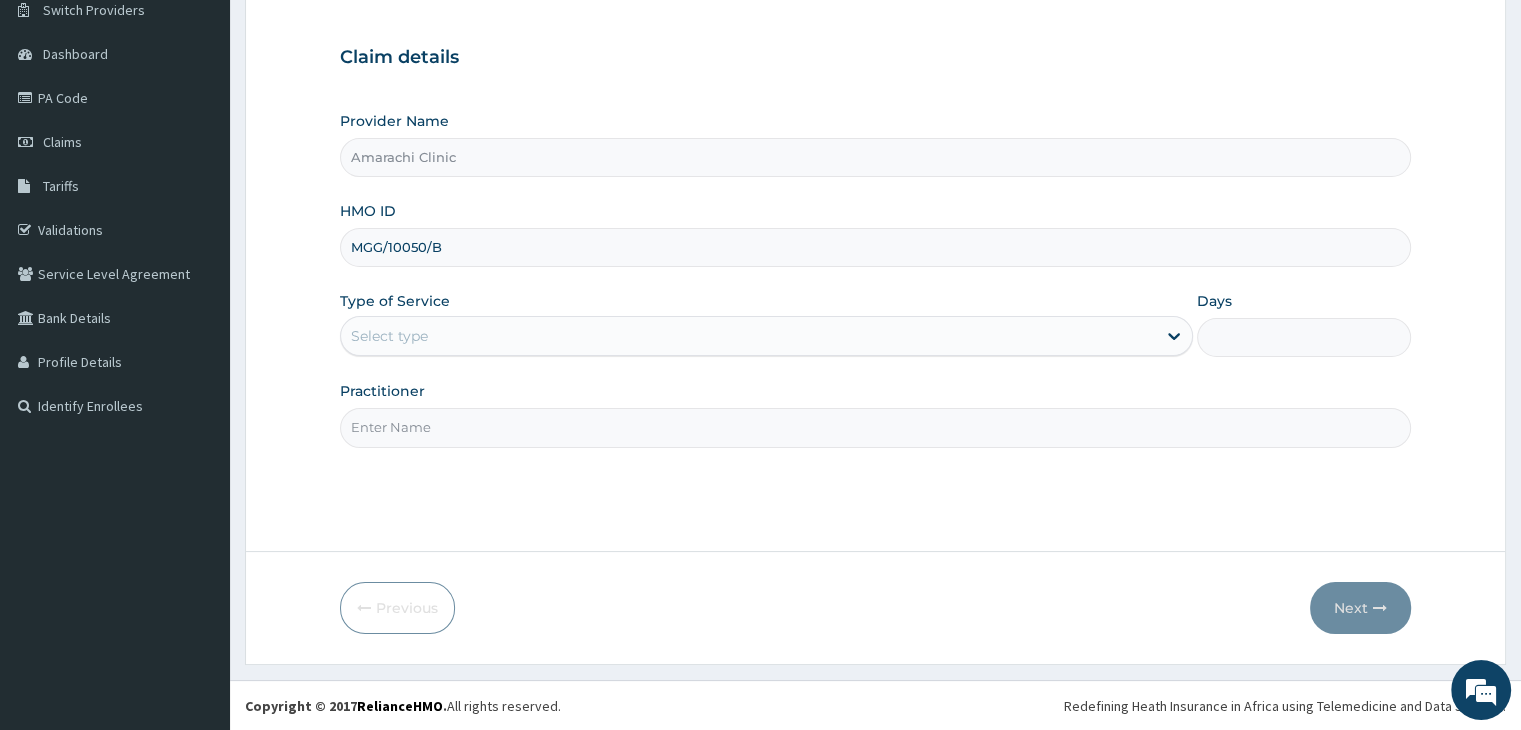 type on "MGG/10050/B" 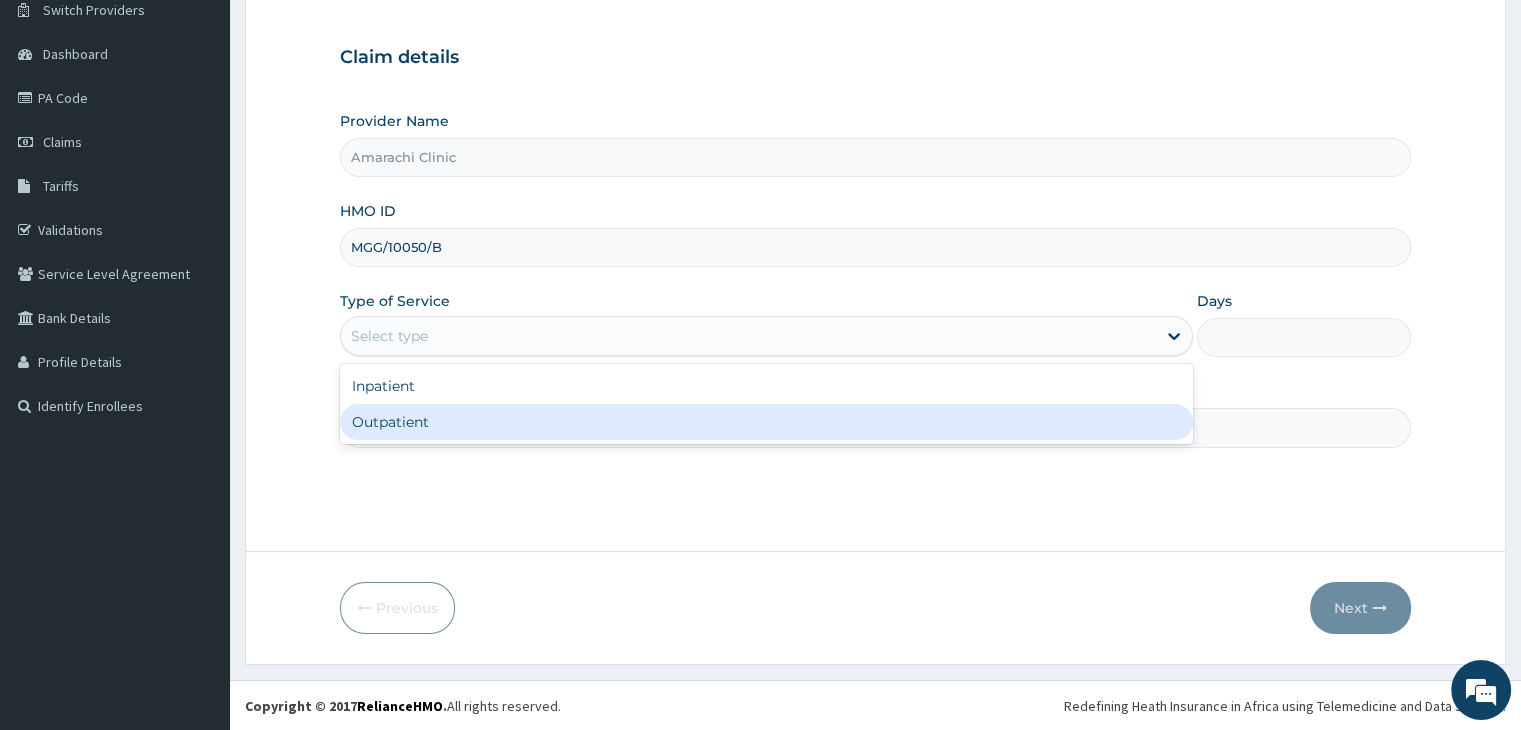 click on "Outpatient" at bounding box center [766, 422] 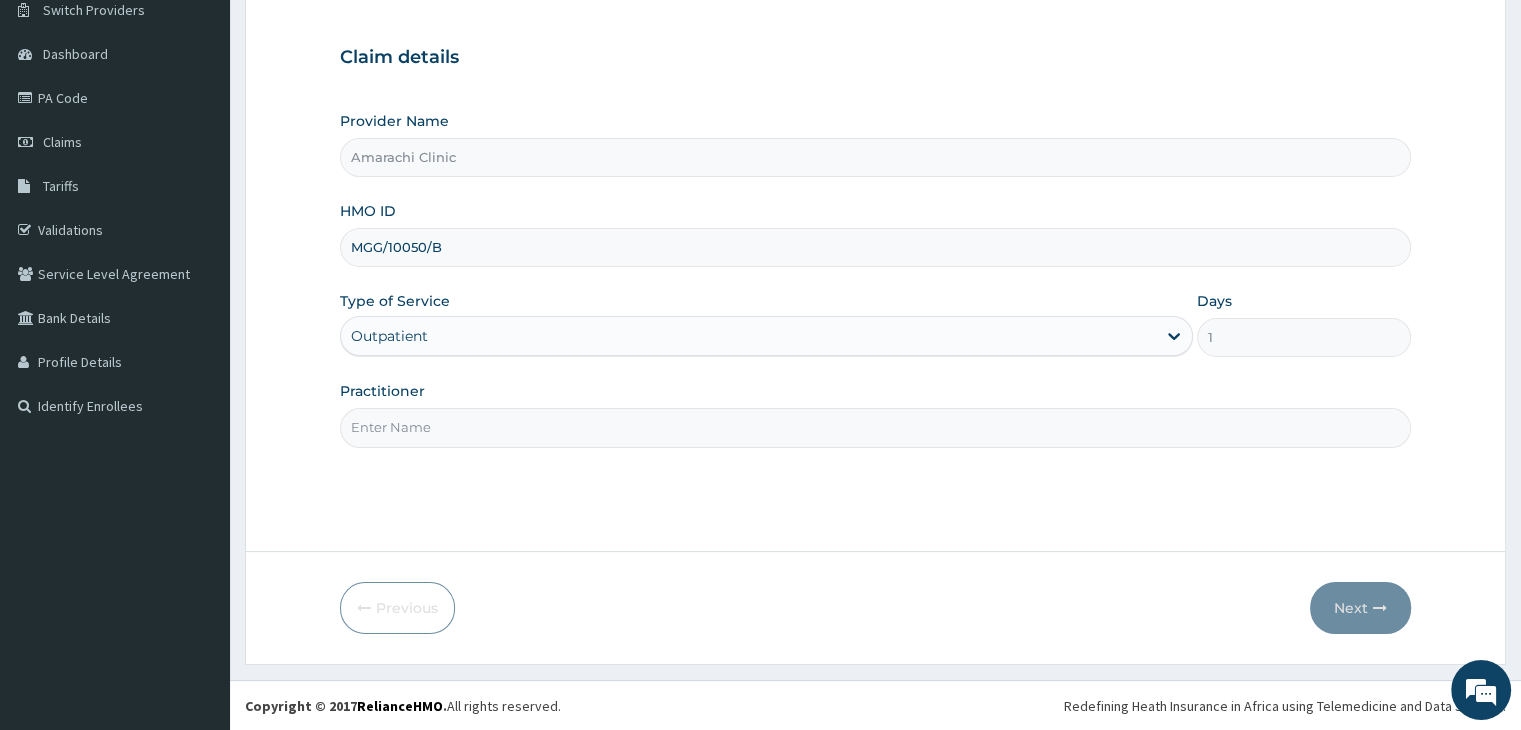 click on "Practitioner" at bounding box center (875, 427) 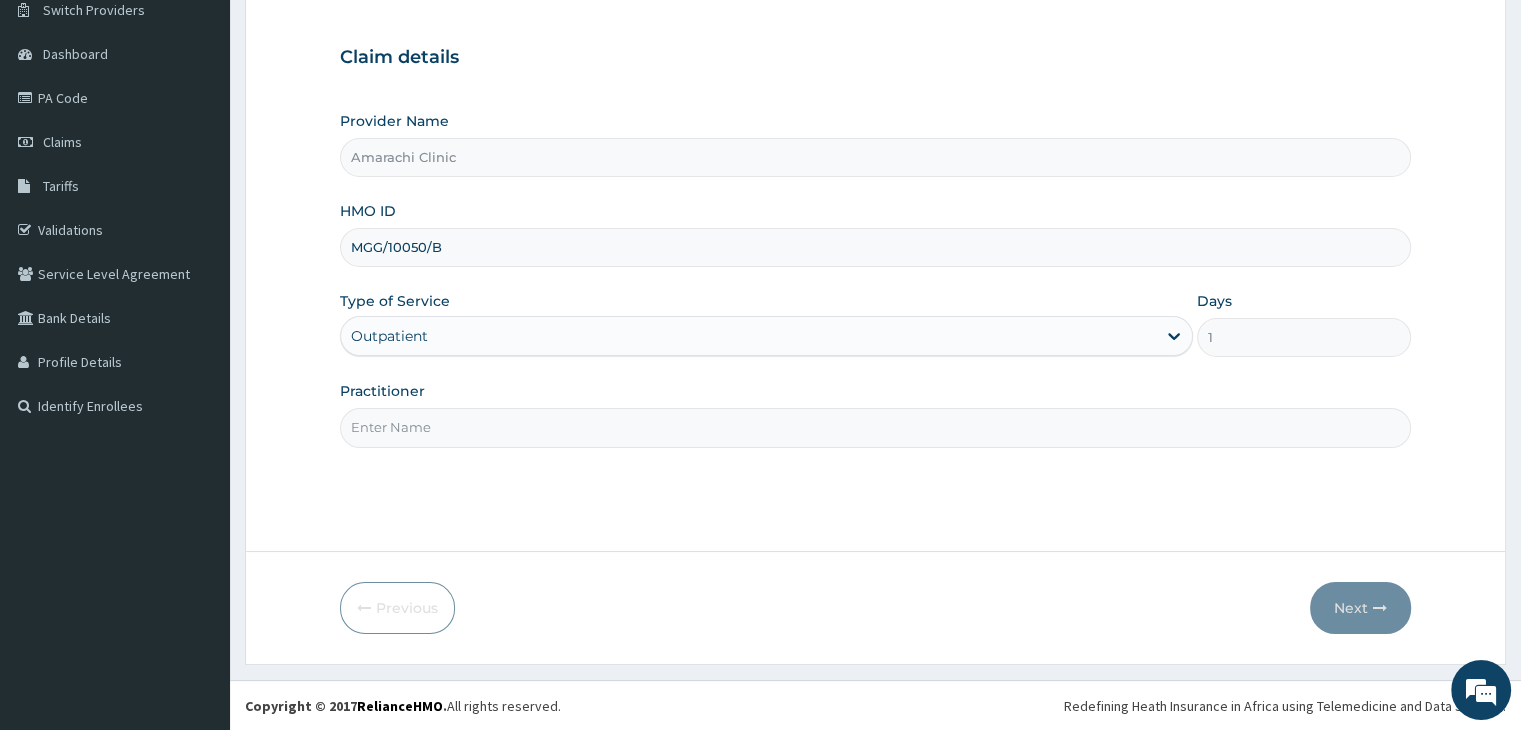 type on "Dr Bakare" 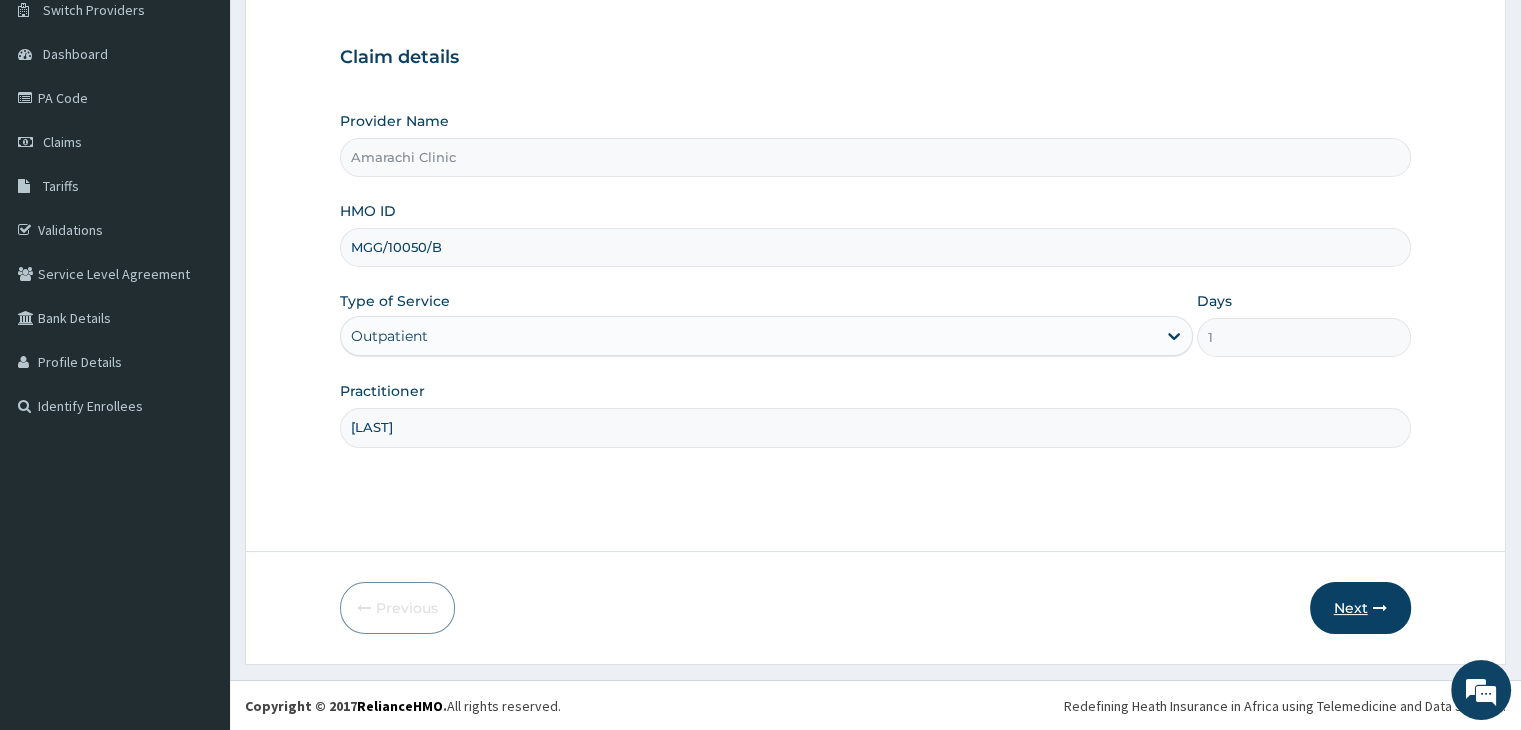 click on "Next" at bounding box center [1360, 608] 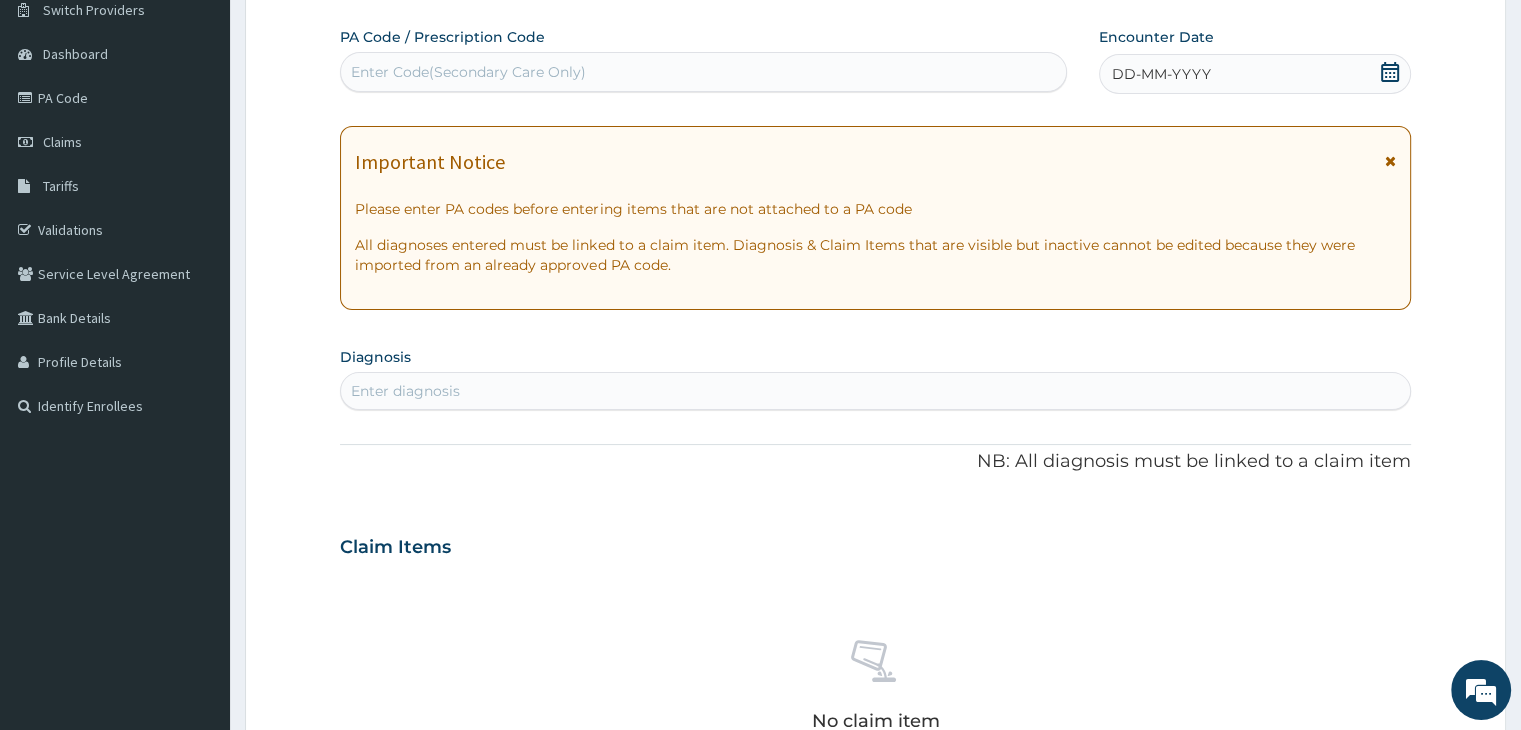 click 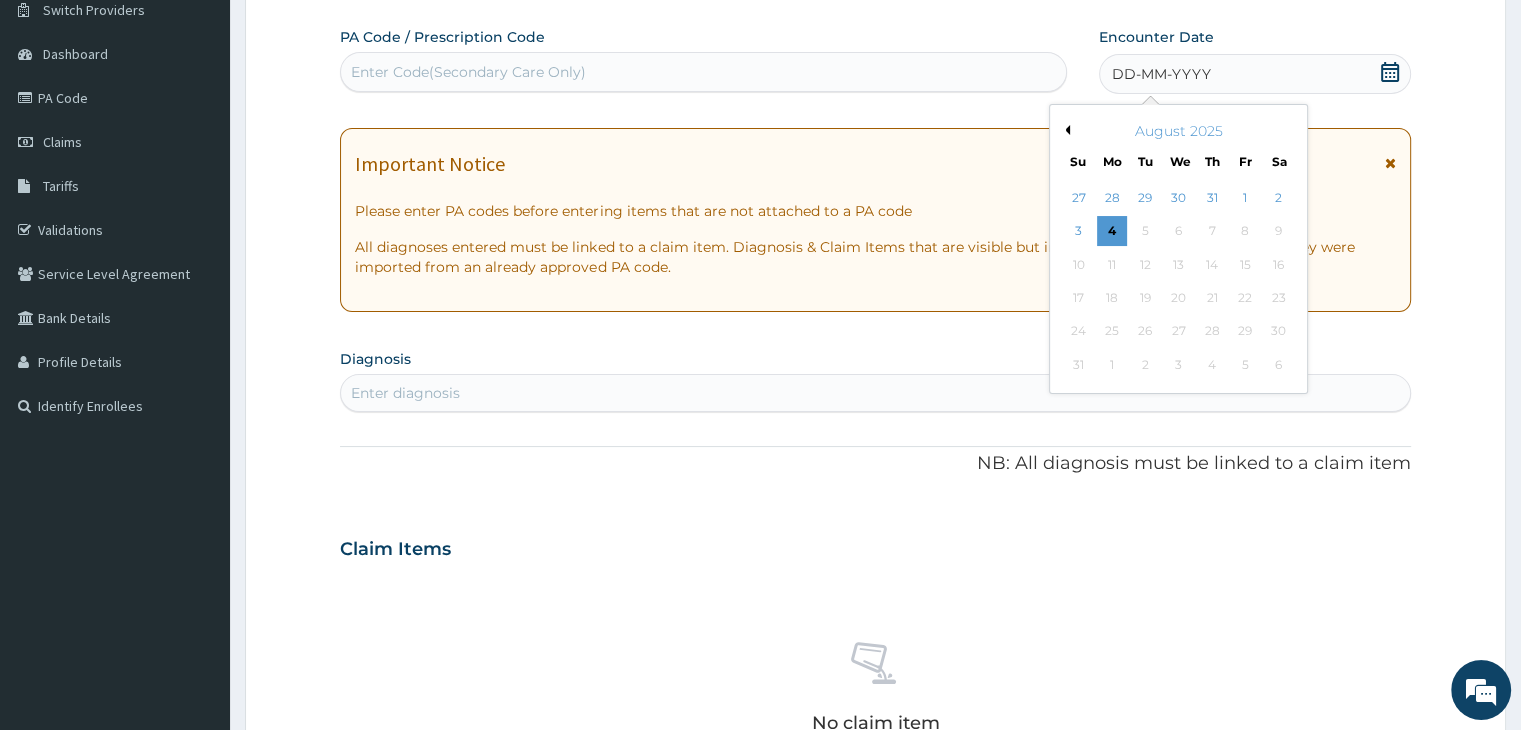 click on "Previous Month" at bounding box center (1065, 130) 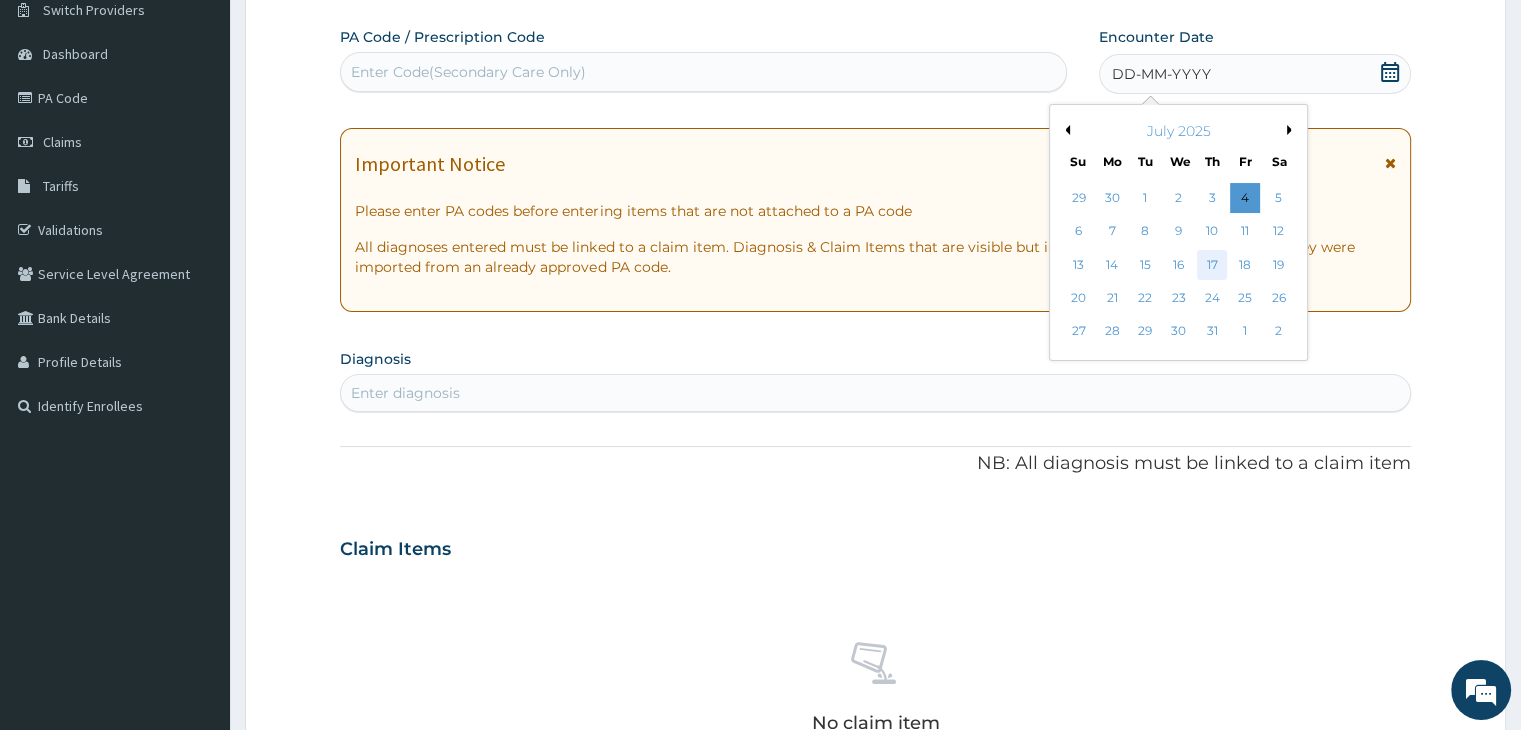 click on "17" at bounding box center [1212, 265] 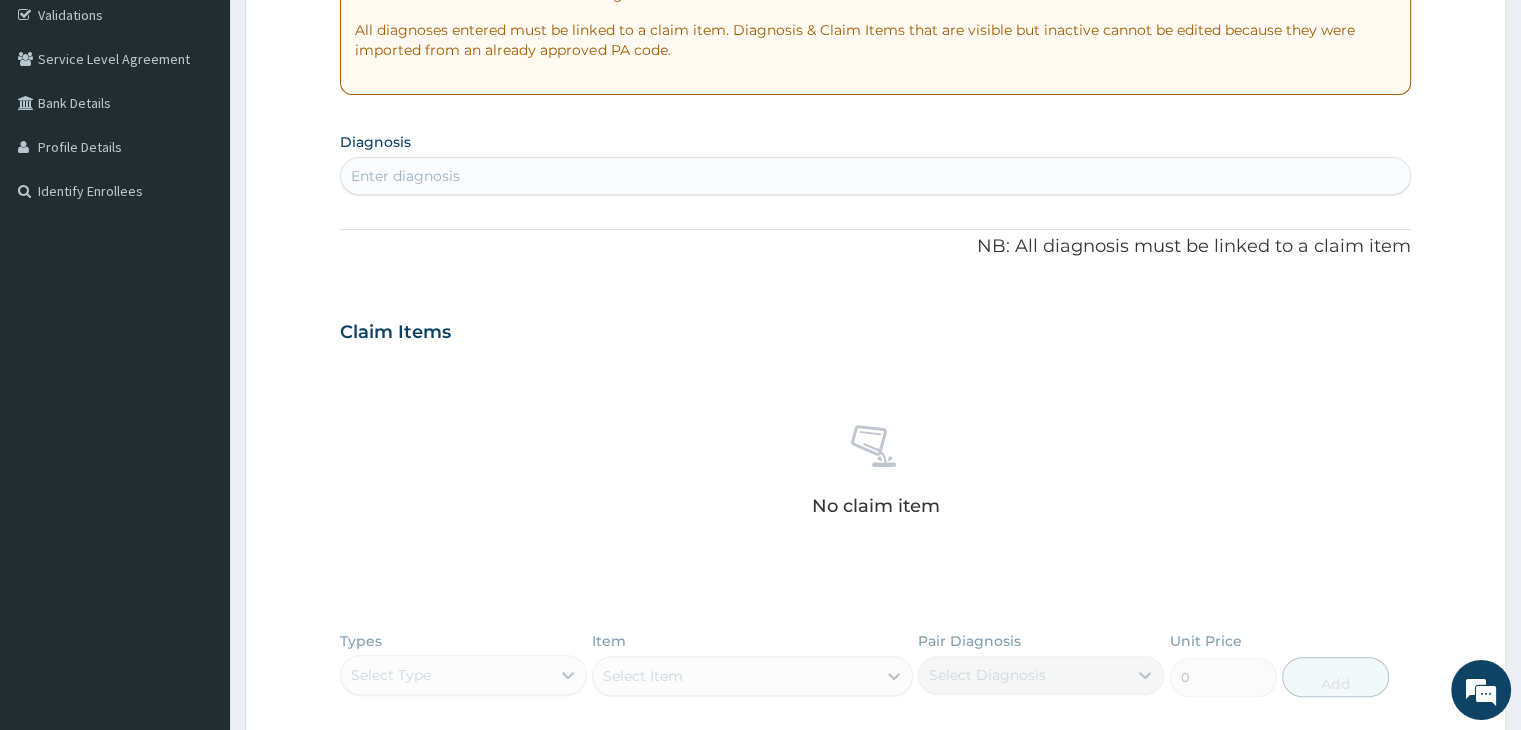 scroll, scrollTop: 464, scrollLeft: 0, axis: vertical 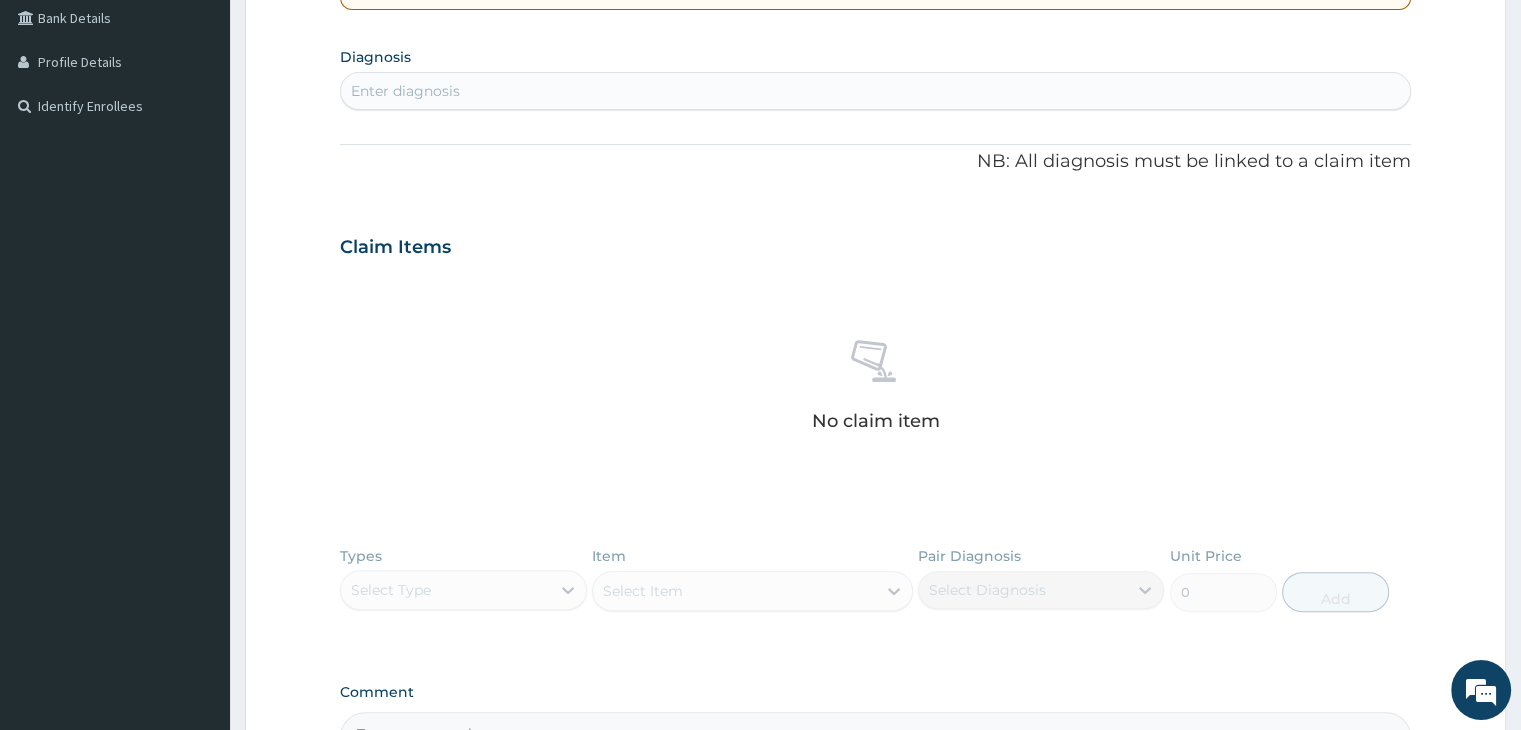 click on "Enter diagnosis" at bounding box center [875, 91] 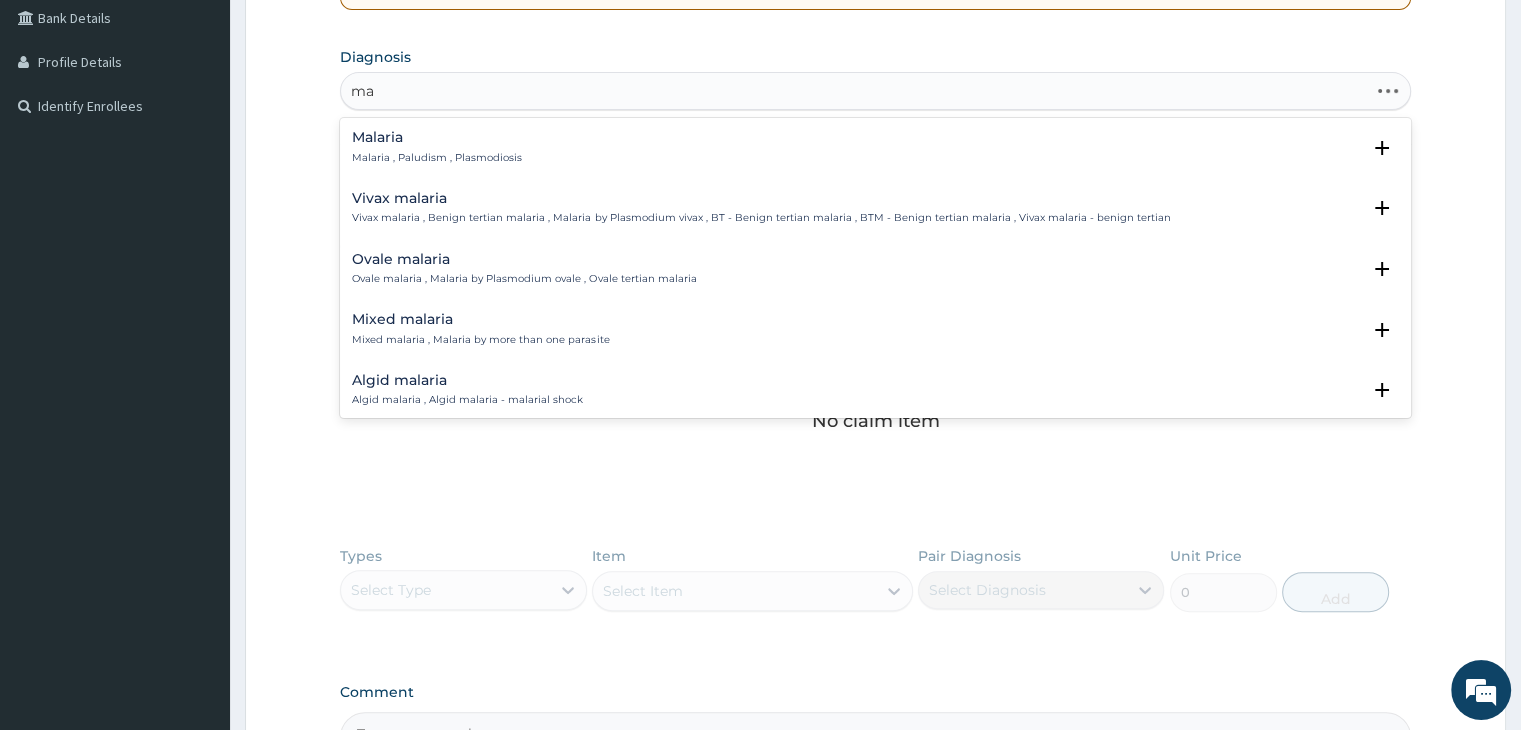 type on "m" 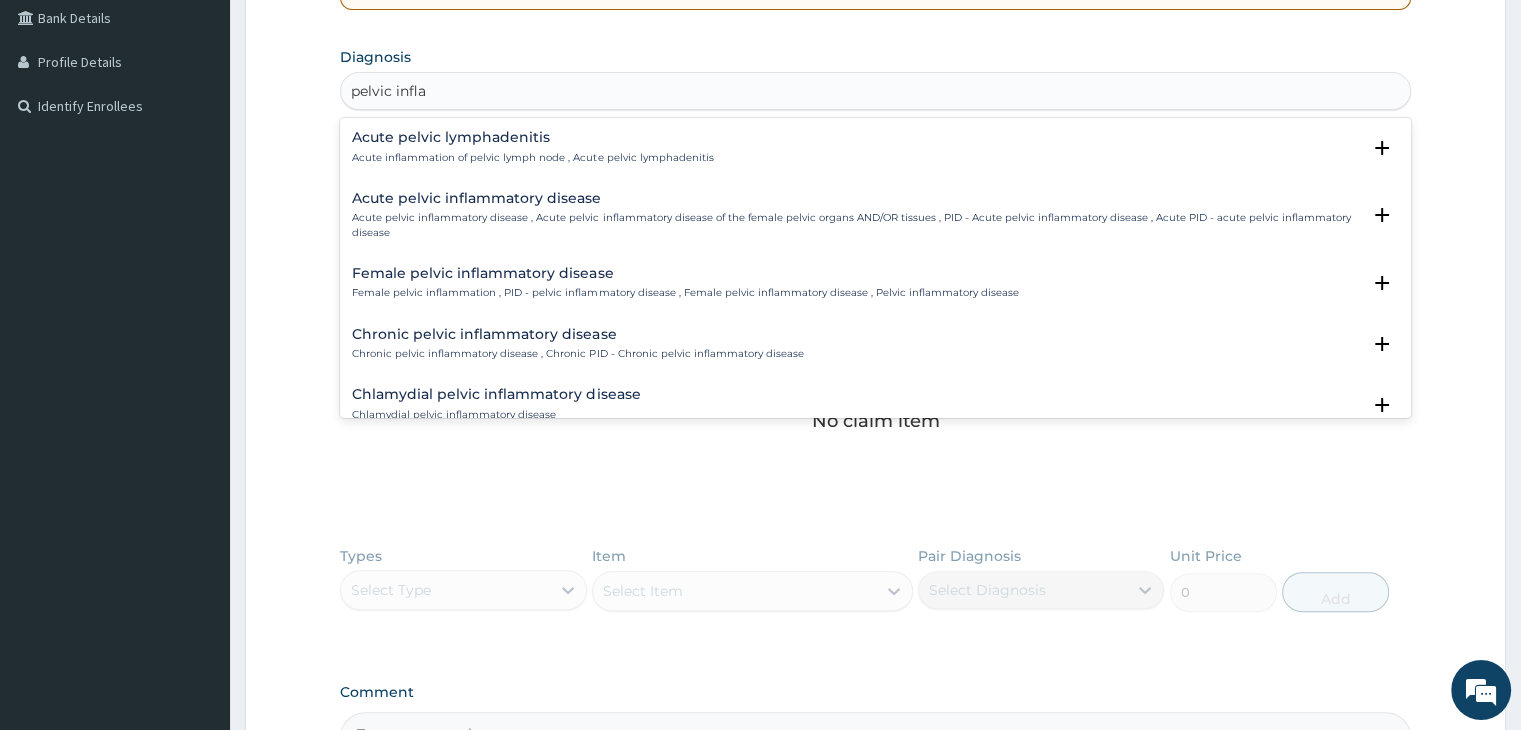 type on "pelvic inflam" 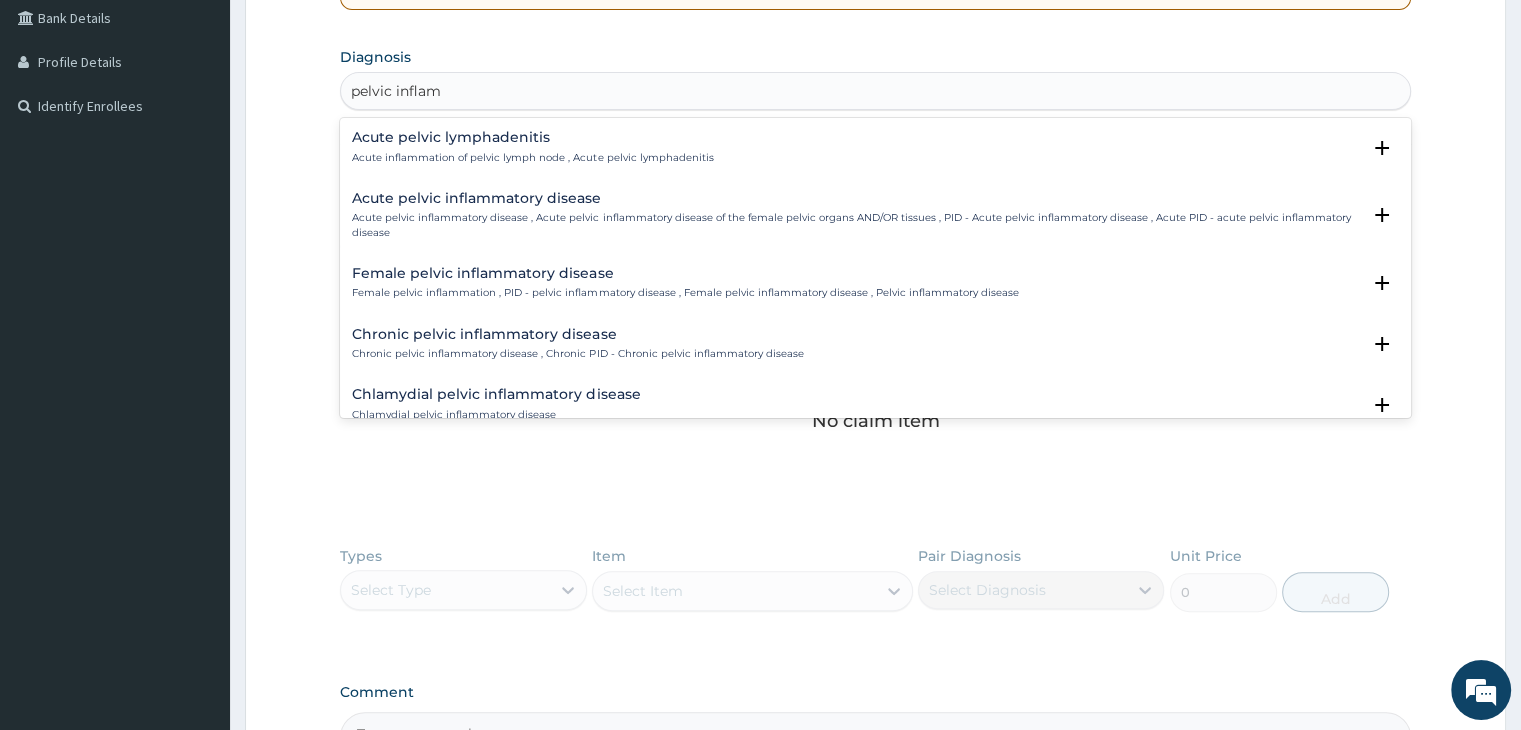 scroll, scrollTop: 100, scrollLeft: 0, axis: vertical 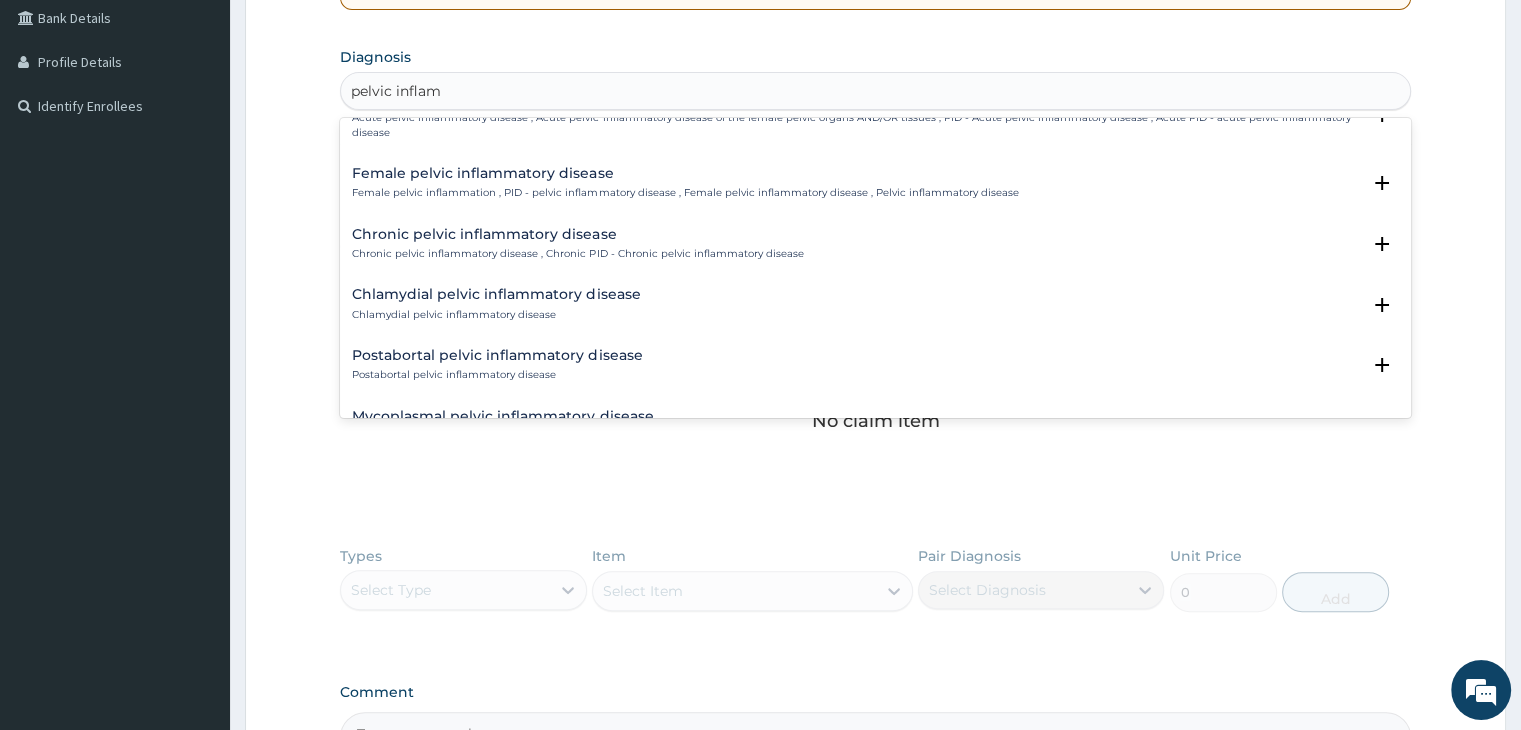 click on "Female pelvic inflammatory disease Female pelvic inflammation , PID - pelvic inflammatory disease , Female pelvic inflammatory disease , Pelvic inflammatory disease" at bounding box center [685, 183] 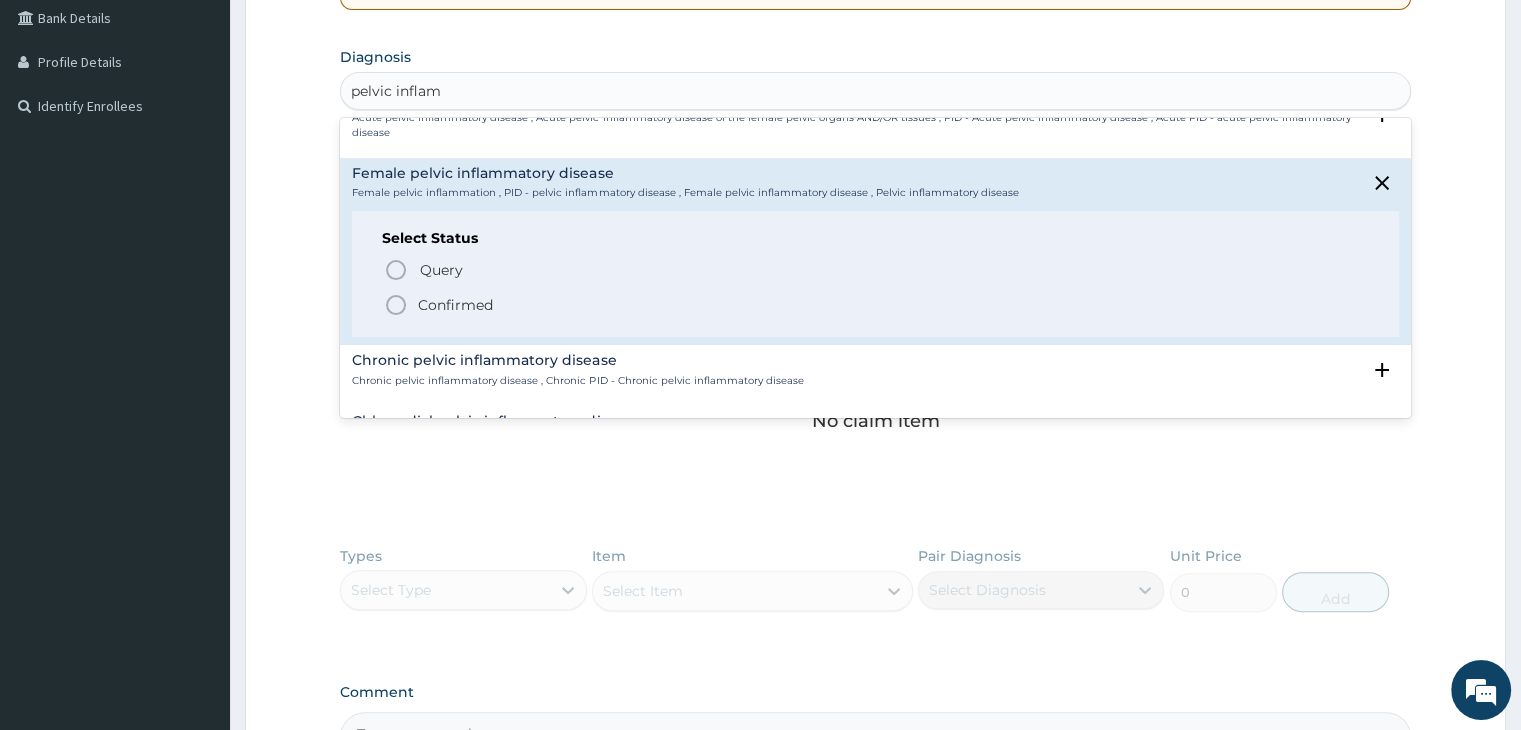 click 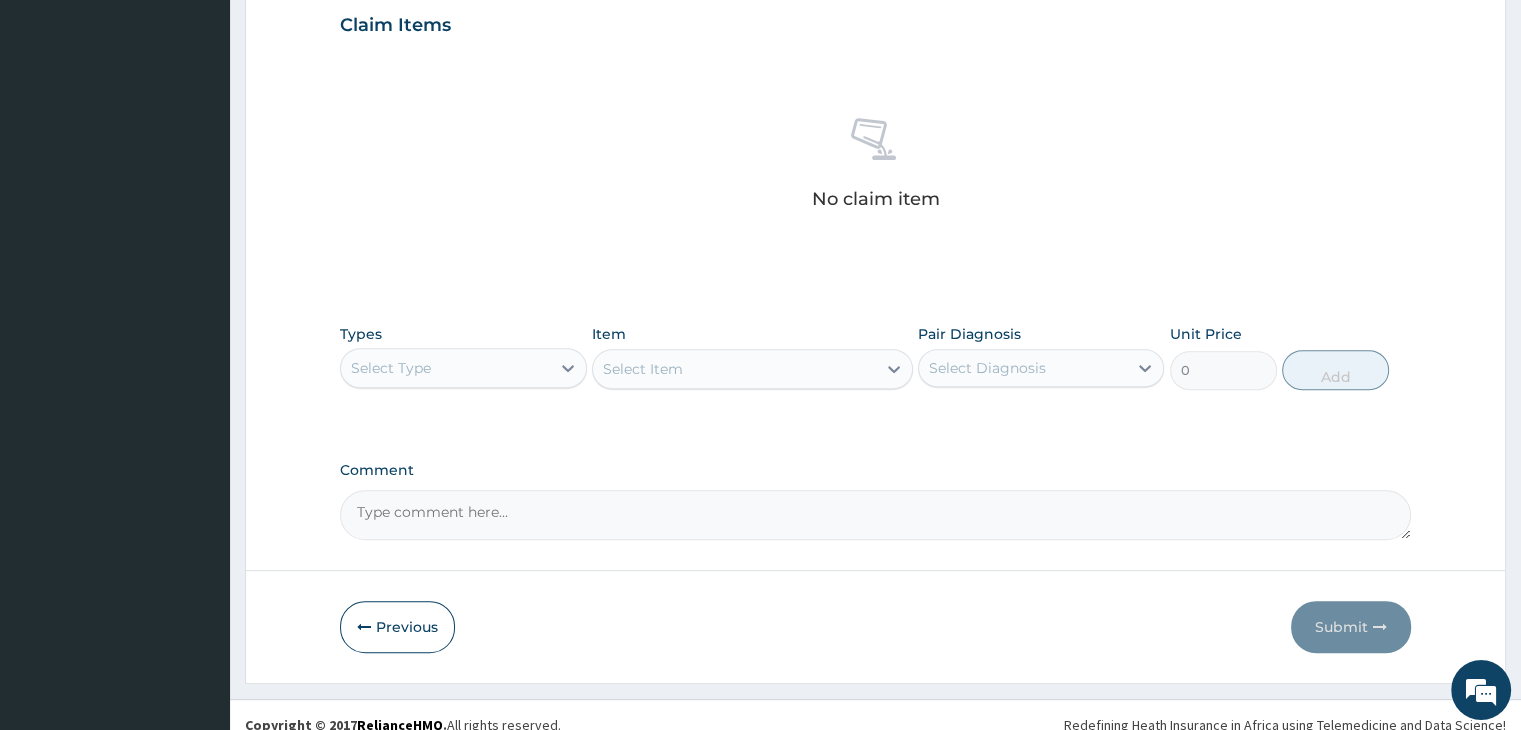 scroll, scrollTop: 710, scrollLeft: 0, axis: vertical 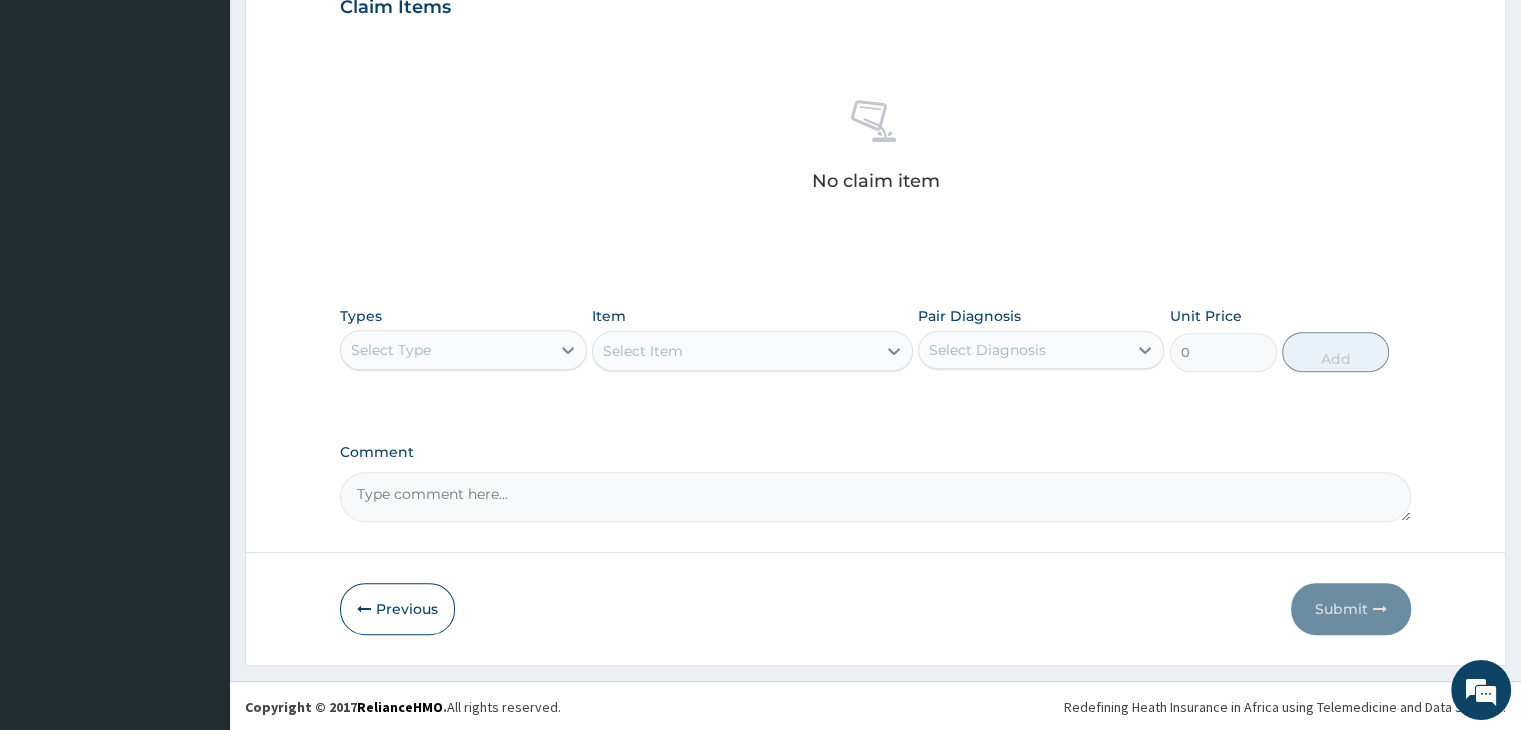 click on "Select Type" at bounding box center (445, 350) 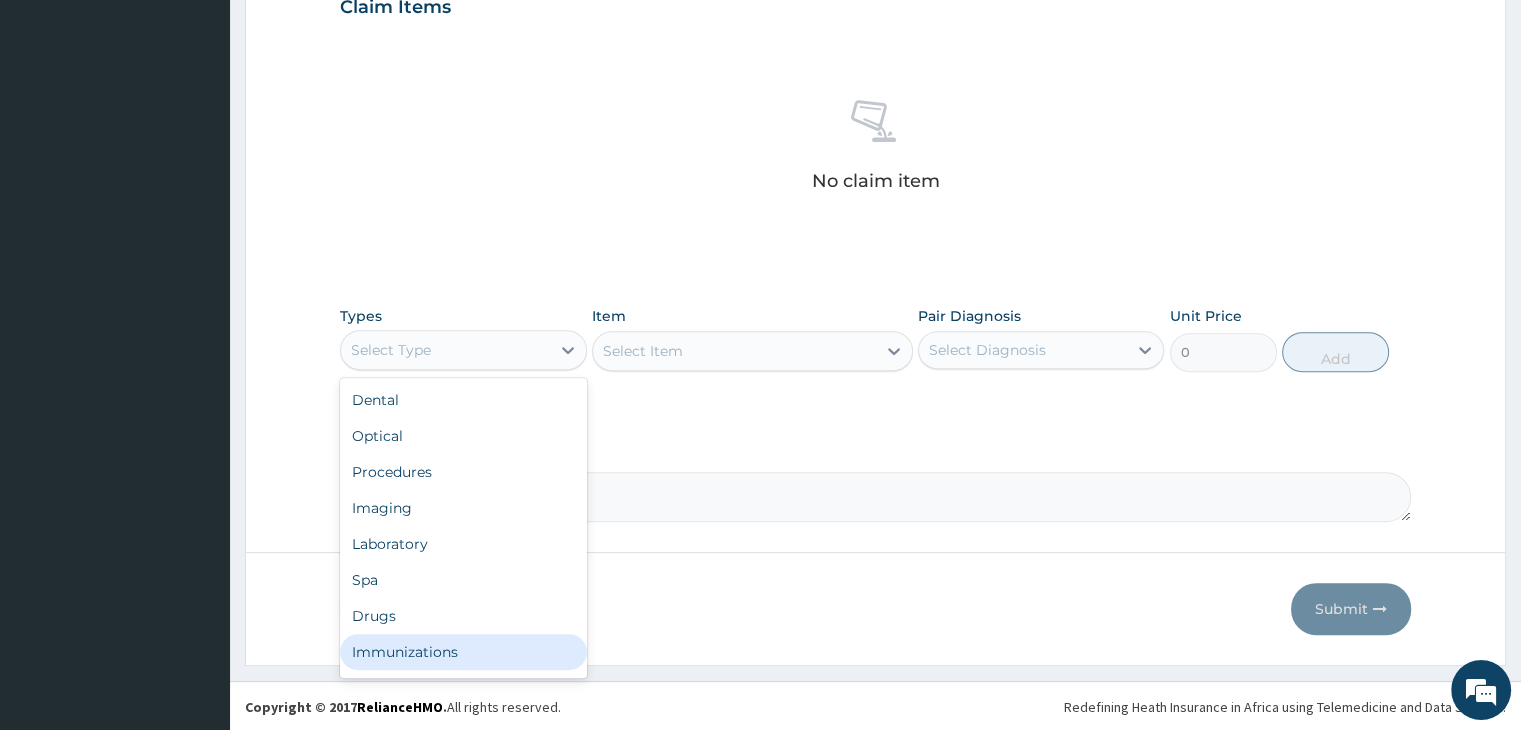 scroll, scrollTop: 68, scrollLeft: 0, axis: vertical 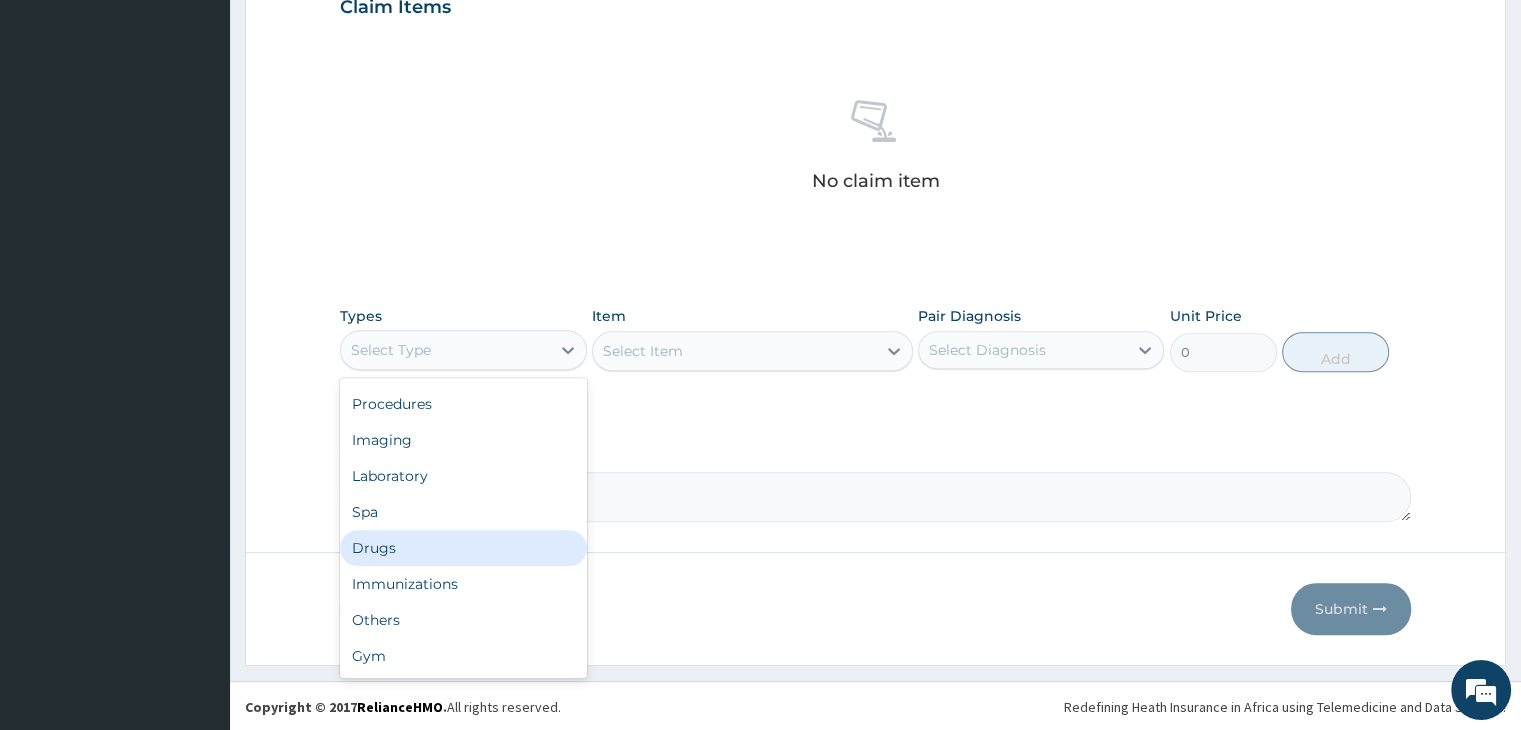 click on "Drugs" at bounding box center [463, 548] 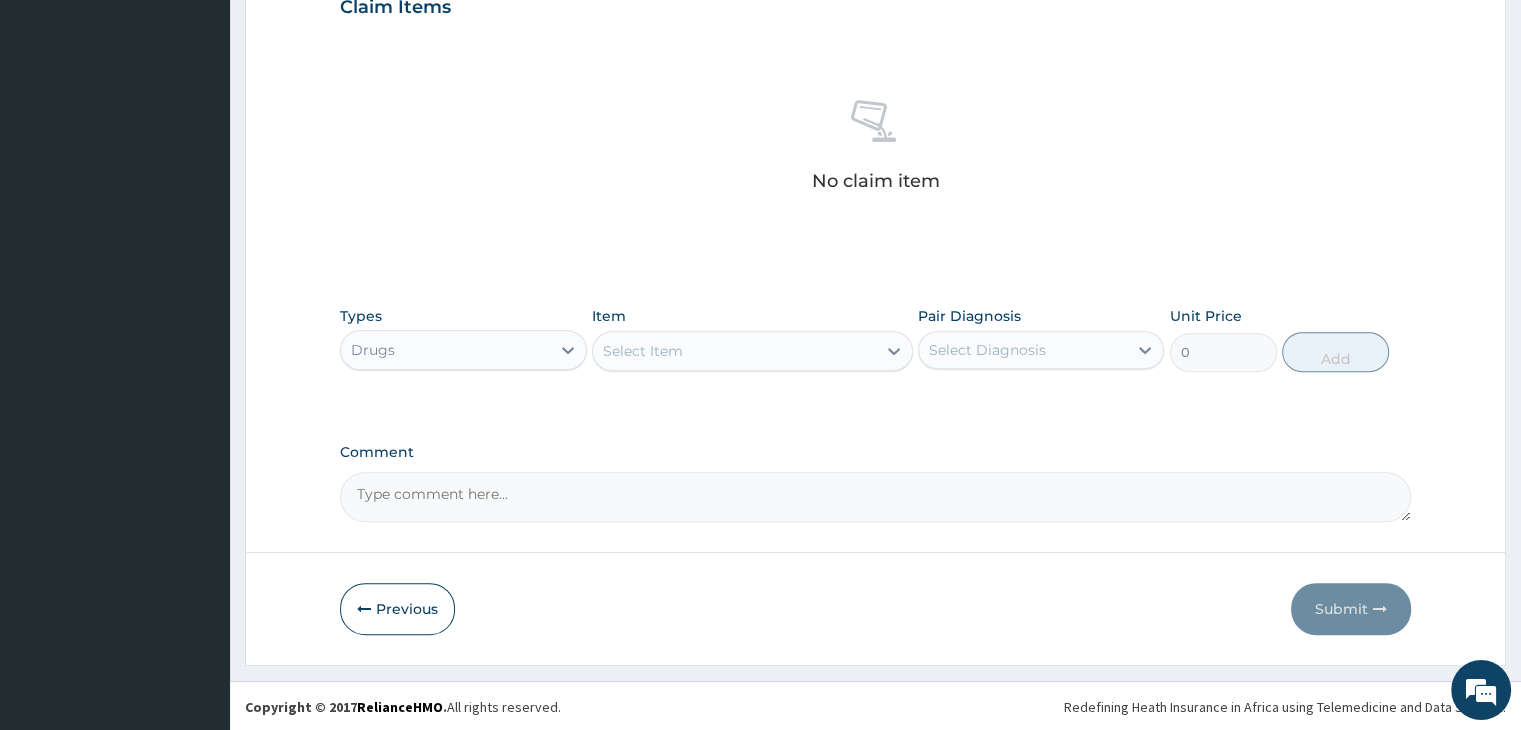 click on "Select Item" at bounding box center (734, 351) 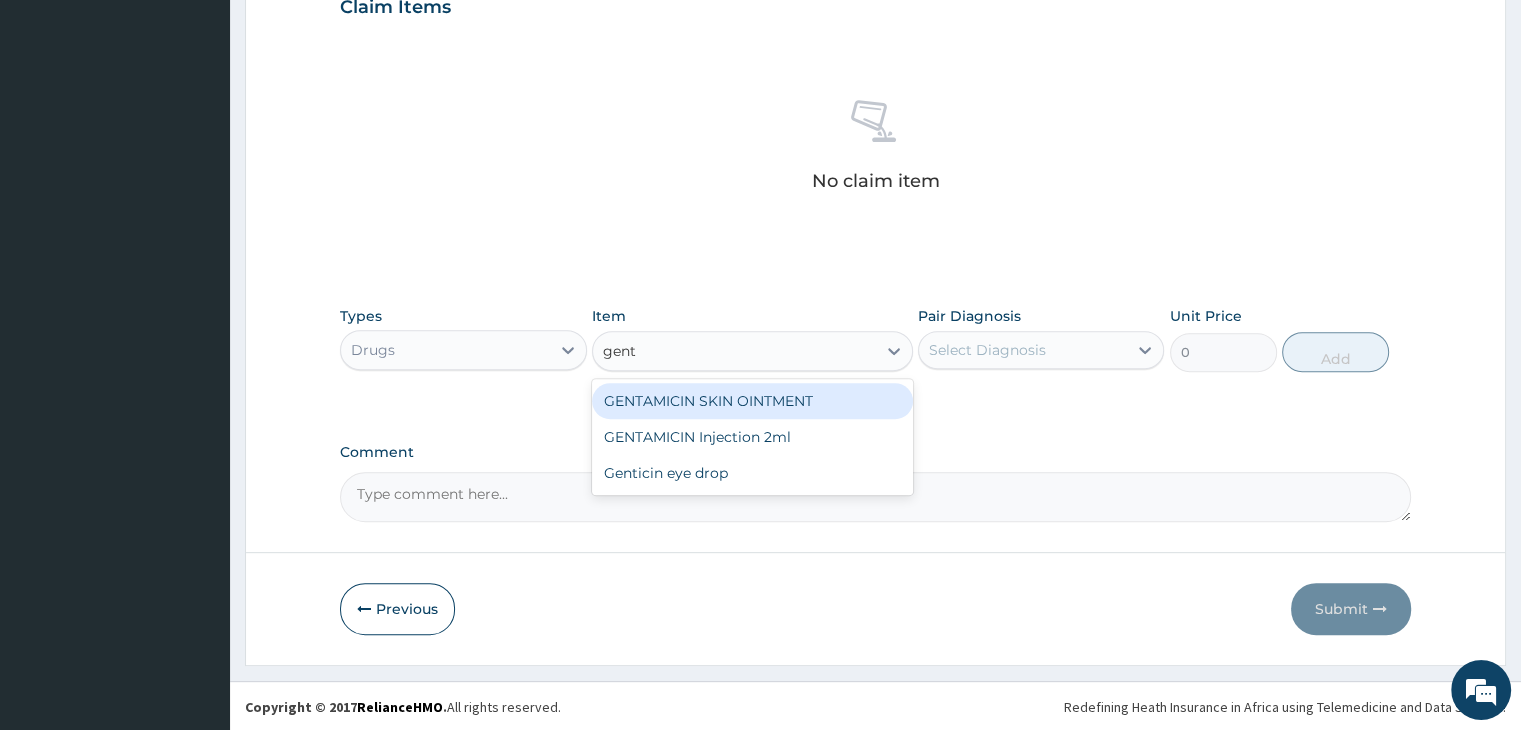 type on "gent" 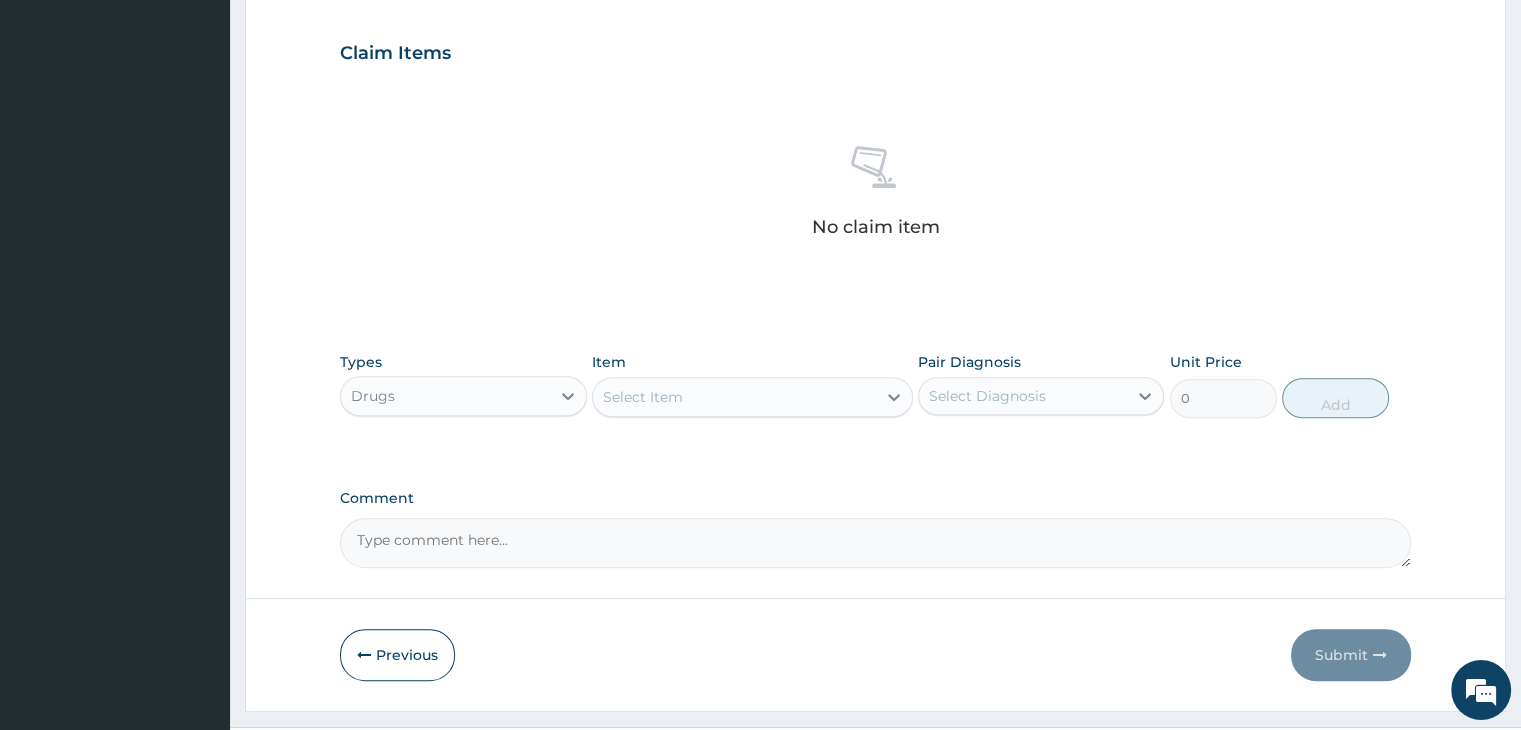 scroll, scrollTop: 710, scrollLeft: 0, axis: vertical 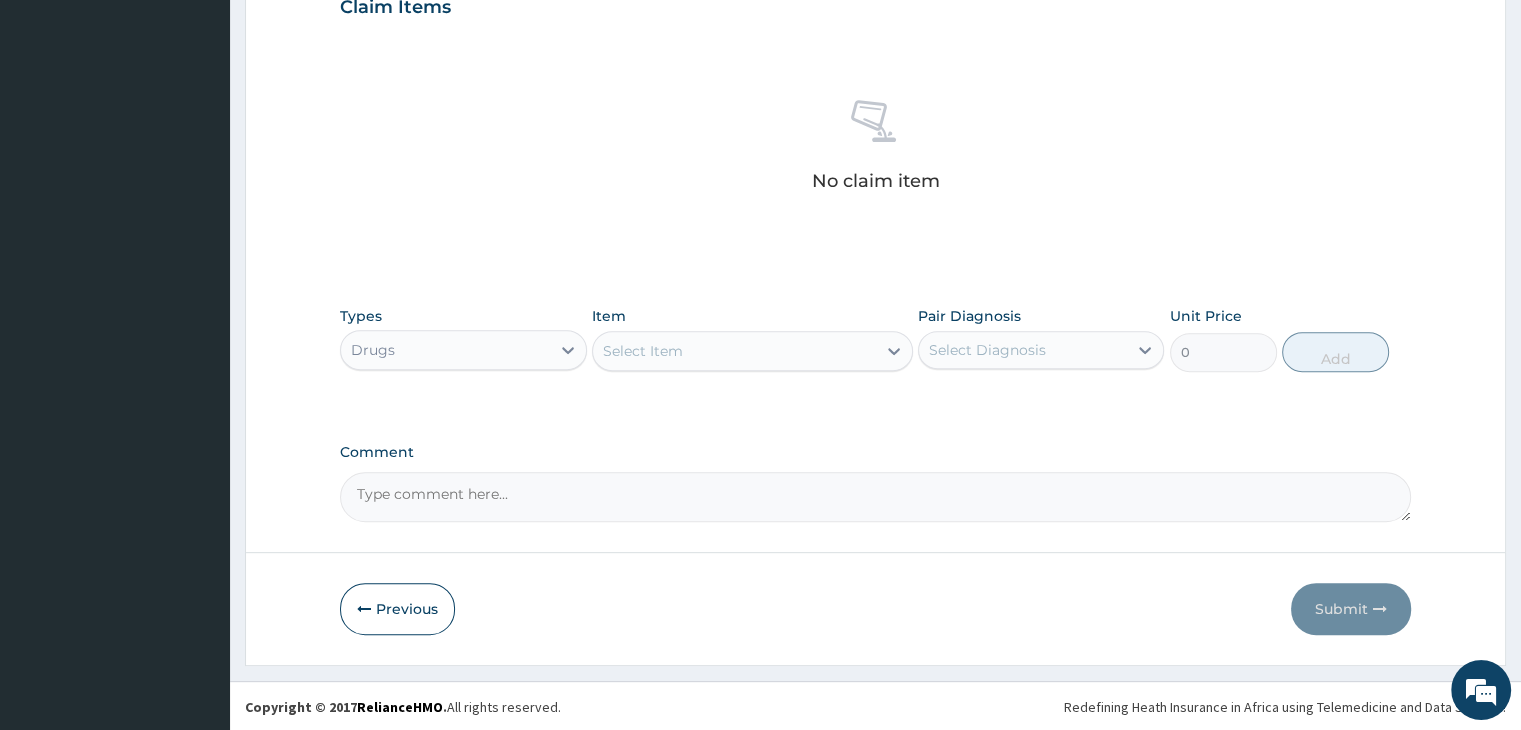 click on "Select Item" at bounding box center (734, 351) 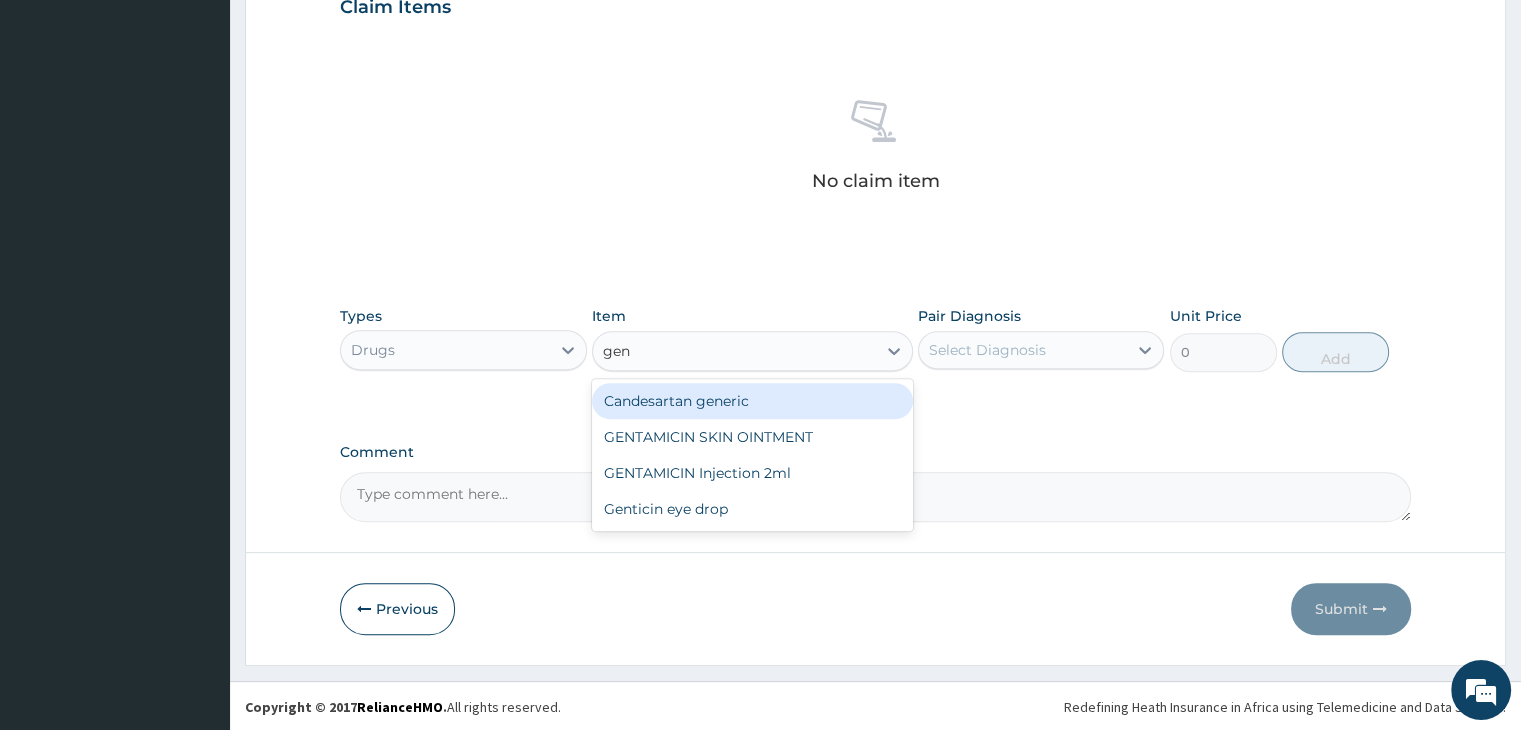 type on "gent" 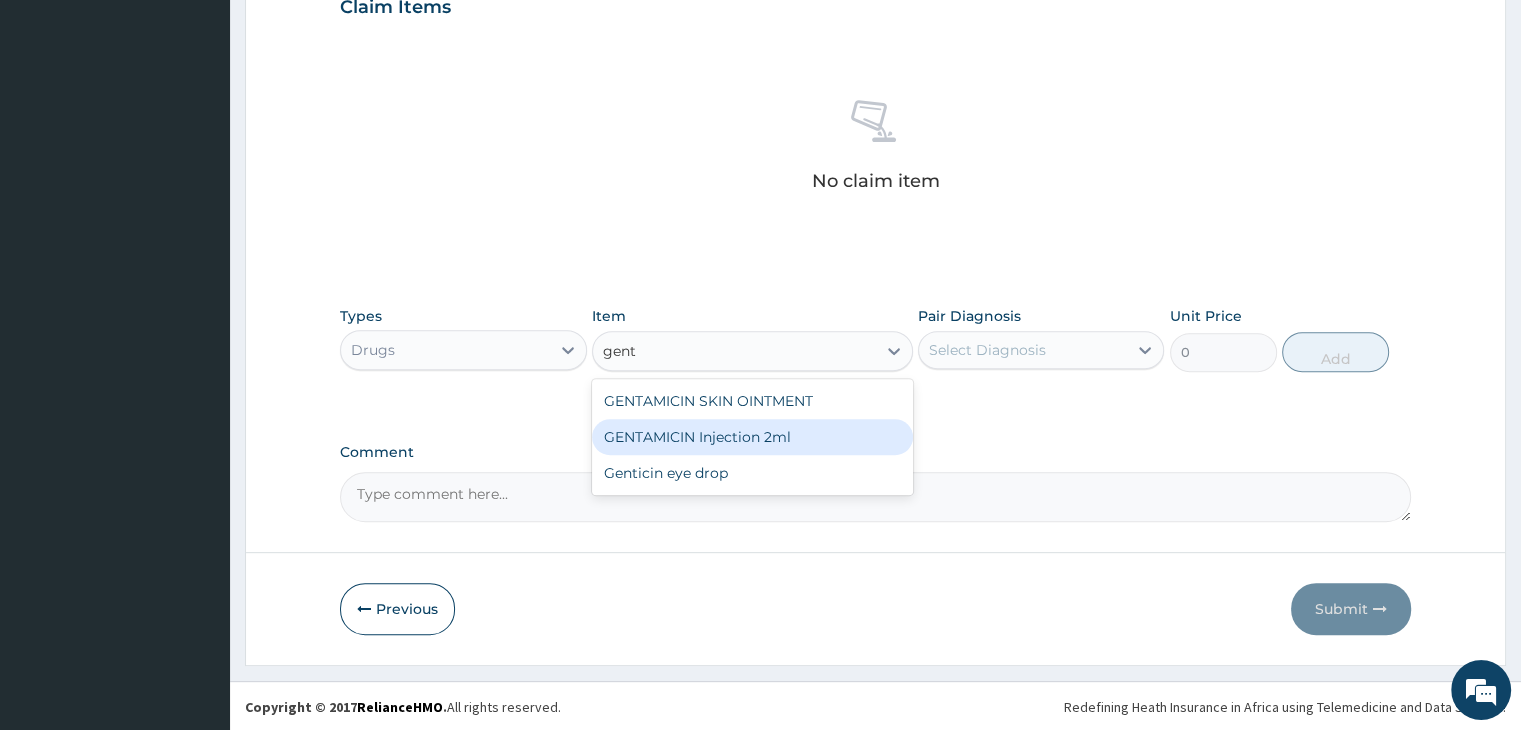 click on "GENTAMICIN Injection 2ml" at bounding box center [752, 437] 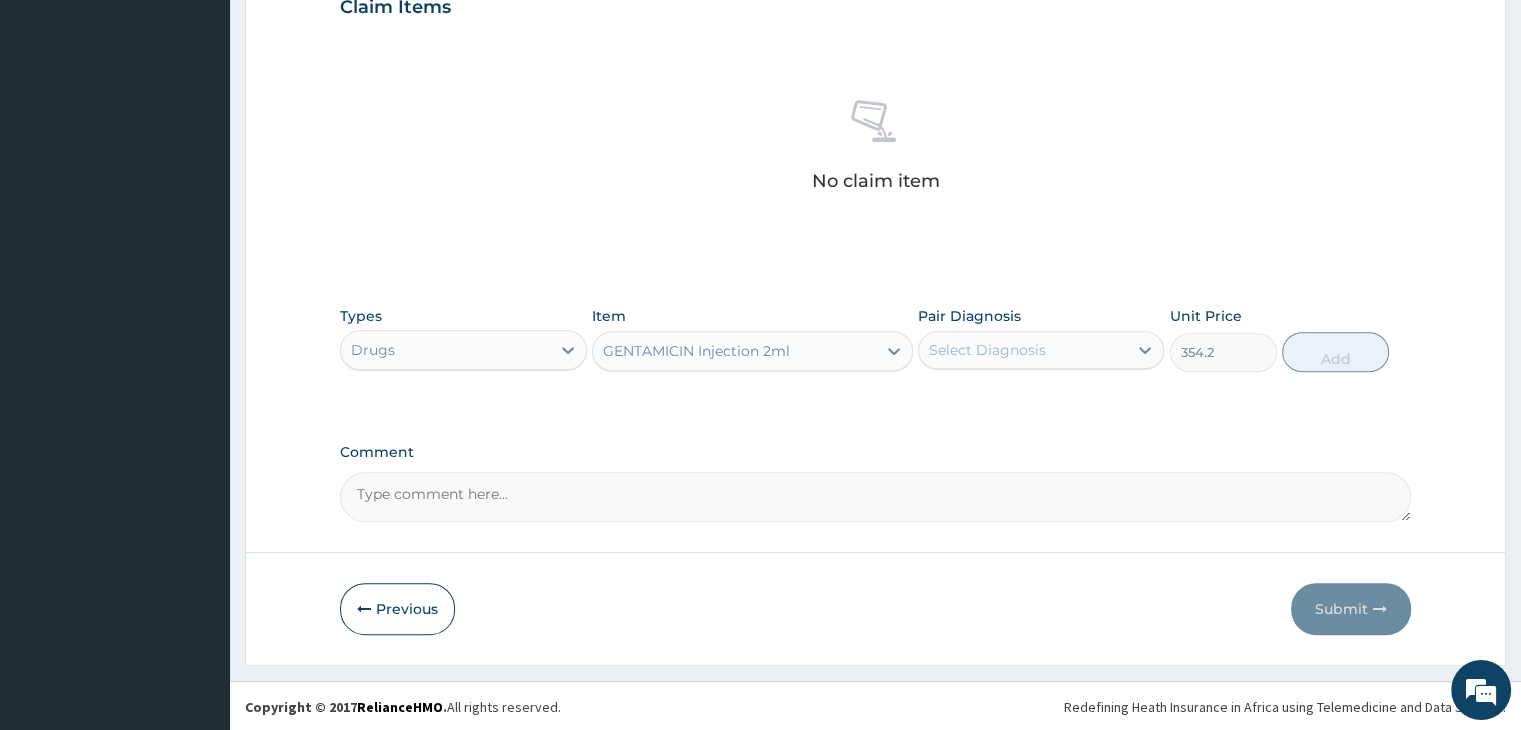 click on "Select Diagnosis" at bounding box center [1023, 350] 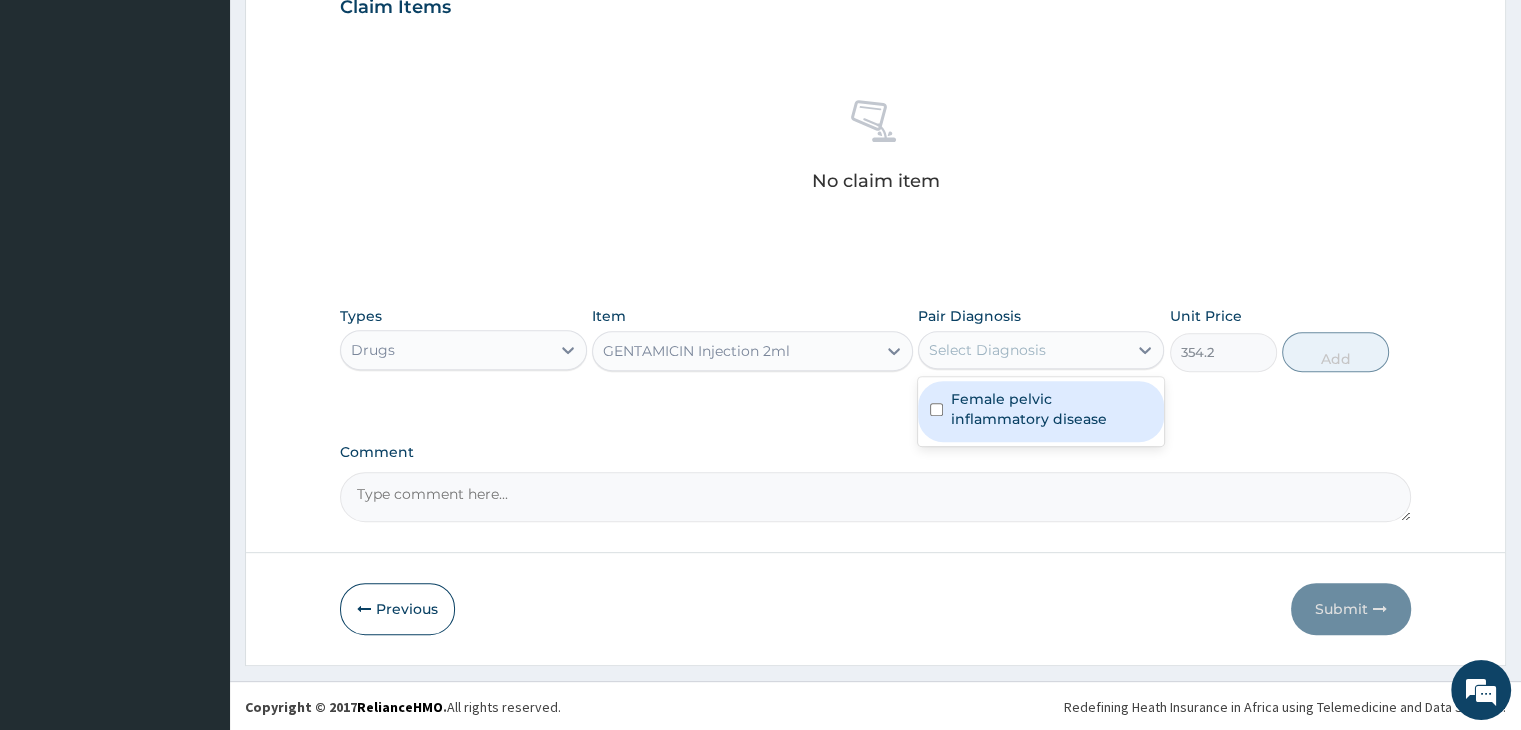 click on "Female pelvic inflammatory disease" at bounding box center (1051, 409) 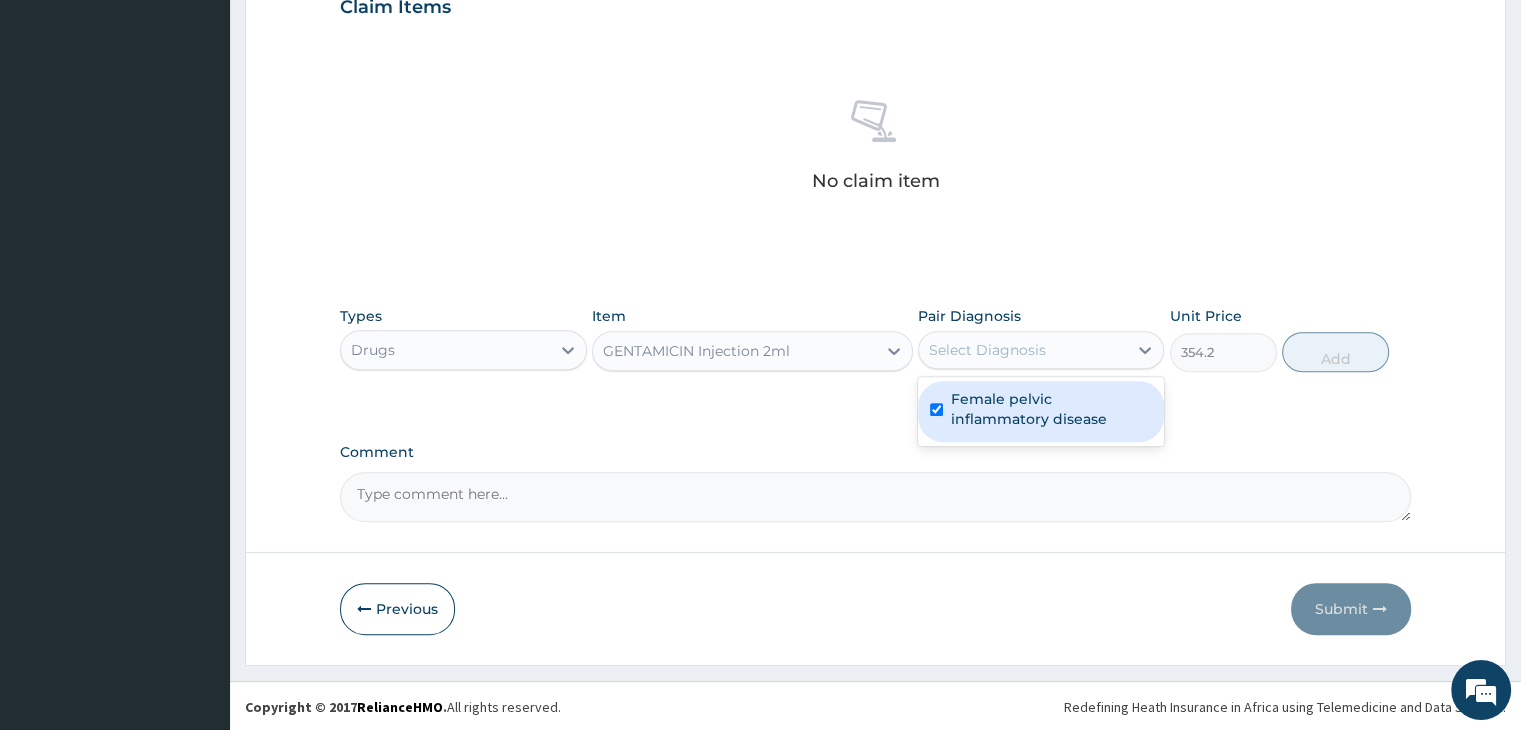 checkbox on "true" 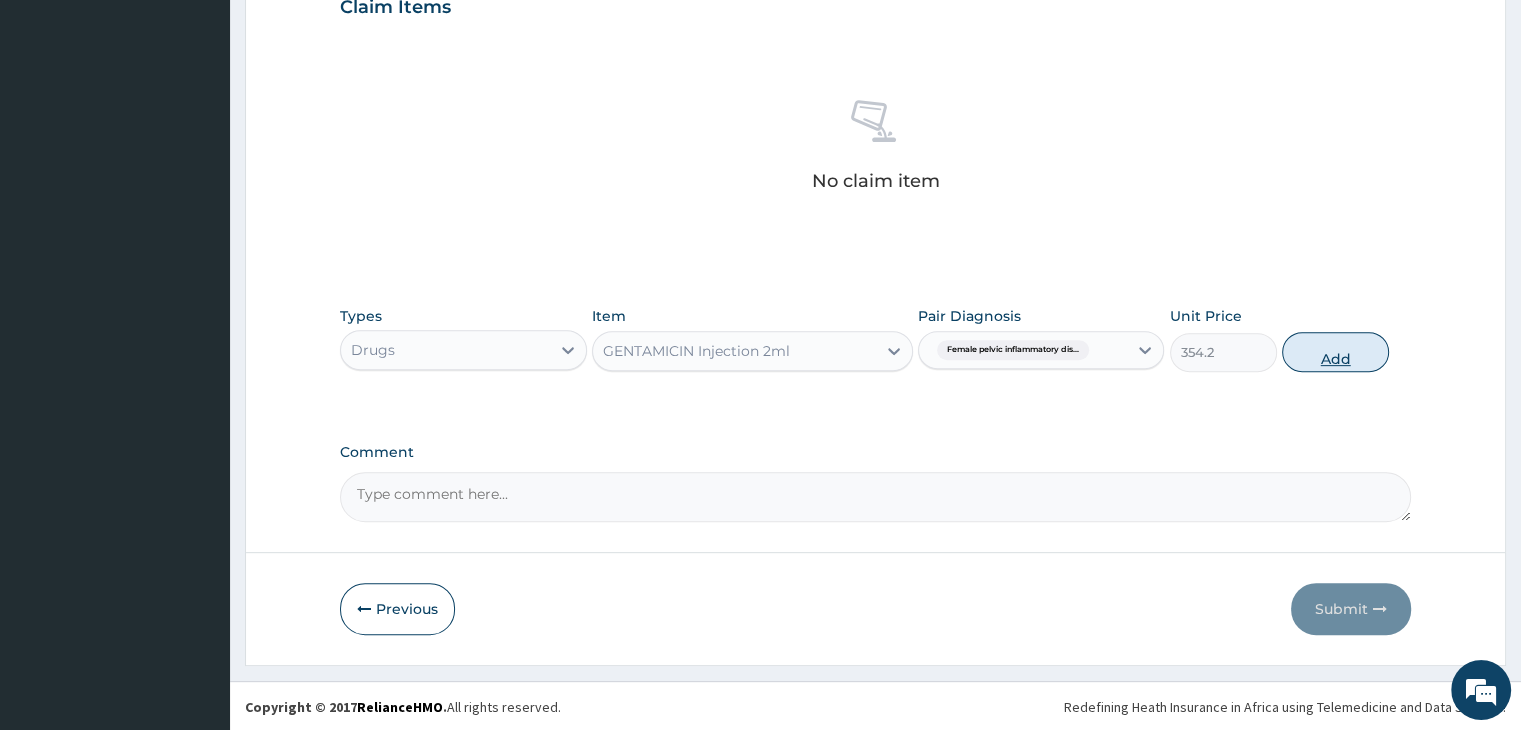 click on "Add" at bounding box center (1335, 352) 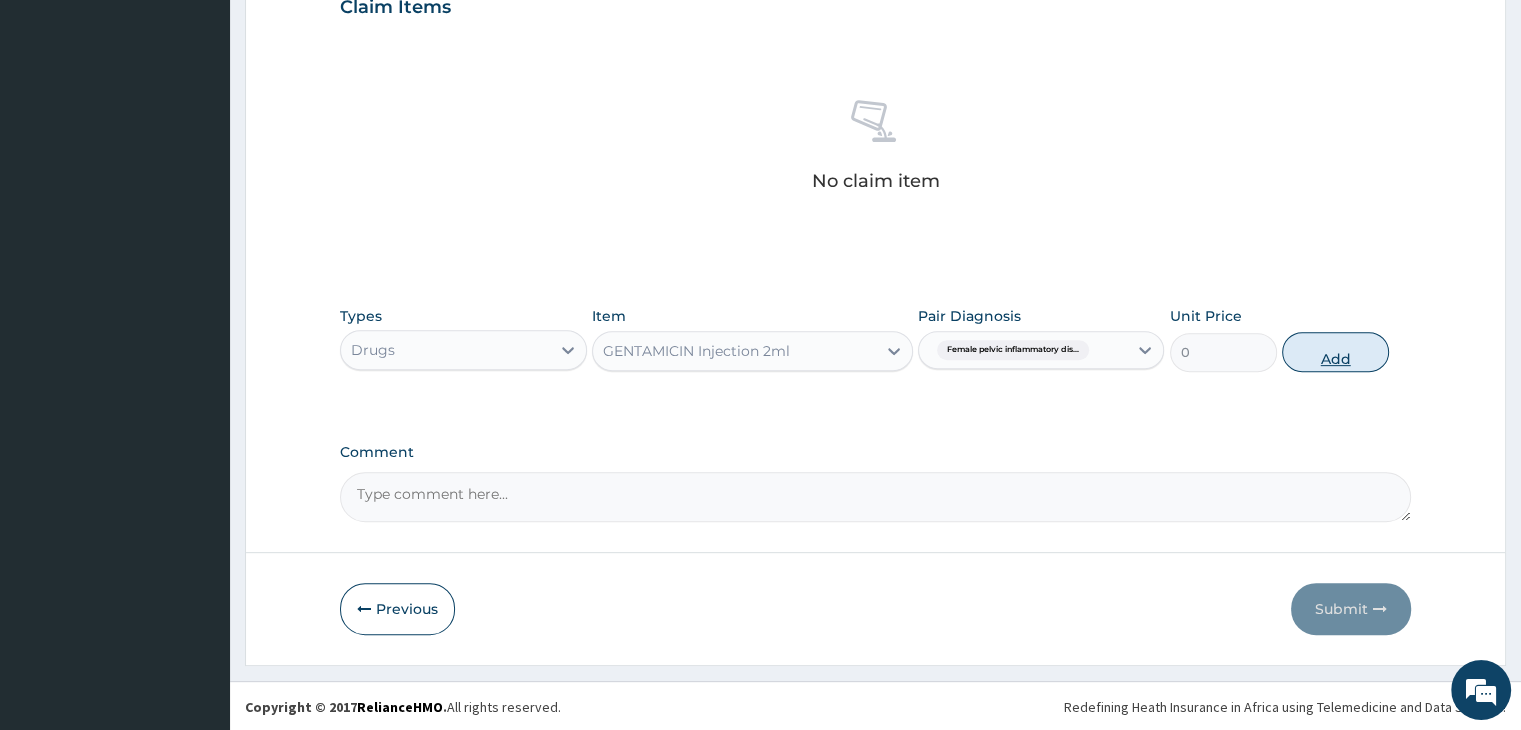 scroll, scrollTop: 614, scrollLeft: 0, axis: vertical 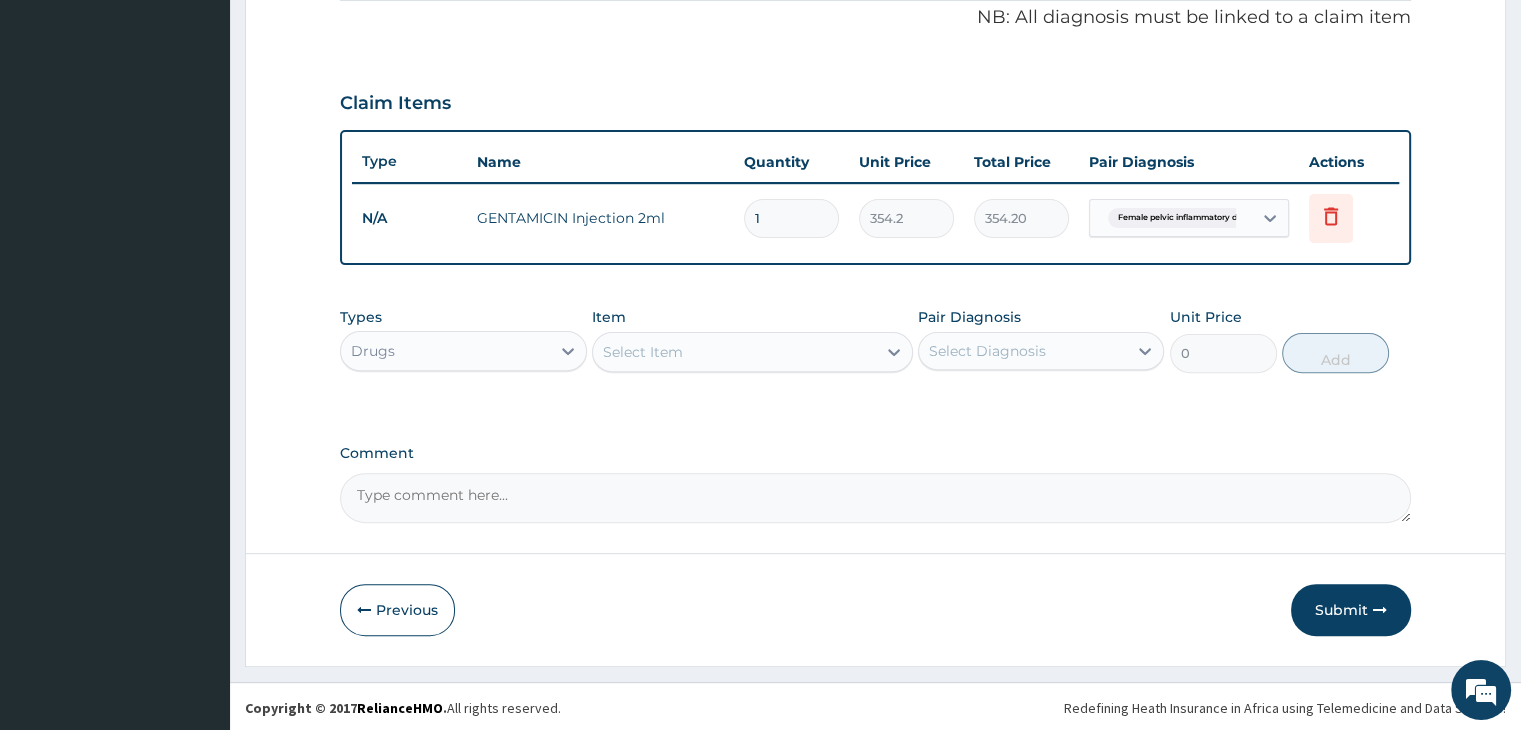 click on "Select Item" at bounding box center (734, 352) 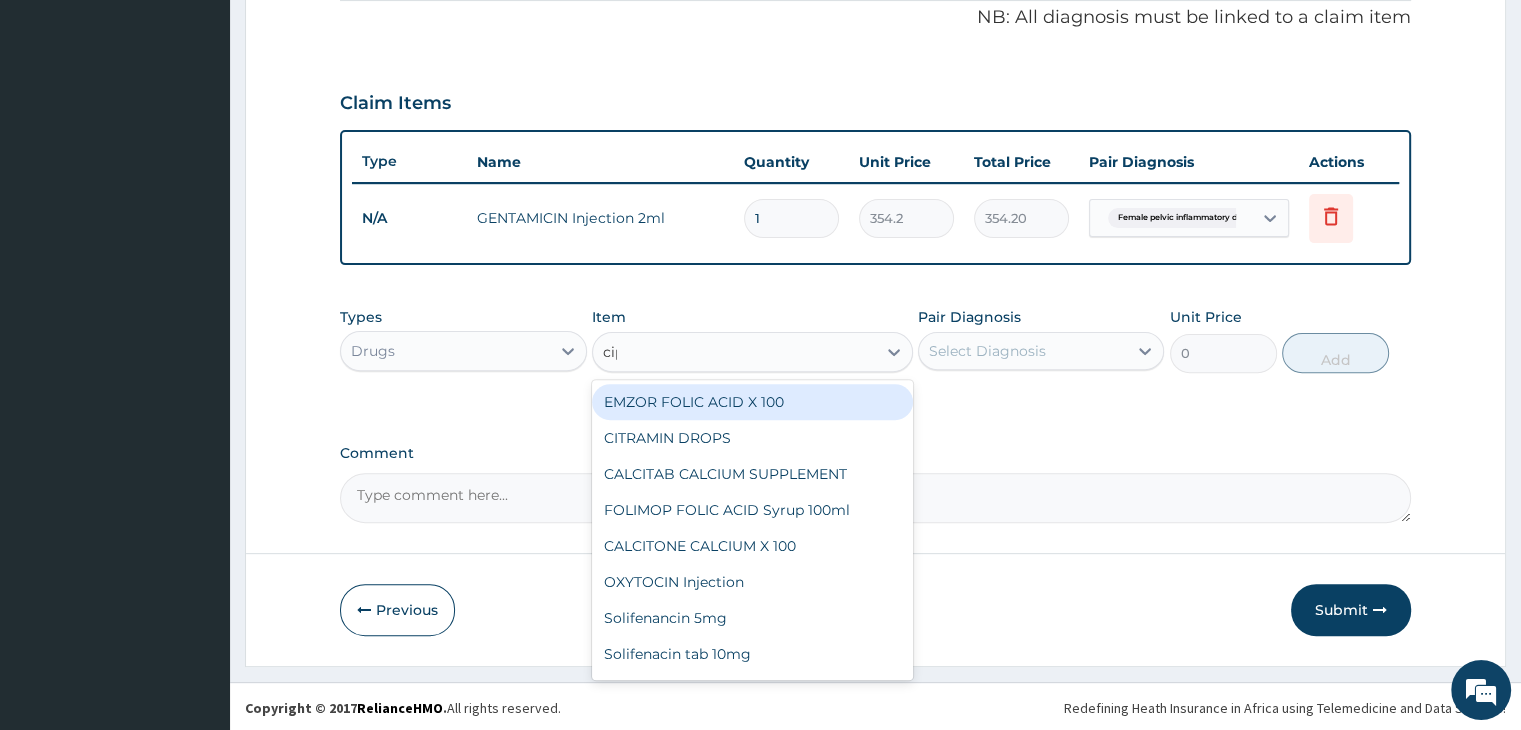 type on "cipro" 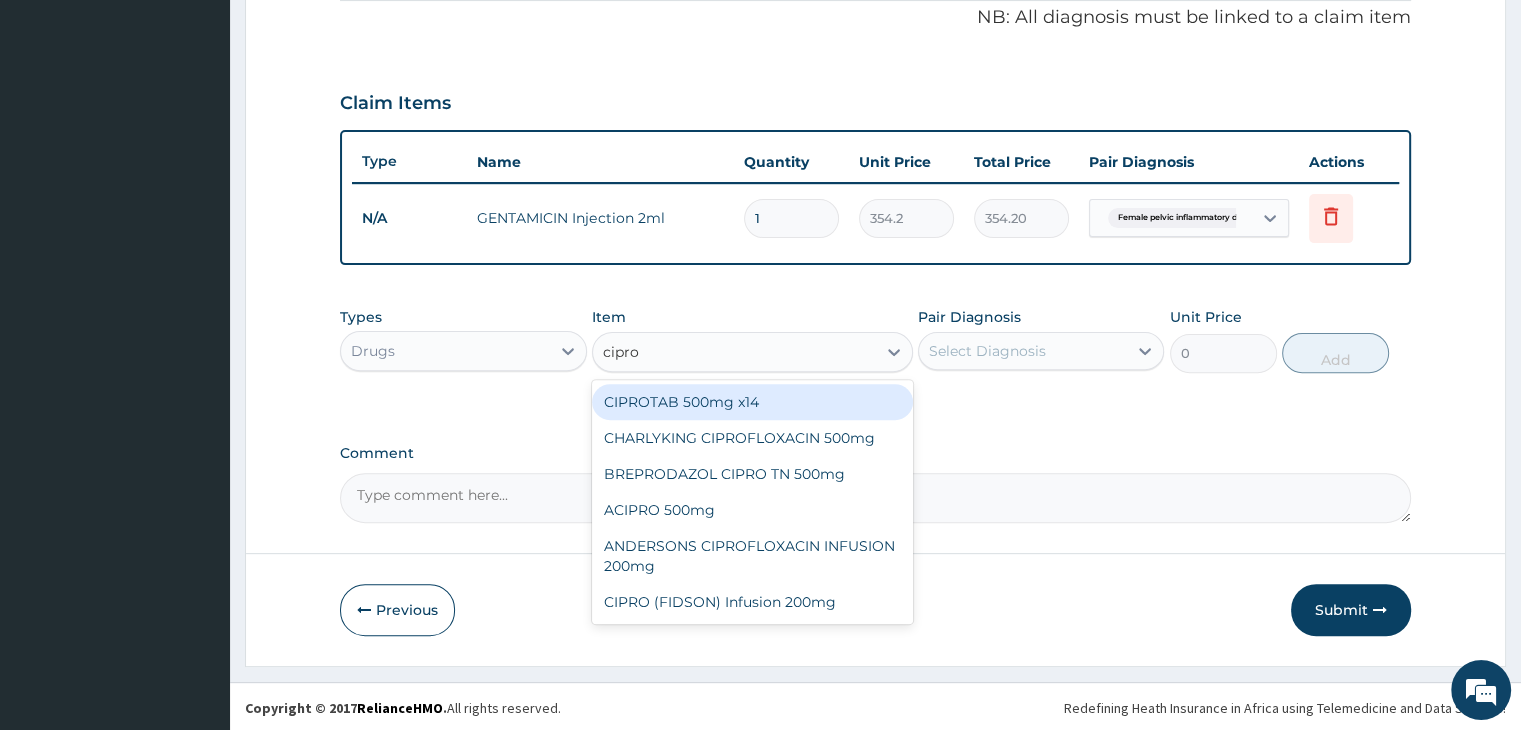 click on "CIPROTAB 500mg x14" at bounding box center (752, 402) 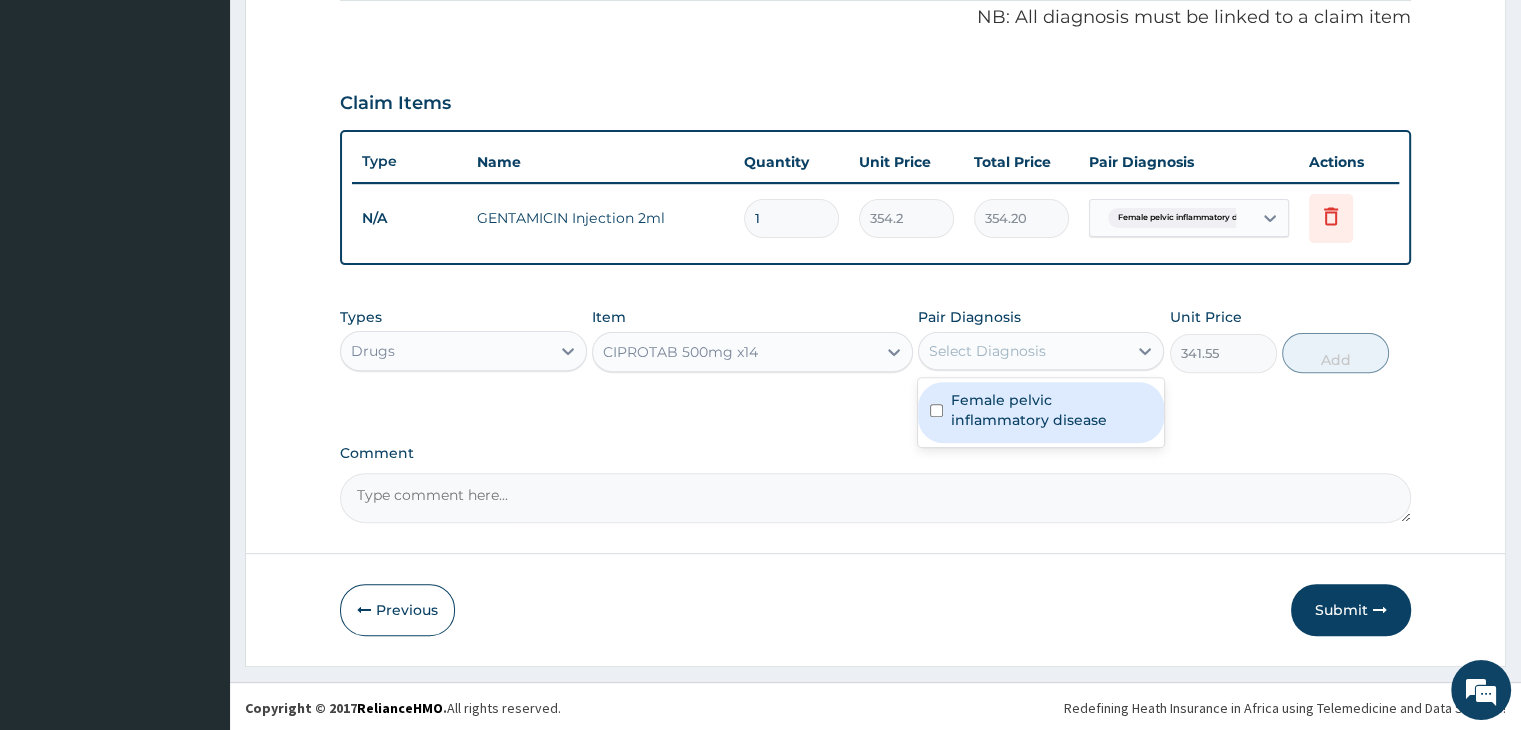 click on "Select Diagnosis" at bounding box center (1023, 351) 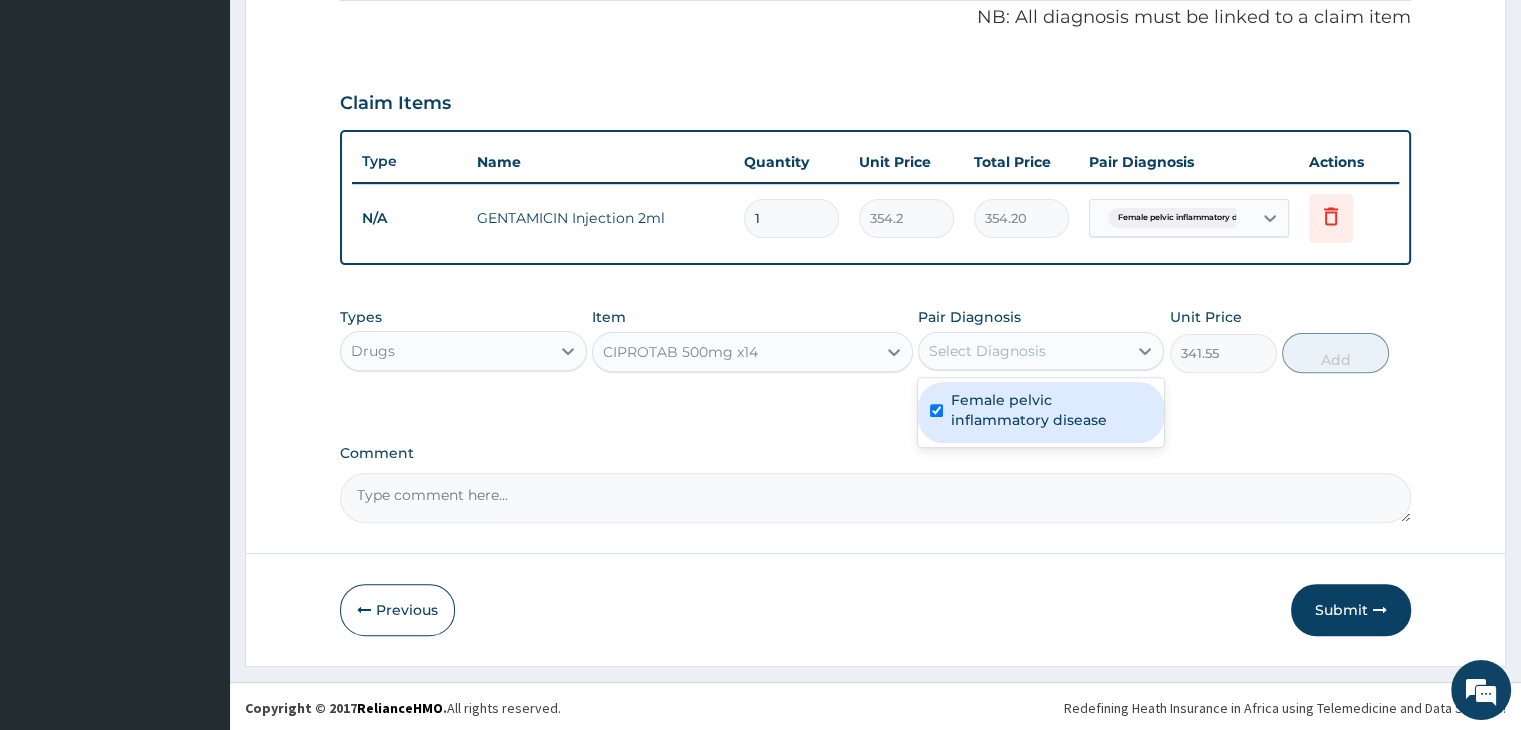 checkbox on "true" 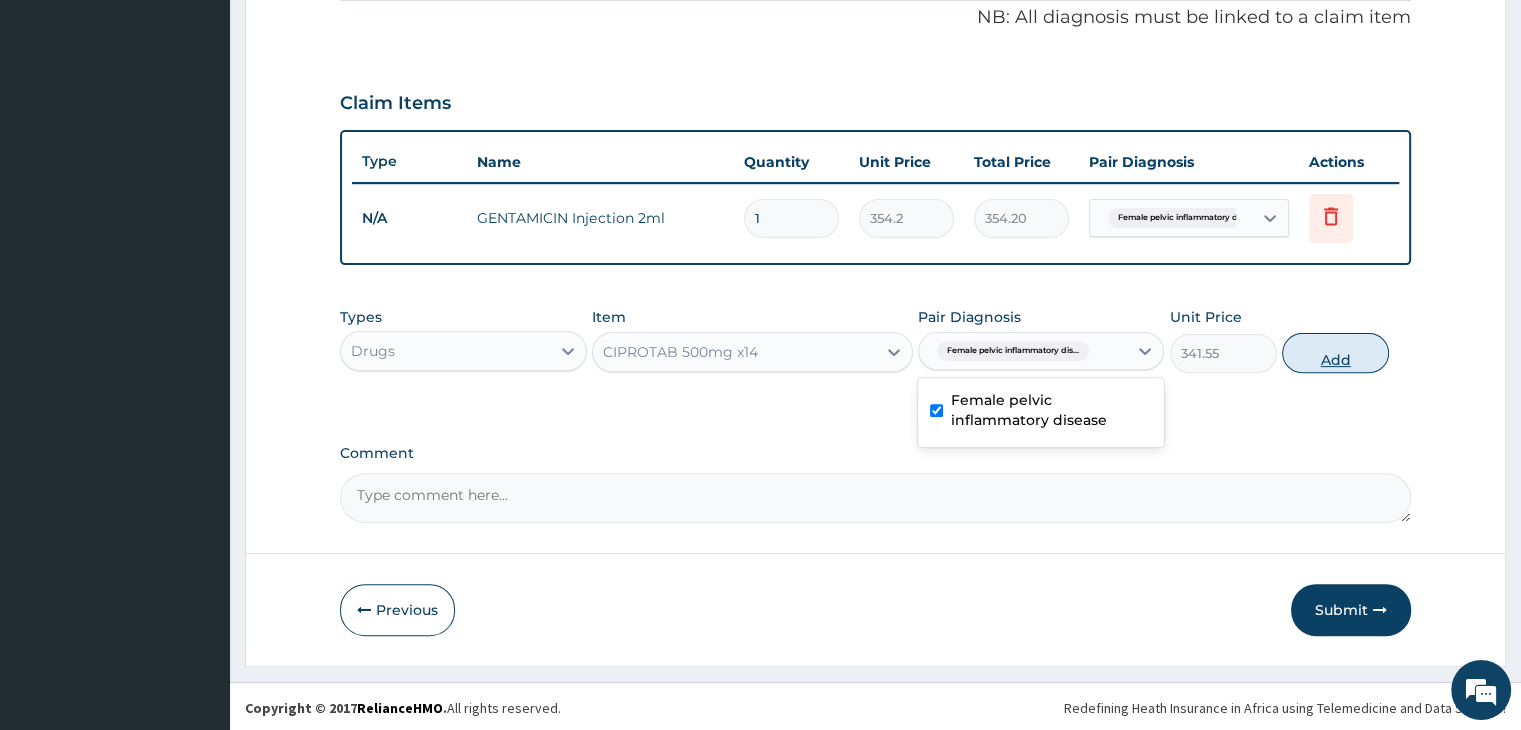 click on "Add" at bounding box center [1335, 353] 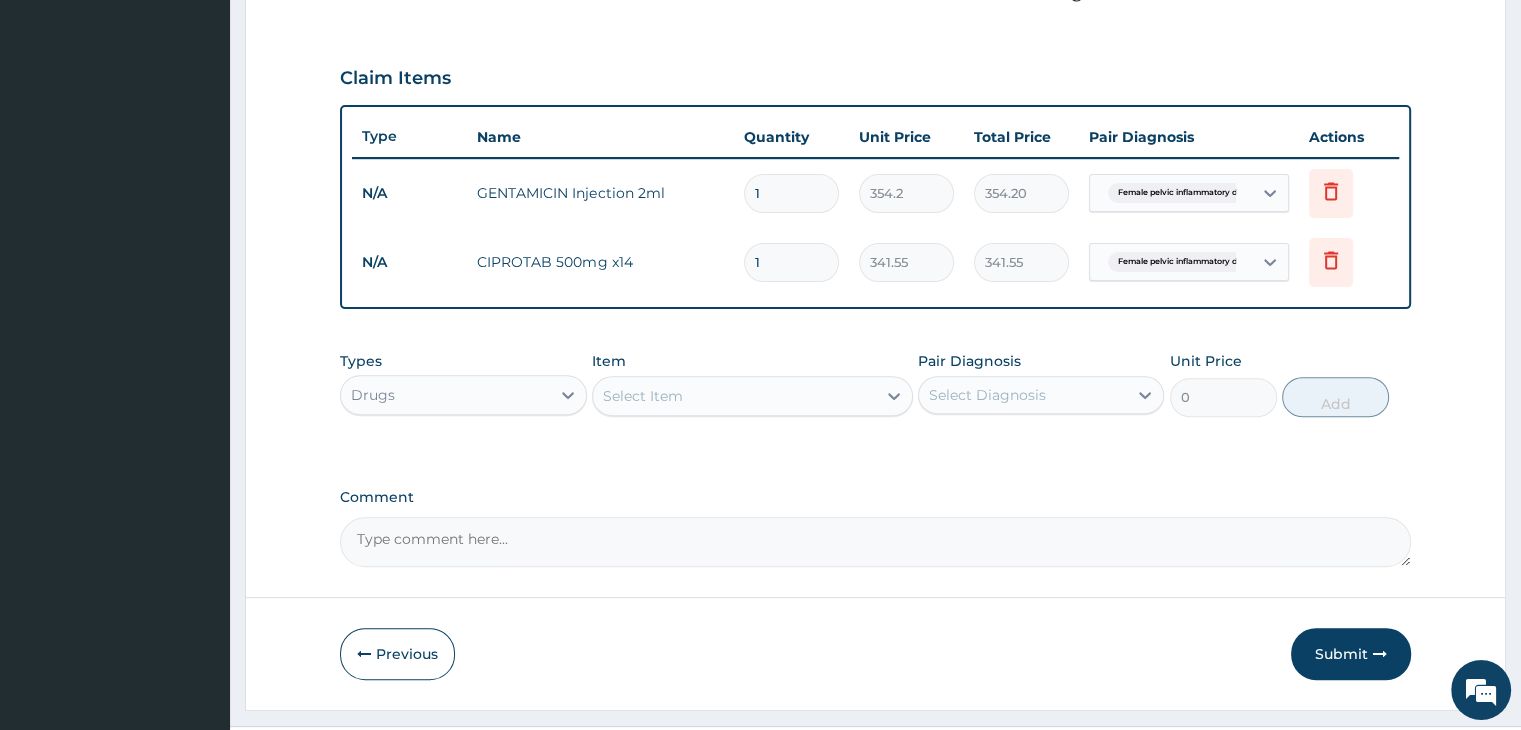 scroll, scrollTop: 683, scrollLeft: 0, axis: vertical 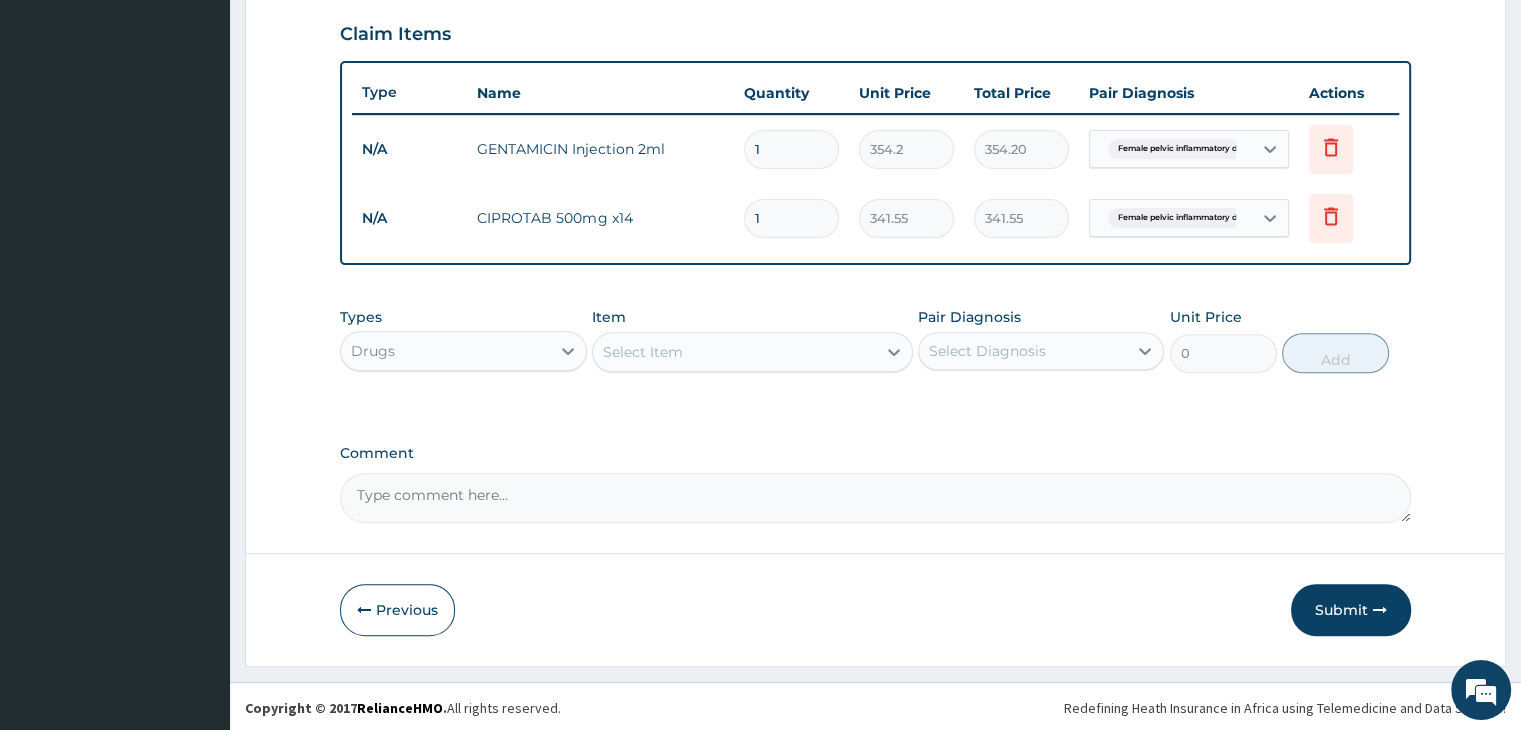click on "Select Item" at bounding box center (734, 352) 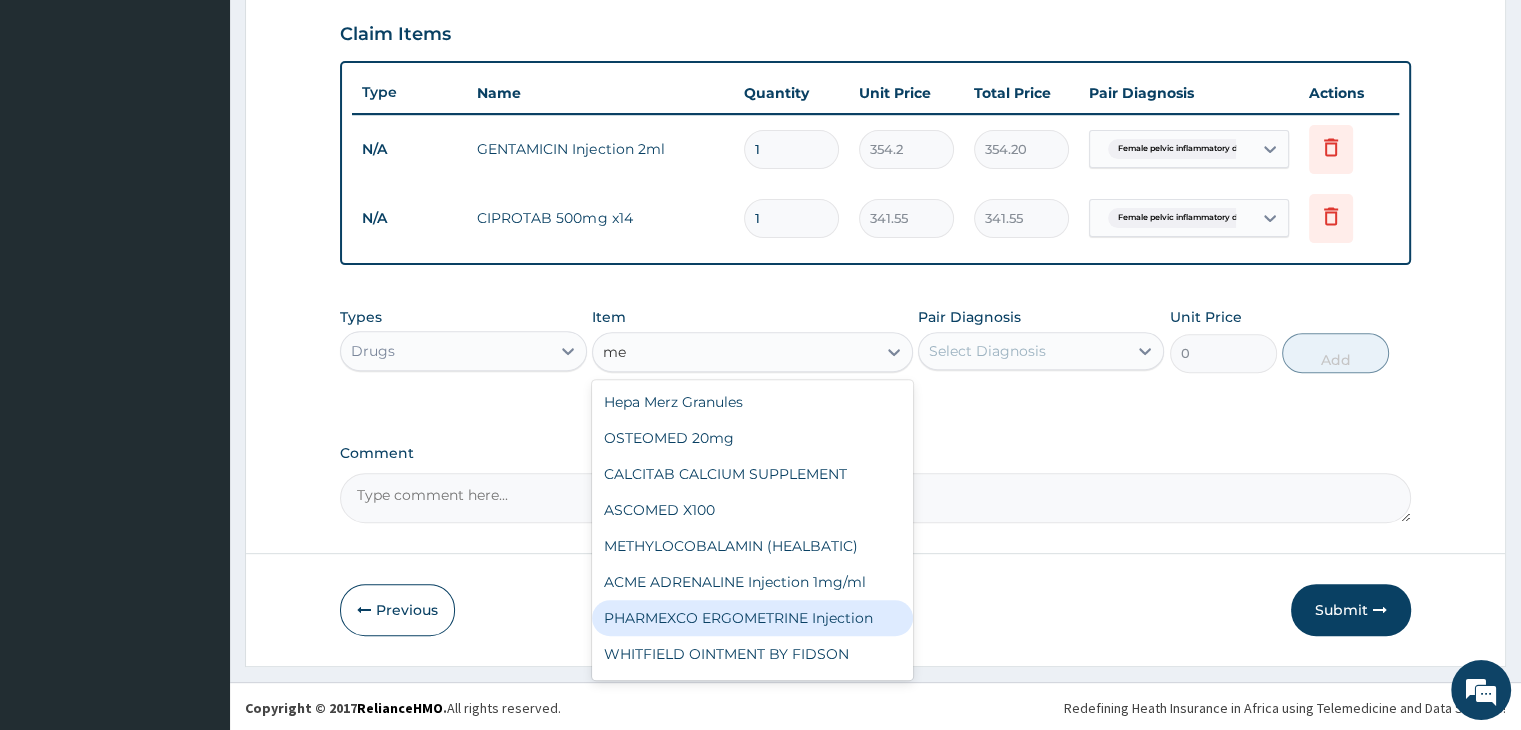 type on "m" 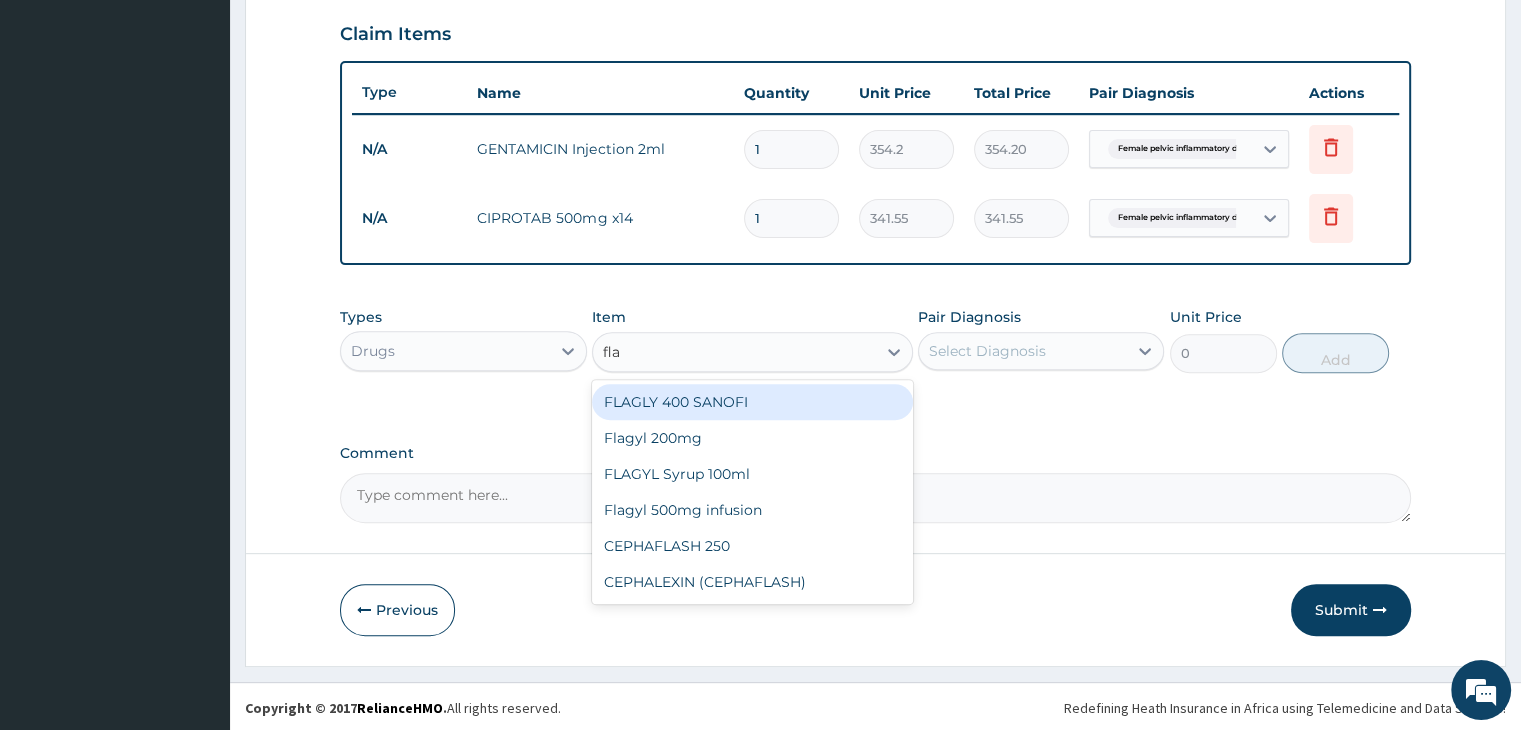 type on "flag" 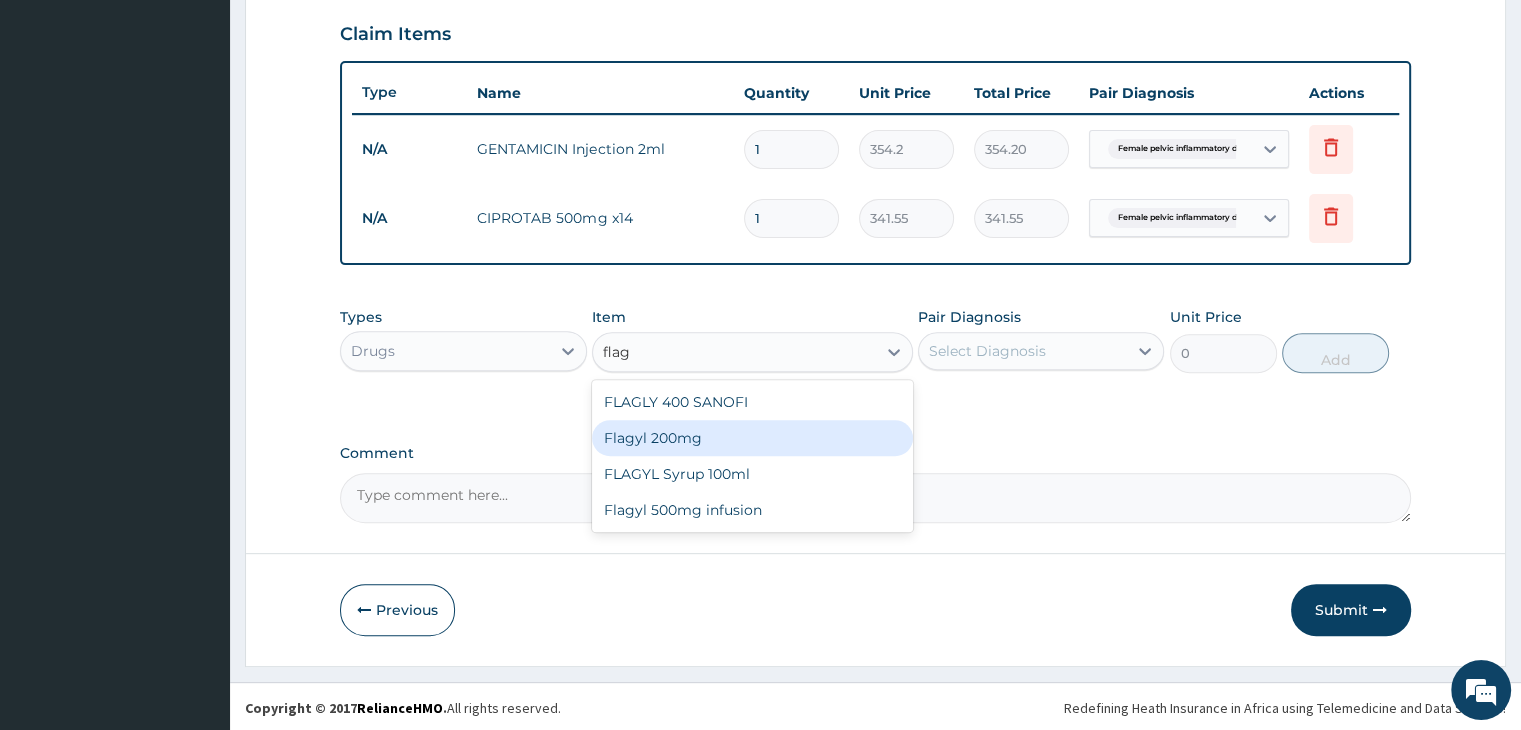 click on "Flagyl 200mg" at bounding box center [752, 438] 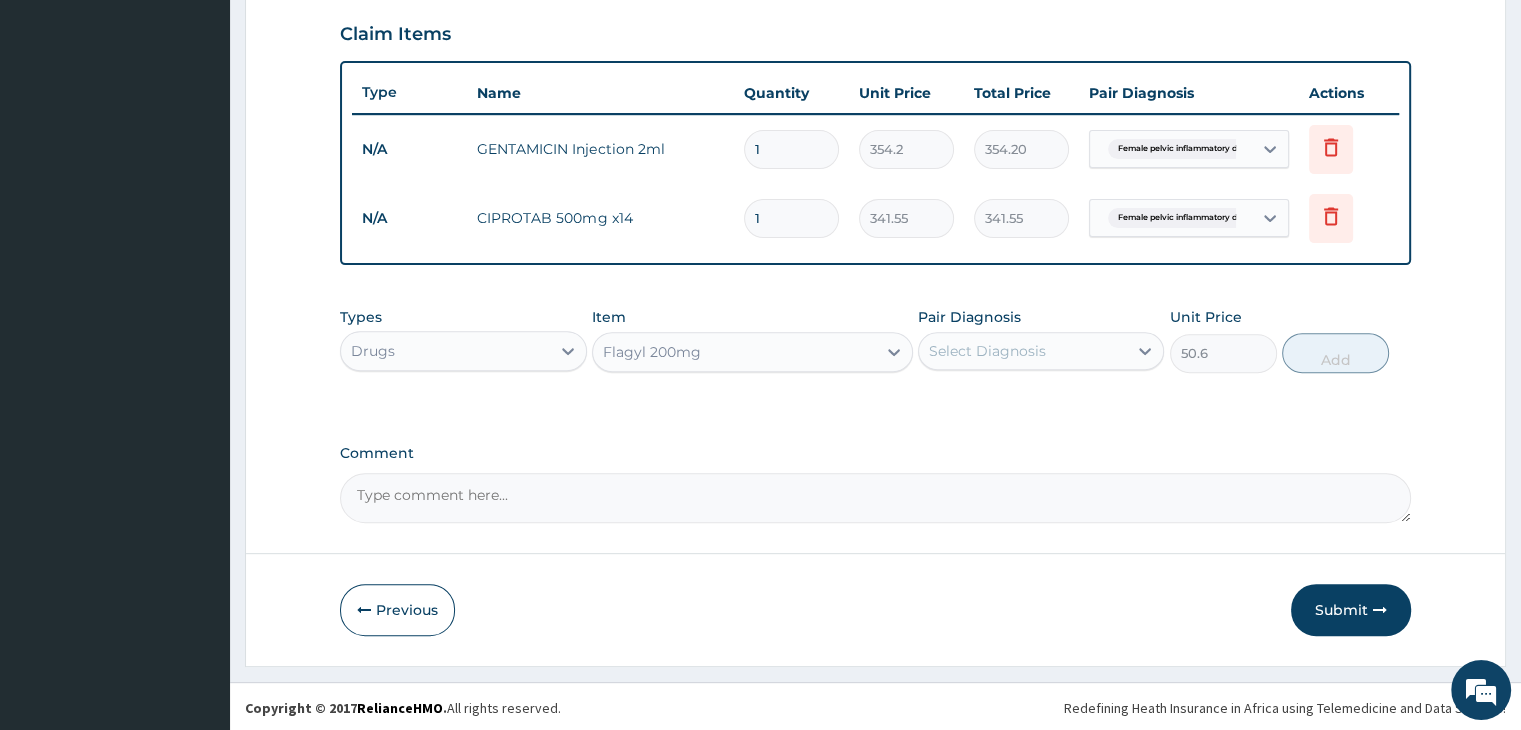 click on "Select Diagnosis" at bounding box center (987, 351) 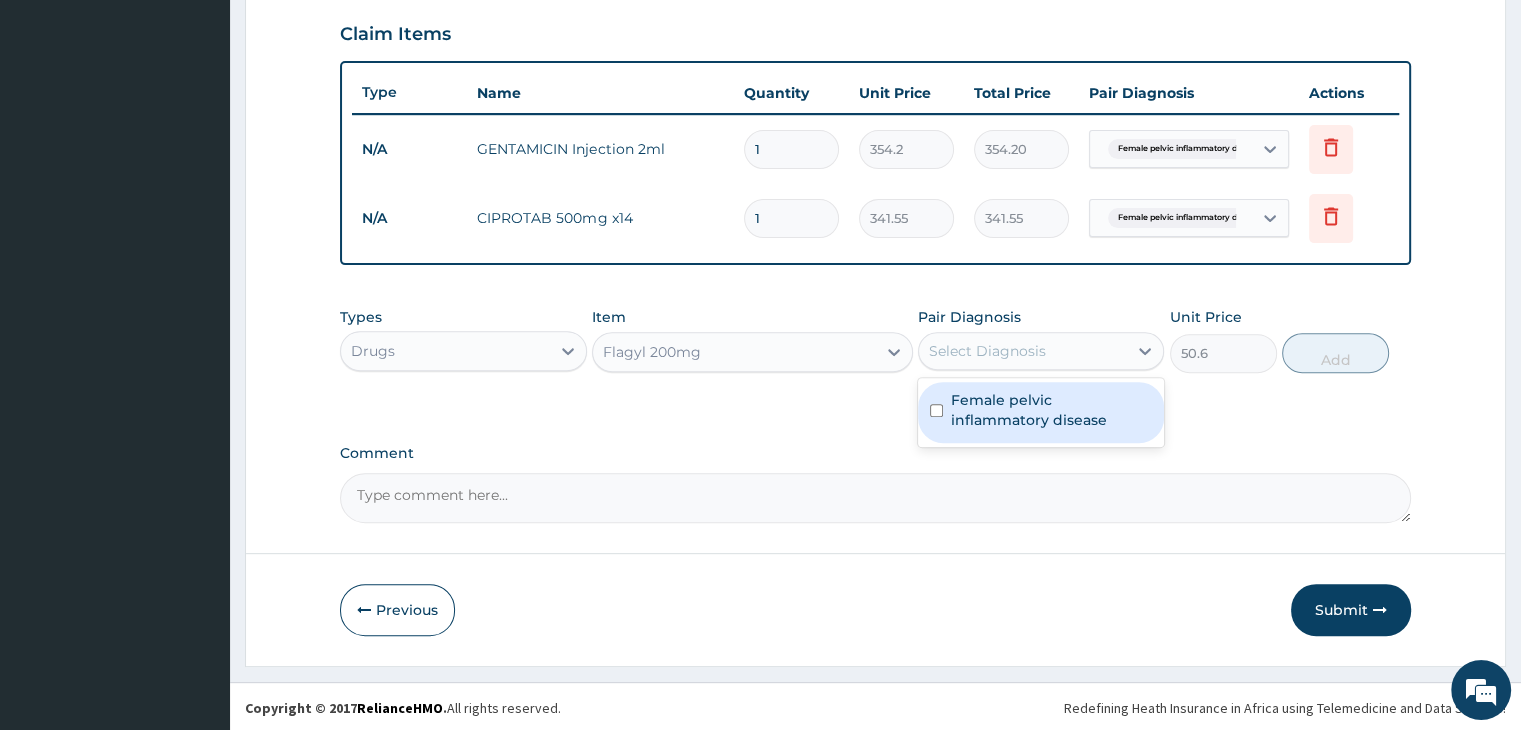 click on "Female pelvic inflammatory disease" at bounding box center [1051, 410] 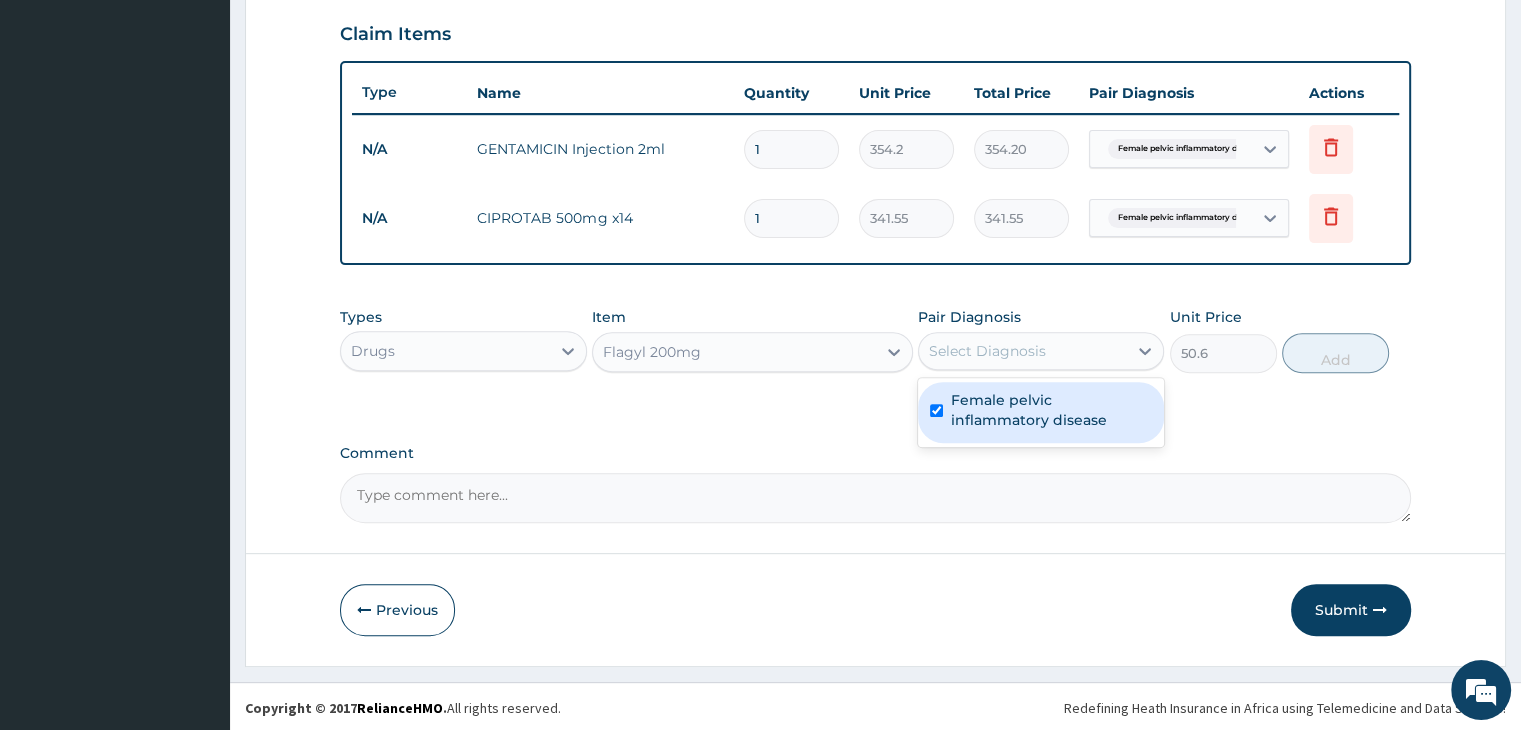 checkbox on "true" 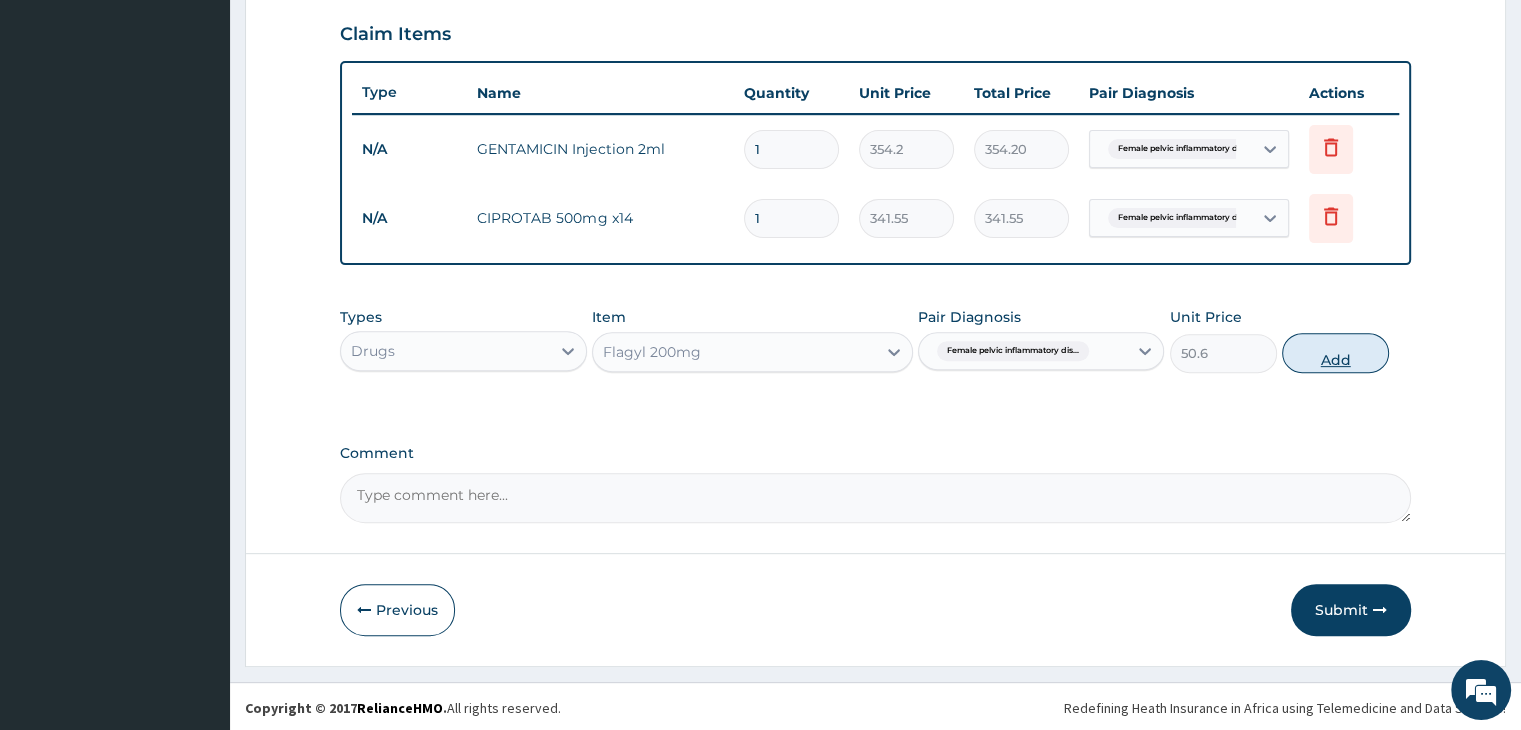 click on "Add" at bounding box center (1335, 353) 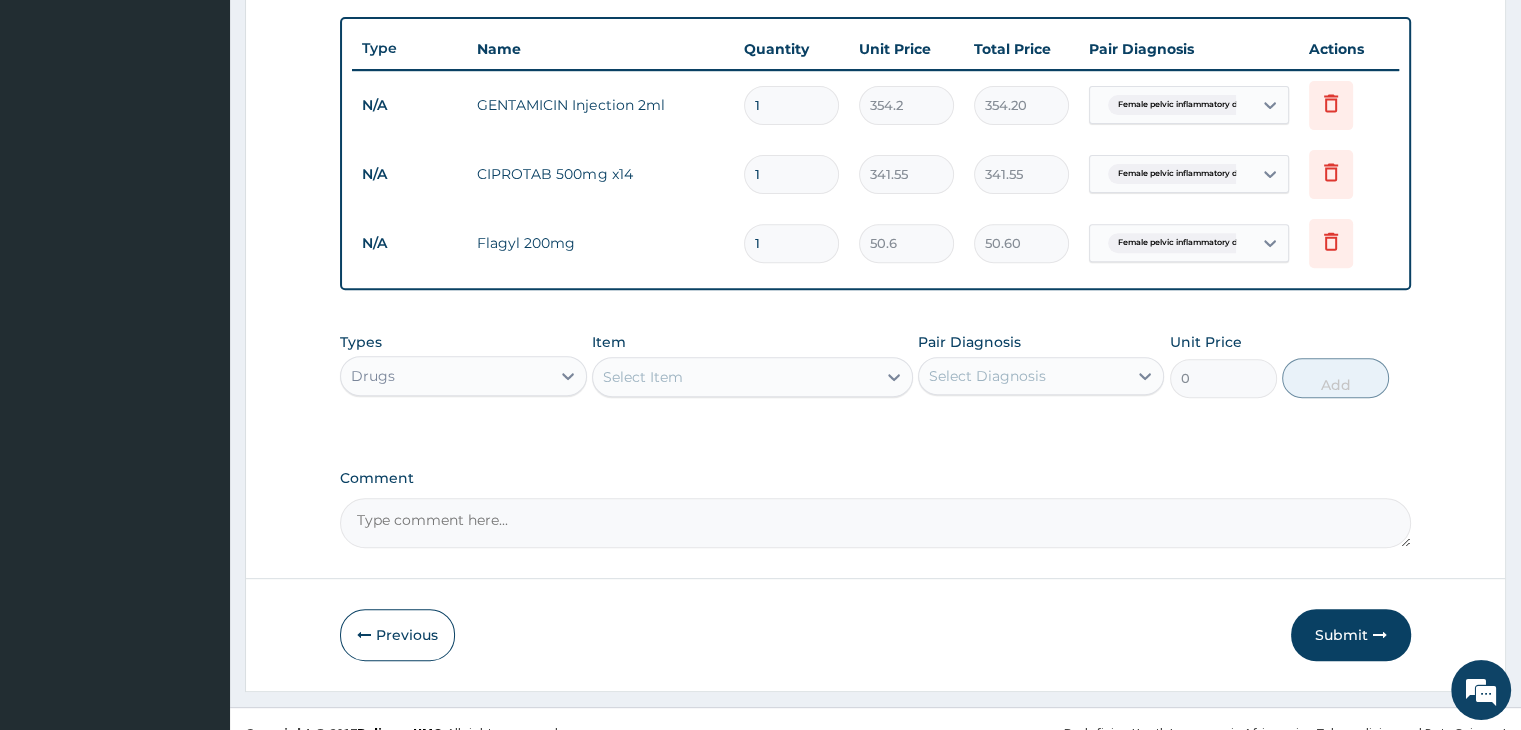 scroll, scrollTop: 752, scrollLeft: 0, axis: vertical 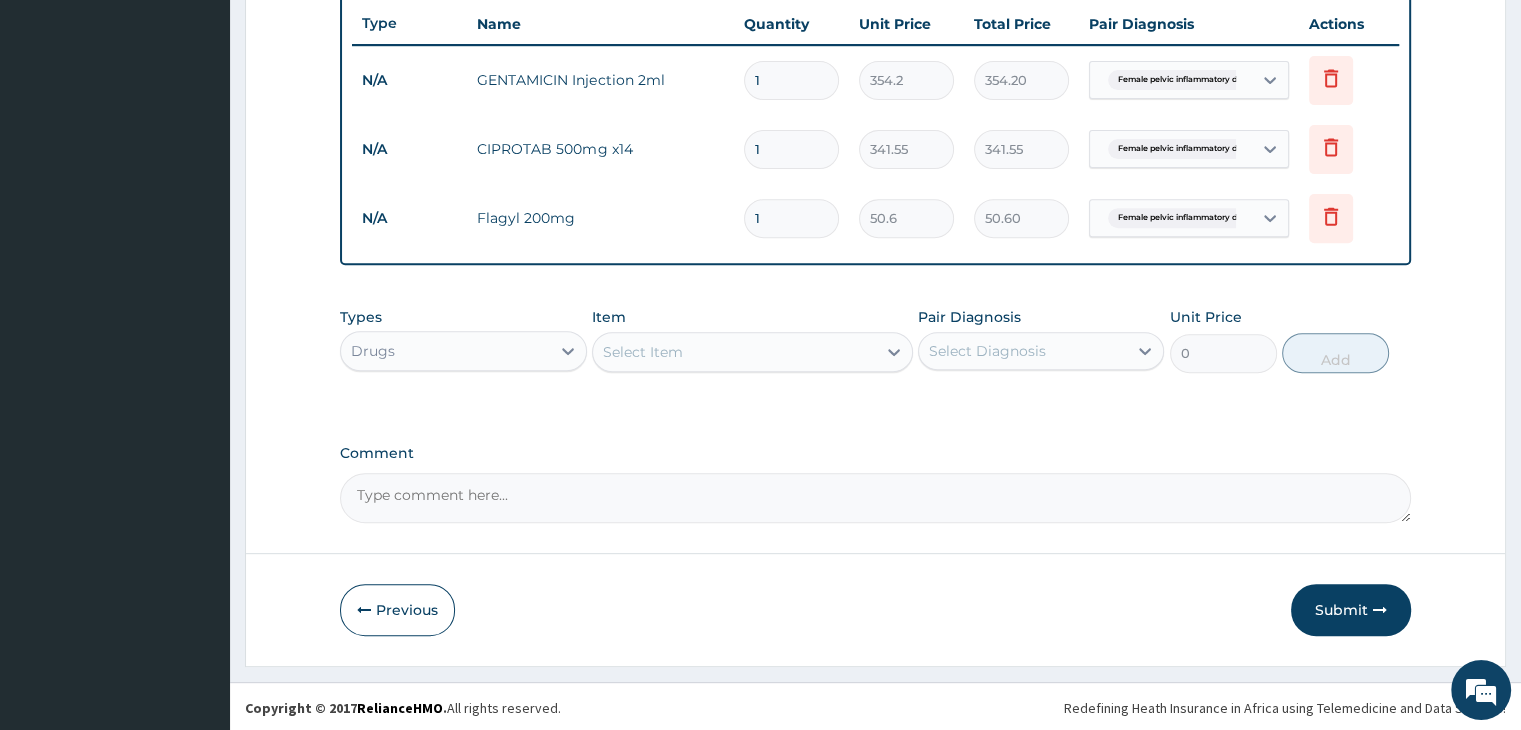 click on "Select Item" at bounding box center [734, 352] 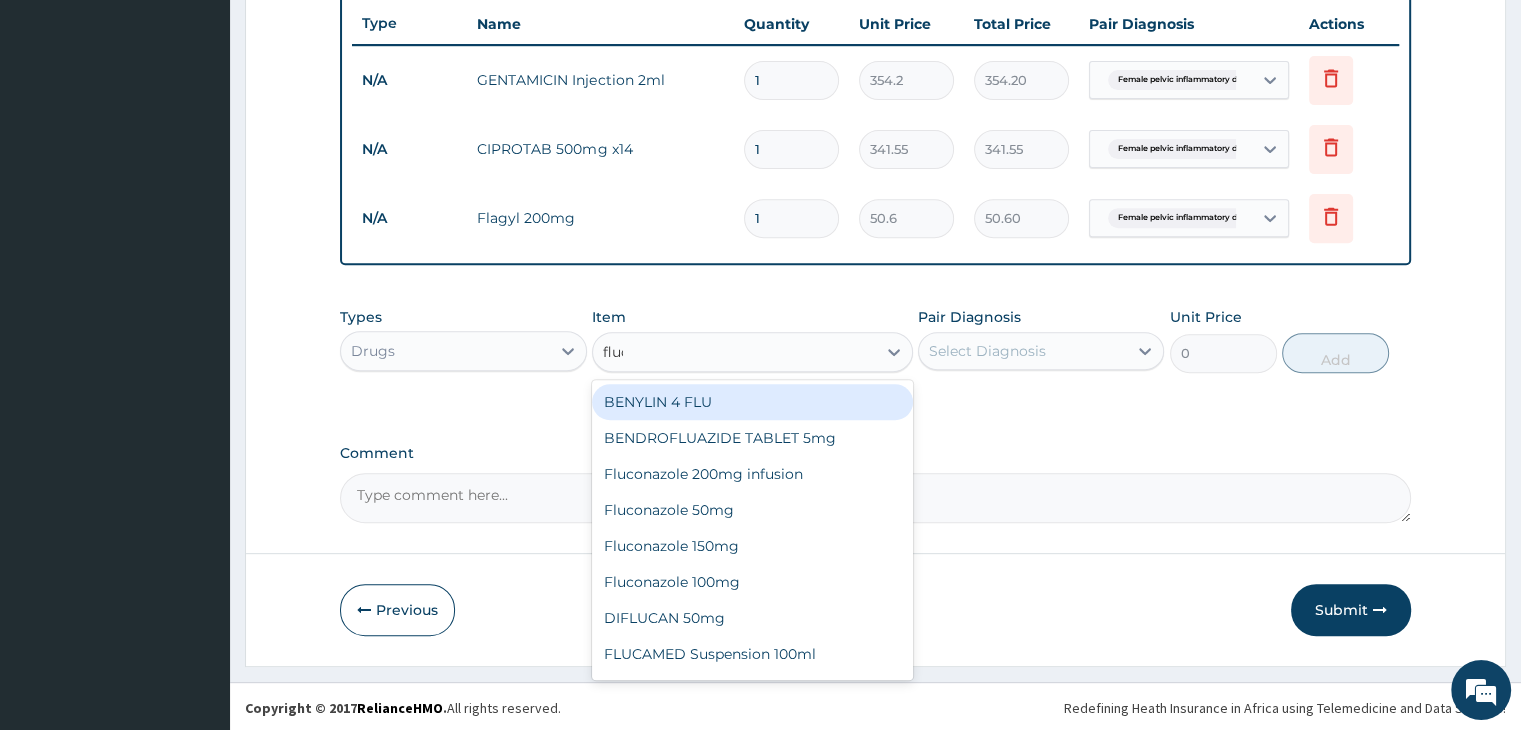 type on "fluco" 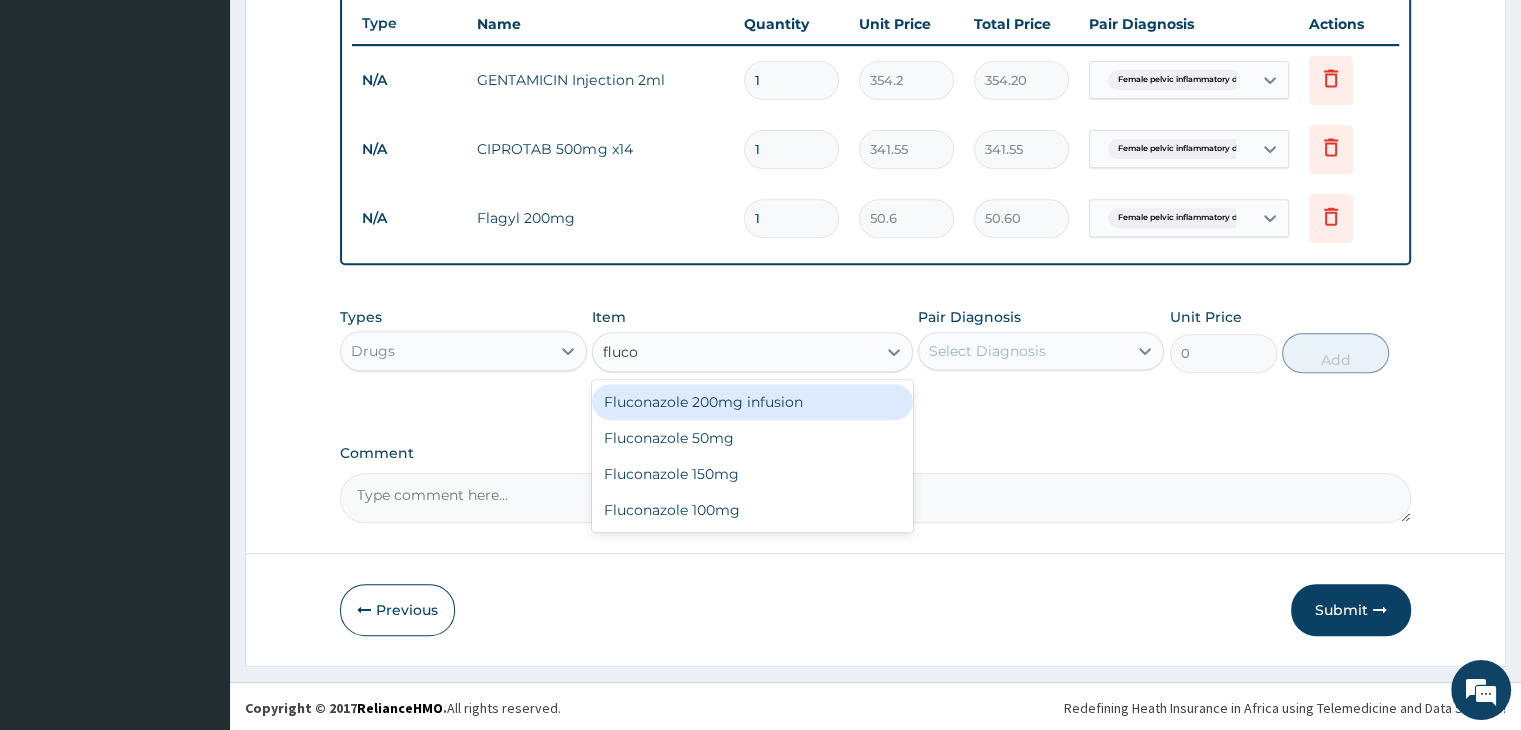 click on "Fluconazole 200mg infusion" at bounding box center (752, 402) 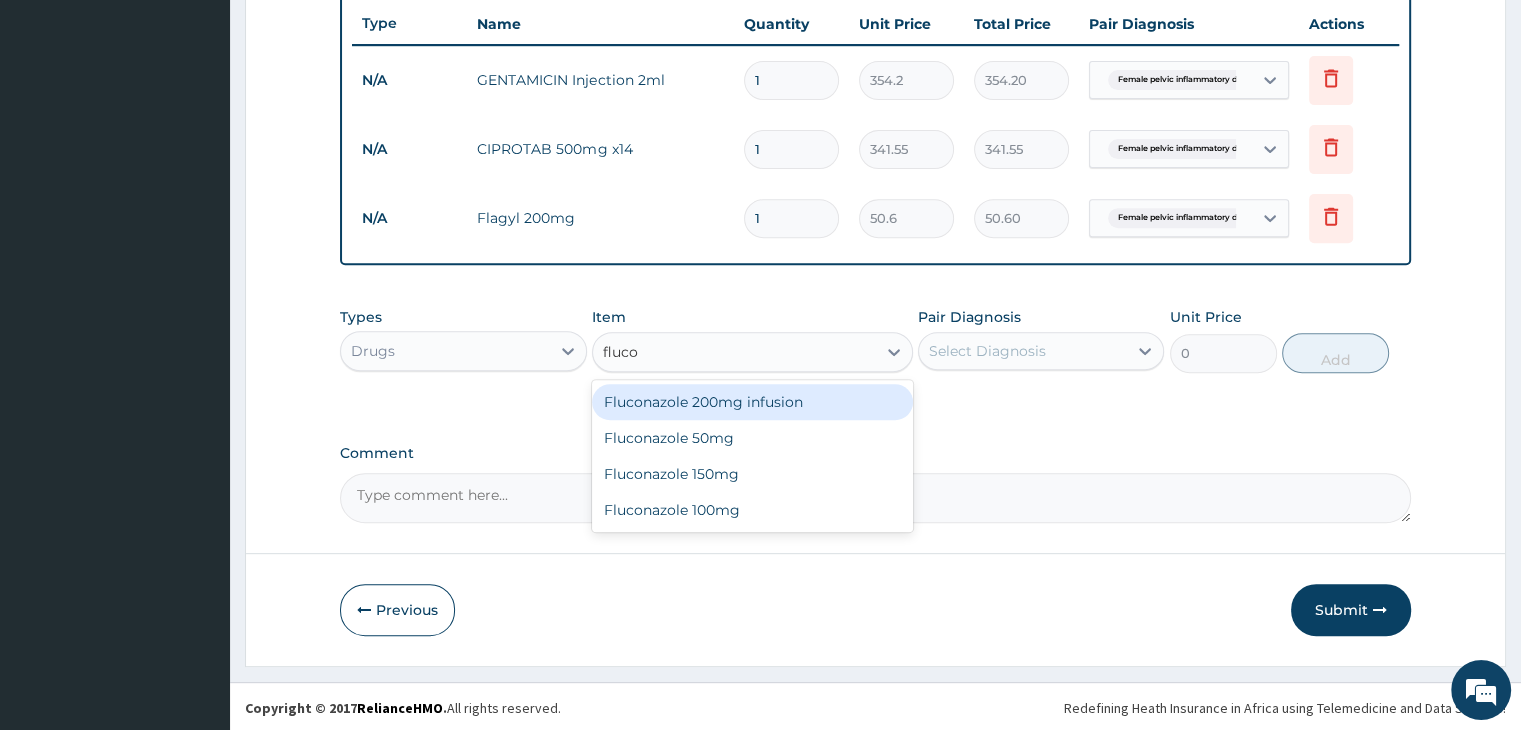 type 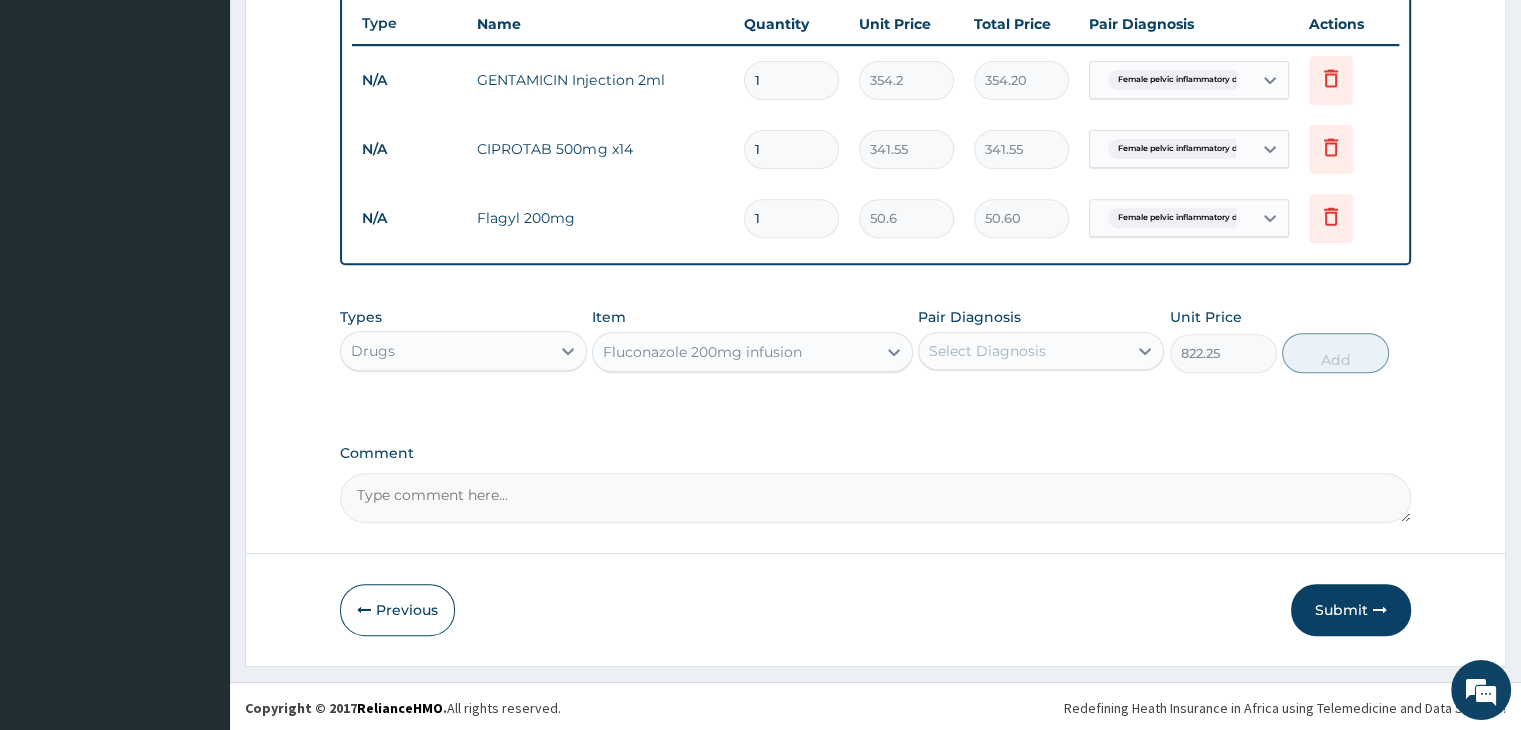 click on "Select Diagnosis" at bounding box center [1023, 351] 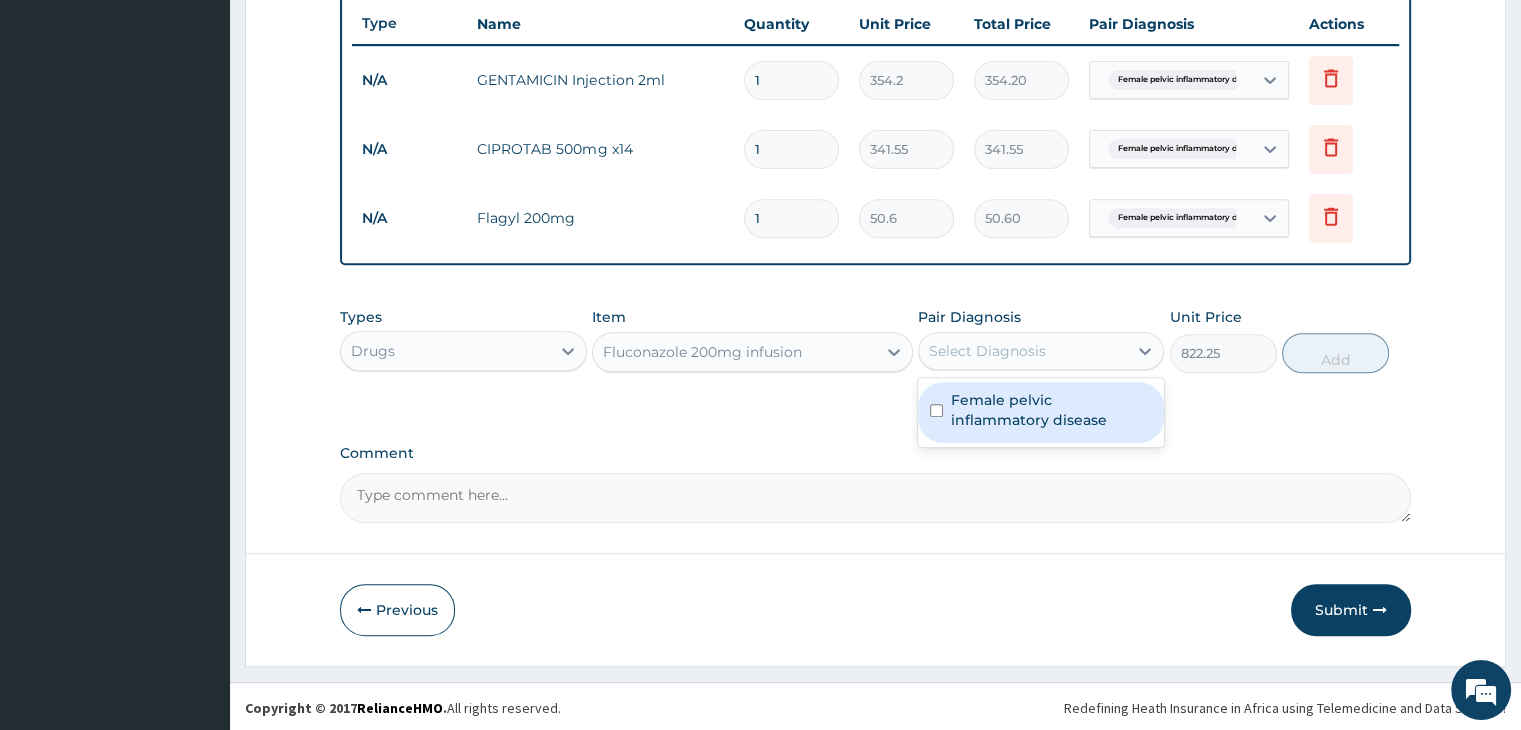 click on "Female pelvic inflammatory disease" at bounding box center [1051, 410] 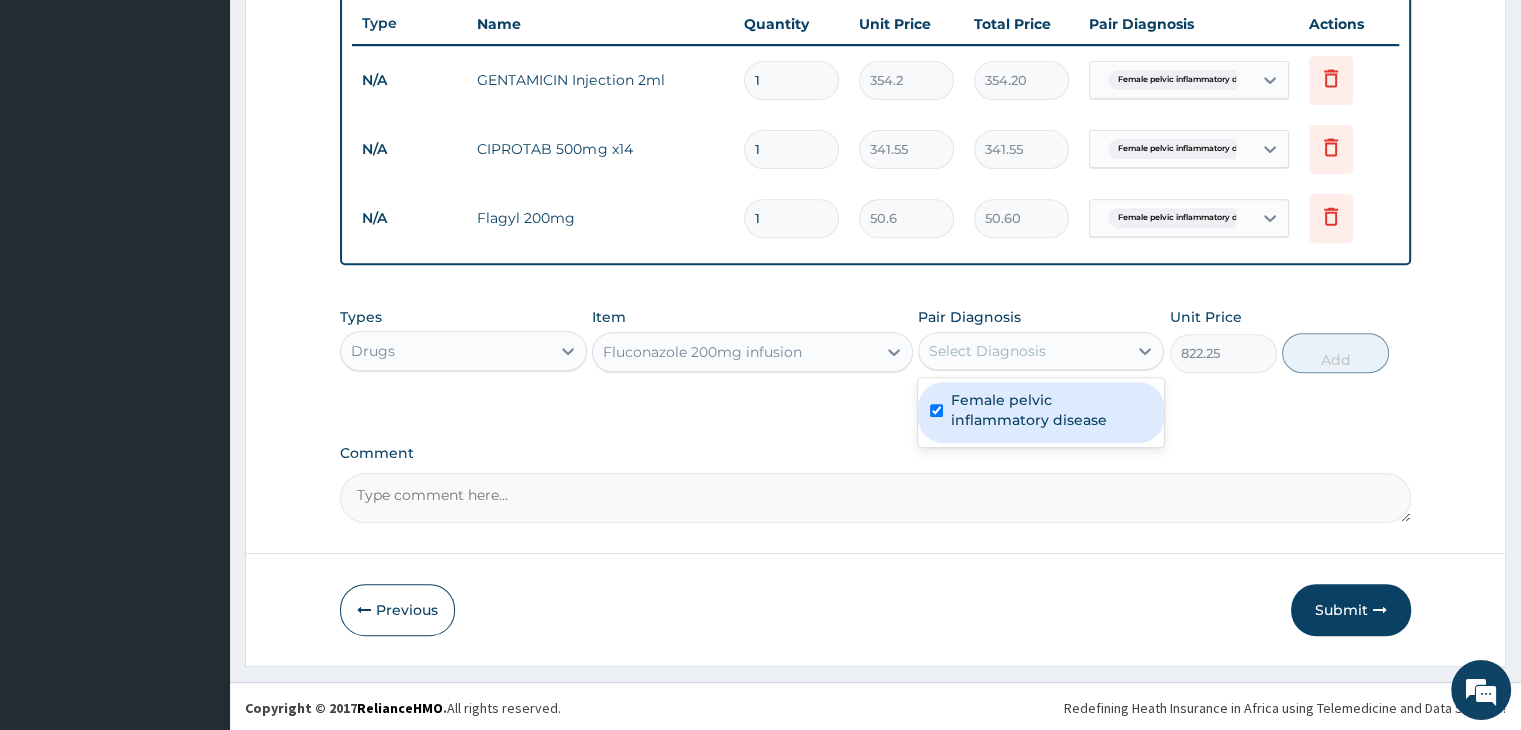 checkbox on "true" 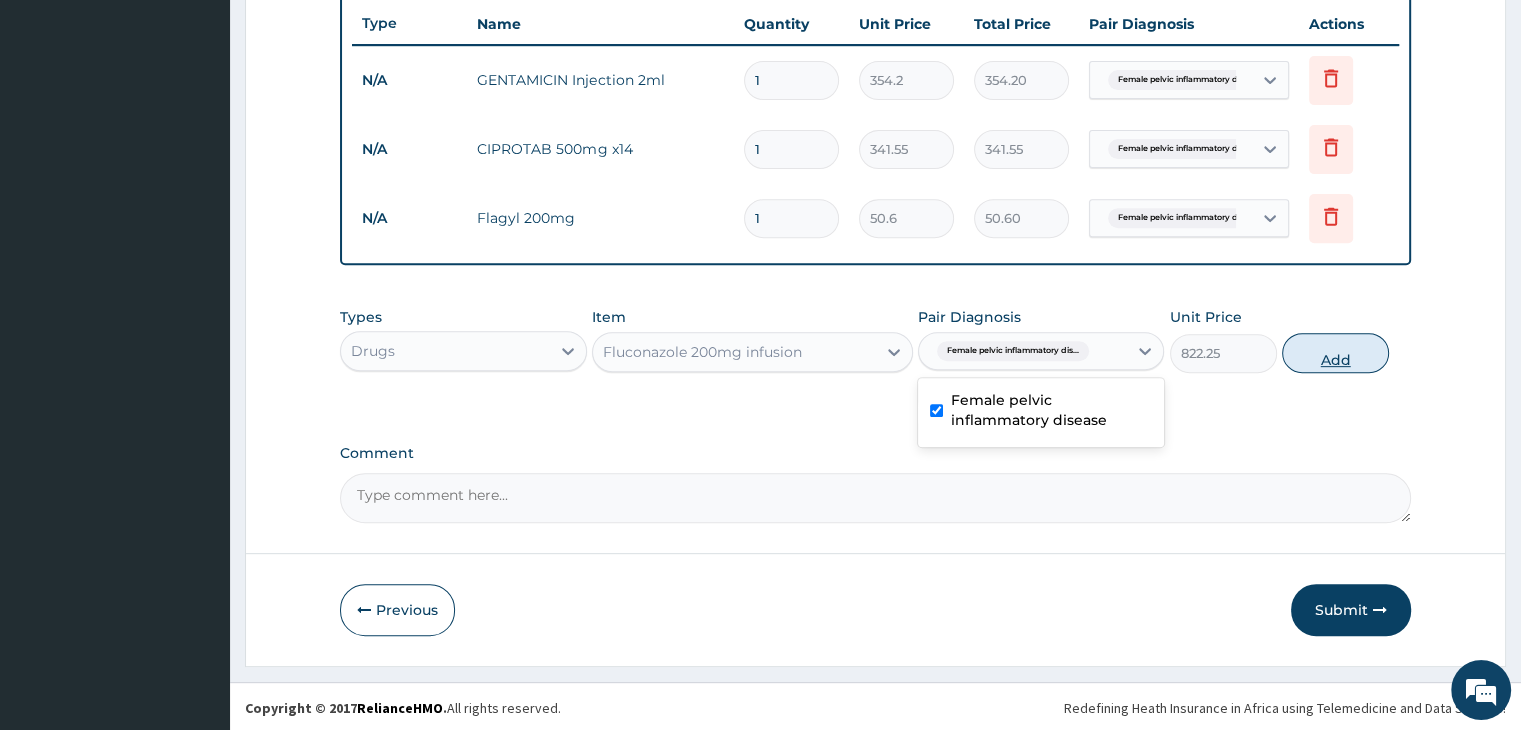 click on "Add" at bounding box center [1335, 353] 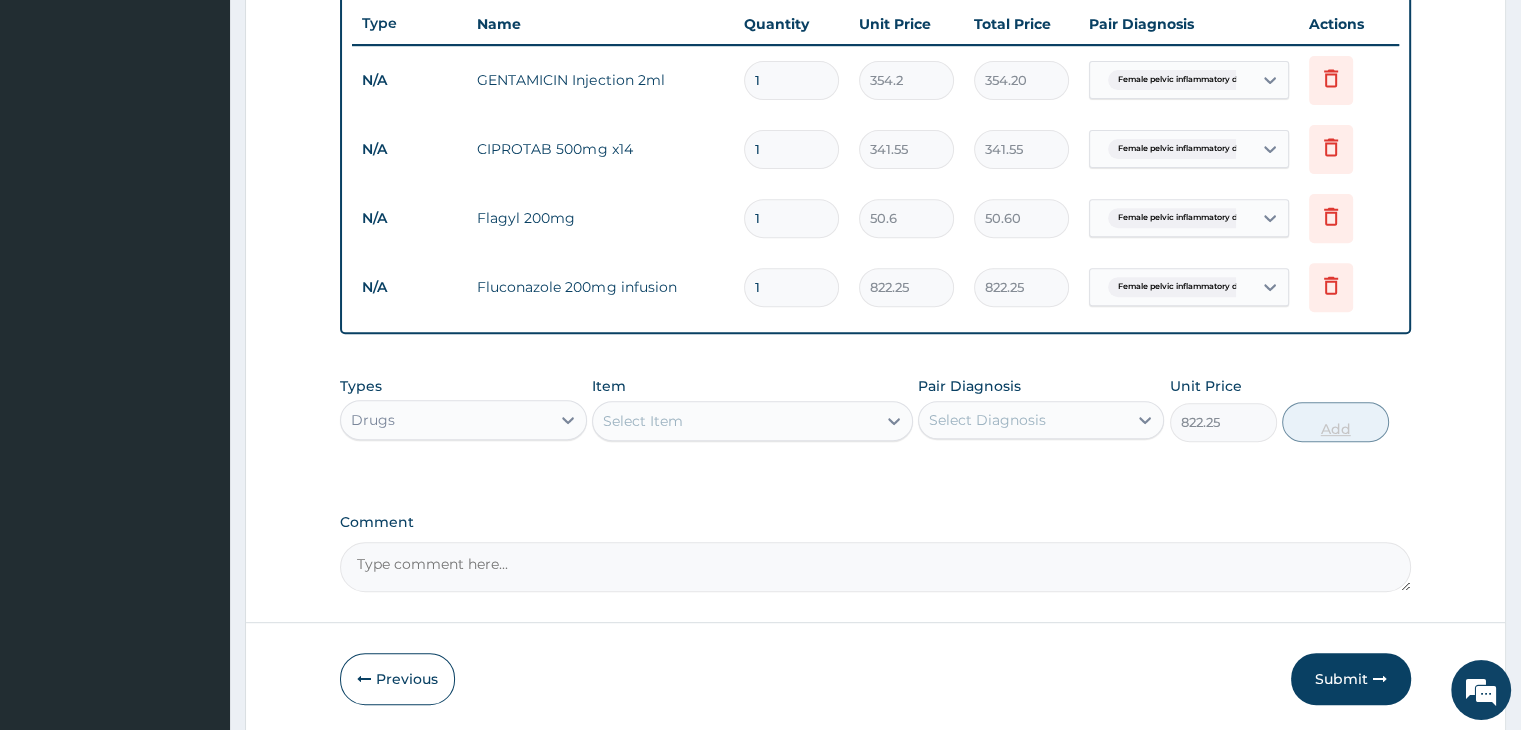 type on "0" 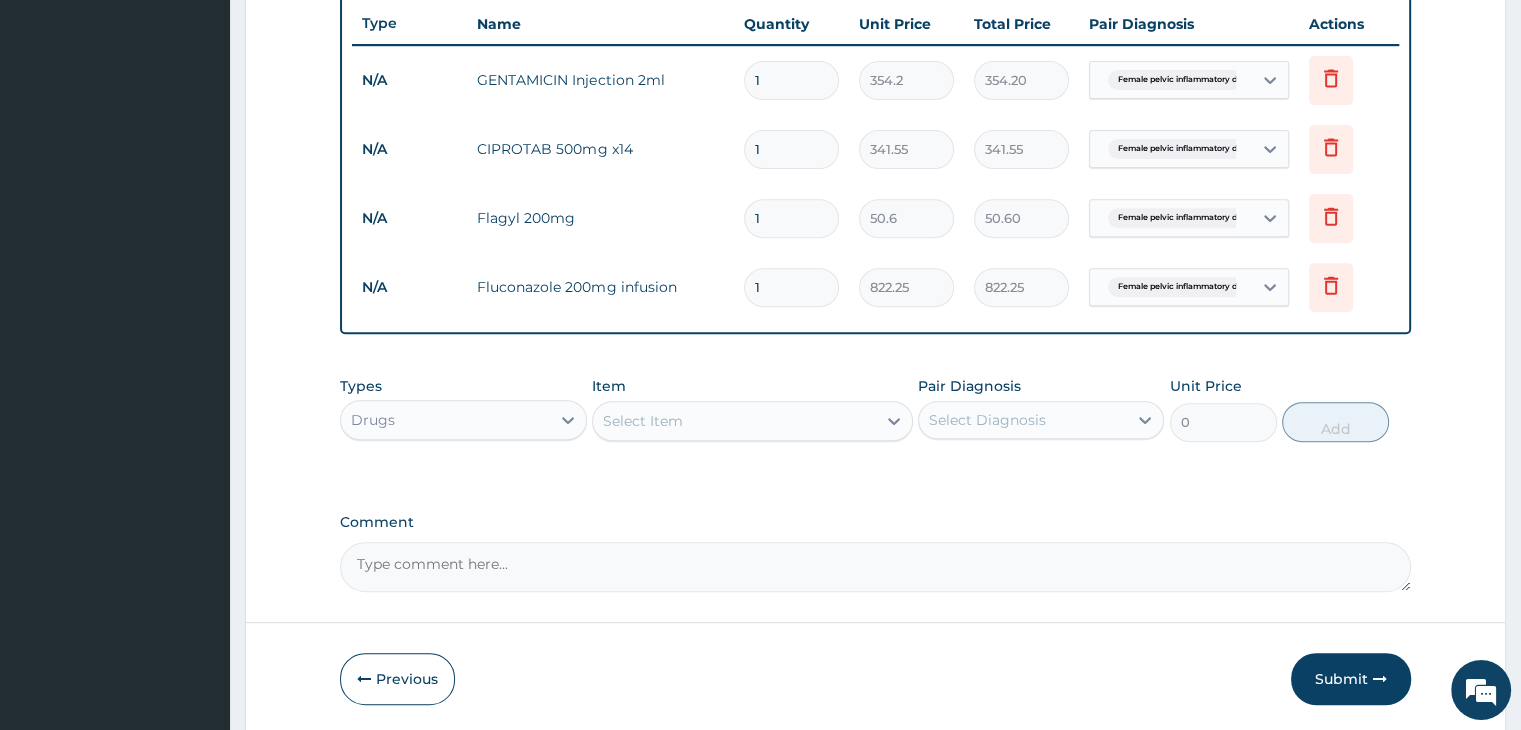 type 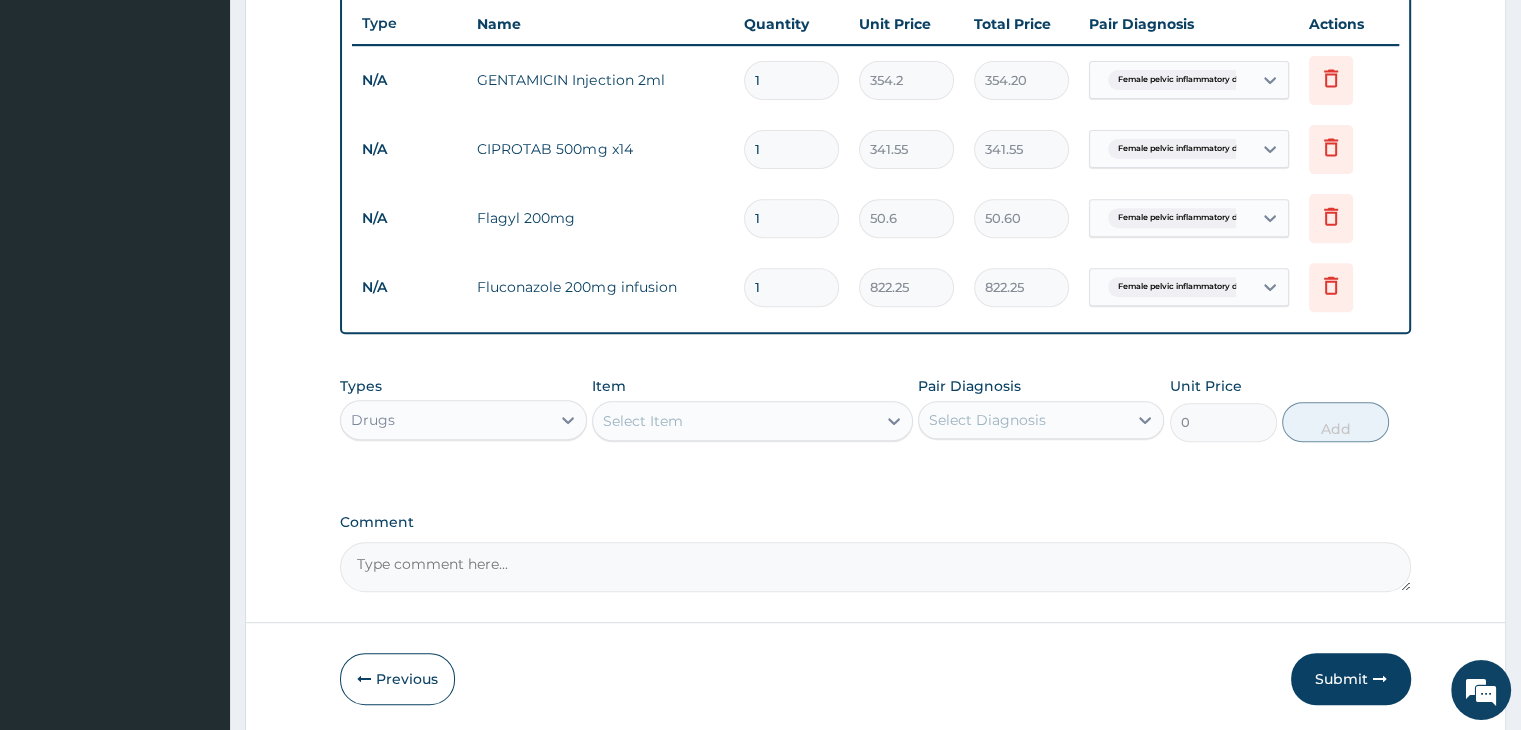 type on "0.00" 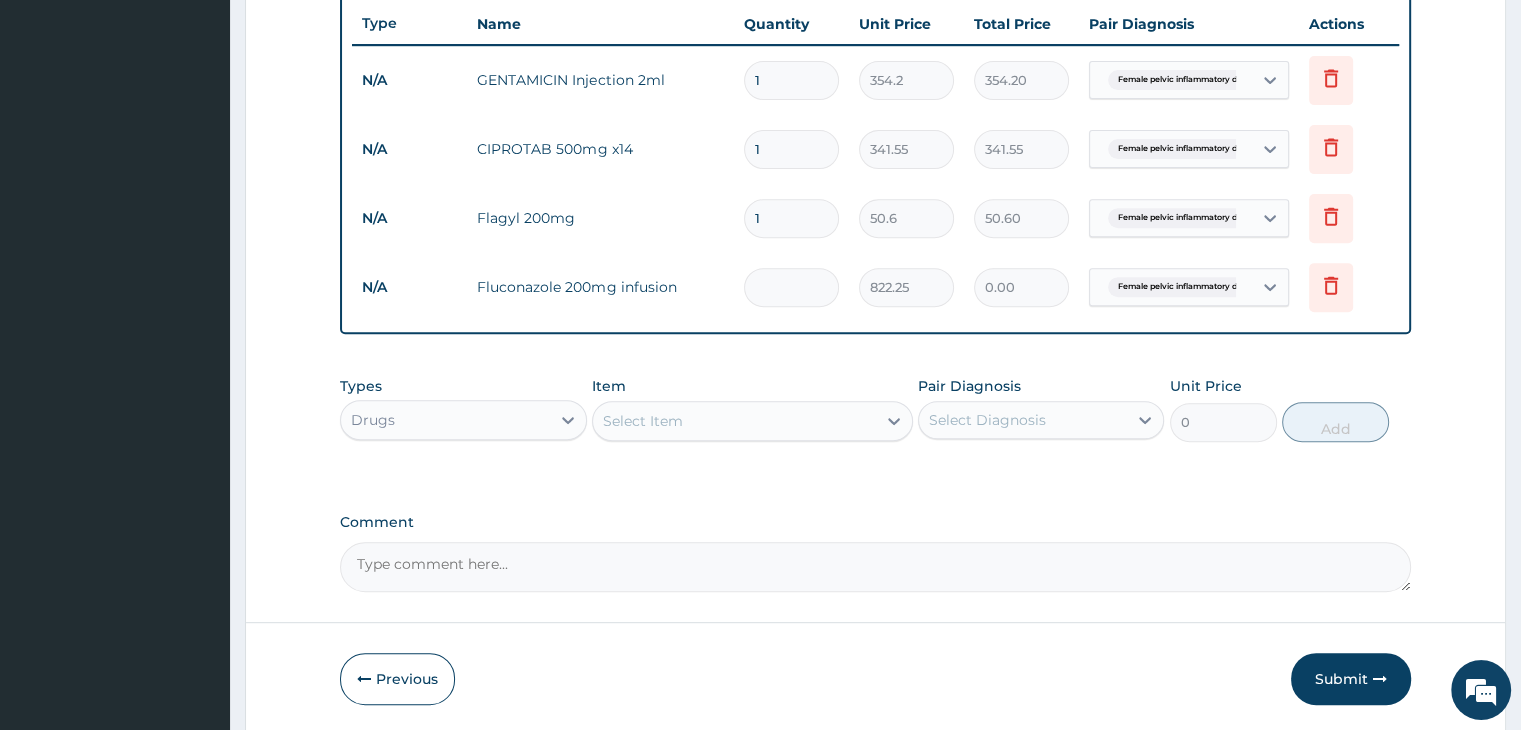type on "2" 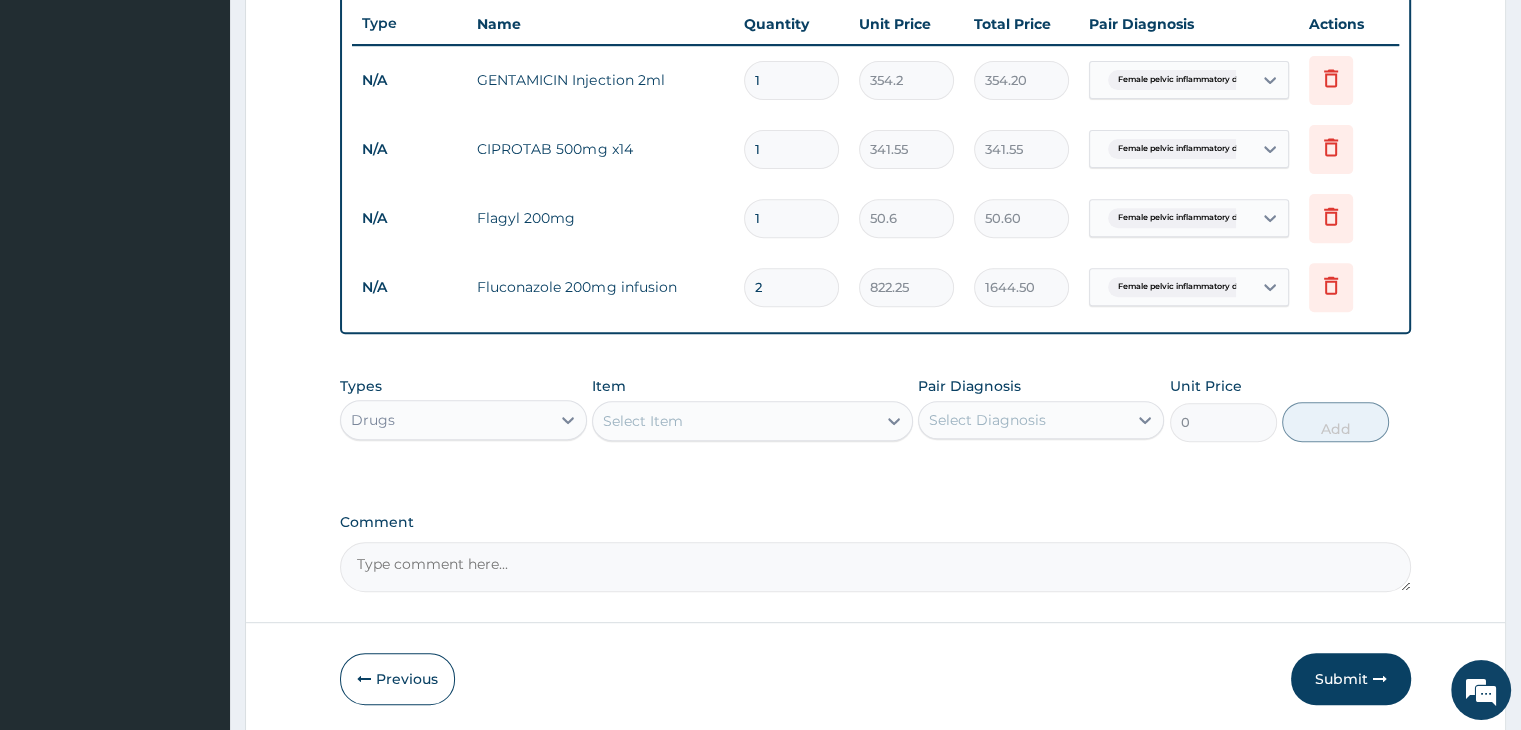 type on "2" 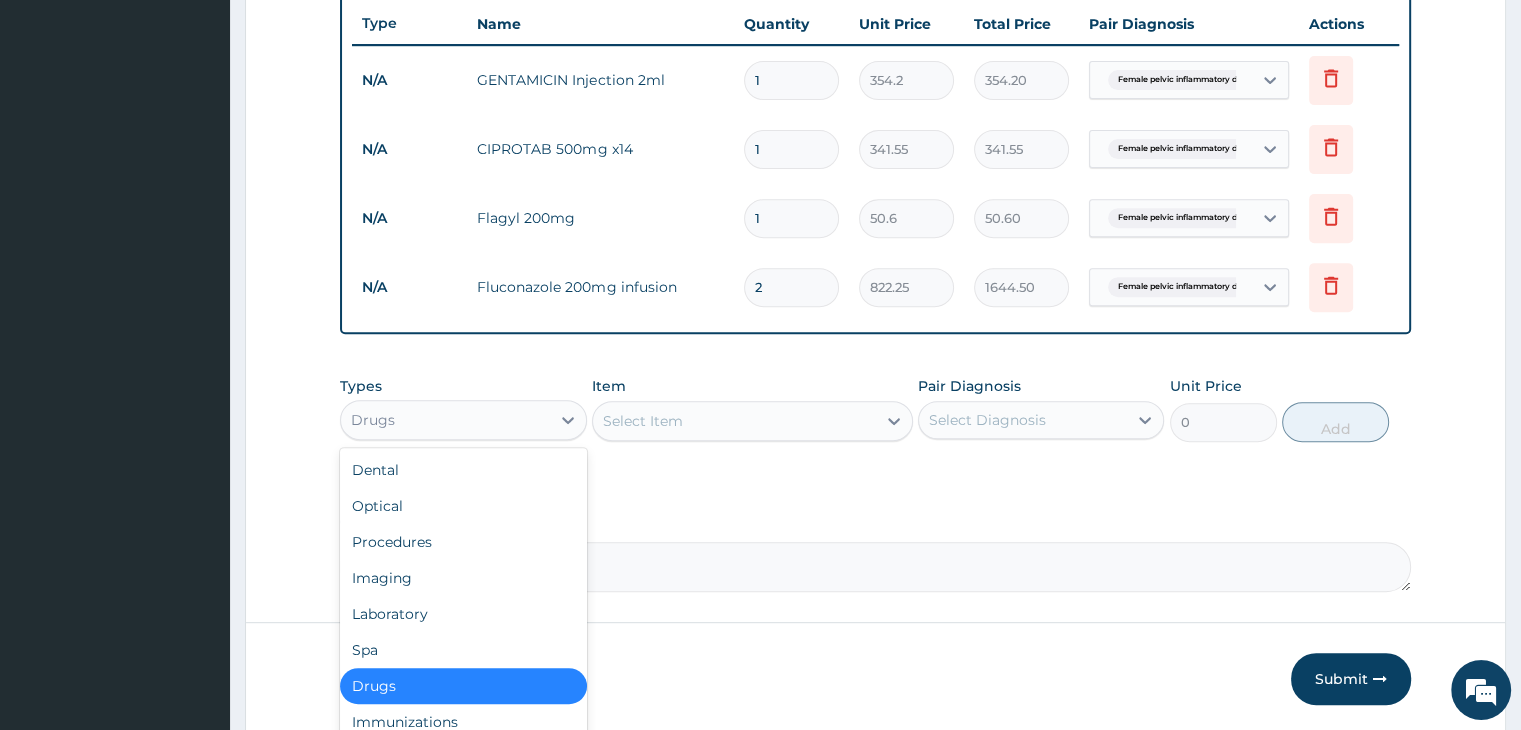 click on "Drugs" at bounding box center [445, 420] 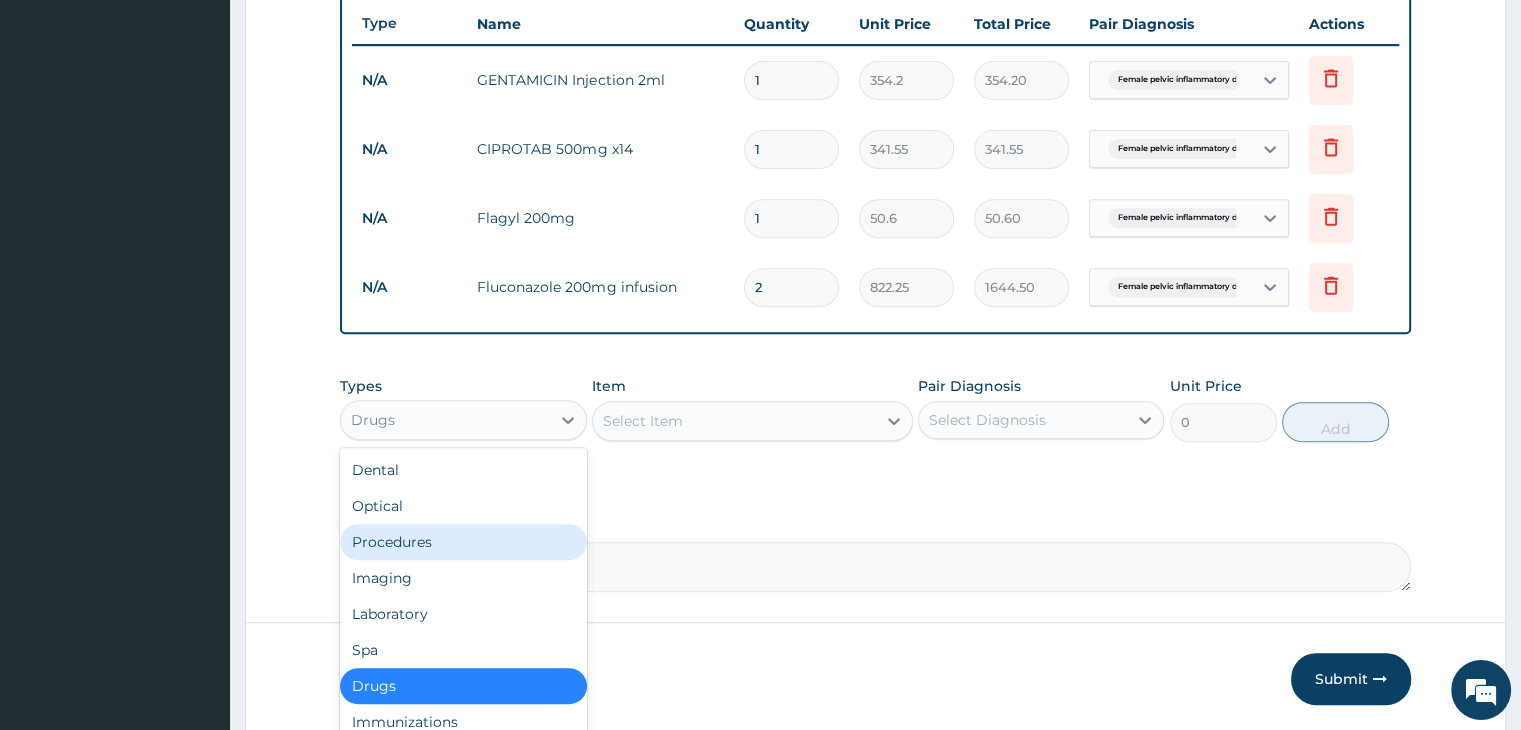 click on "Procedures" at bounding box center (463, 542) 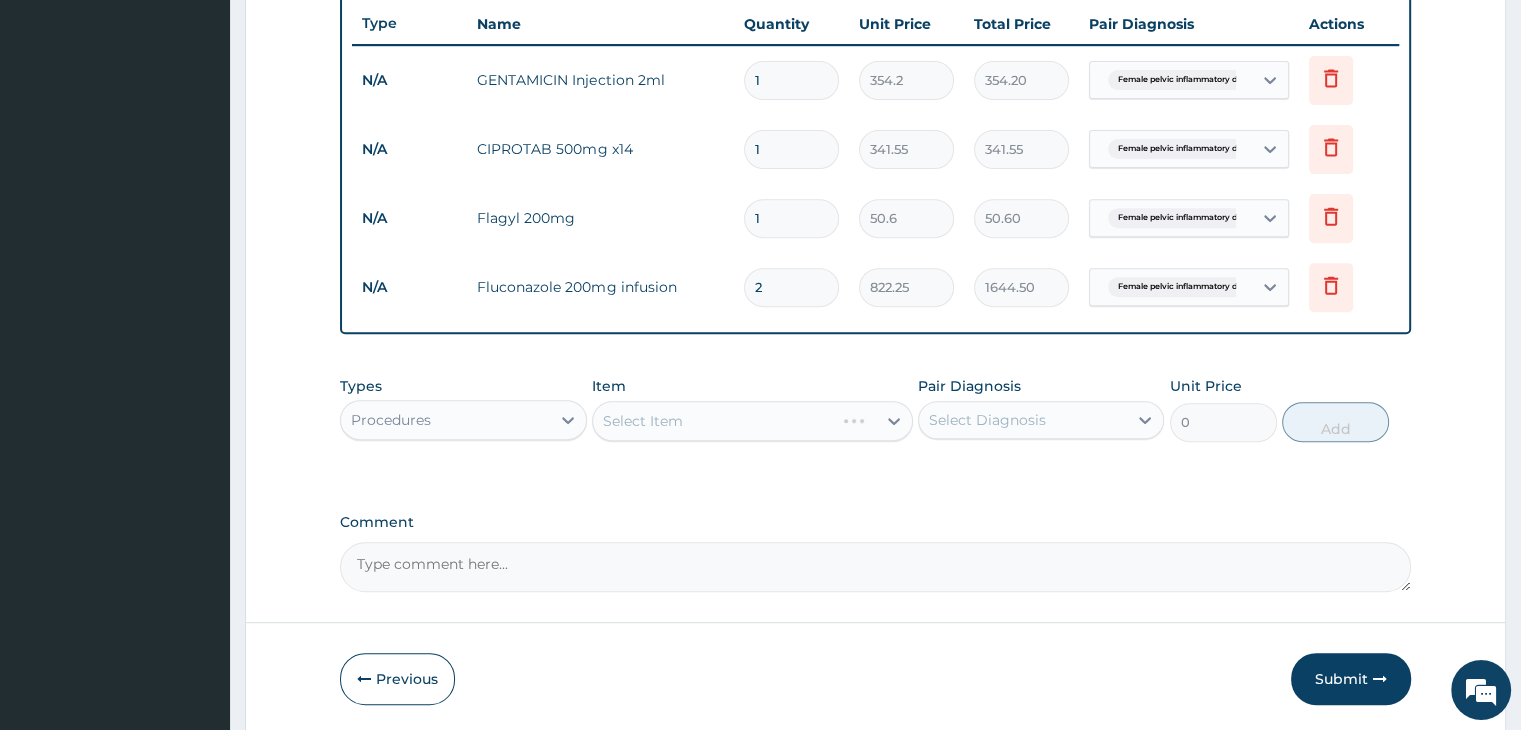 click on "Select Item" at bounding box center (752, 421) 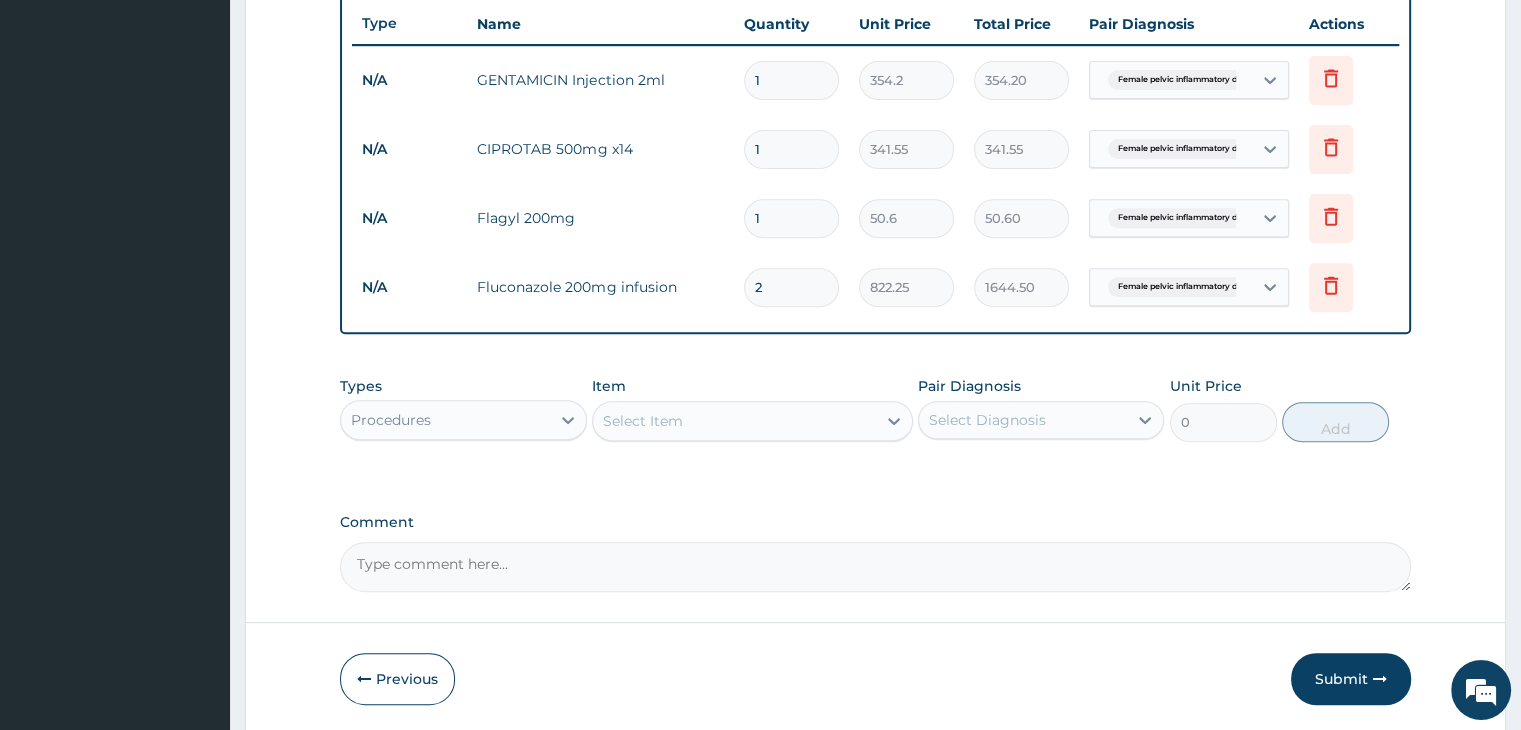 click on "Select Item" at bounding box center [734, 421] 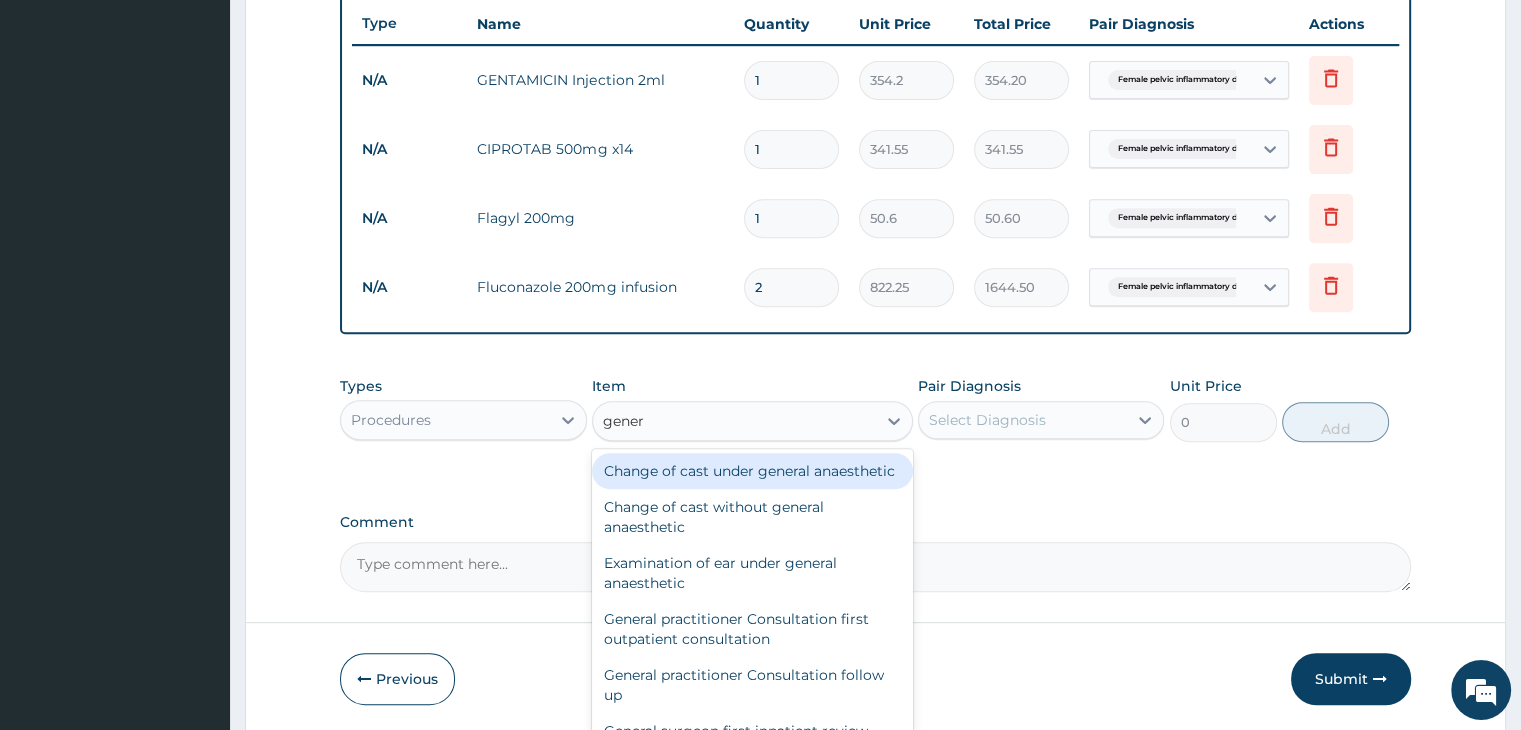 type on "genera" 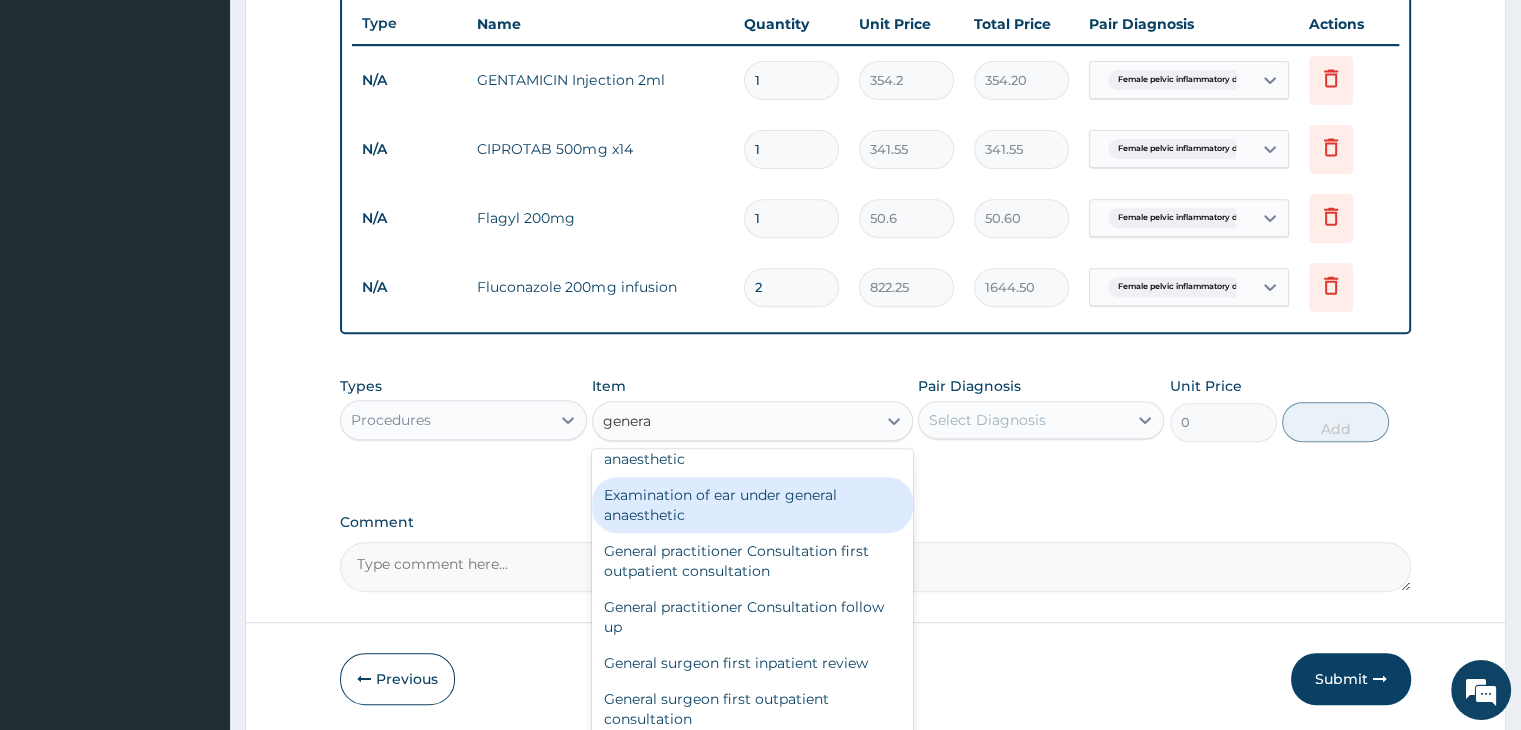 scroll, scrollTop: 100, scrollLeft: 0, axis: vertical 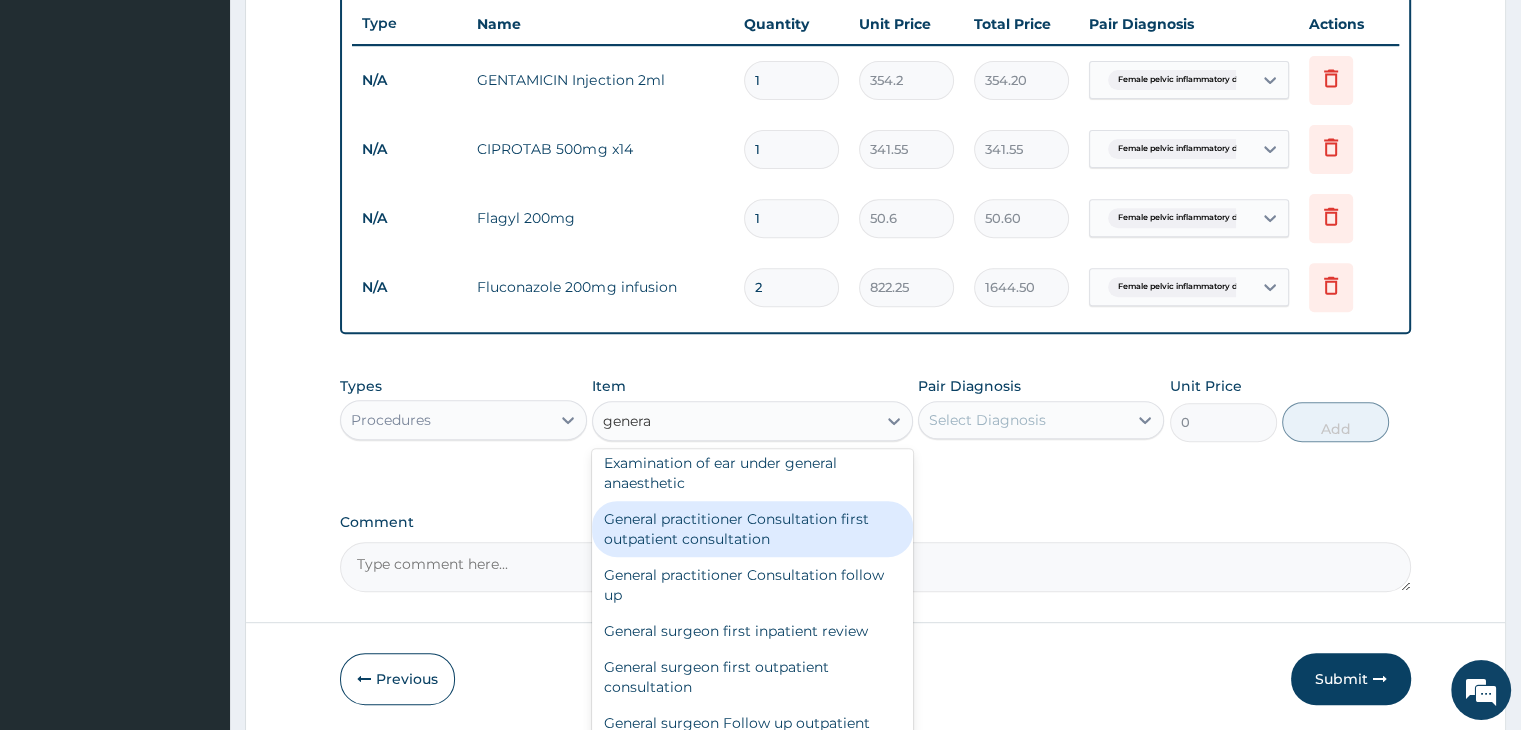 click on "General practitioner Consultation first outpatient consultation" at bounding box center [752, 529] 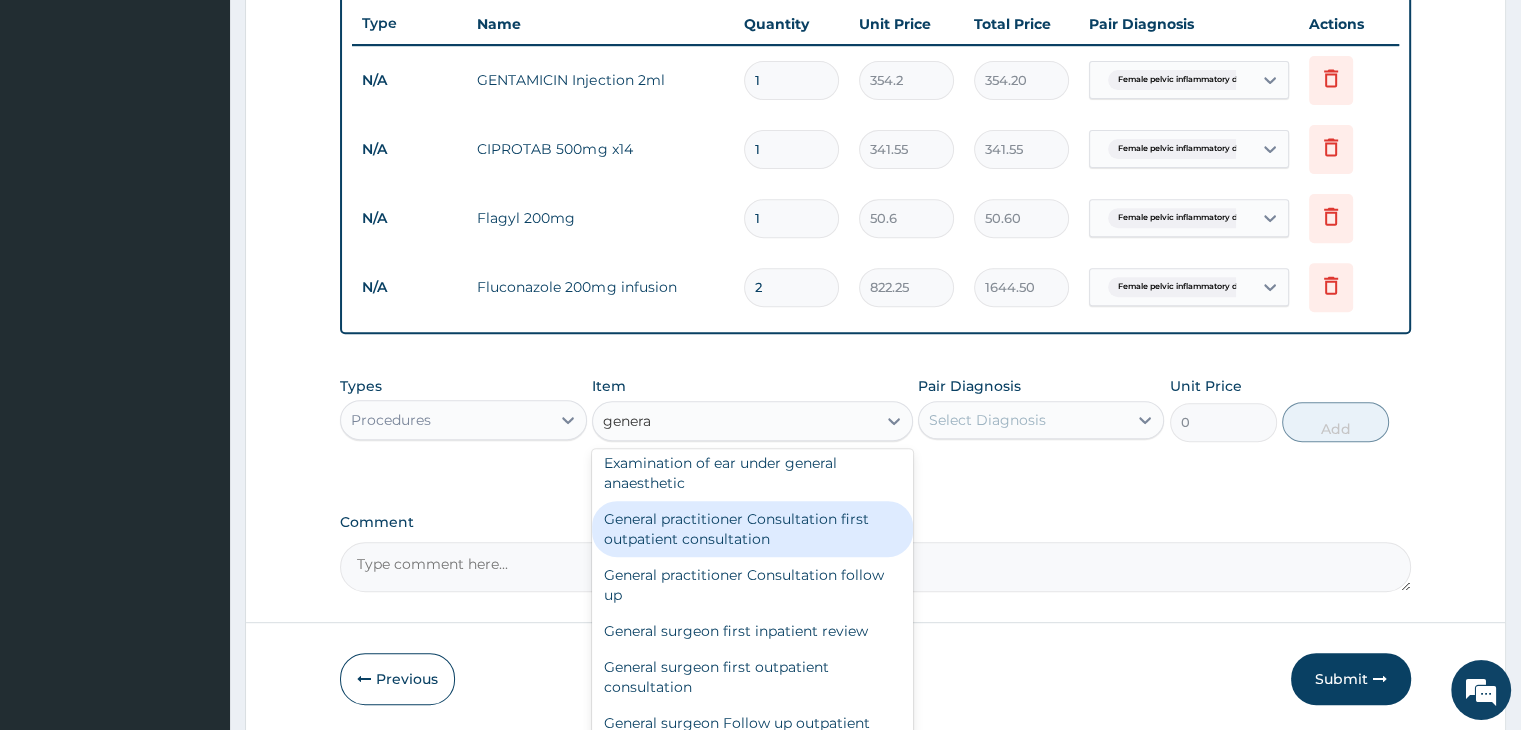 type 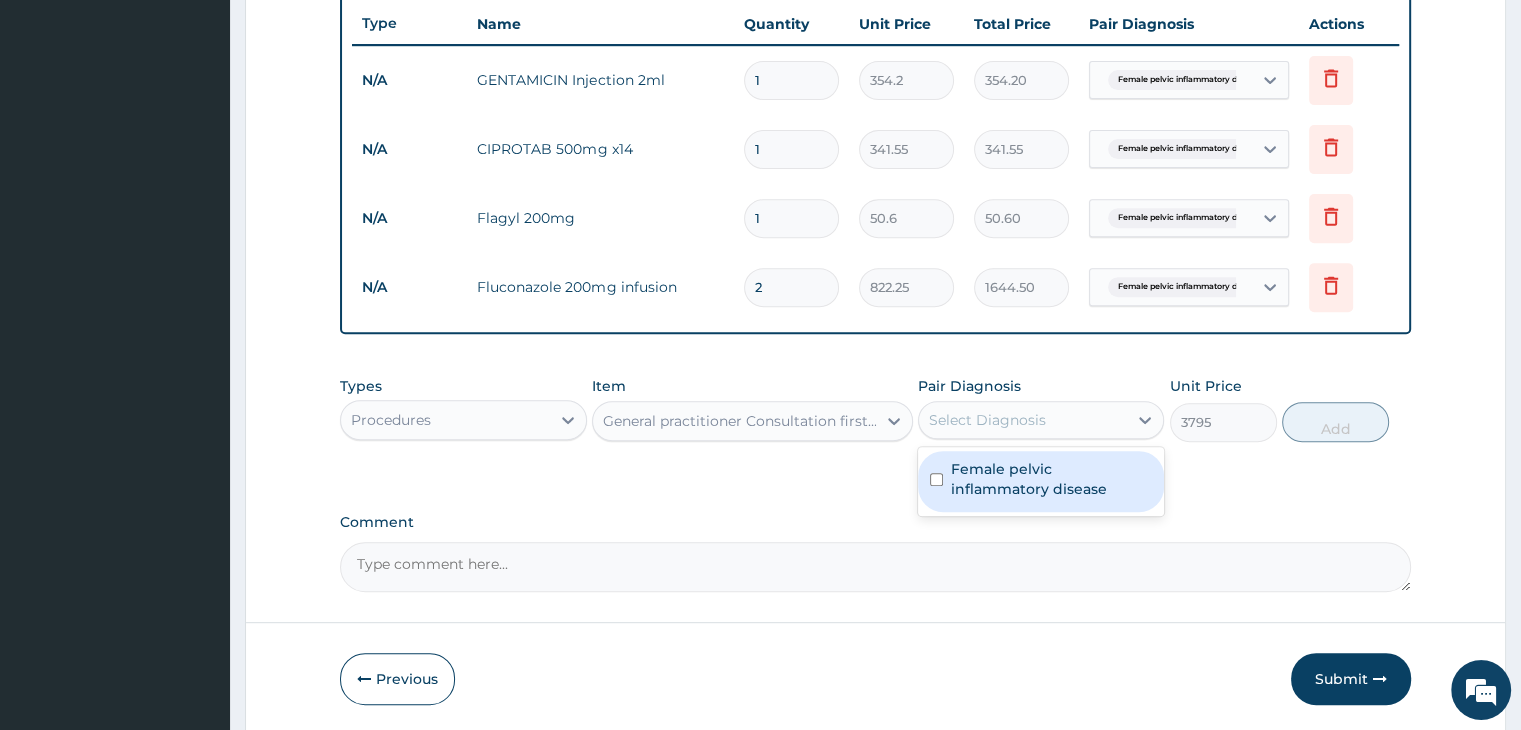 click on "Select Diagnosis" at bounding box center (1023, 420) 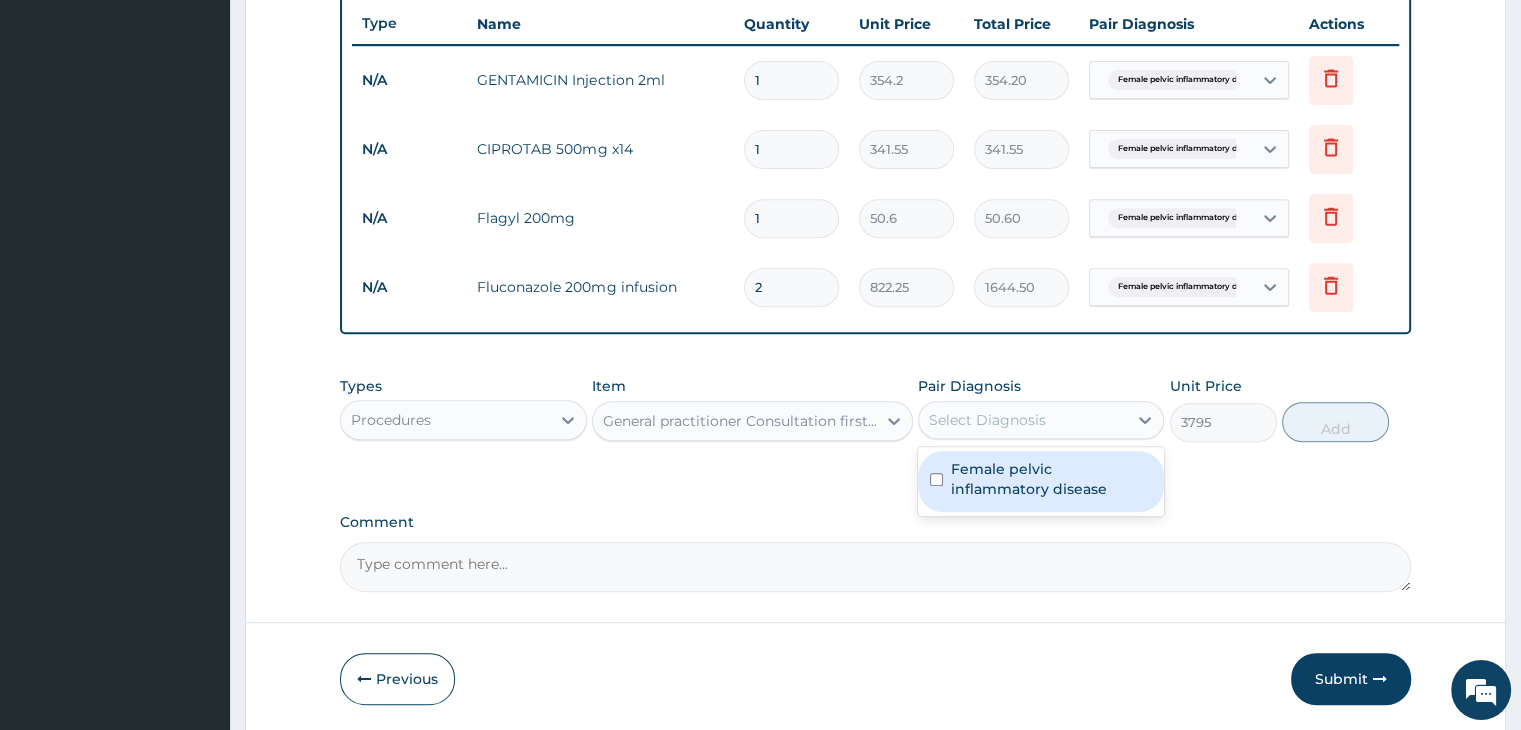 click on "Female pelvic inflammatory disease" at bounding box center (1051, 479) 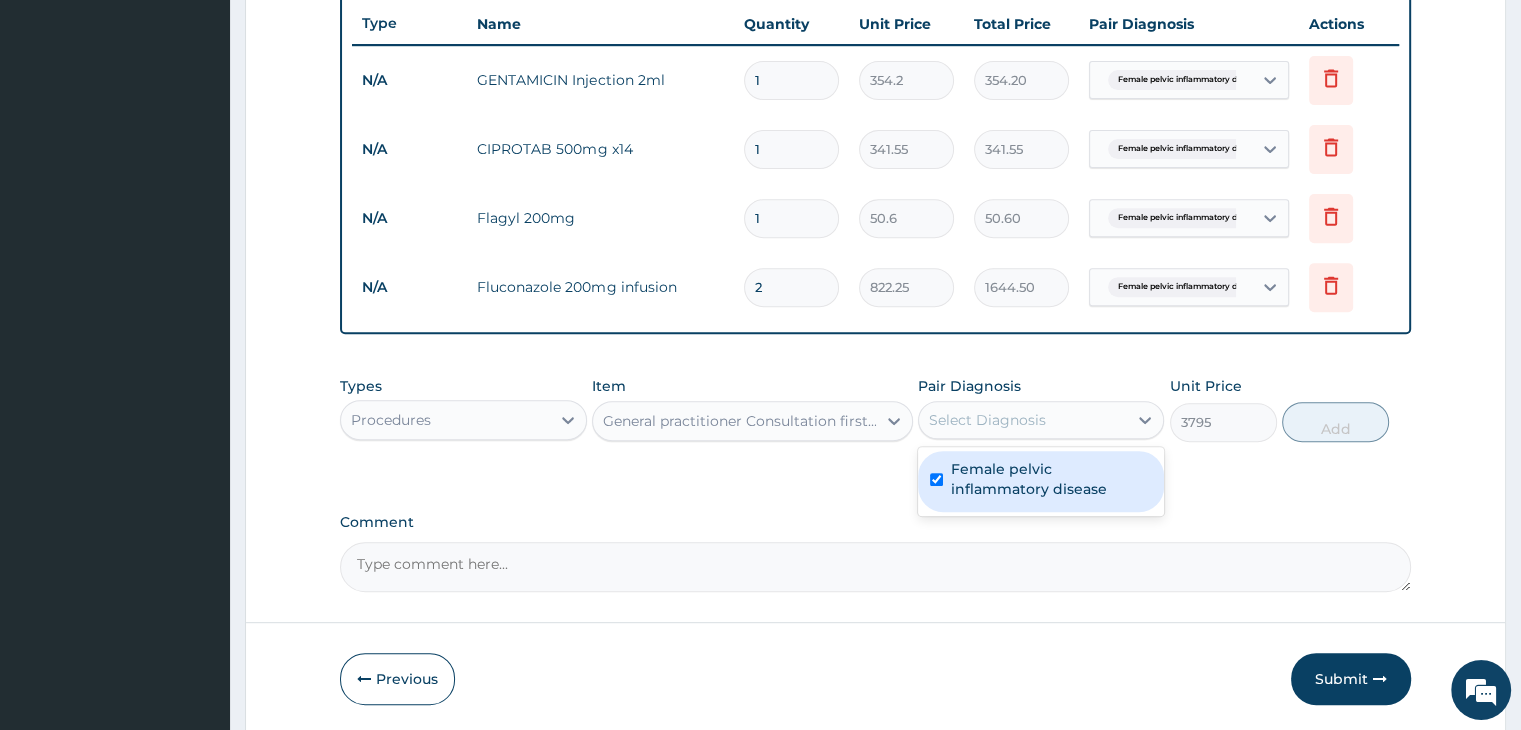 checkbox on "true" 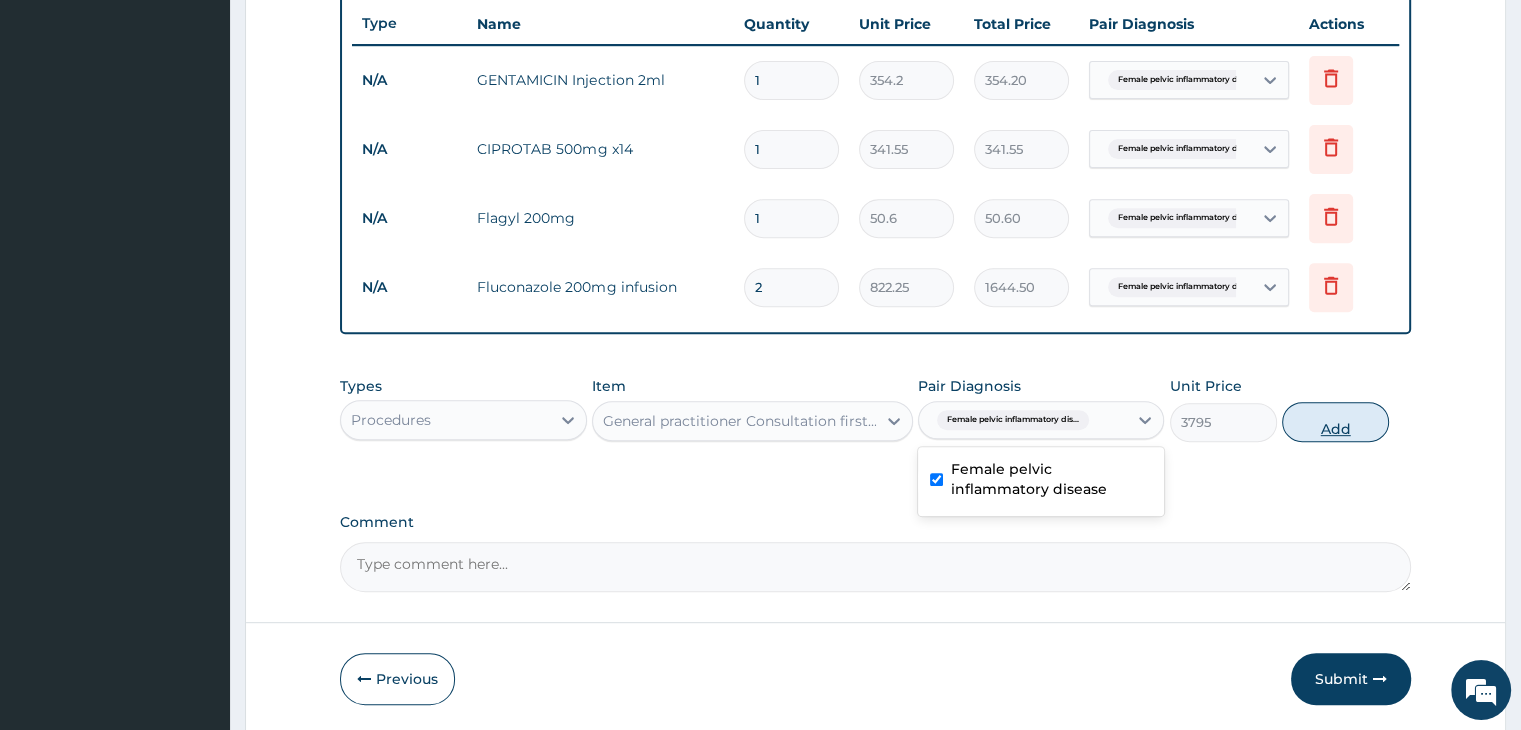 click on "Add" at bounding box center (1335, 422) 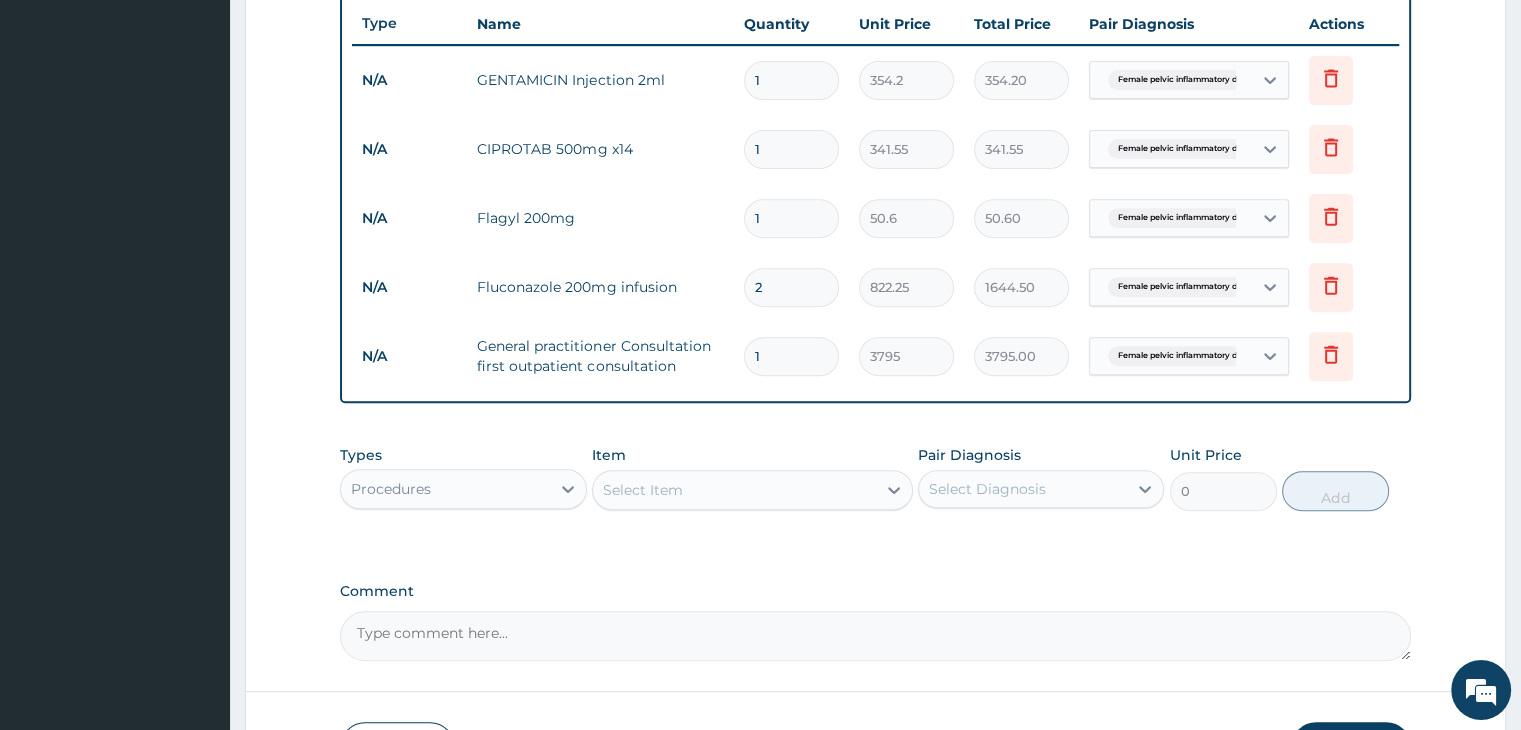click on "1" at bounding box center (791, 80) 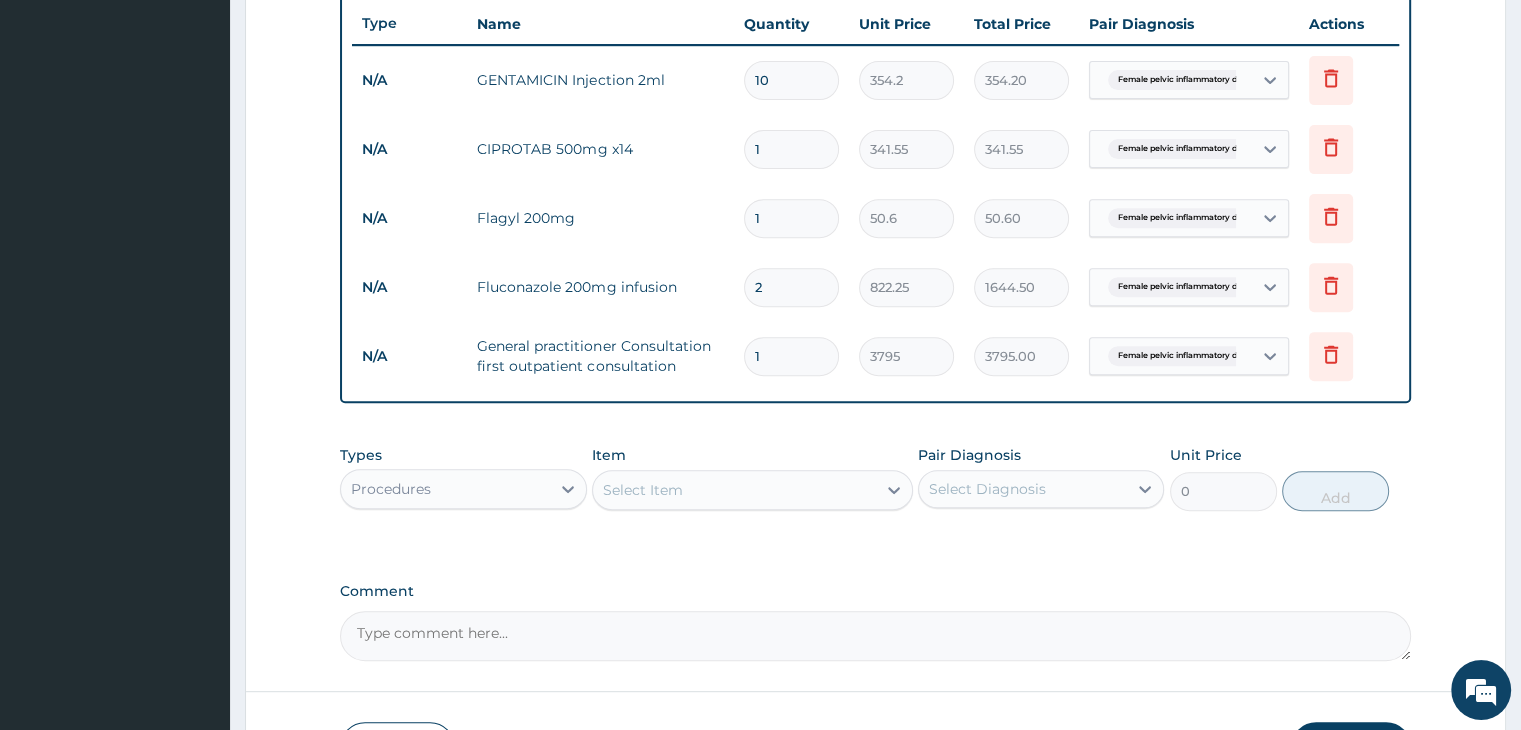 type on "3542.00" 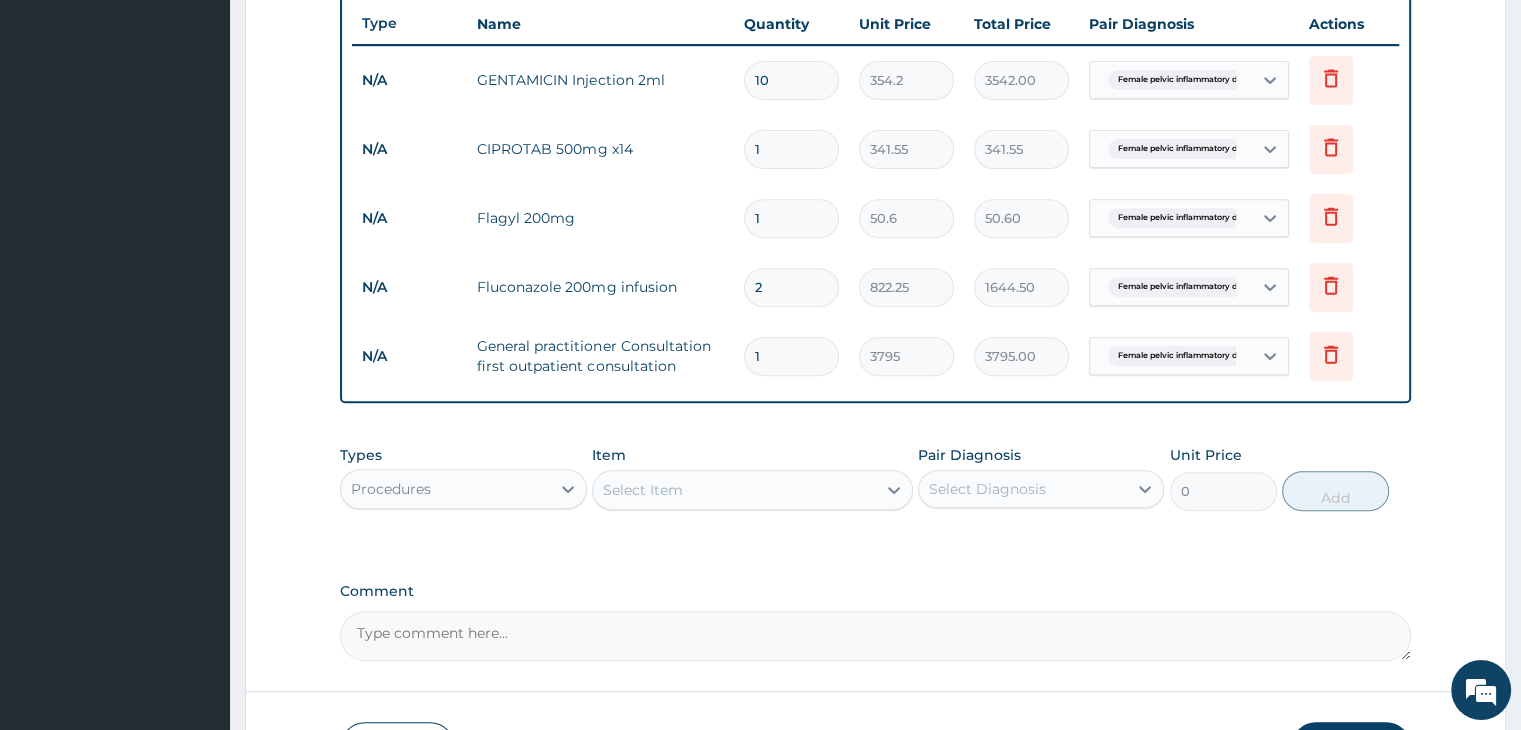 type on "10" 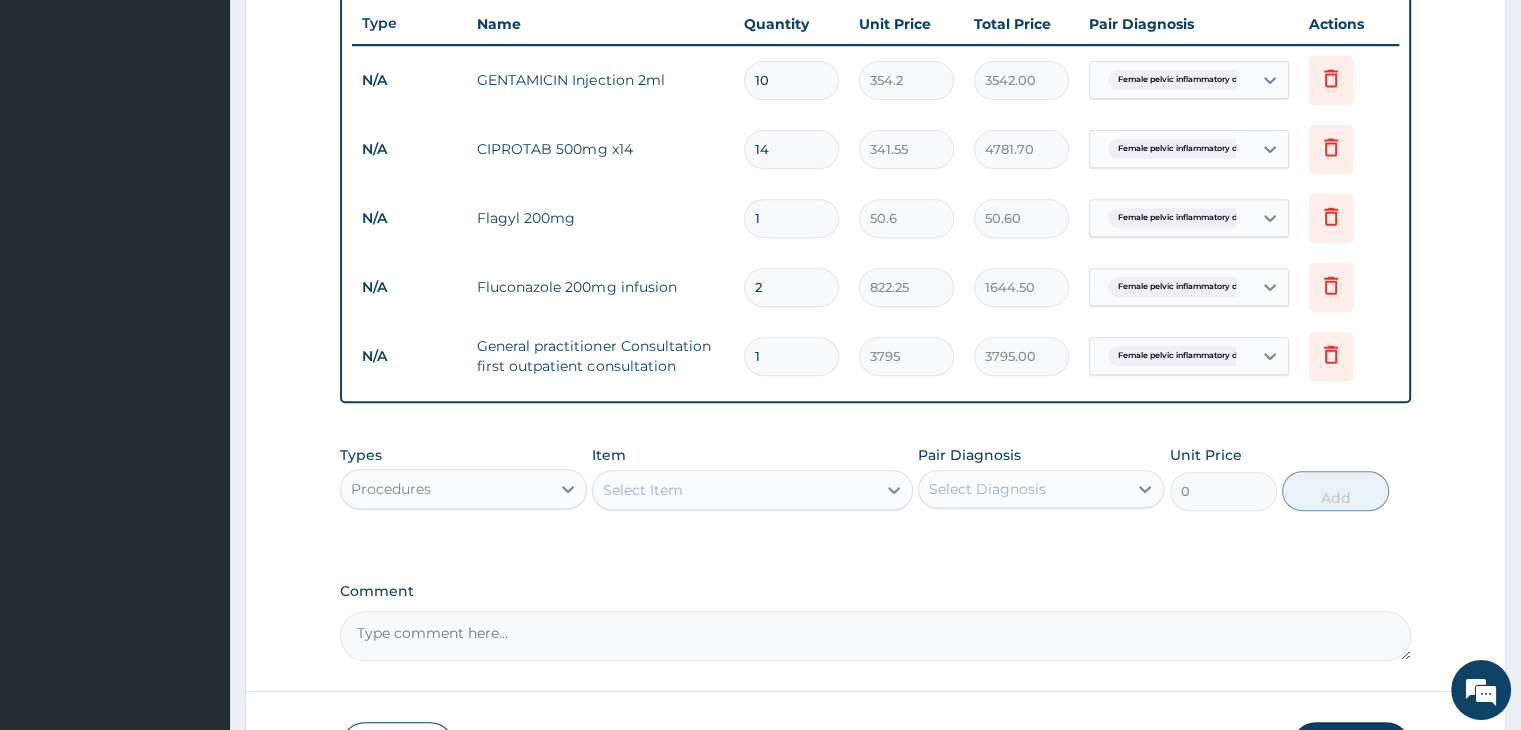 type on "14" 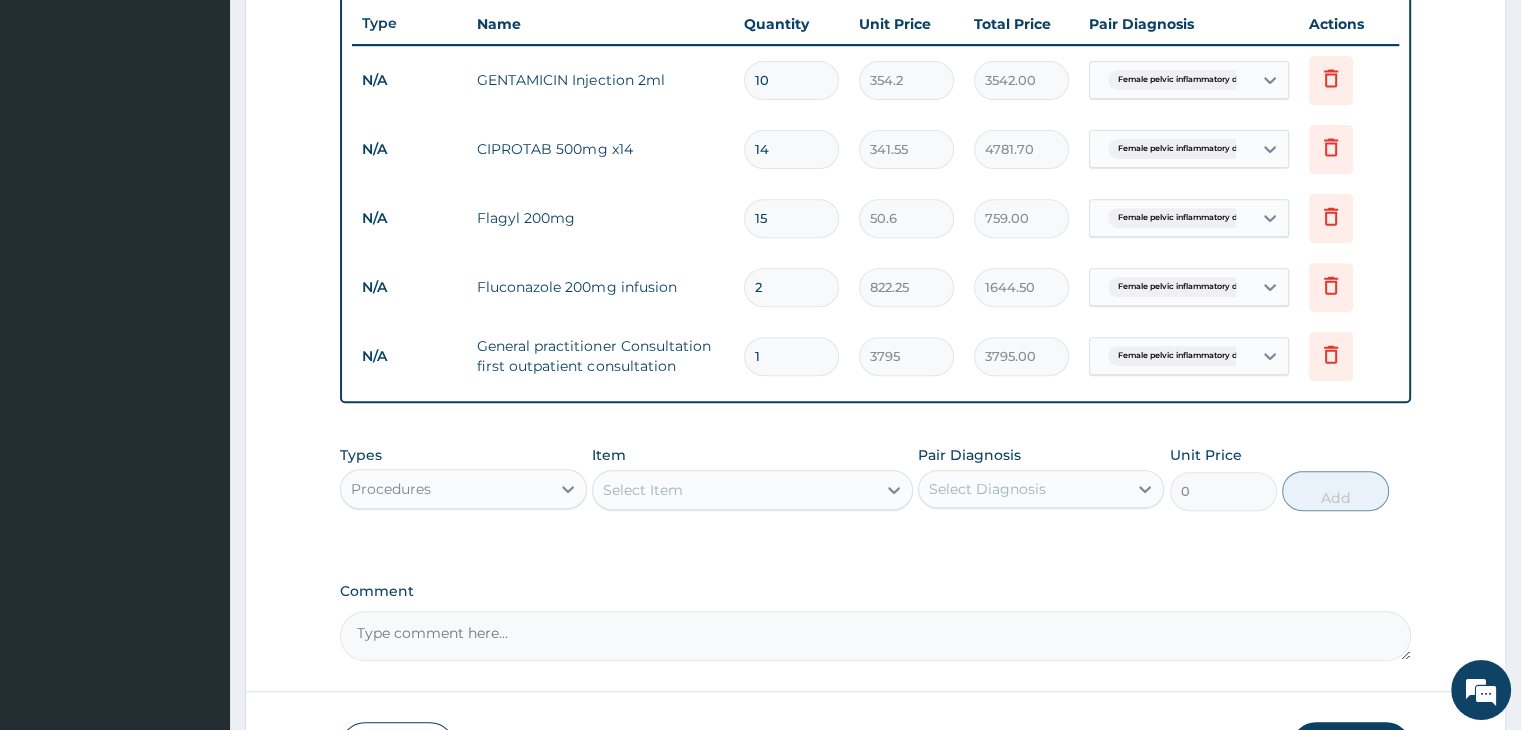 type on "16" 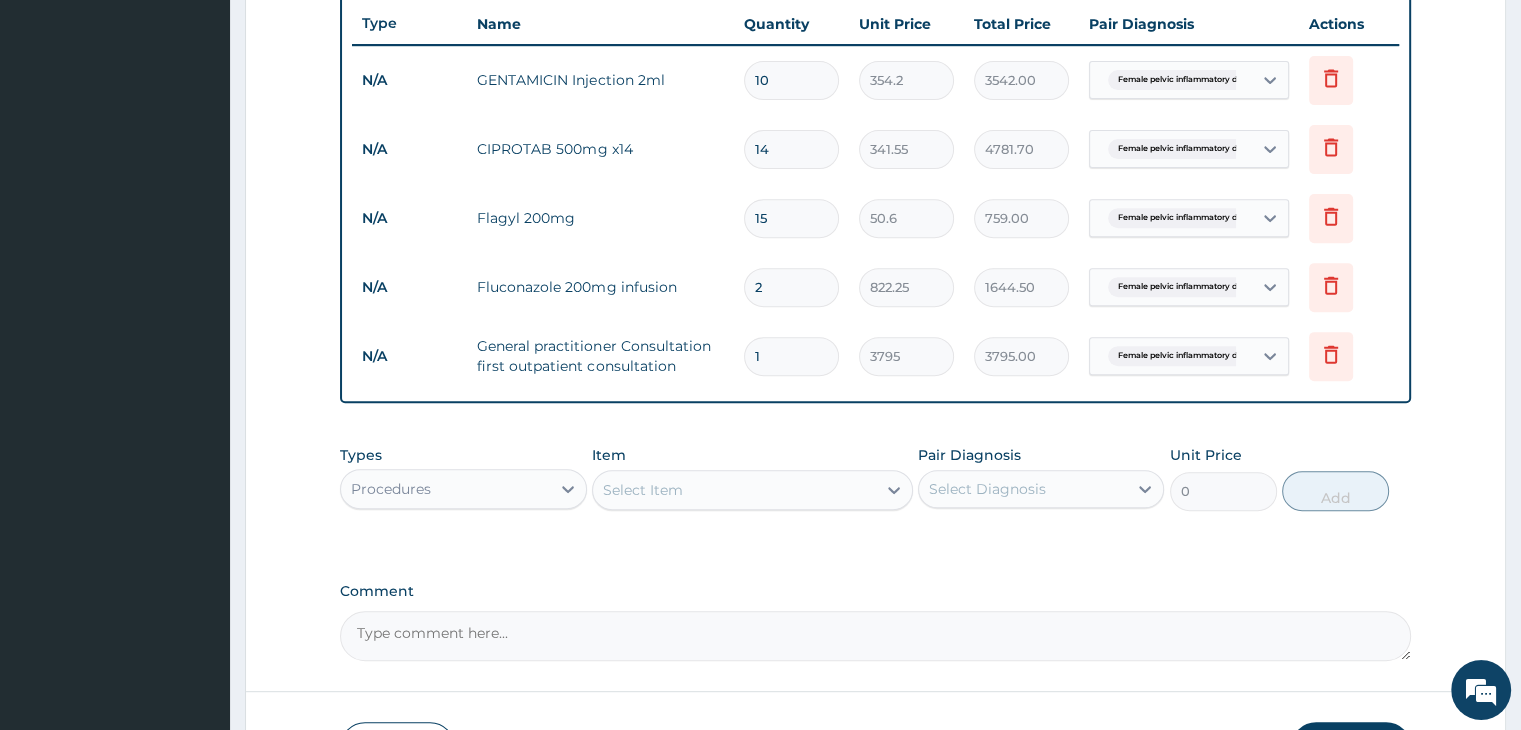 type on "809.60" 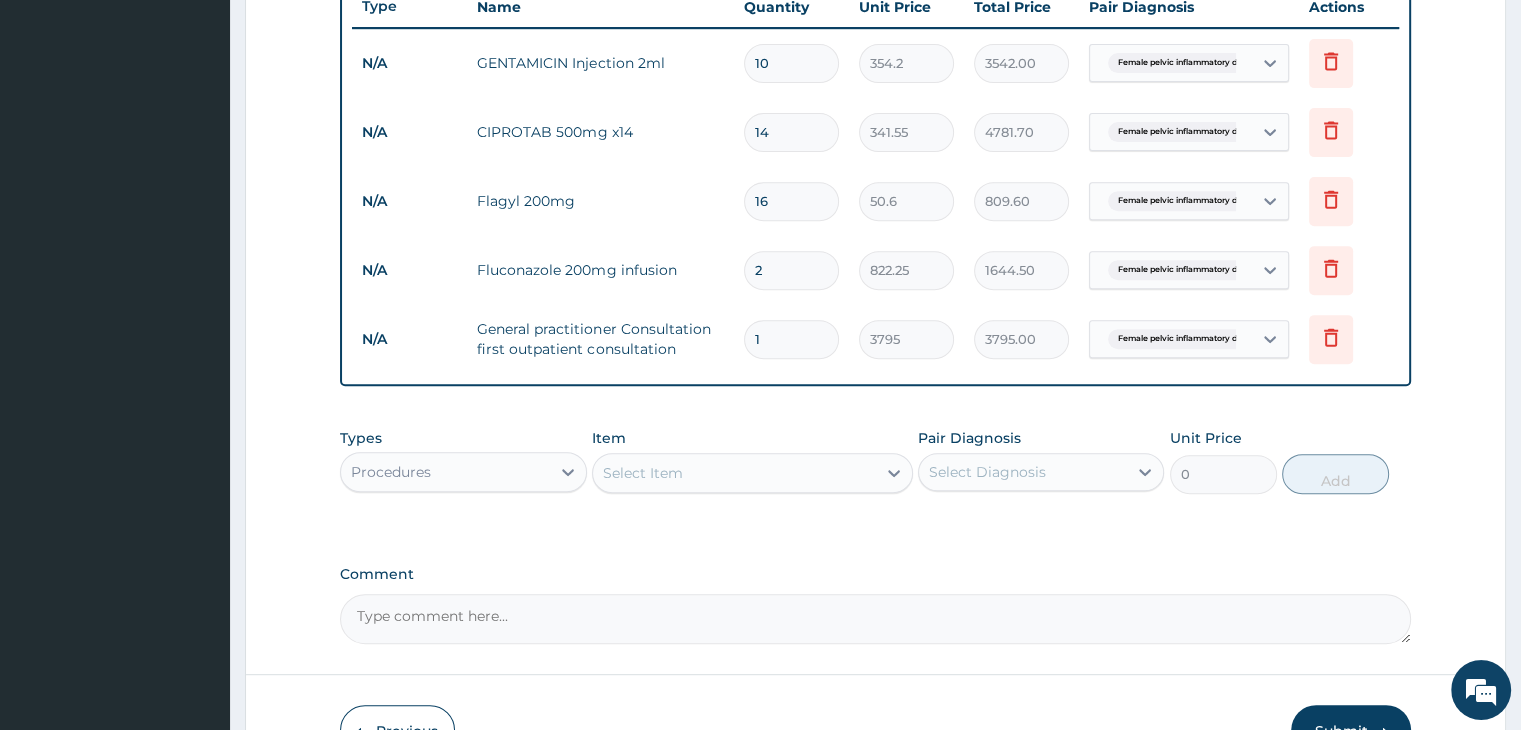 scroll, scrollTop: 889, scrollLeft: 0, axis: vertical 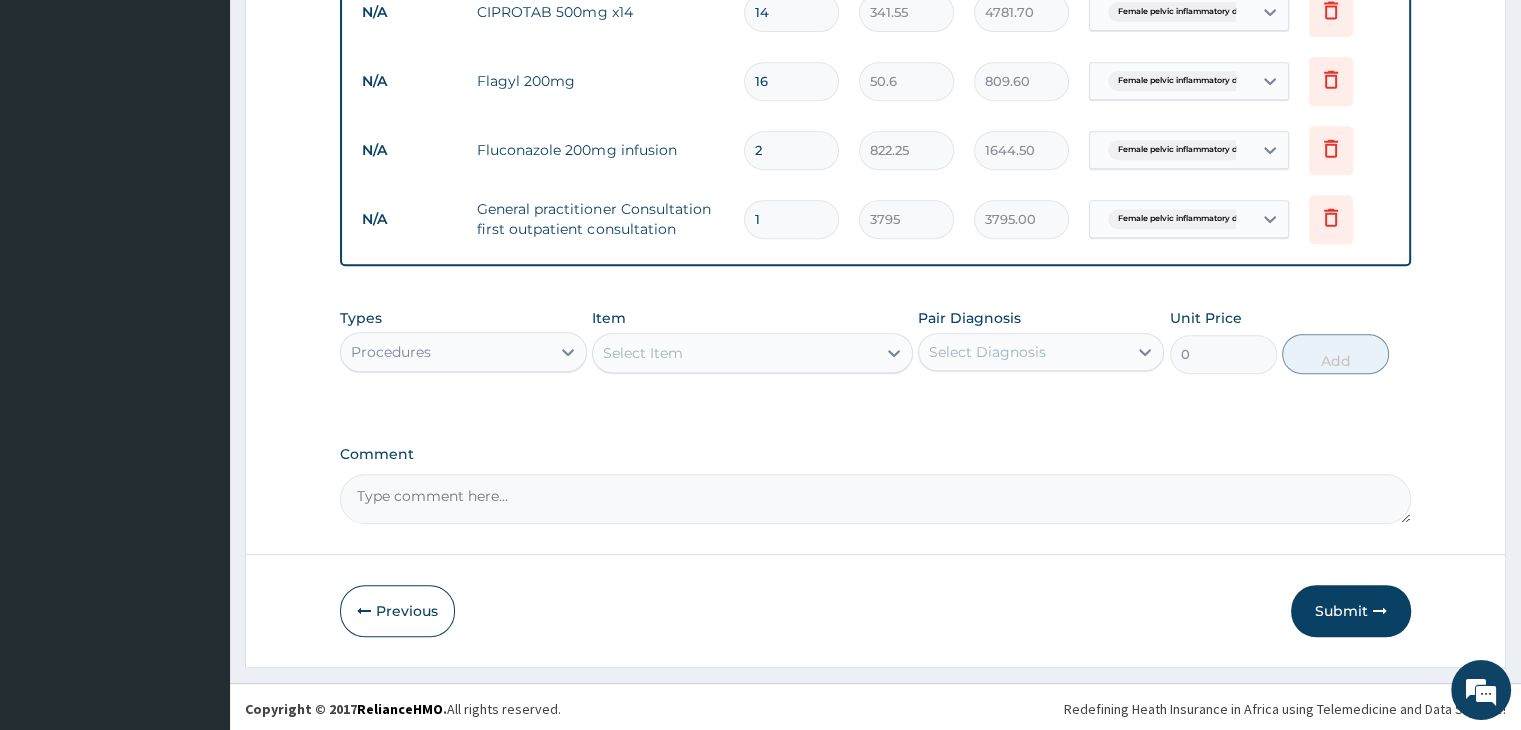 click on "Procedures" at bounding box center (445, 352) 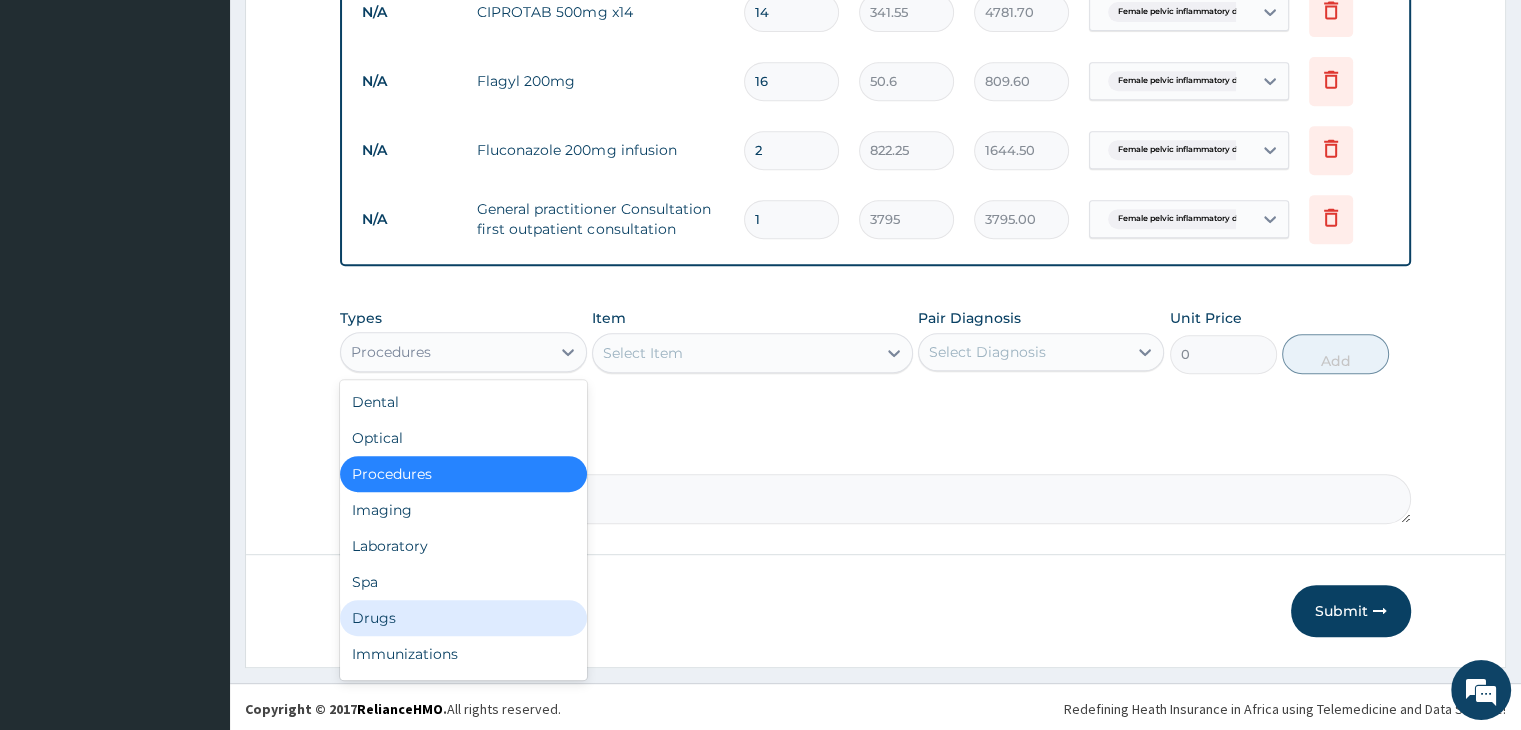 click on "Drugs" at bounding box center (463, 618) 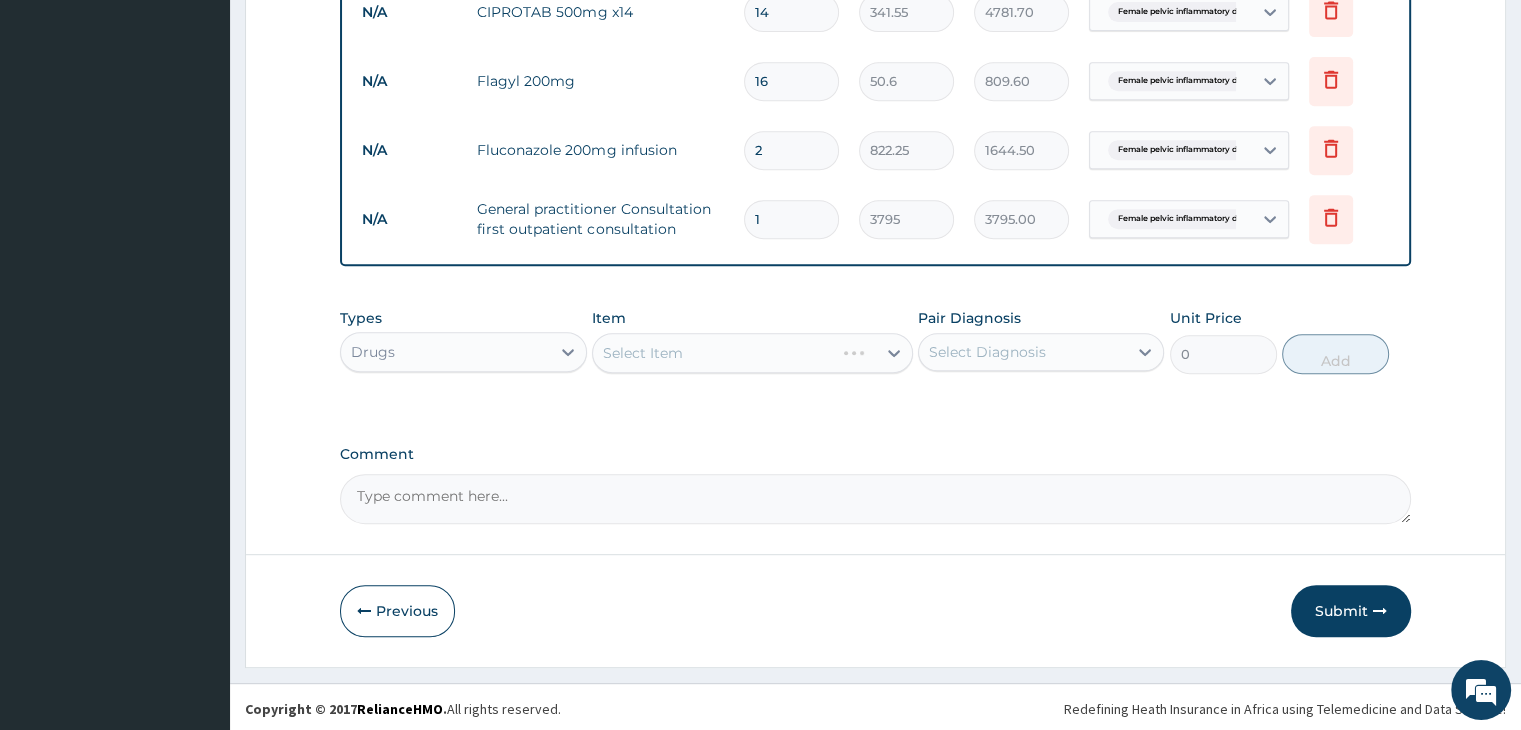 click on "PA Code / Prescription Code Enter Code(Secondary Care Only) Encounter Date 17-07-2025 Important Notice Please enter PA codes before entering items that are not attached to a PA code   All diagnoses entered must be linked to a claim item. Diagnosis & Claim Items that are visible but inactive cannot be edited because they were imported from an already approved PA code. Diagnosis Female pelvic inflammatory disease Confirmed NB: All diagnosis must be linked to a claim item Claim Items Type Name Quantity Unit Price Total Price Pair Diagnosis Actions N/A GENTAMICIN Injection 2ml 10 354.2 3542.00 Female pelvic inflammatory dis... Delete N/A CIPROTAB 500mg x14 14 341.55 4781.70 Female pelvic inflammatory dis... Delete N/A Flagyl 200mg 16 50.6 809.60 Female pelvic inflammatory dis... Delete N/A Fluconazole 200mg infusion 2 822.25 1644.50 Female pelvic inflammatory dis... Delete N/A General practitioner Consultation first outpatient consultation 1 3795 3795.00 Female pelvic inflammatory dis... Delete Types Drugs Item 0" at bounding box center [875, -87] 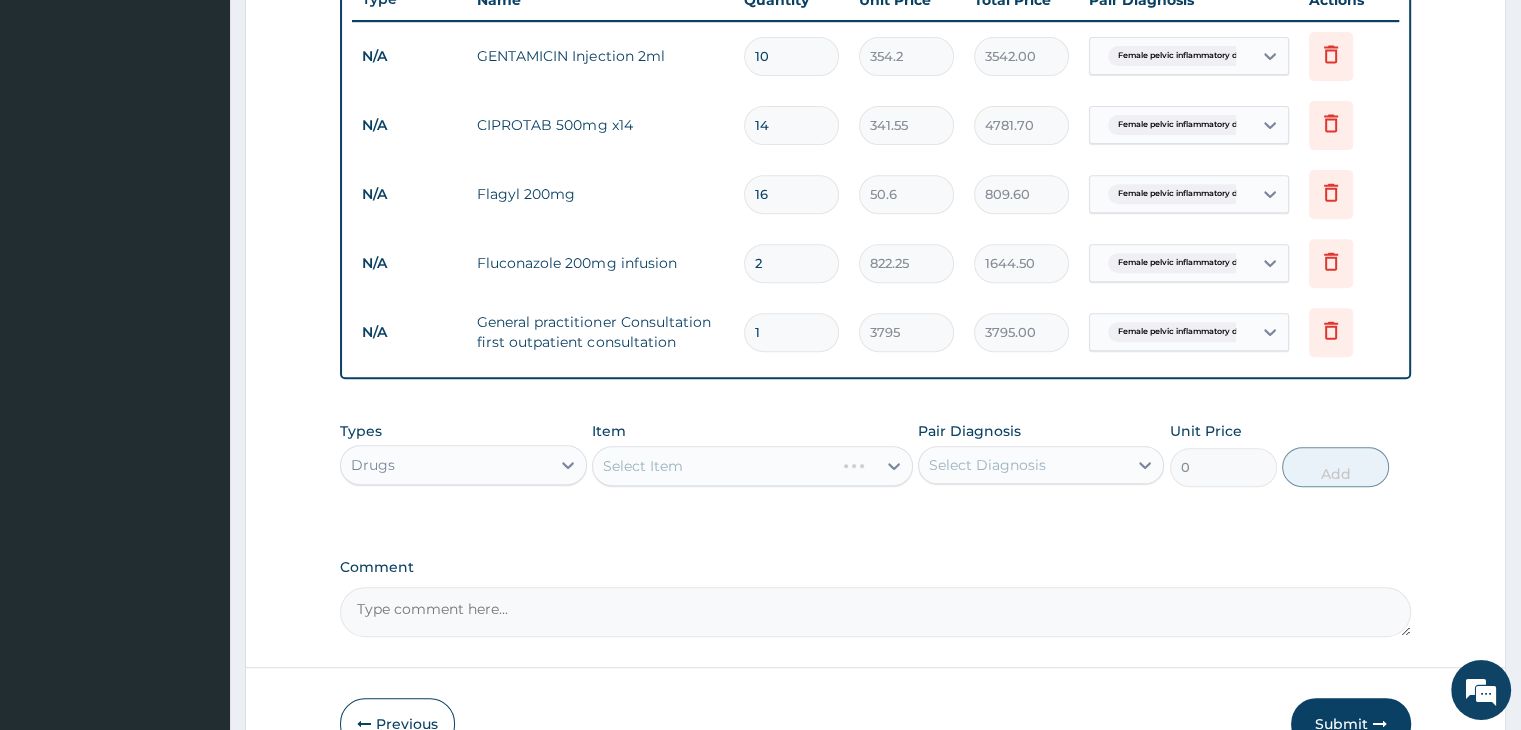 scroll, scrollTop: 789, scrollLeft: 0, axis: vertical 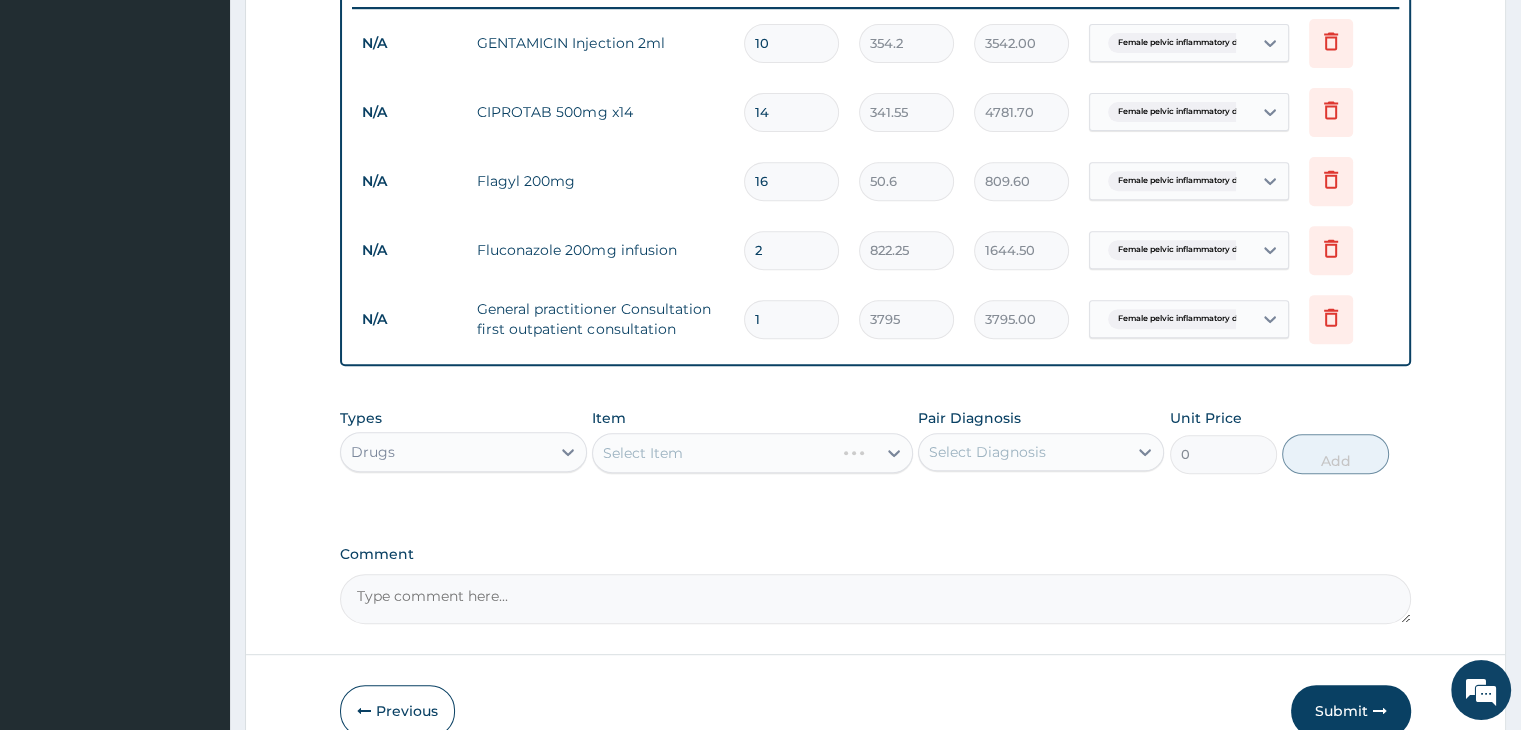 click on "Drugs" at bounding box center [445, 452] 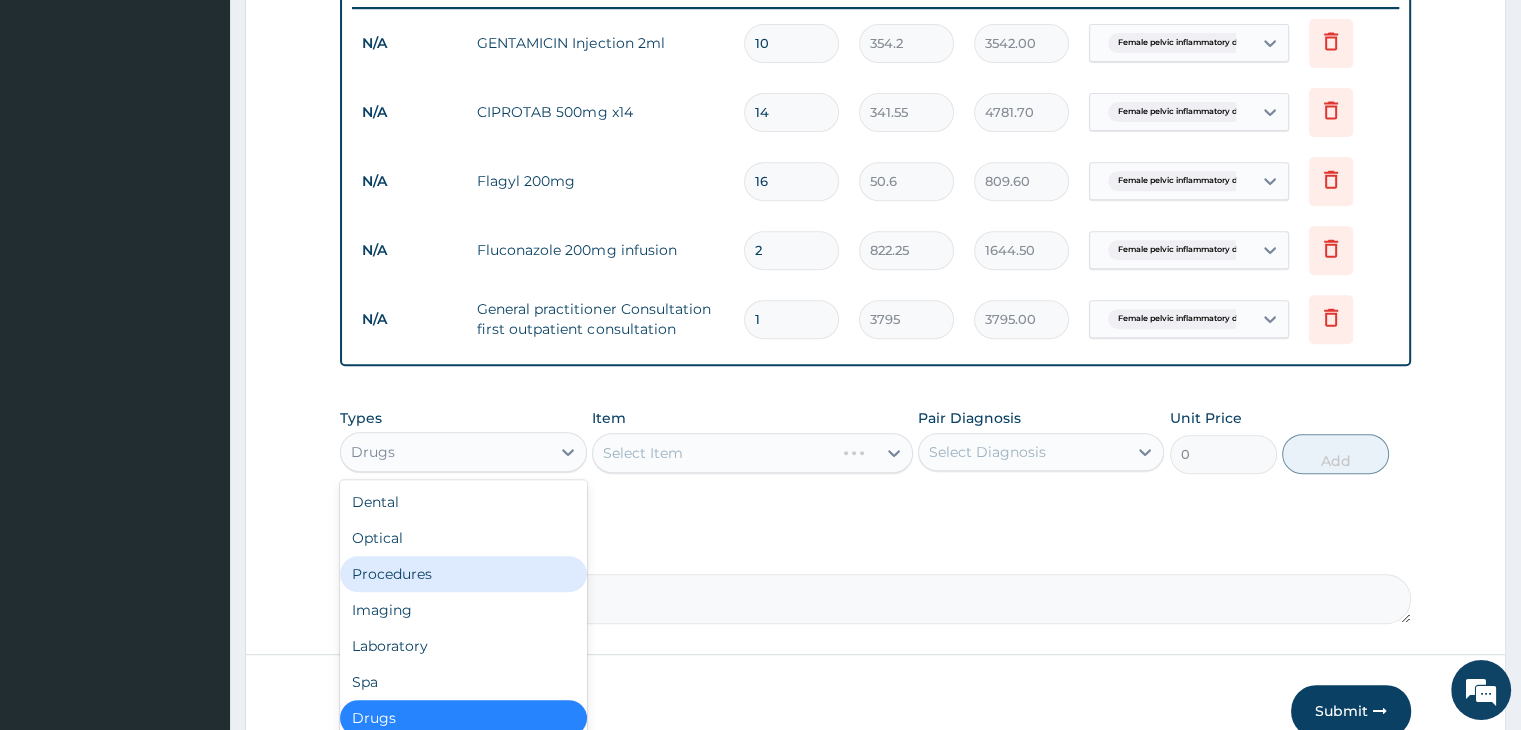 click on "Procedures" at bounding box center (463, 574) 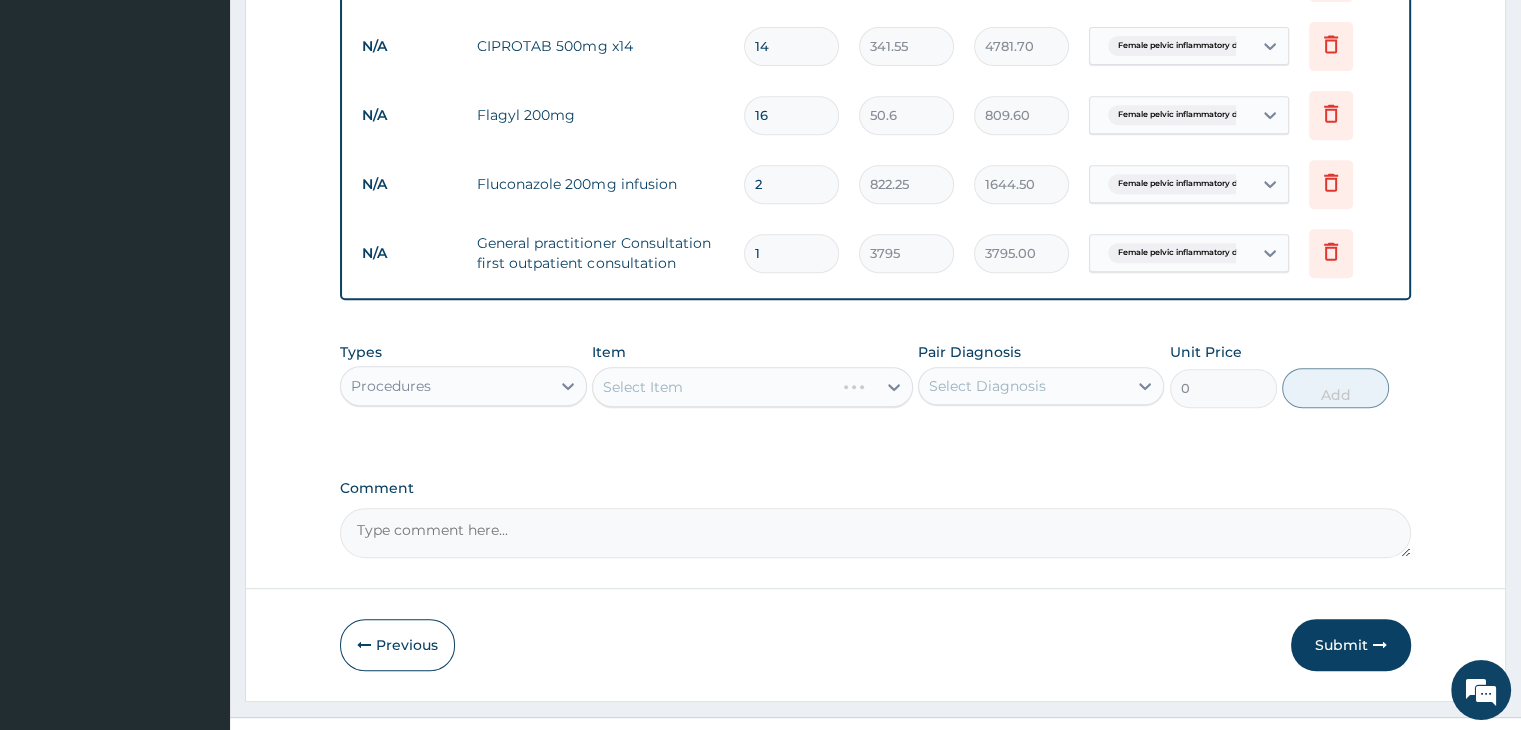 scroll, scrollTop: 889, scrollLeft: 0, axis: vertical 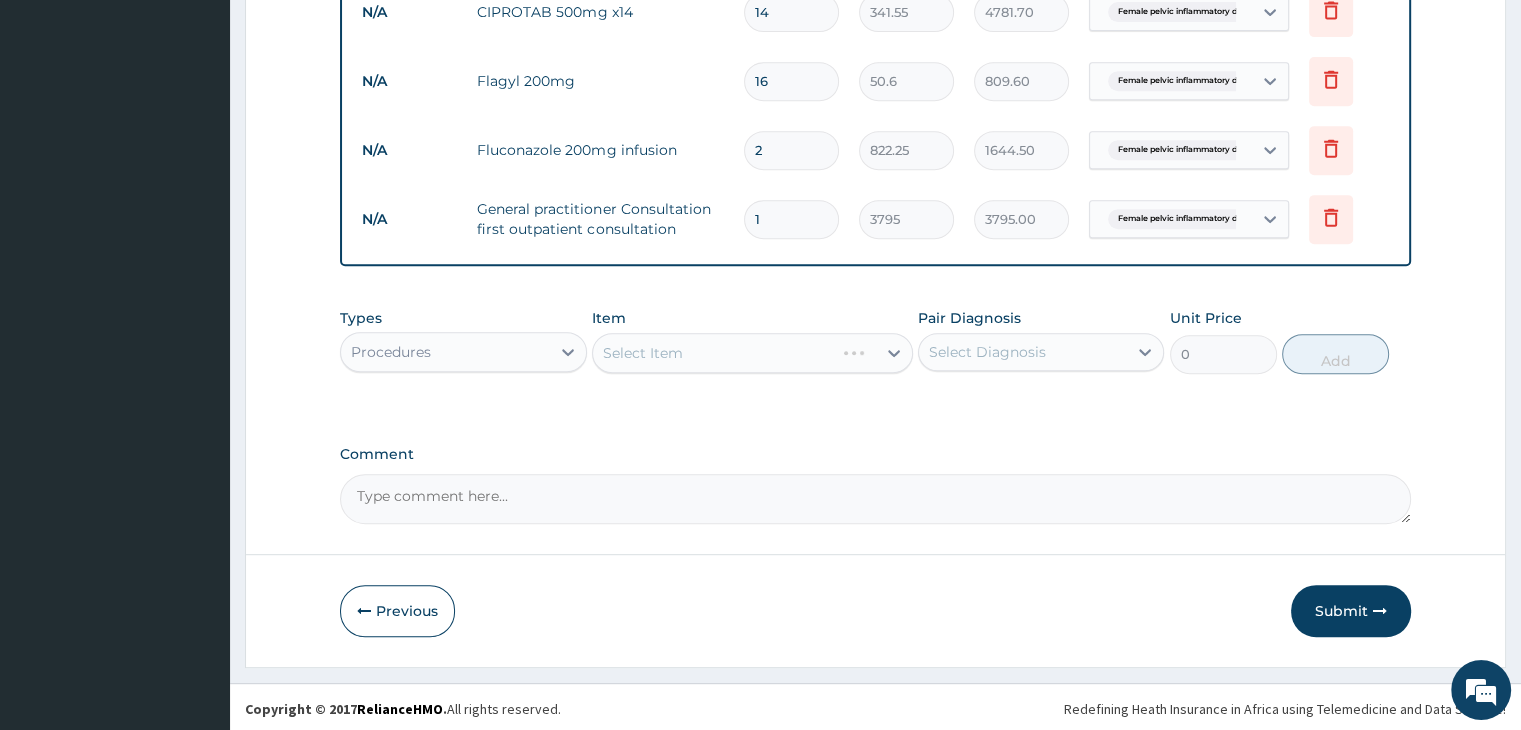 click on "Procedures" at bounding box center [445, 352] 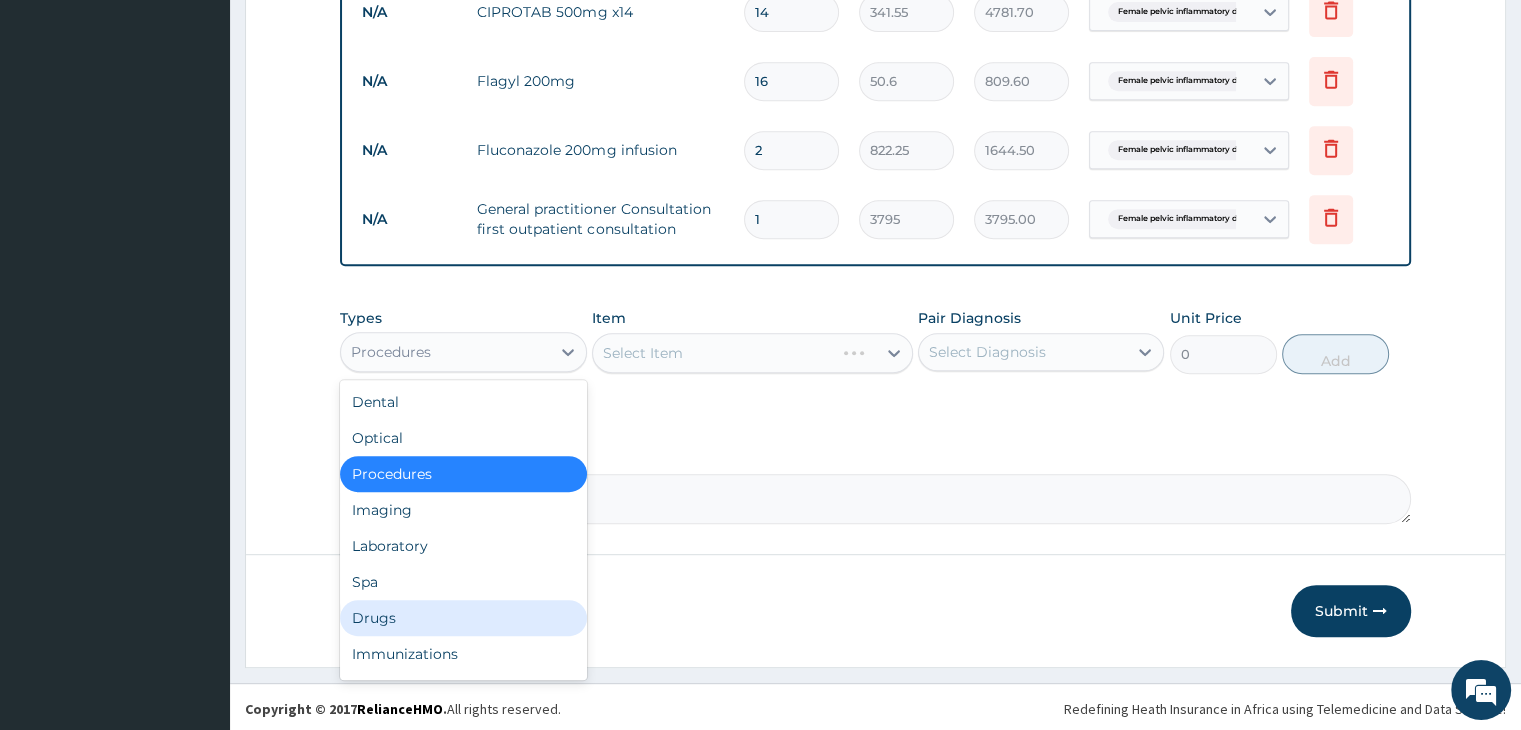 click on "Drugs" at bounding box center (463, 618) 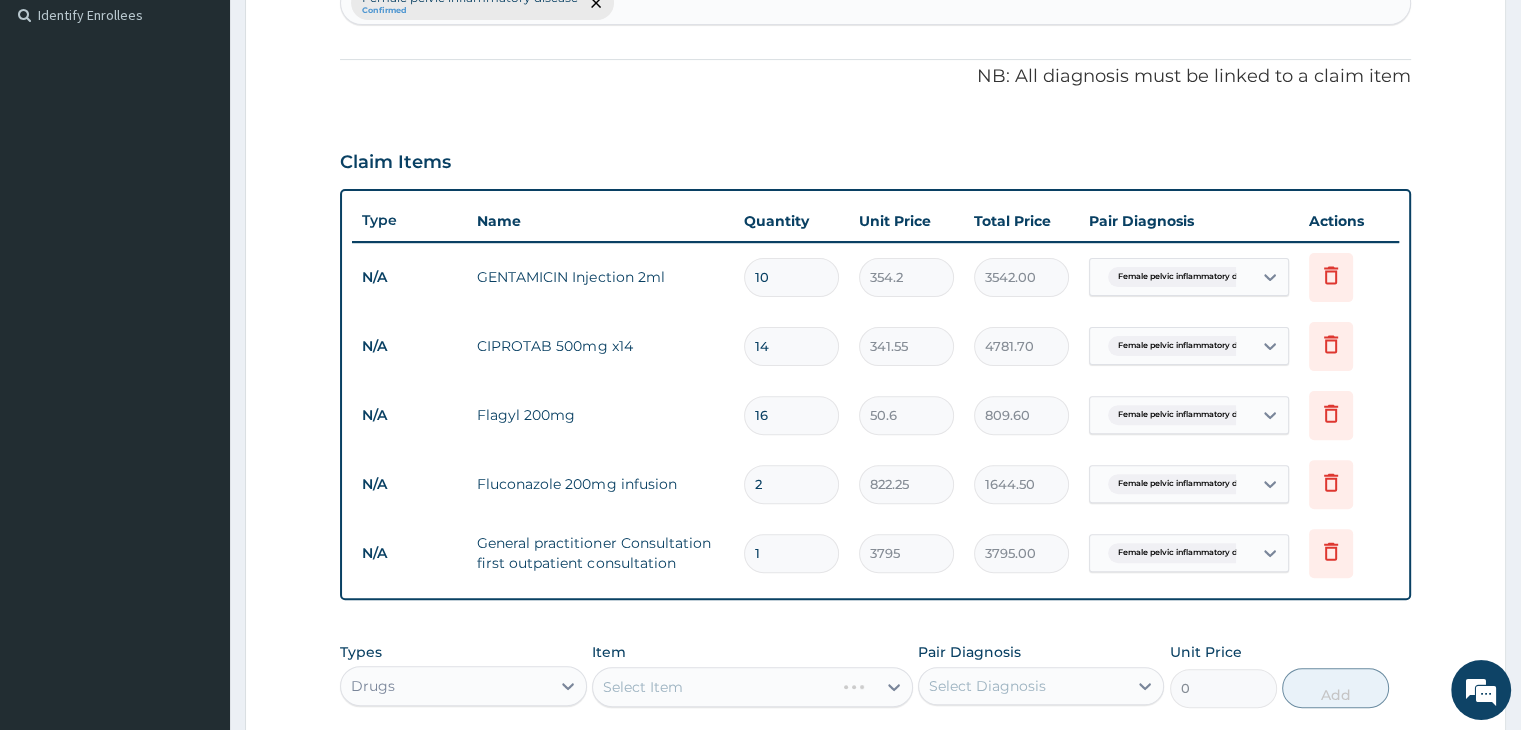 scroll, scrollTop: 589, scrollLeft: 0, axis: vertical 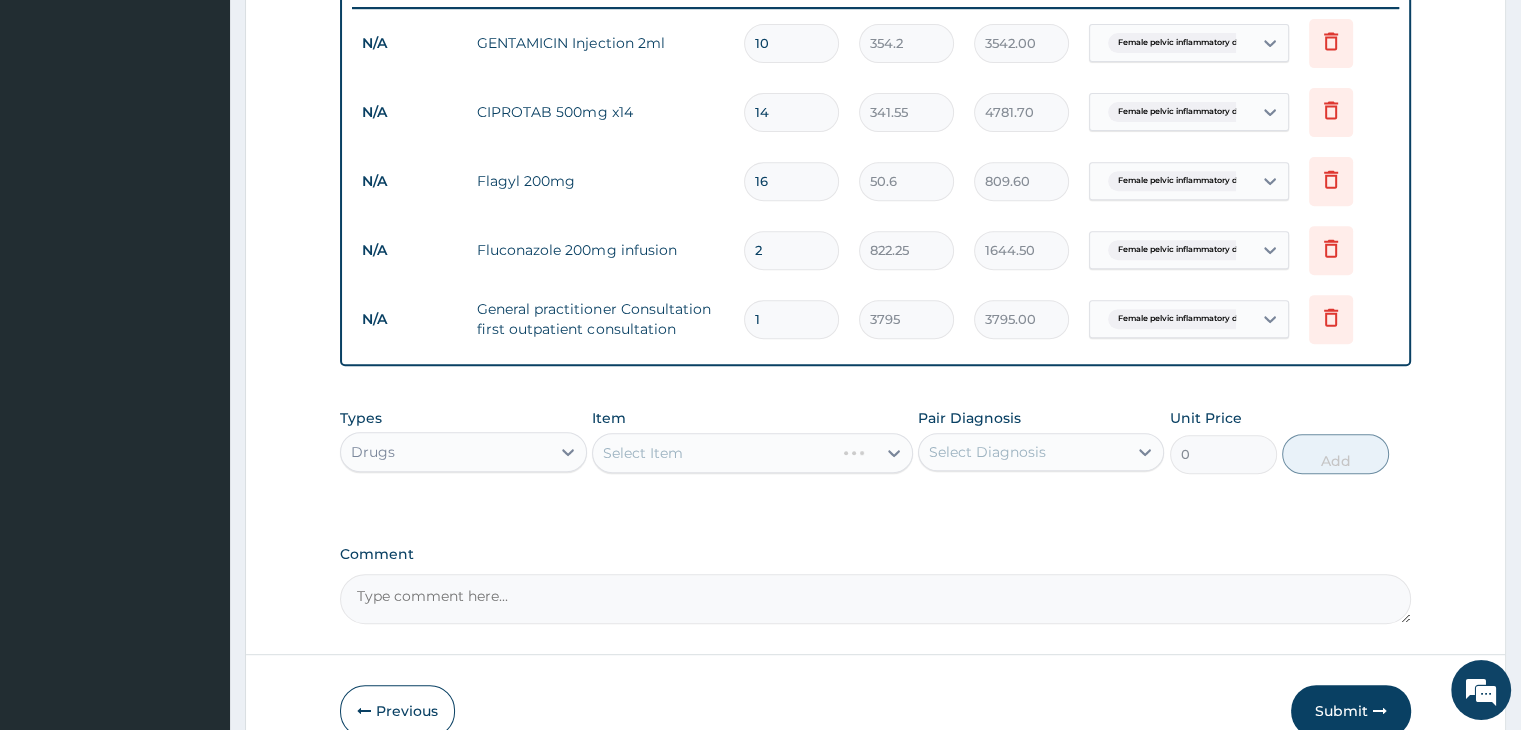 click on "PA Code / Prescription Code Enter Code(Secondary Care Only) Encounter Date 17-07-2025 Important Notice Please enter PA codes before entering items that are not attached to a PA code   All diagnoses entered must be linked to a claim item. Diagnosis & Claim Items that are visible but inactive cannot be edited because they were imported from an already approved PA code. Diagnosis Female pelvic inflammatory disease Confirmed NB: All diagnosis must be linked to a claim item Claim Items Type Name Quantity Unit Price Total Price Pair Diagnosis Actions N/A GENTAMICIN Injection 2ml 10 354.2 3542.00 Female pelvic inflammatory dis... Delete N/A CIPROTAB 500mg x14 14 341.55 4781.70 Female pelvic inflammatory dis... Delete N/A Flagyl 200mg 16 50.6 809.60 Female pelvic inflammatory dis... Delete N/A Fluconazole 200mg infusion 2 822.25 1644.50 Female pelvic inflammatory dis... Delete N/A General practitioner Consultation first outpatient consultation 1 3795 3795.00 Female pelvic inflammatory dis... Delete Types Drugs Item 0" at bounding box center [875, 13] 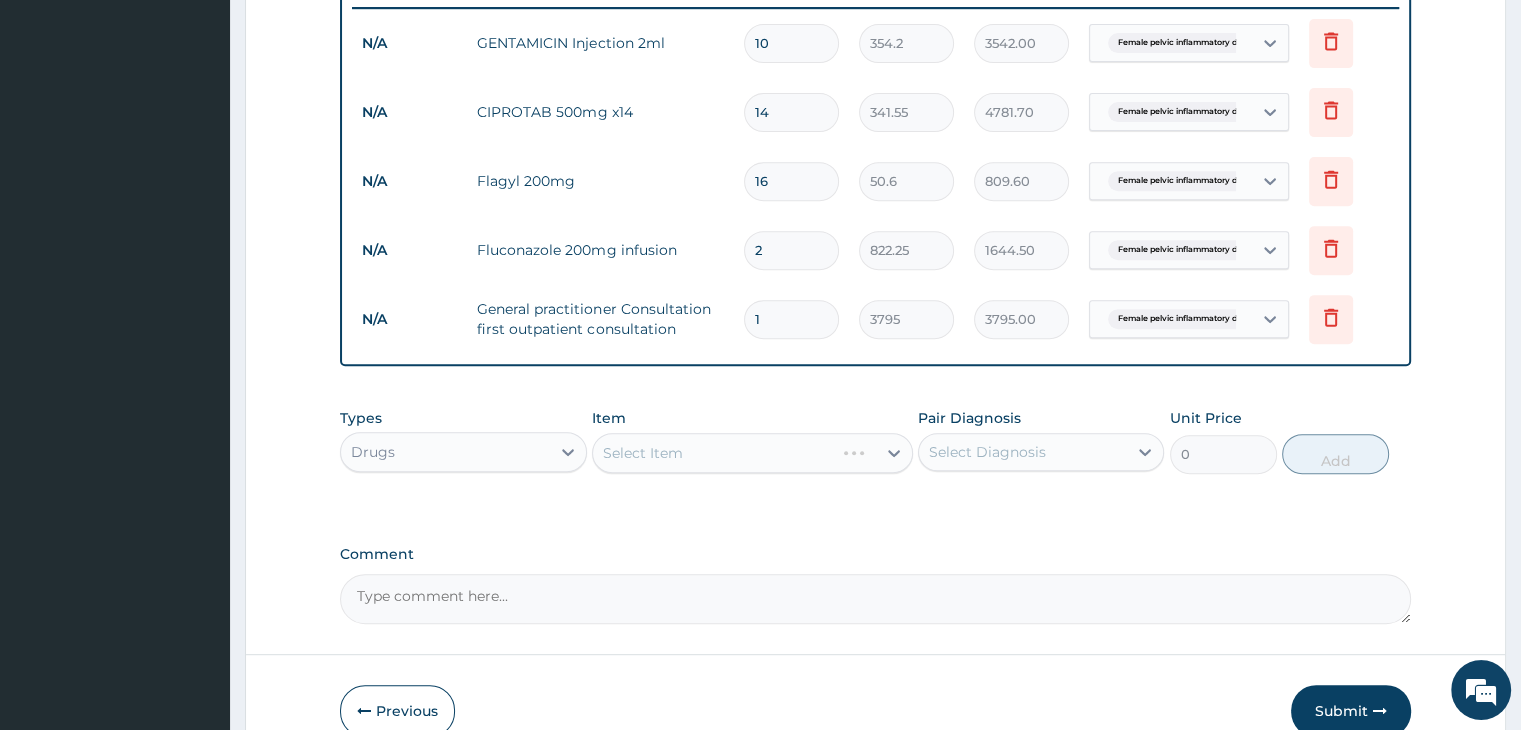 click on "Drugs" at bounding box center (445, 452) 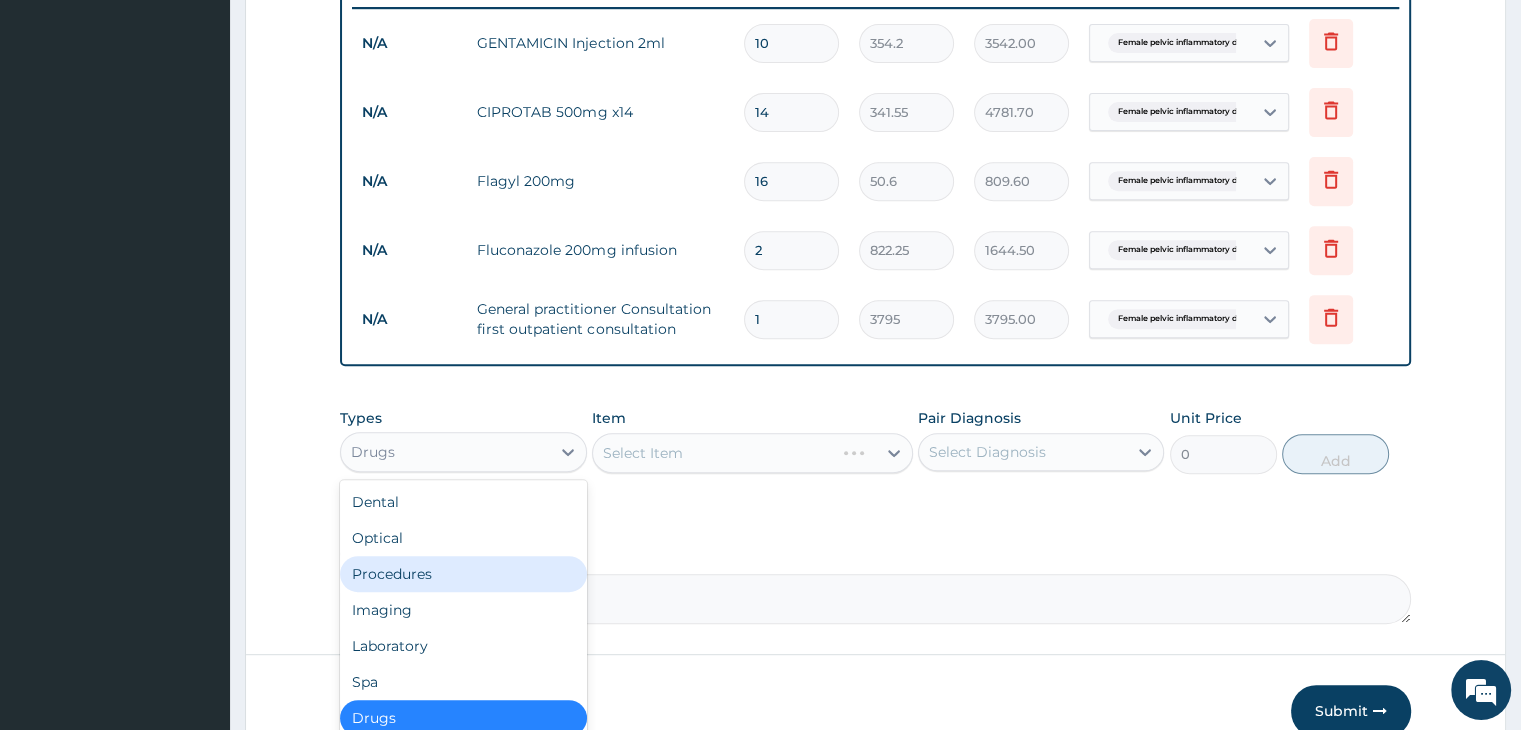click on "Procedures" at bounding box center [463, 574] 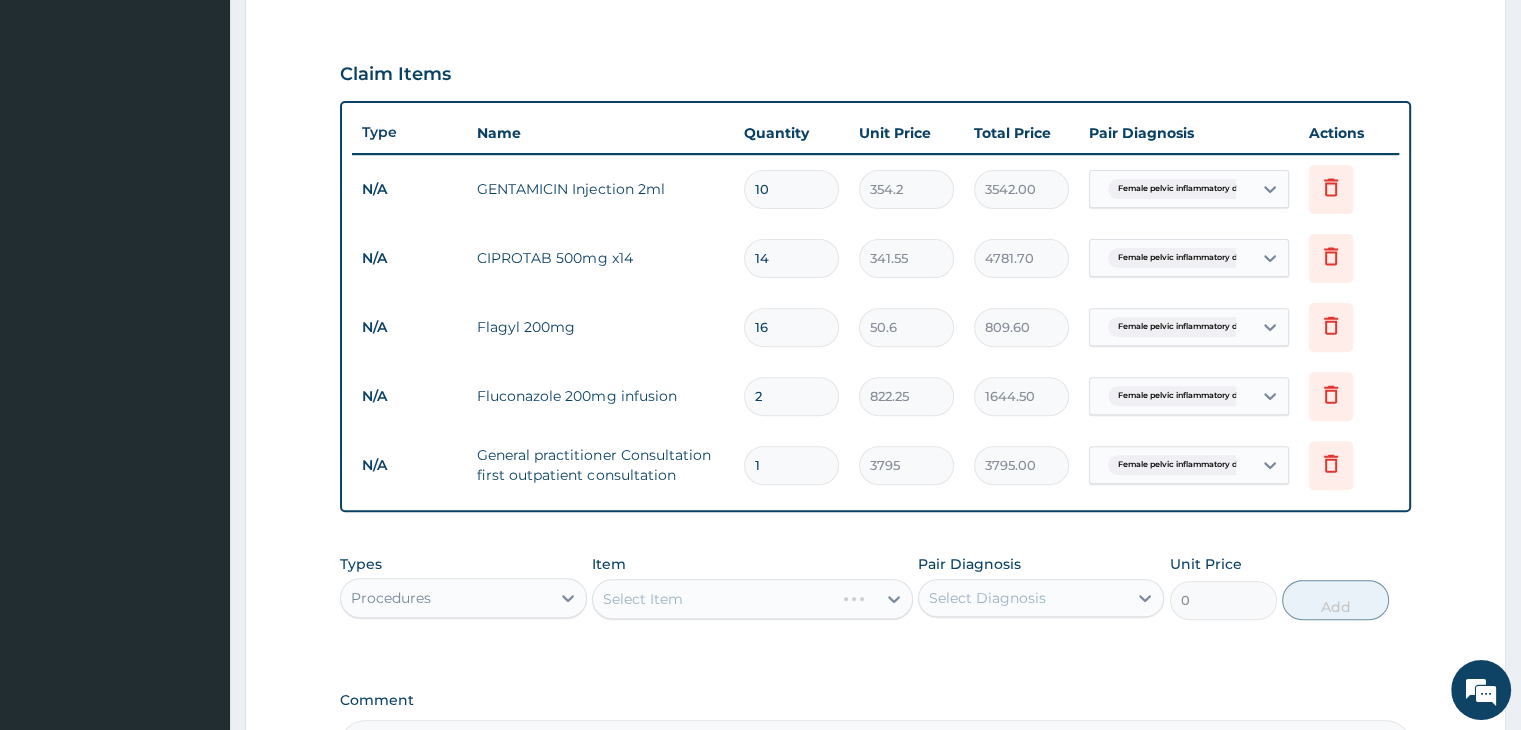 scroll, scrollTop: 589, scrollLeft: 0, axis: vertical 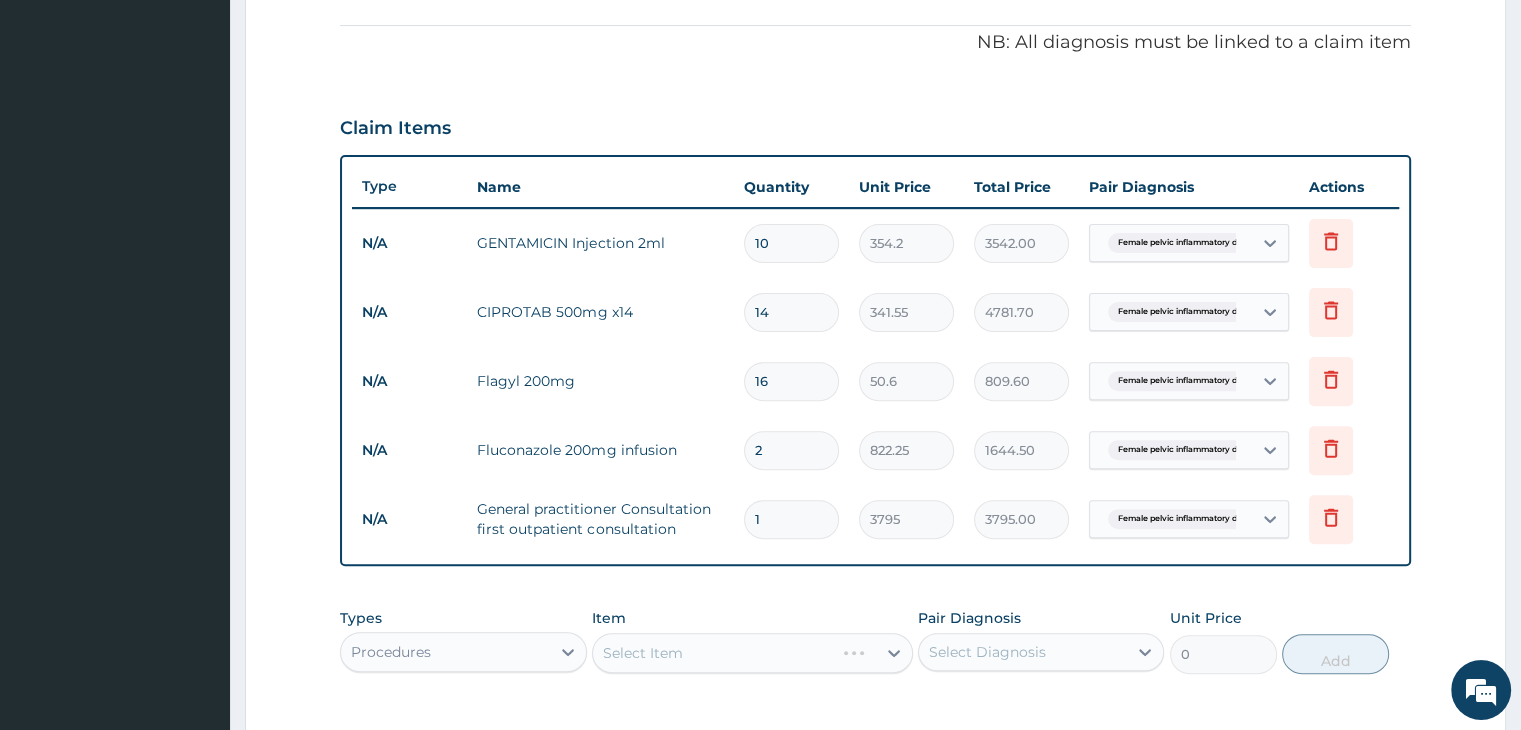 click on "16" at bounding box center [791, 381] 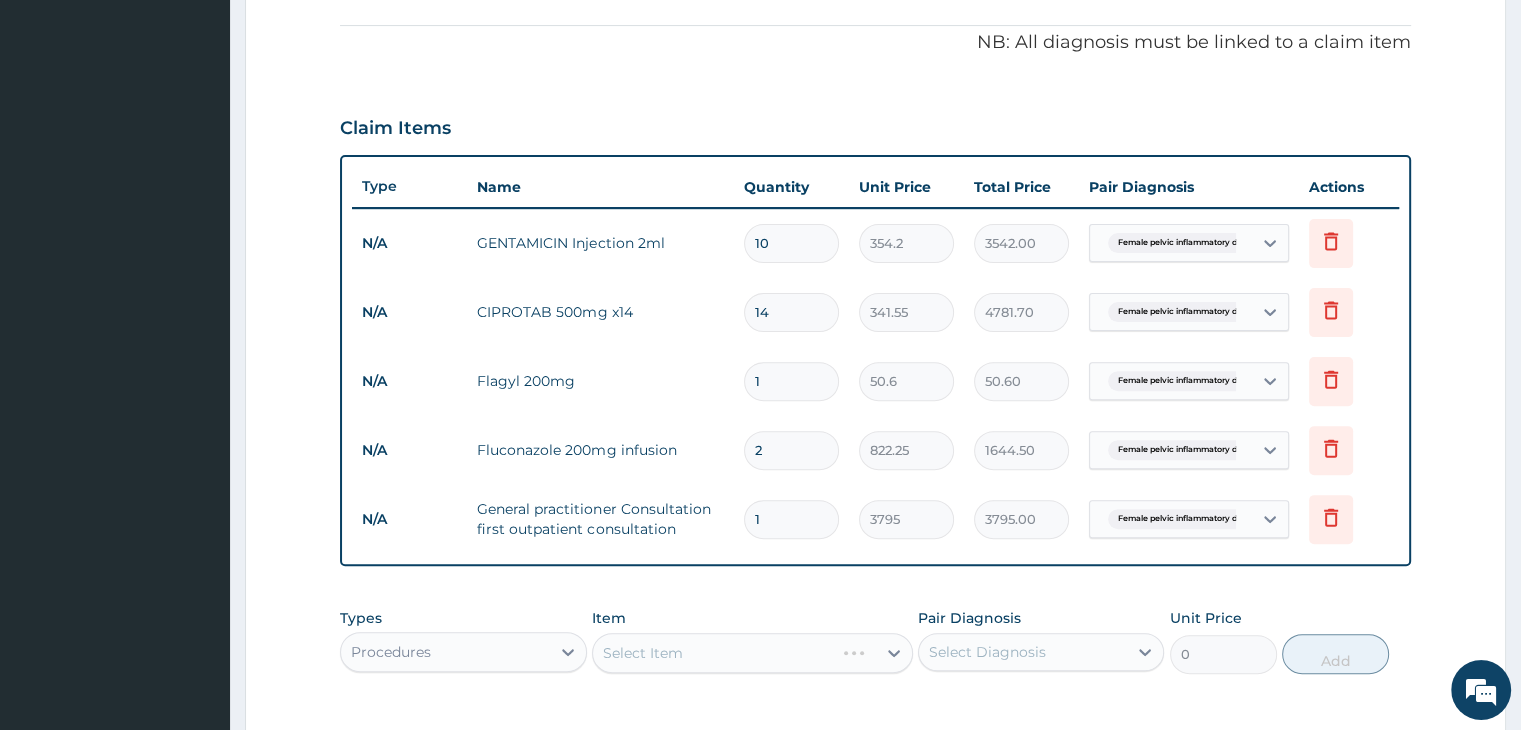 type on "13" 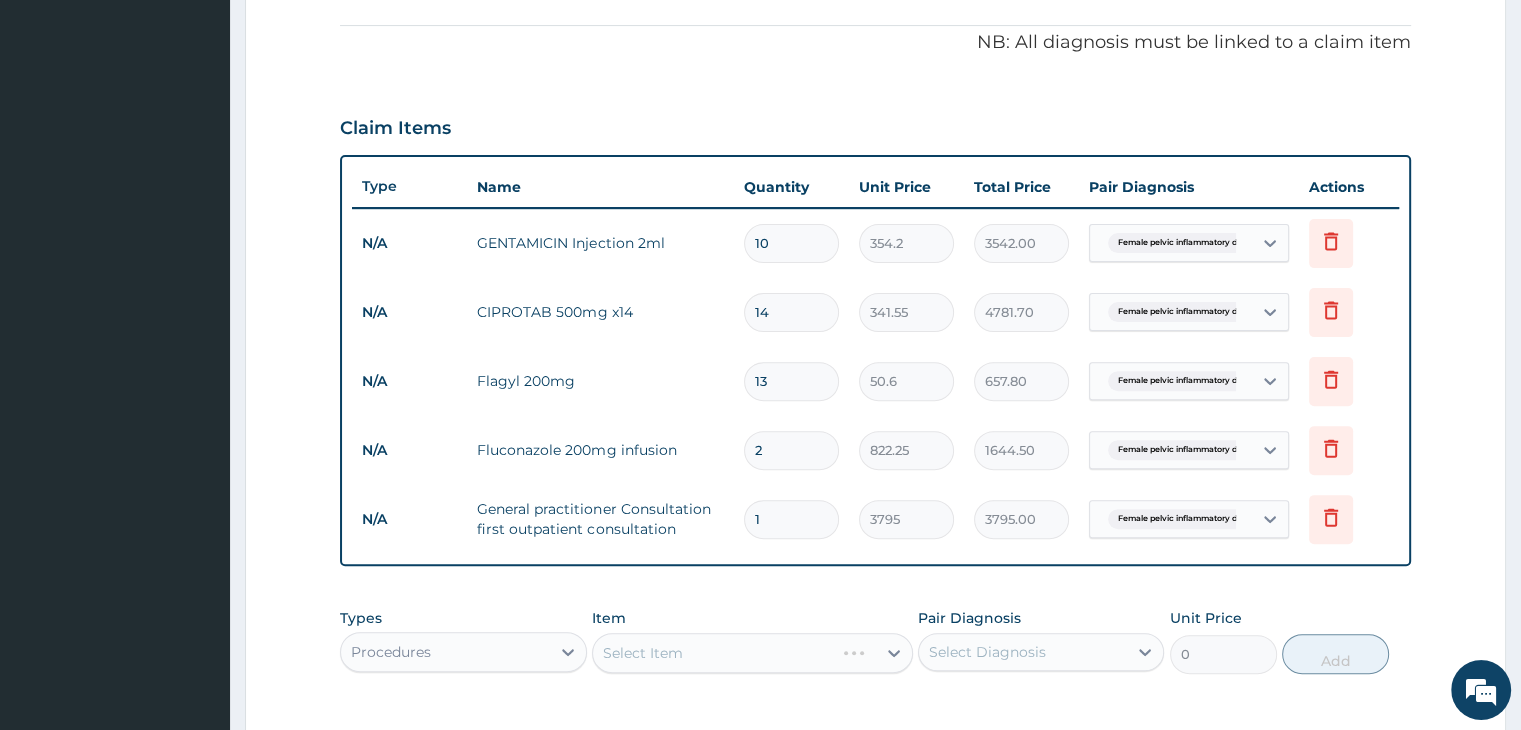 type on "130" 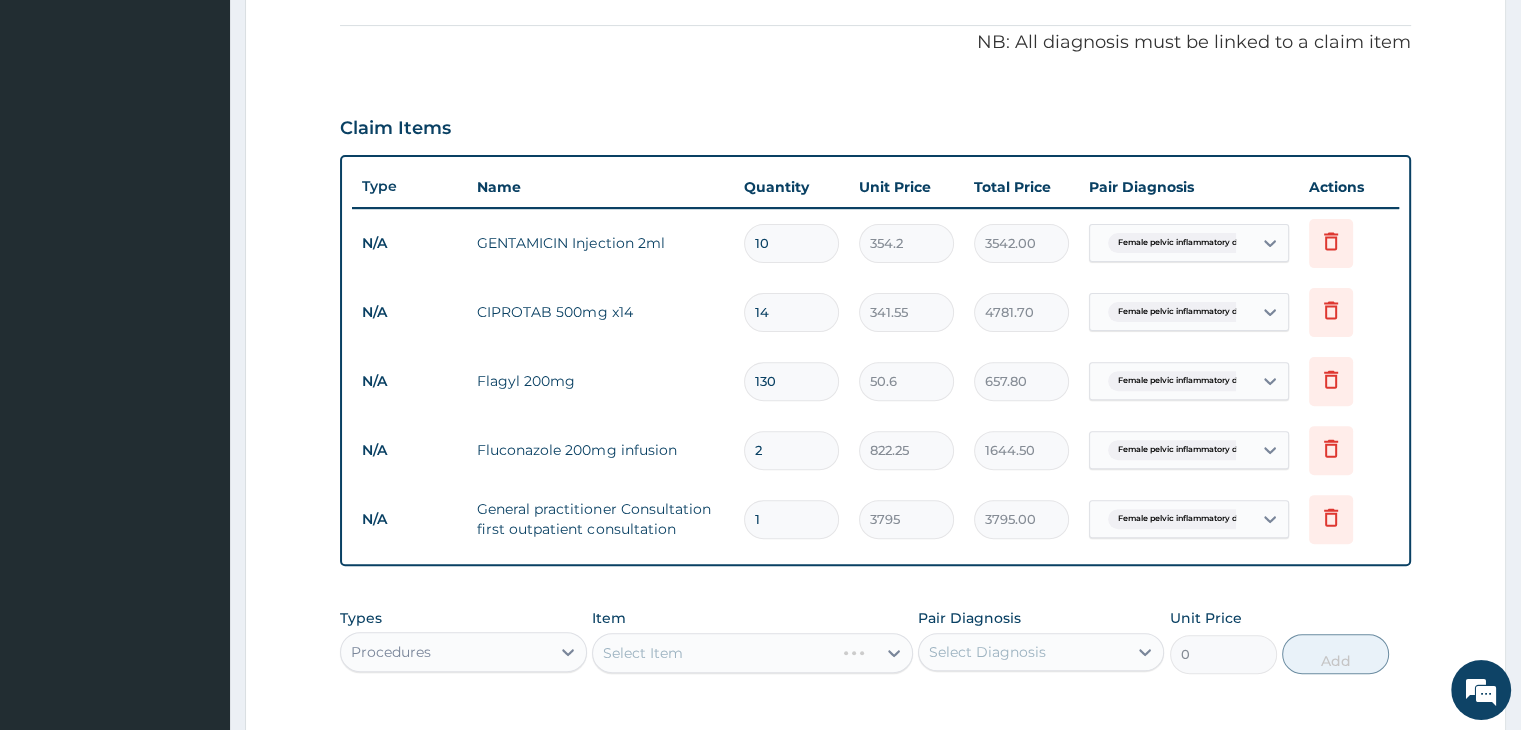type on "6578.00" 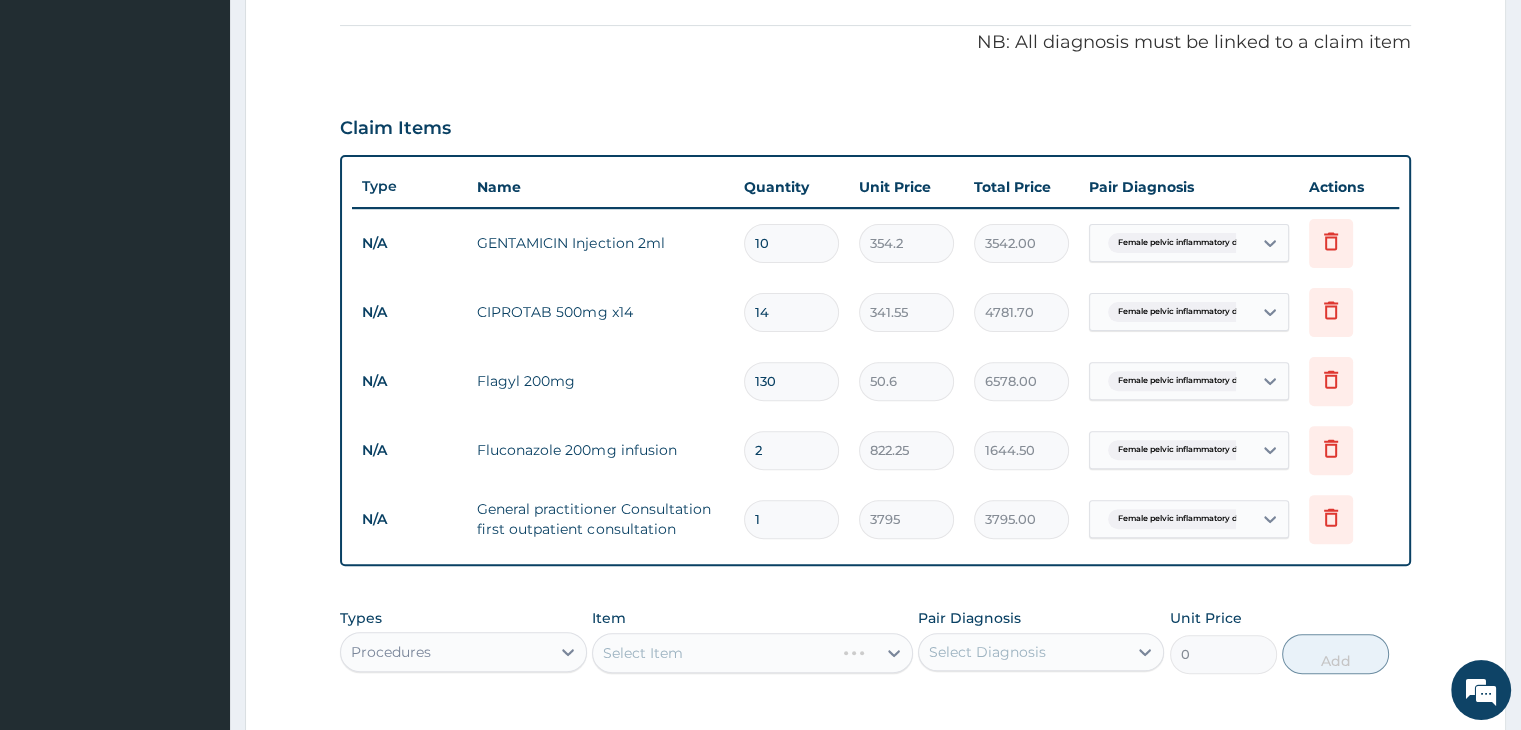 type on "13" 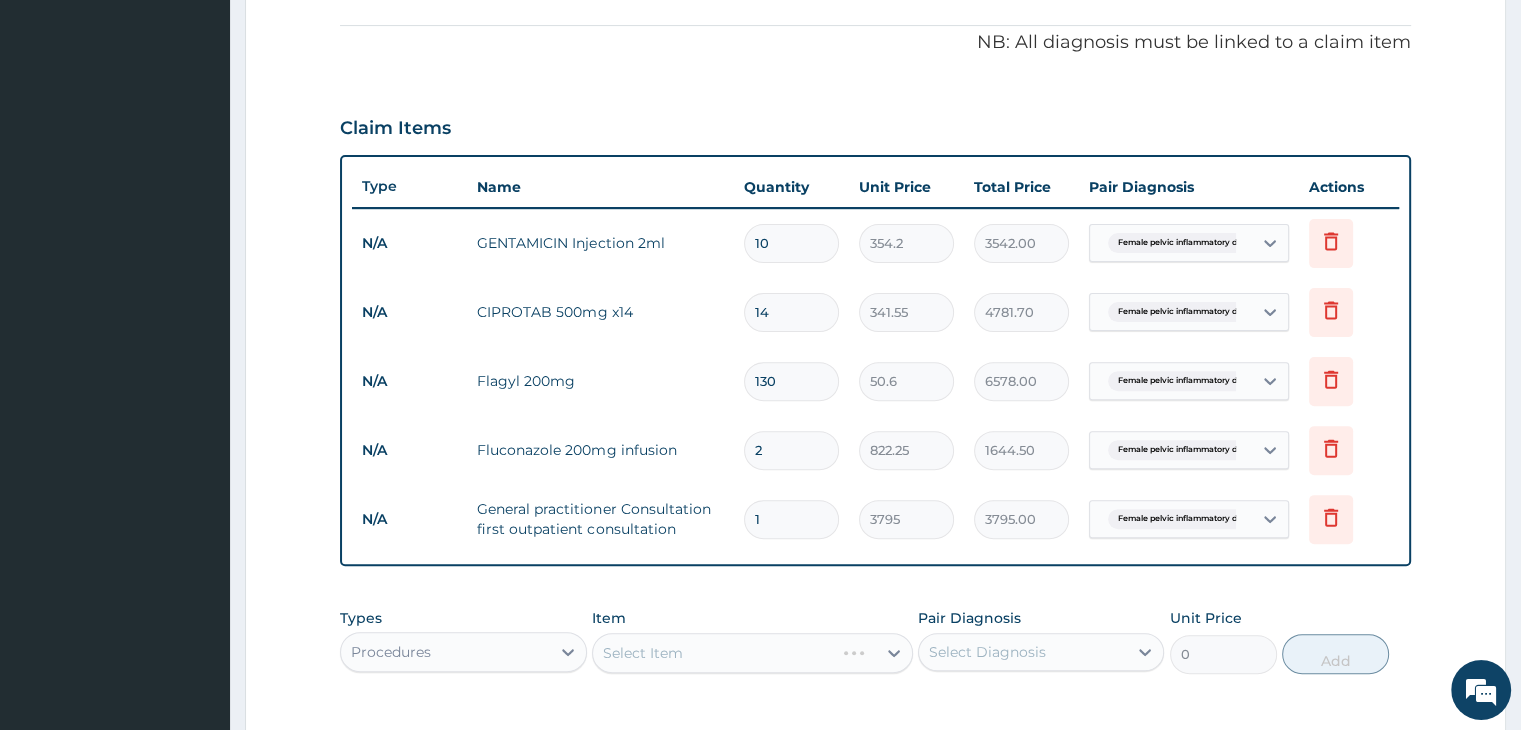 type on "657.80" 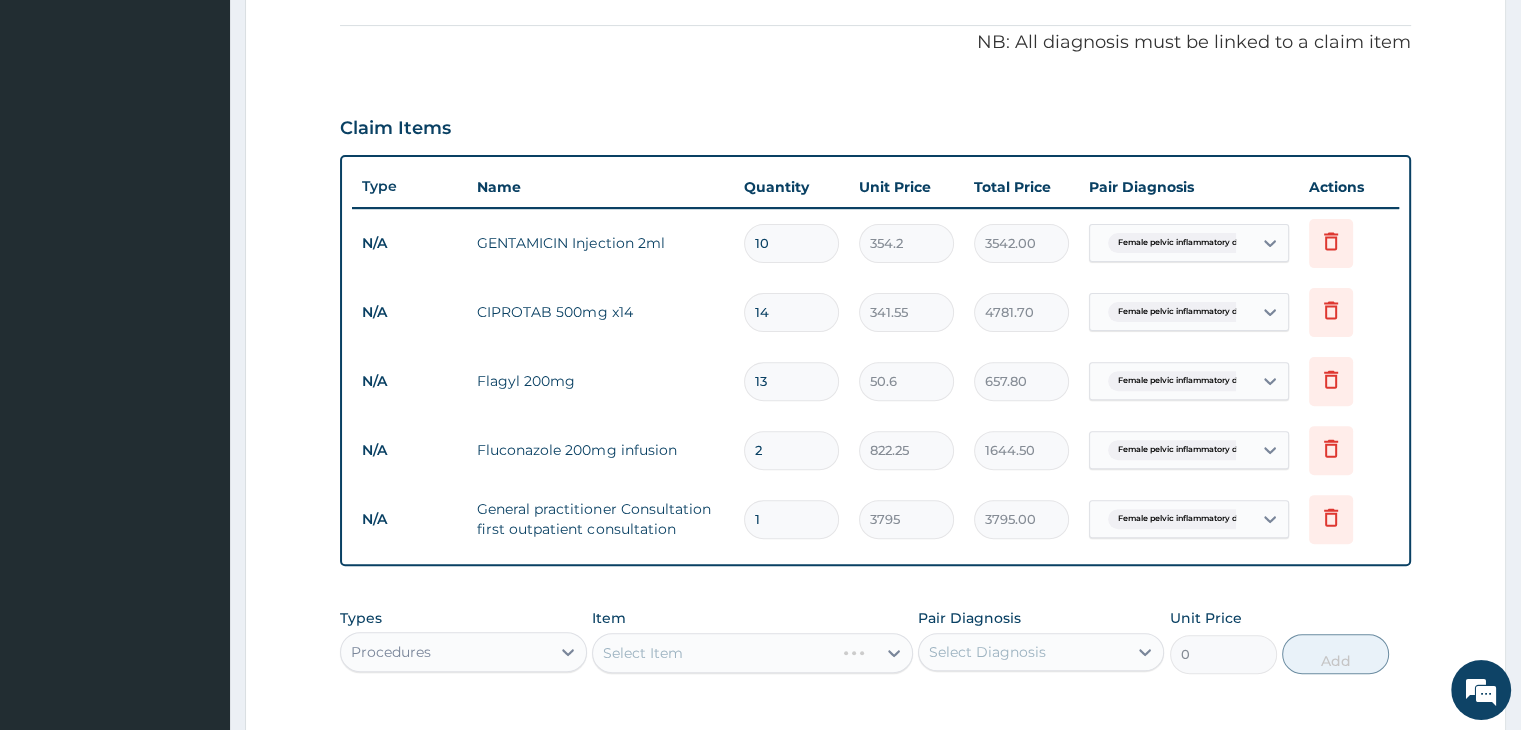 type on "1" 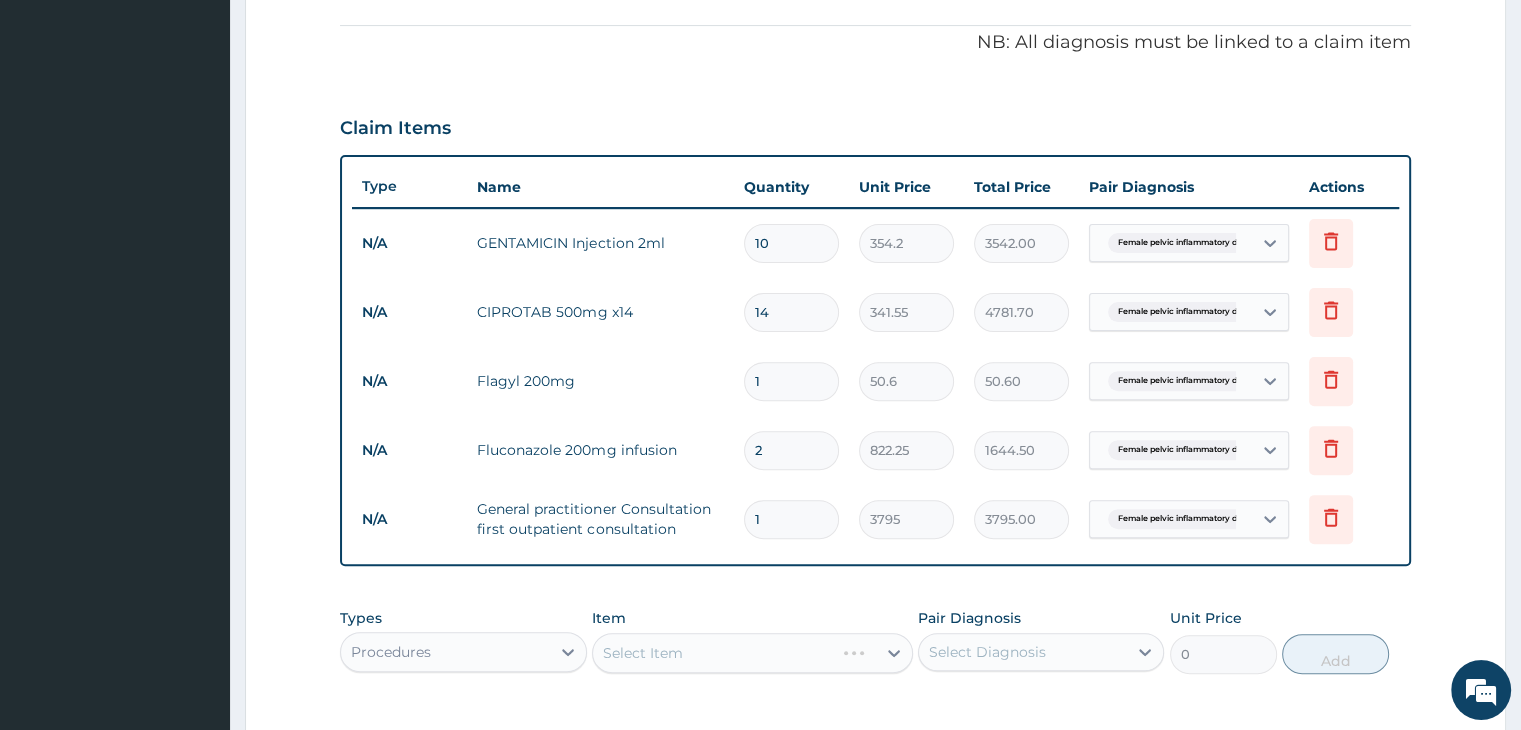 type 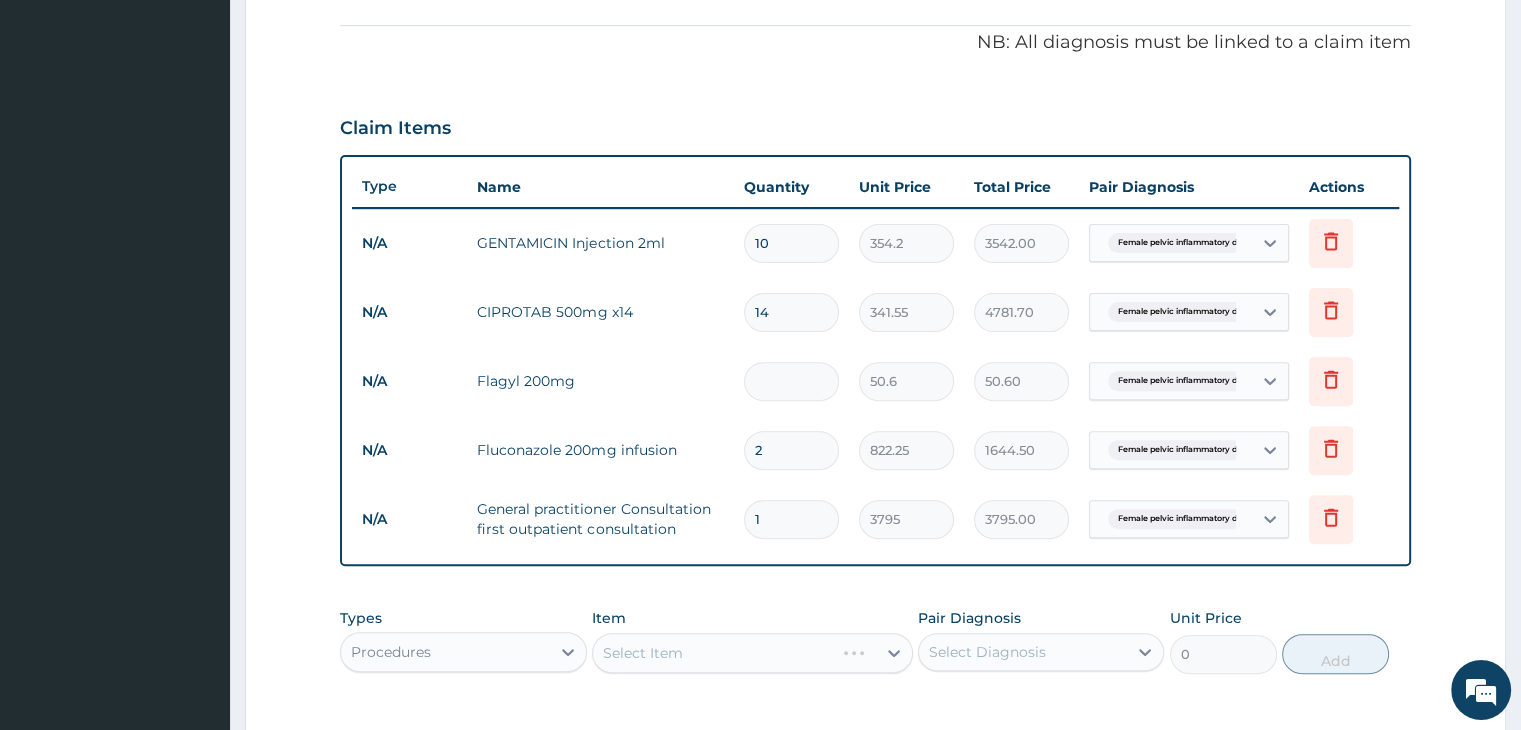 type on "0.00" 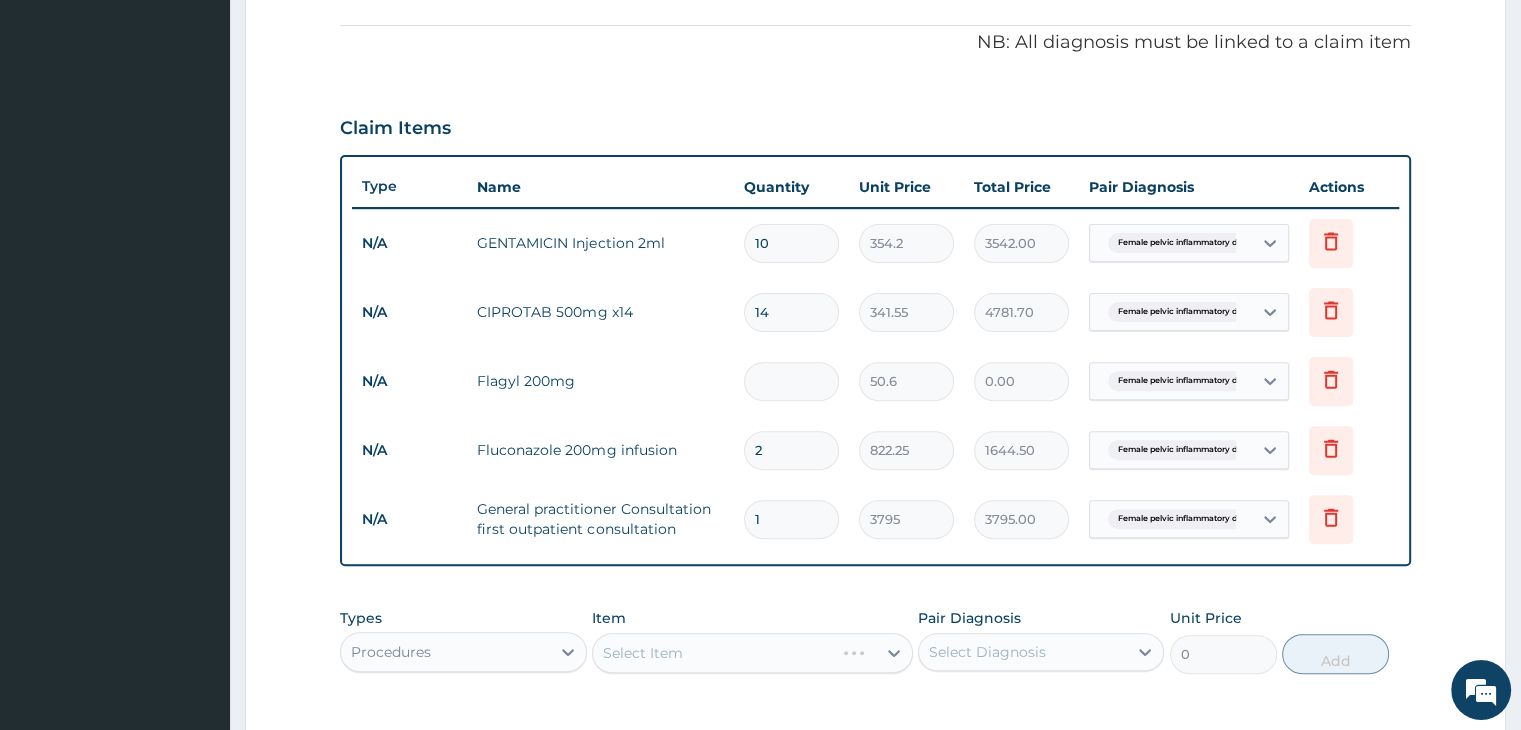 type on "3" 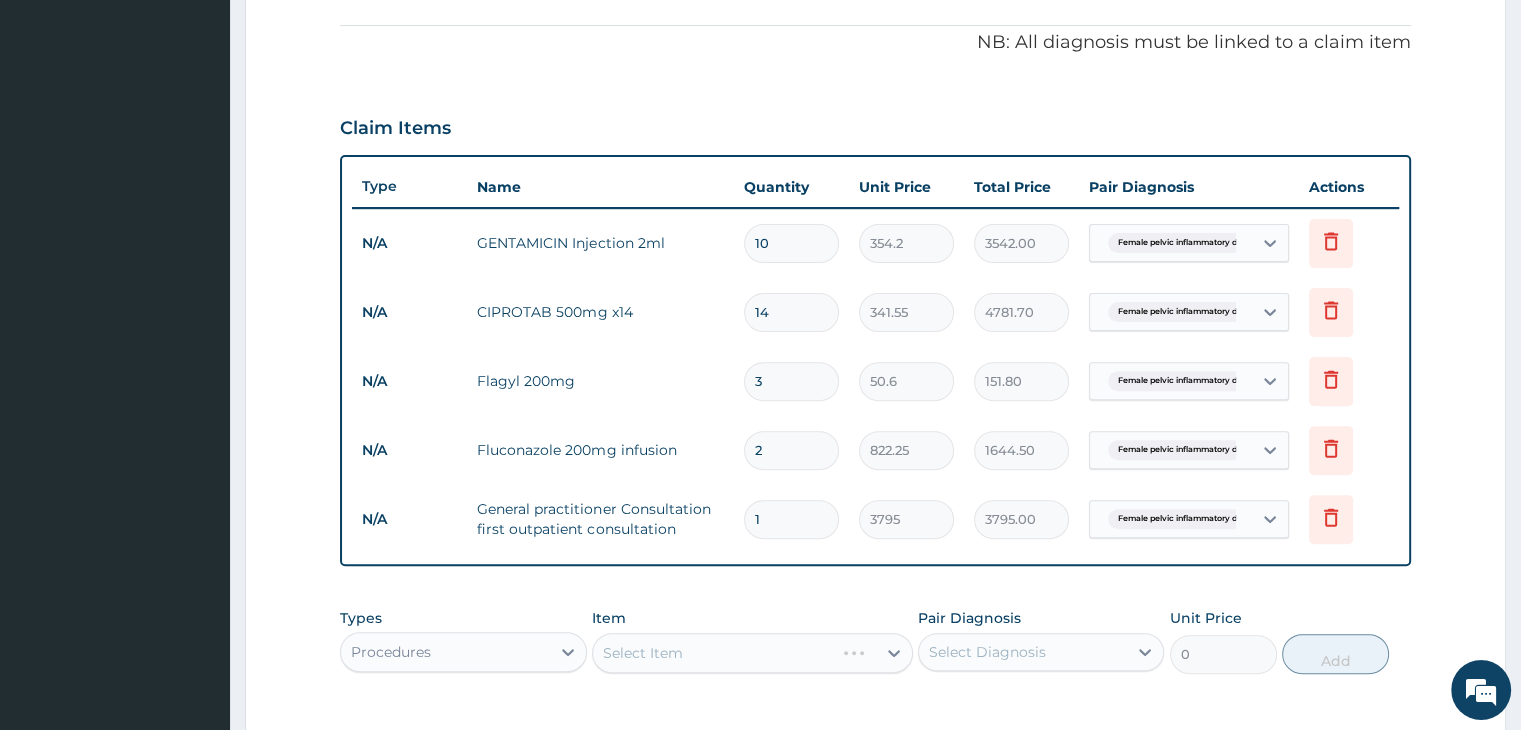 type on "30" 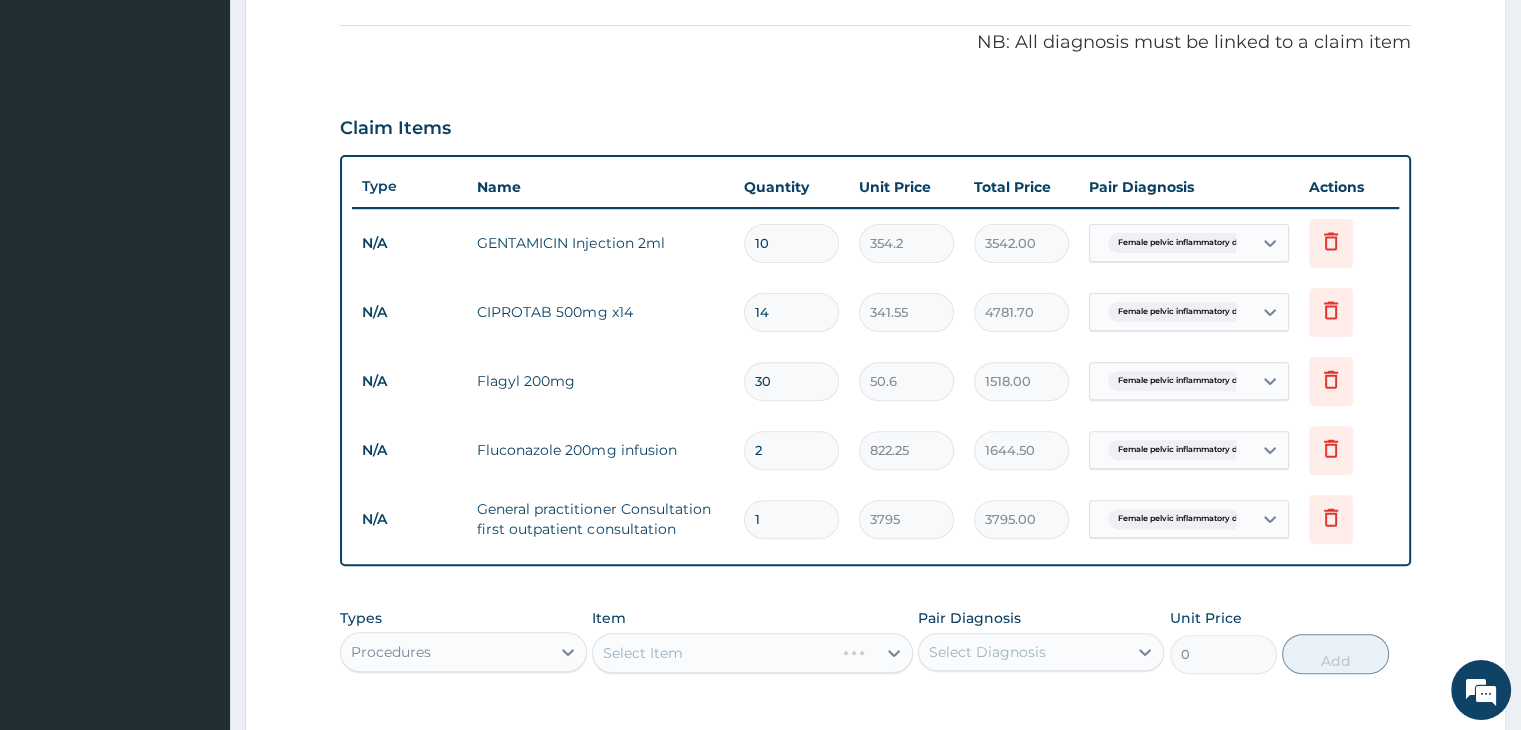 type on "30" 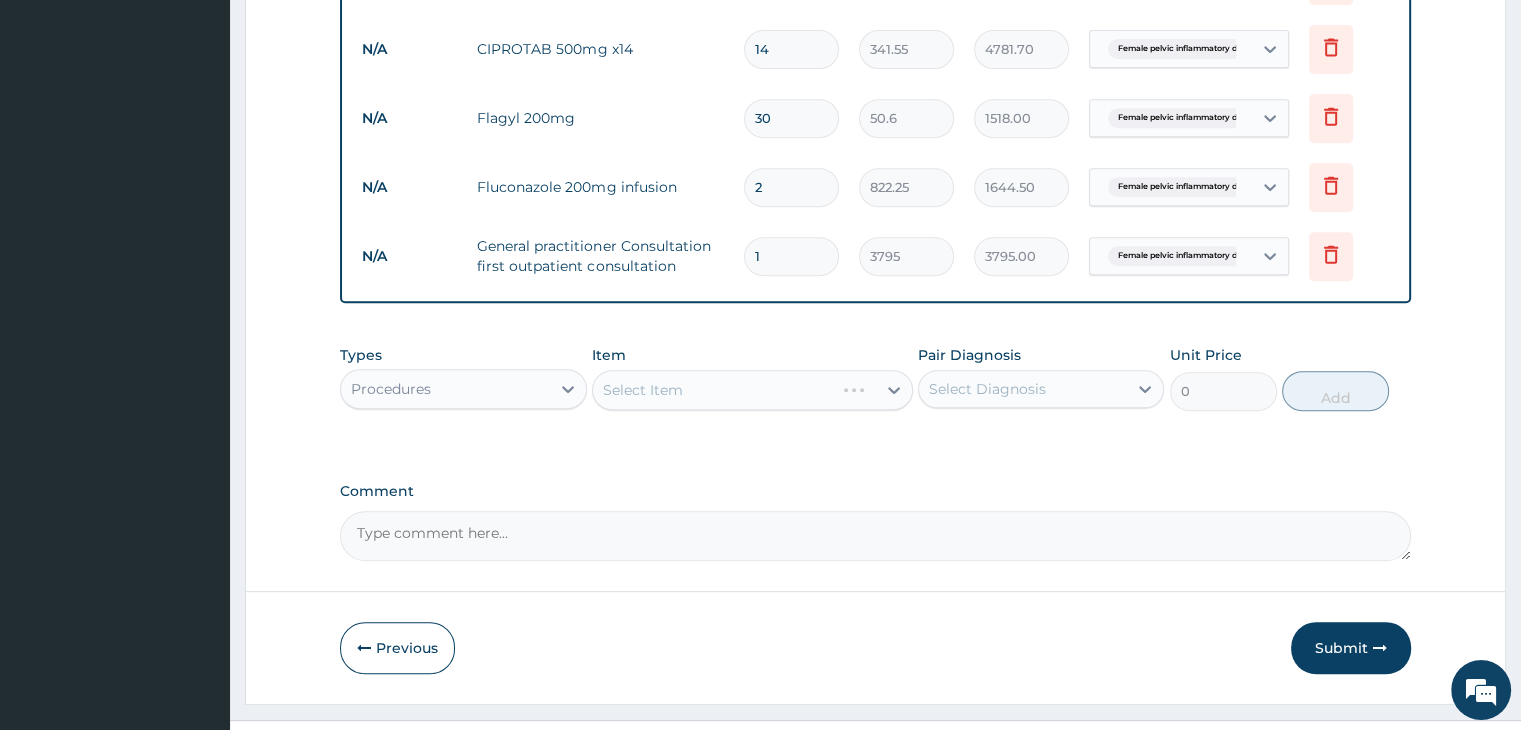 scroll, scrollTop: 889, scrollLeft: 0, axis: vertical 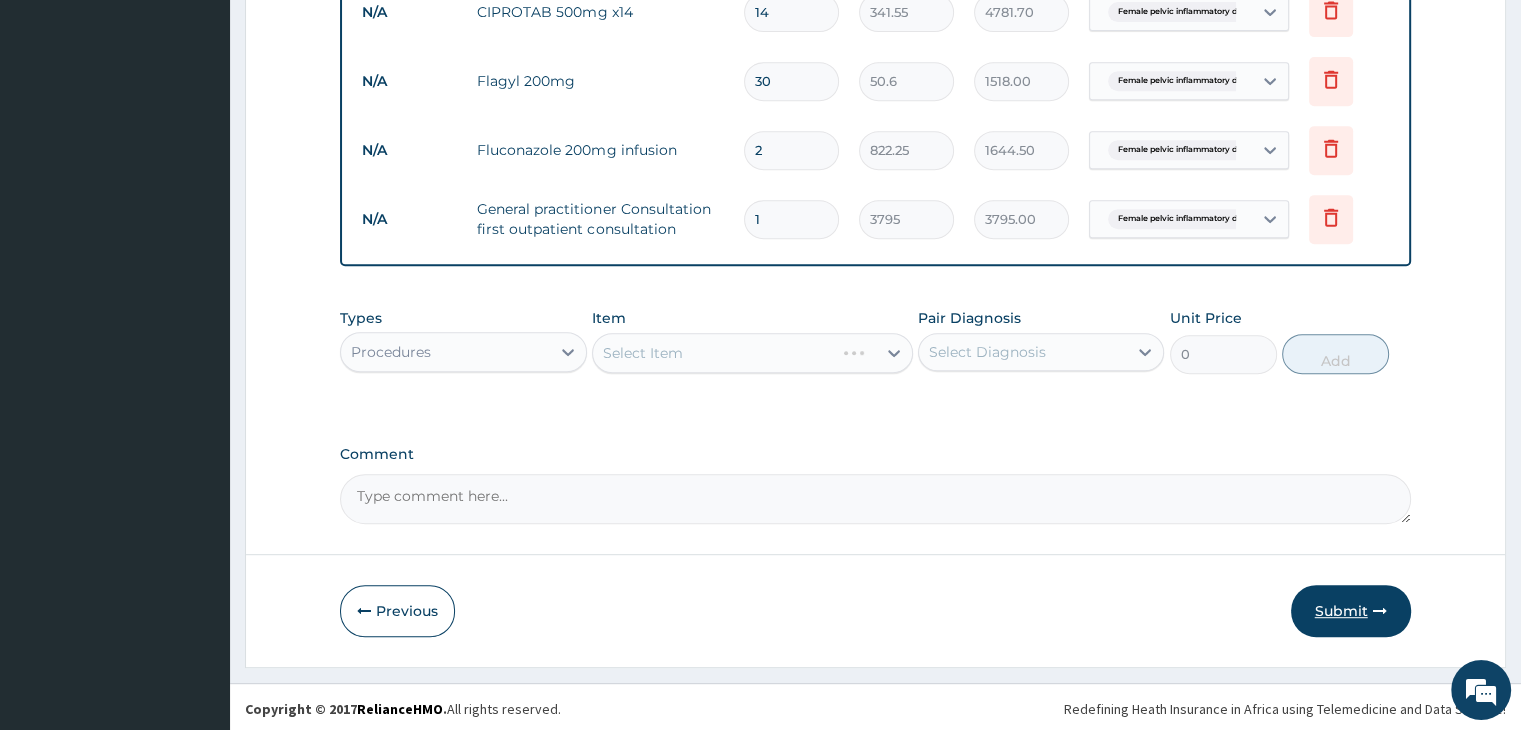 click on "Submit" at bounding box center (1351, 611) 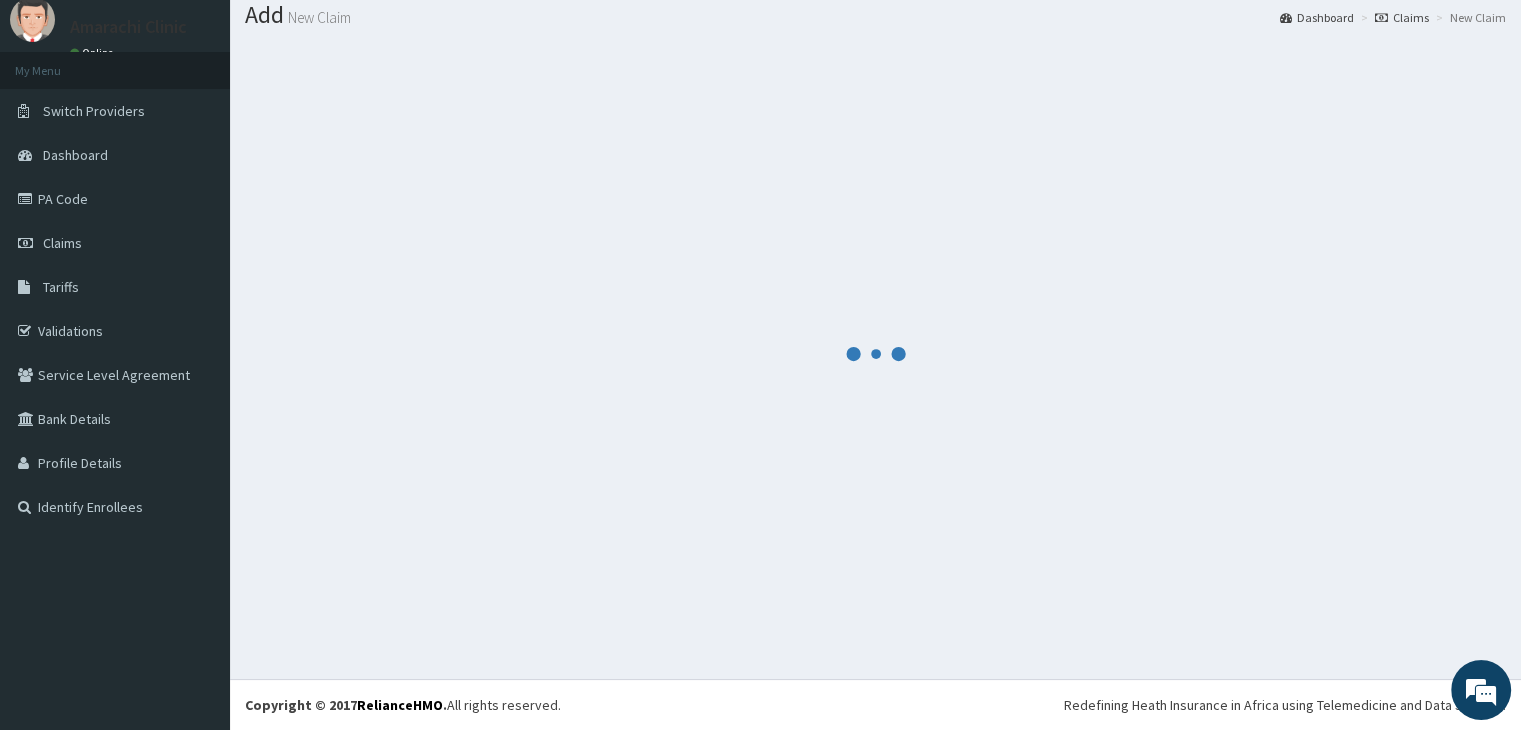 scroll, scrollTop: 62, scrollLeft: 0, axis: vertical 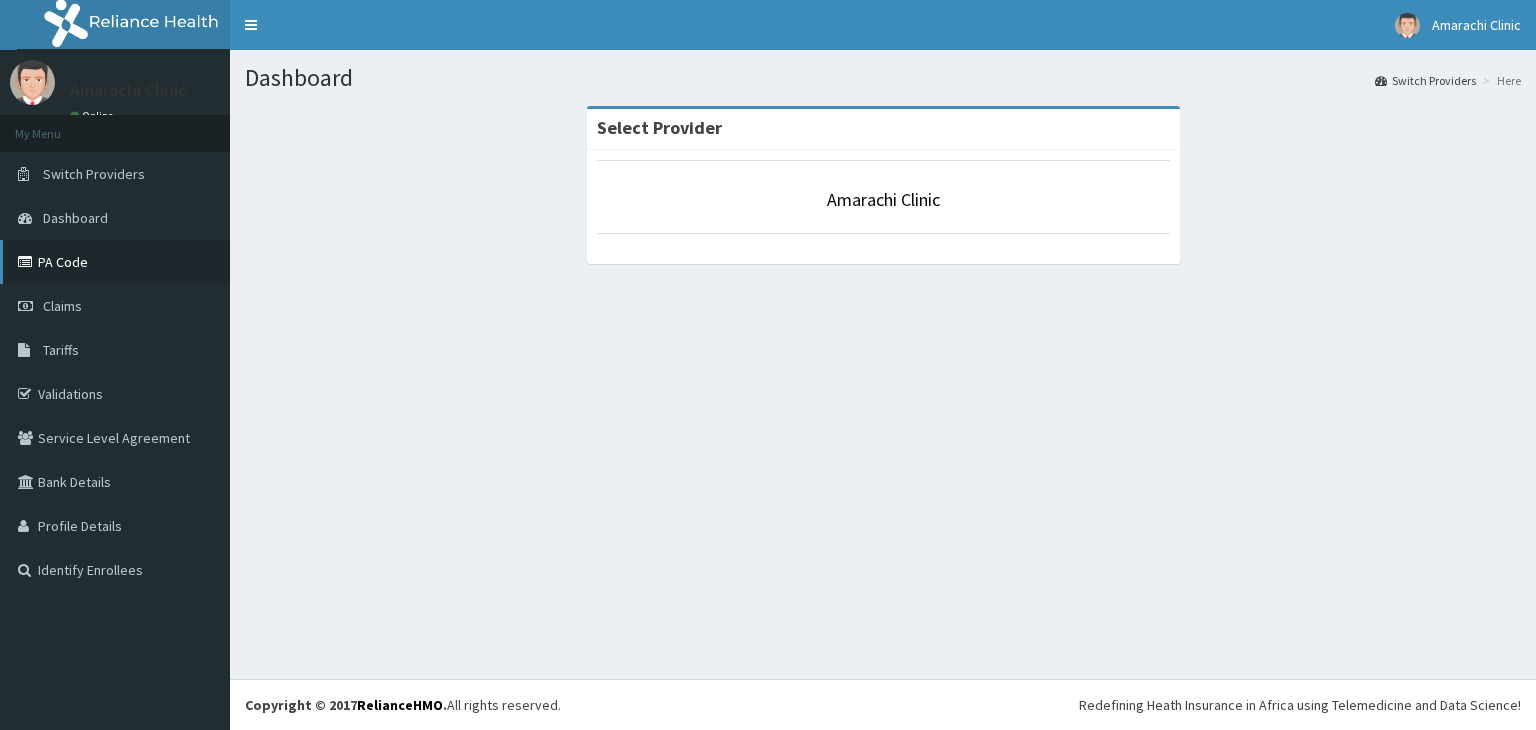 click on "PA Code" at bounding box center (115, 262) 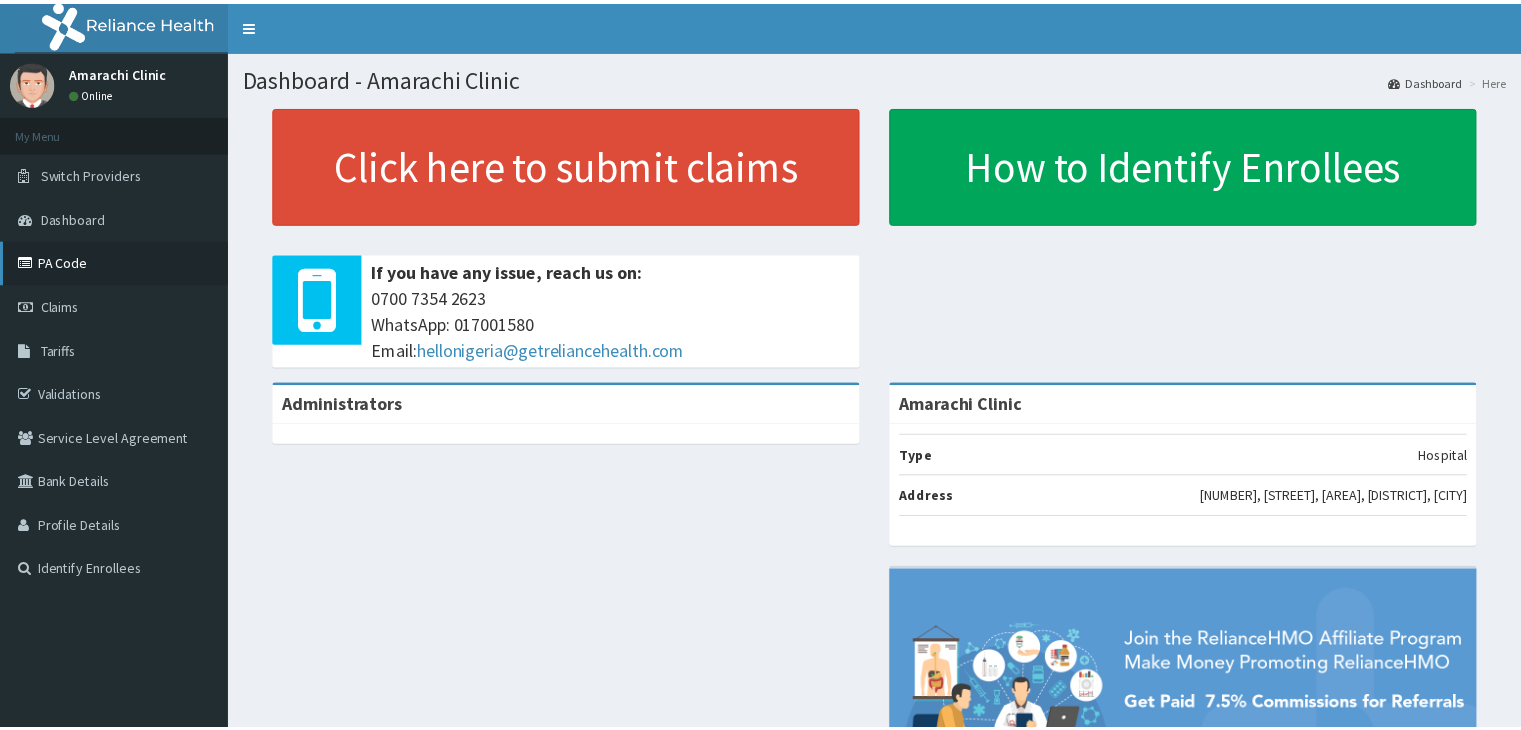scroll, scrollTop: 0, scrollLeft: 0, axis: both 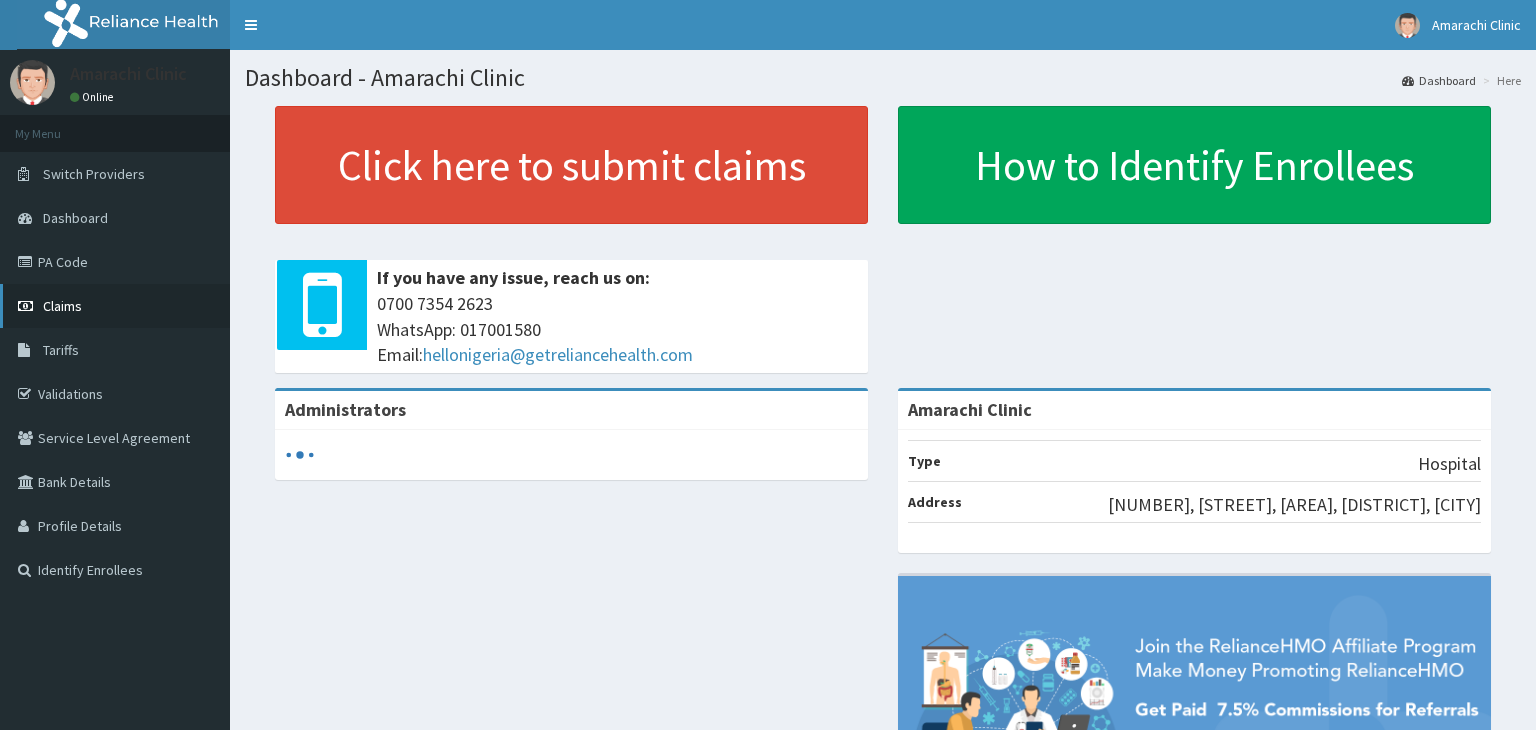 click on "Claims" at bounding box center [62, 306] 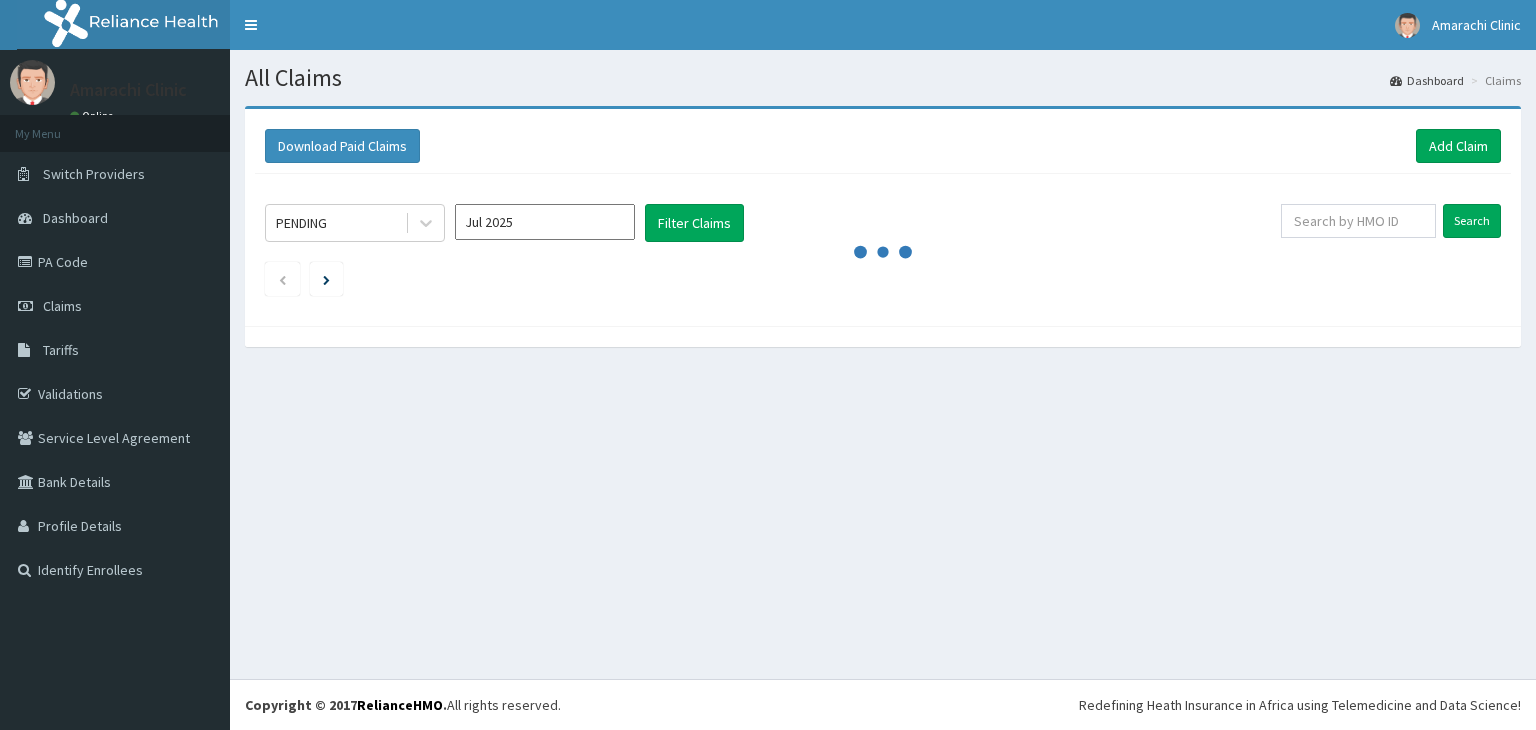 scroll, scrollTop: 0, scrollLeft: 0, axis: both 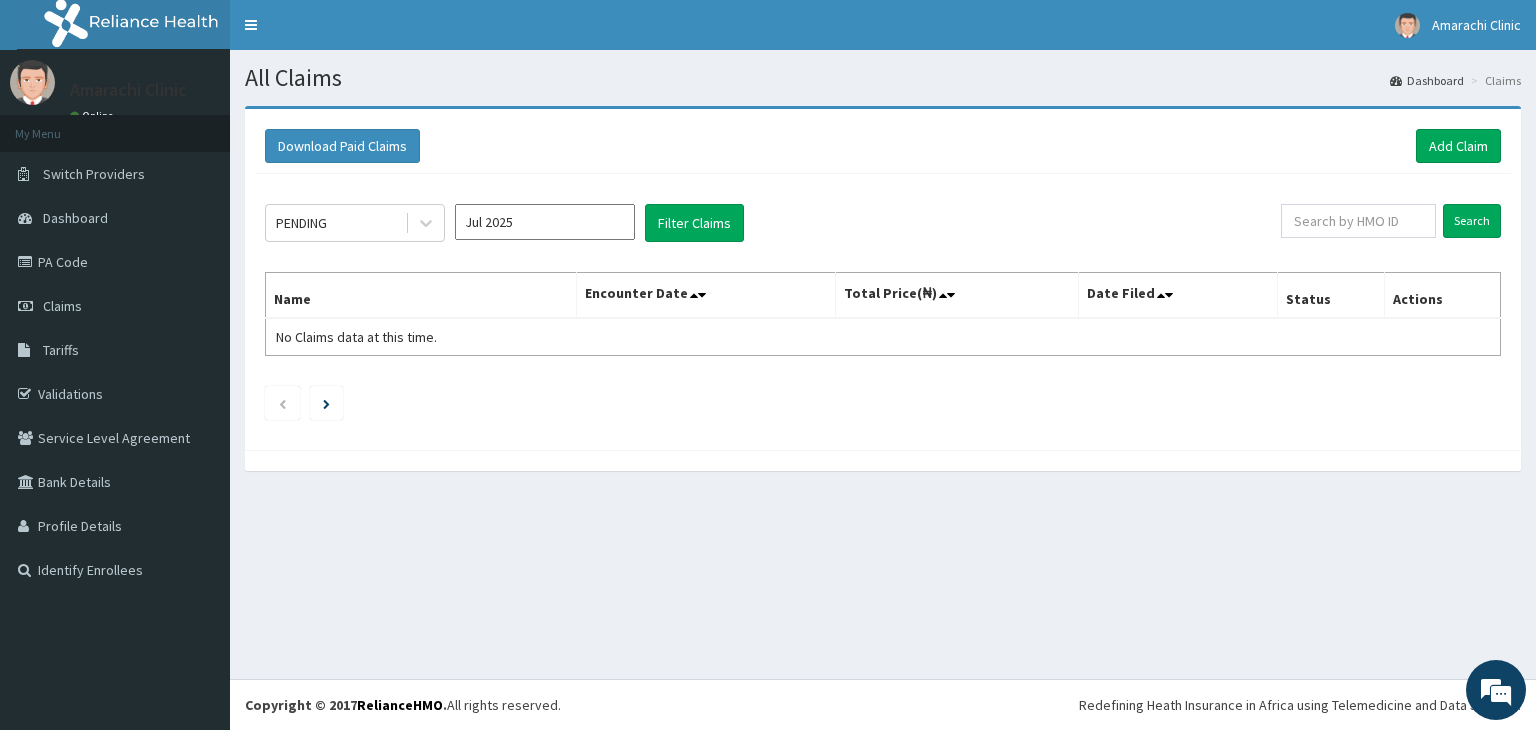 click on "Jul 2025" at bounding box center [545, 222] 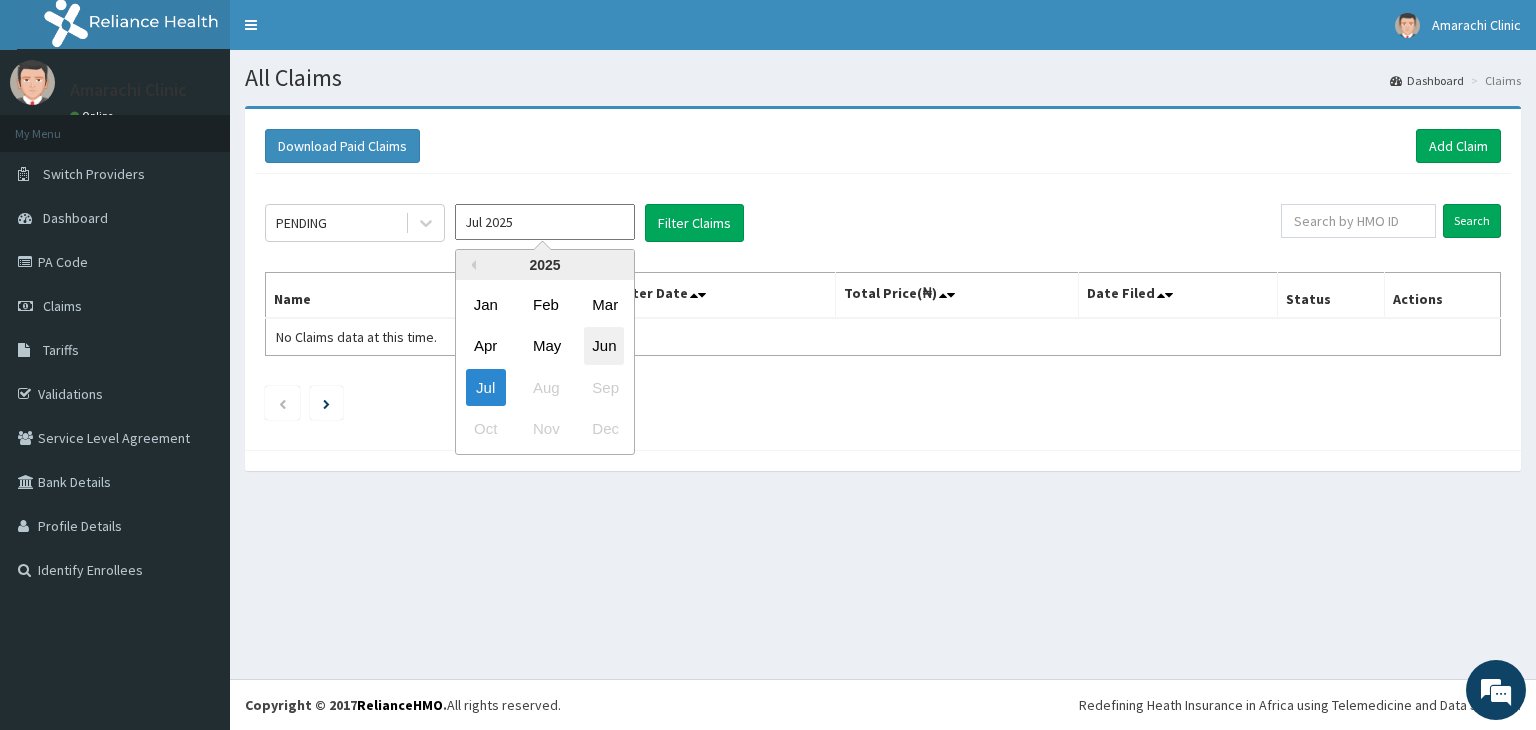 click on "Jun" at bounding box center [604, 346] 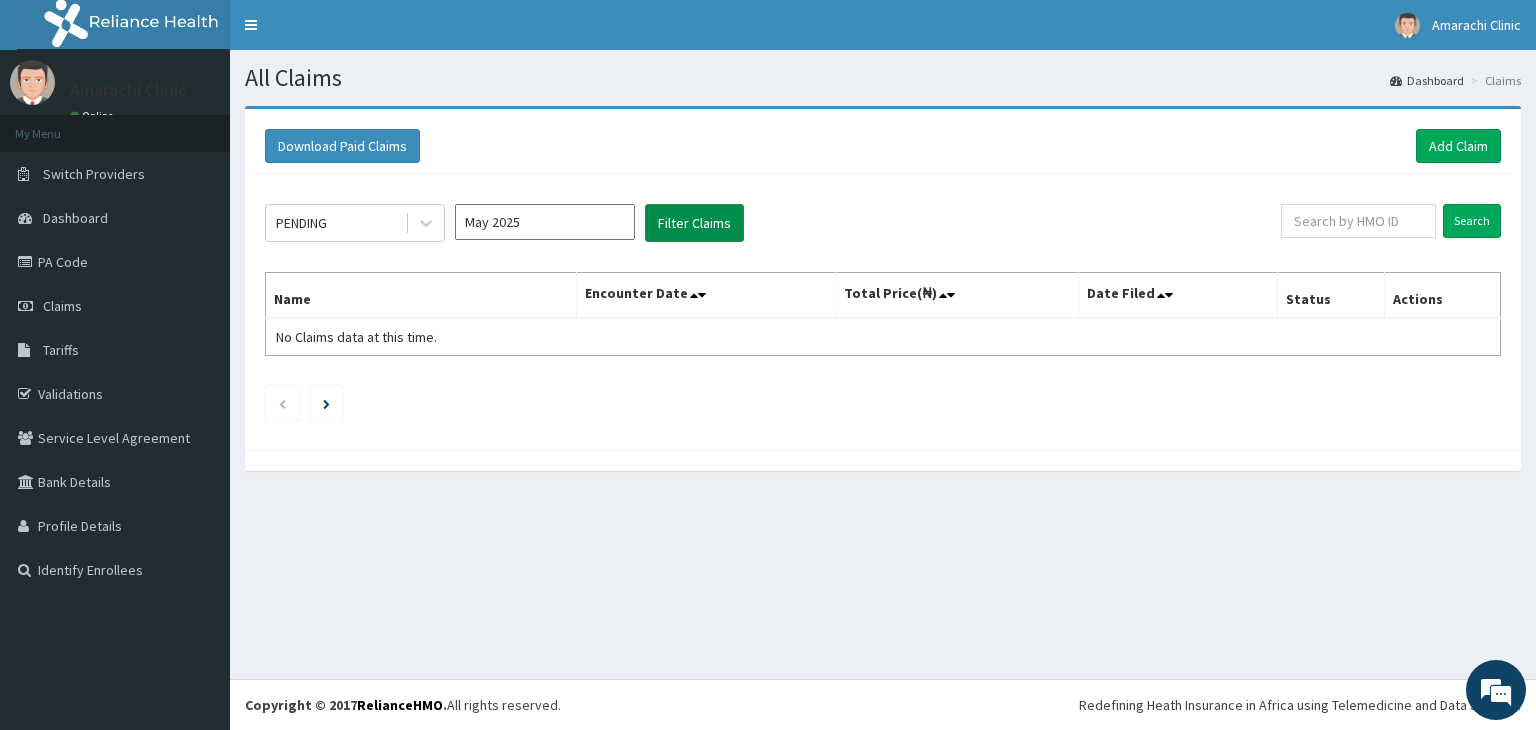 click on "Filter Claims" at bounding box center [694, 223] 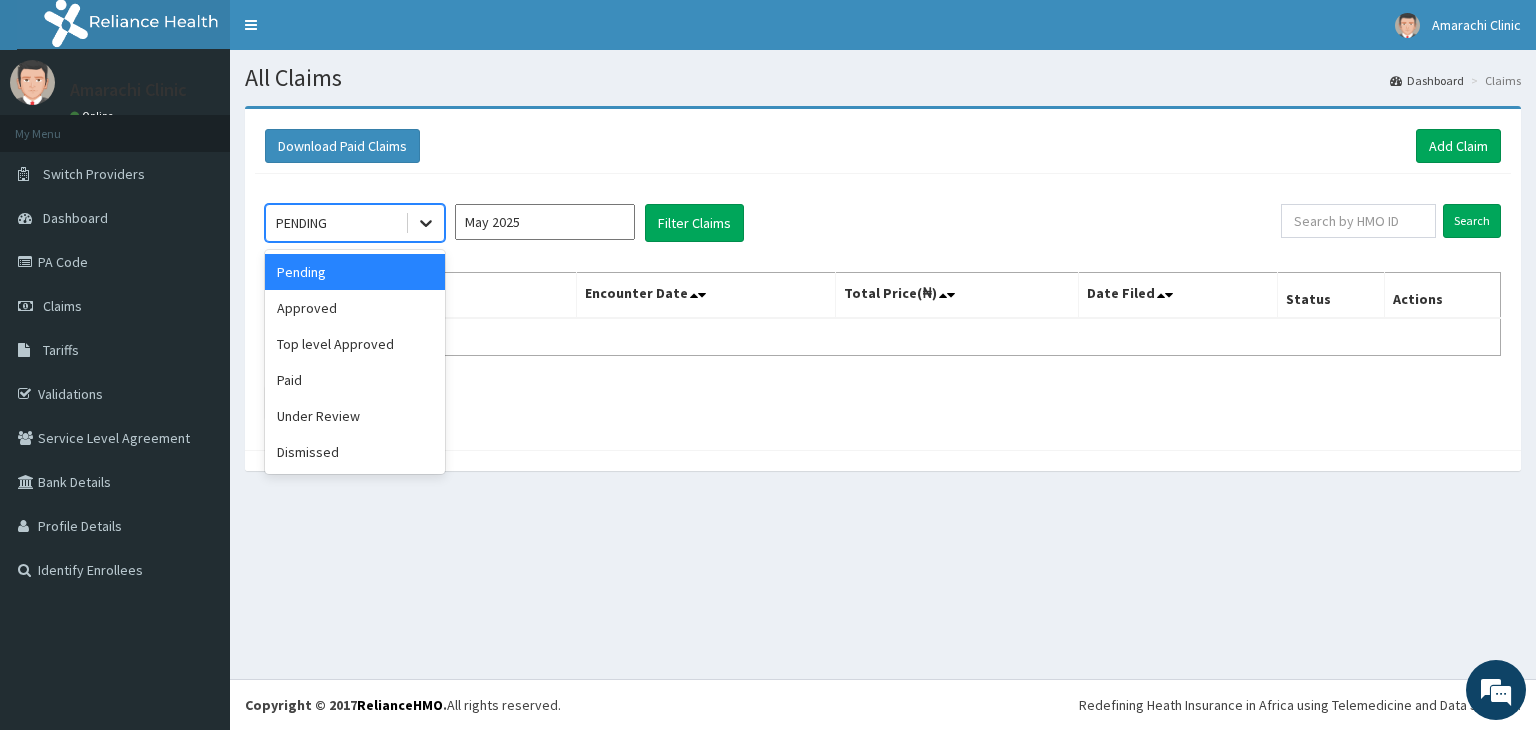 click 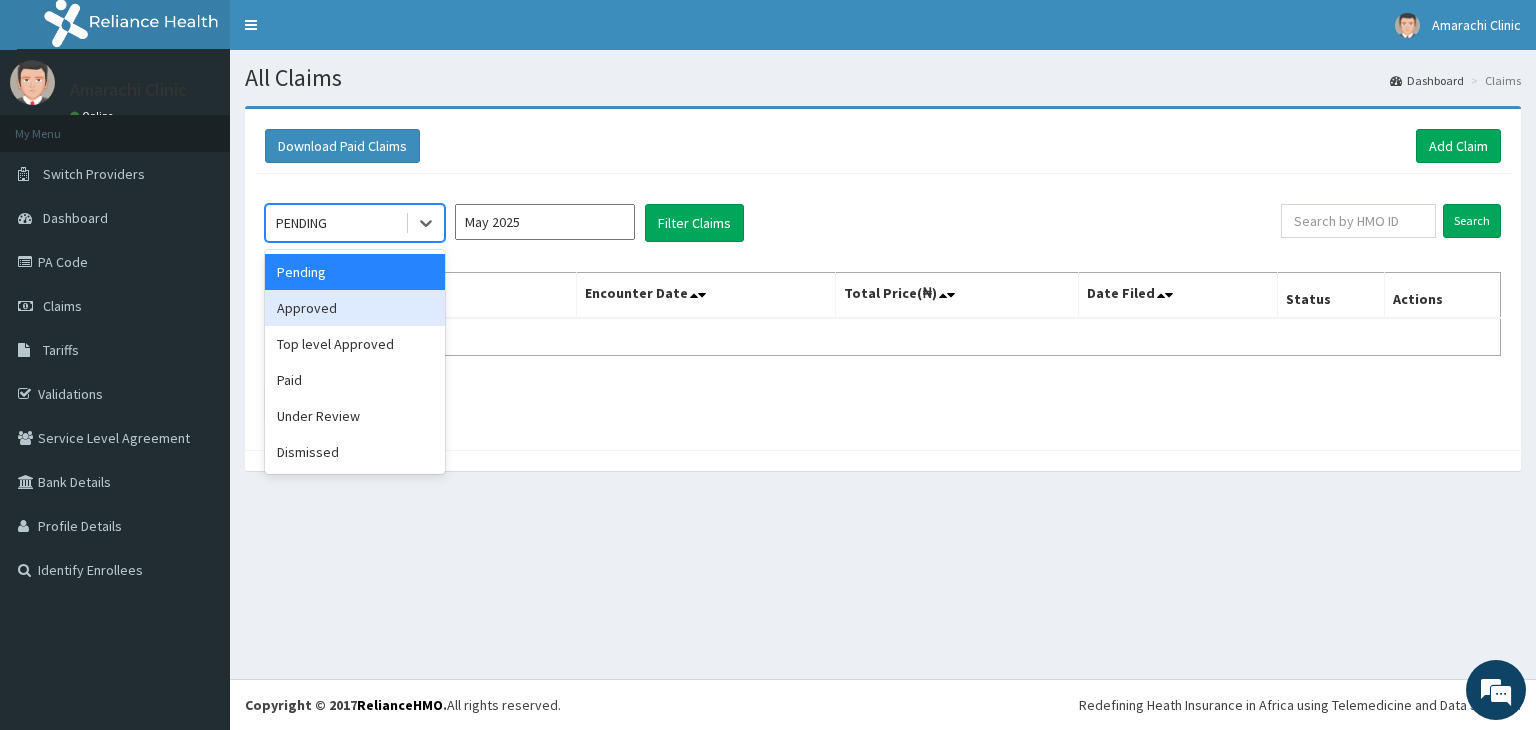 click on "Approved" at bounding box center [355, 308] 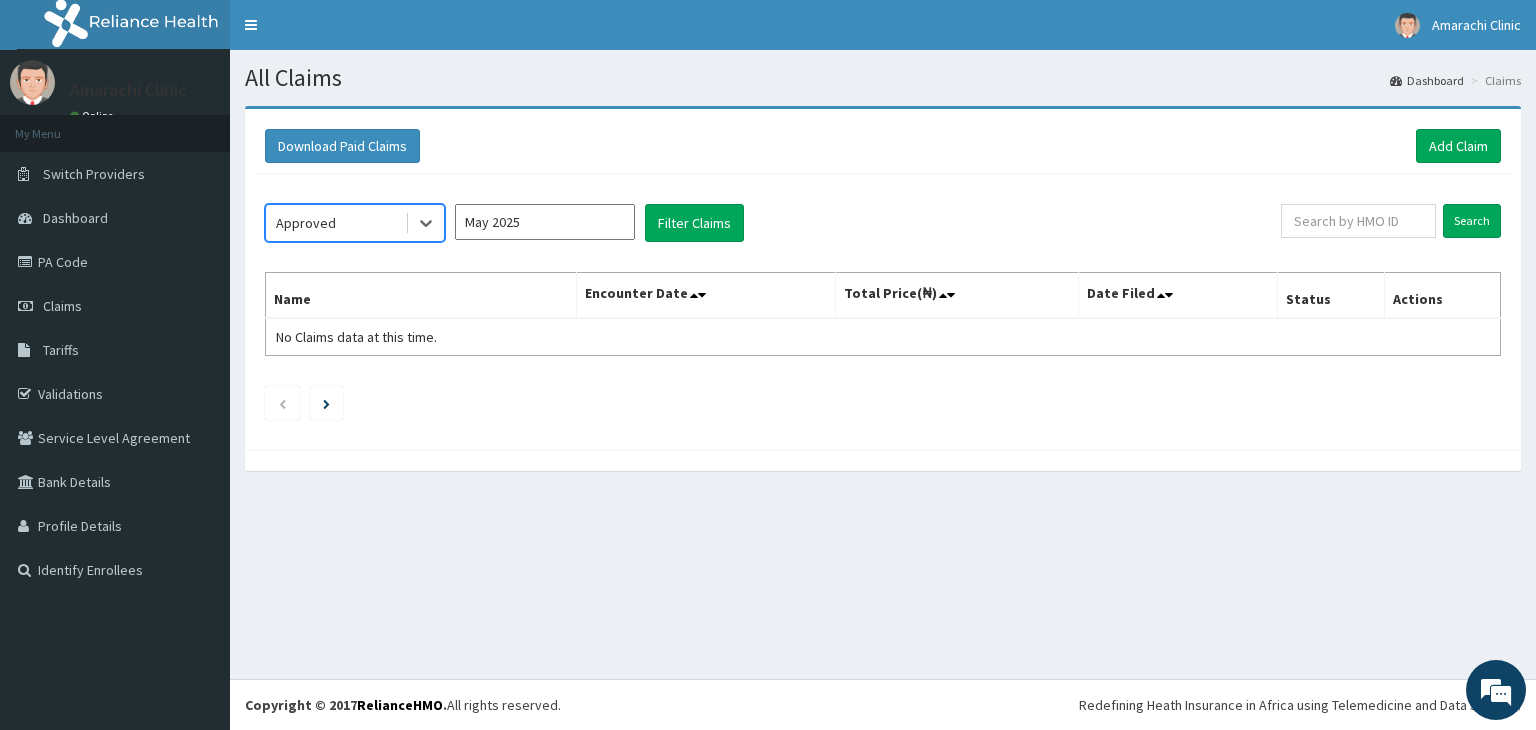 click on "May 2025" at bounding box center (545, 222) 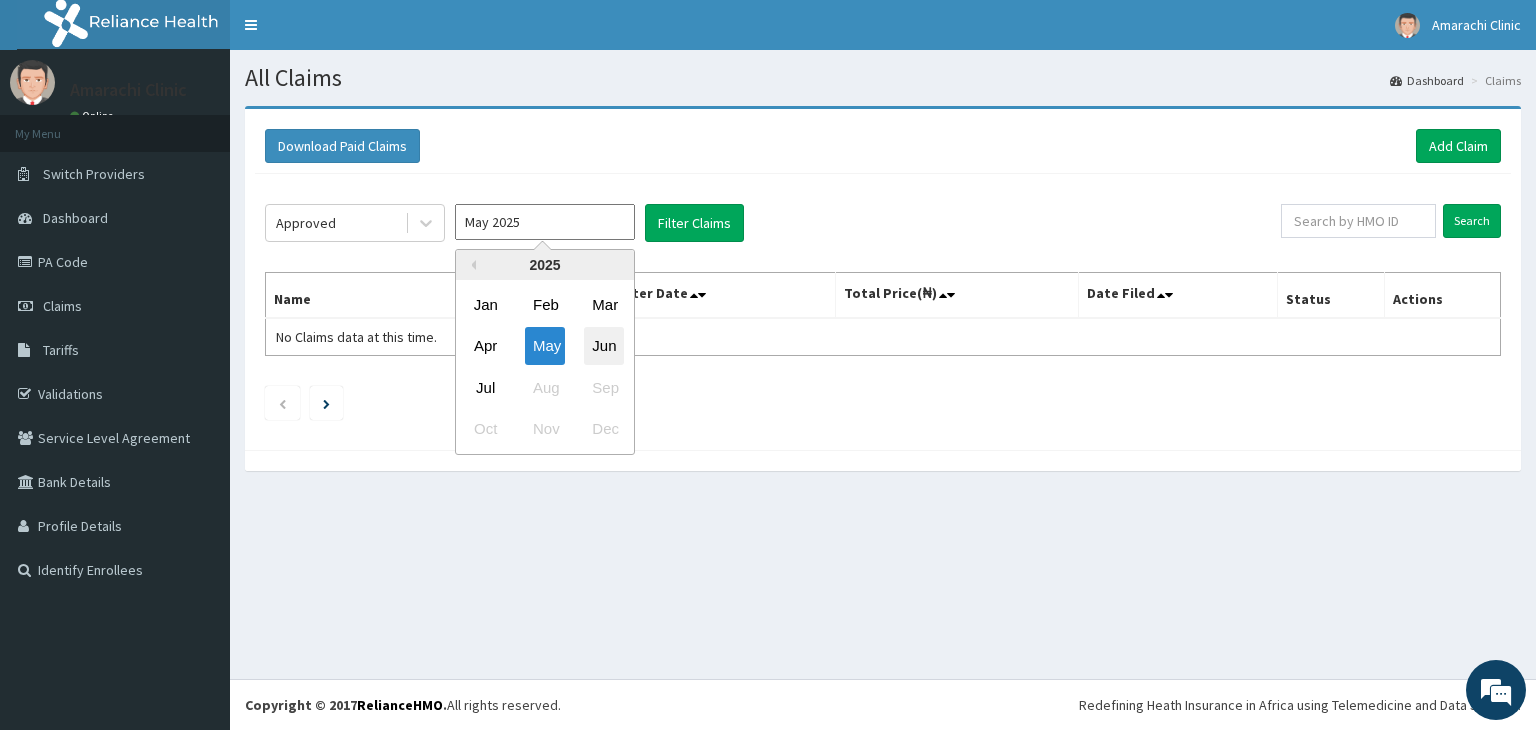 click on "Jun" at bounding box center [604, 346] 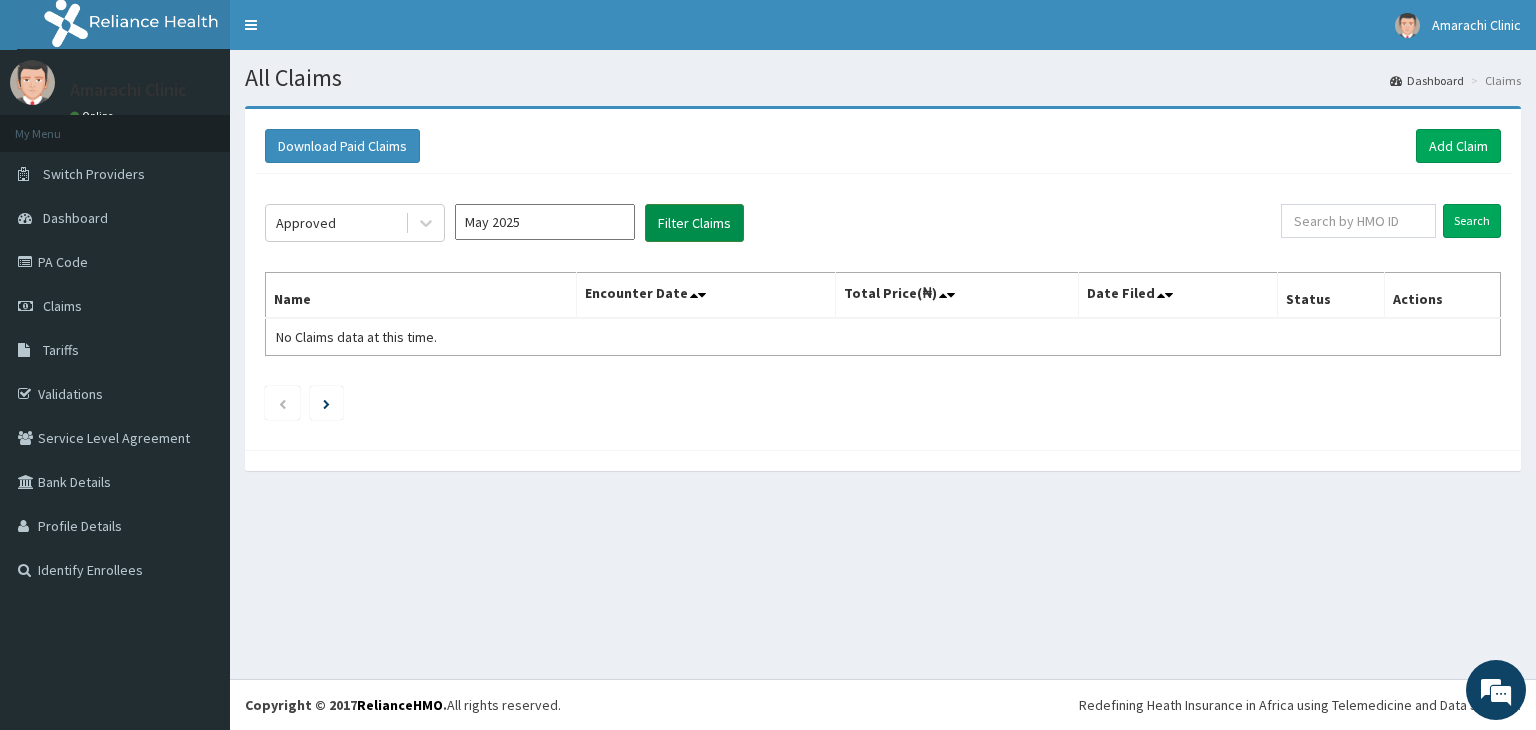 scroll, scrollTop: 0, scrollLeft: 0, axis: both 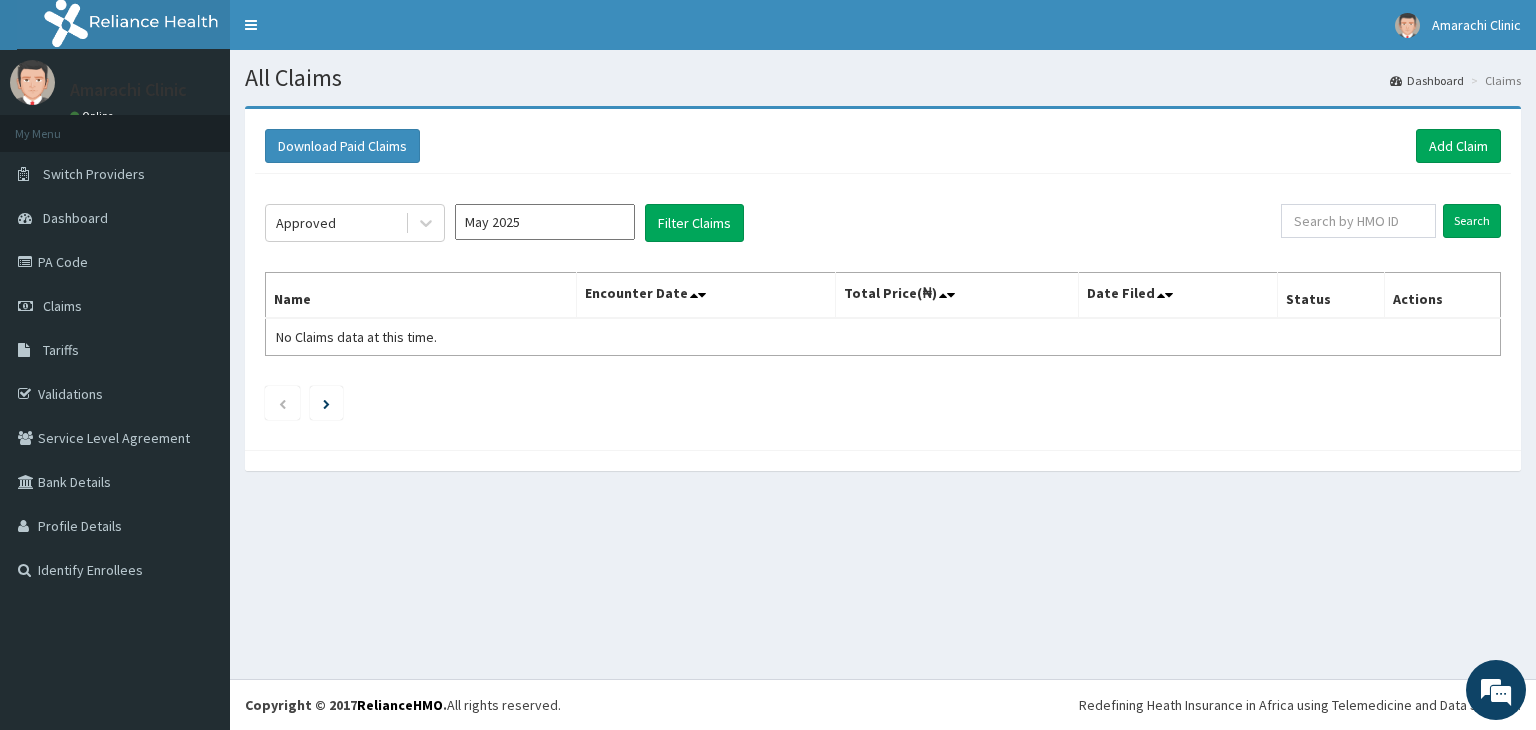 click on "May 2025" at bounding box center (545, 222) 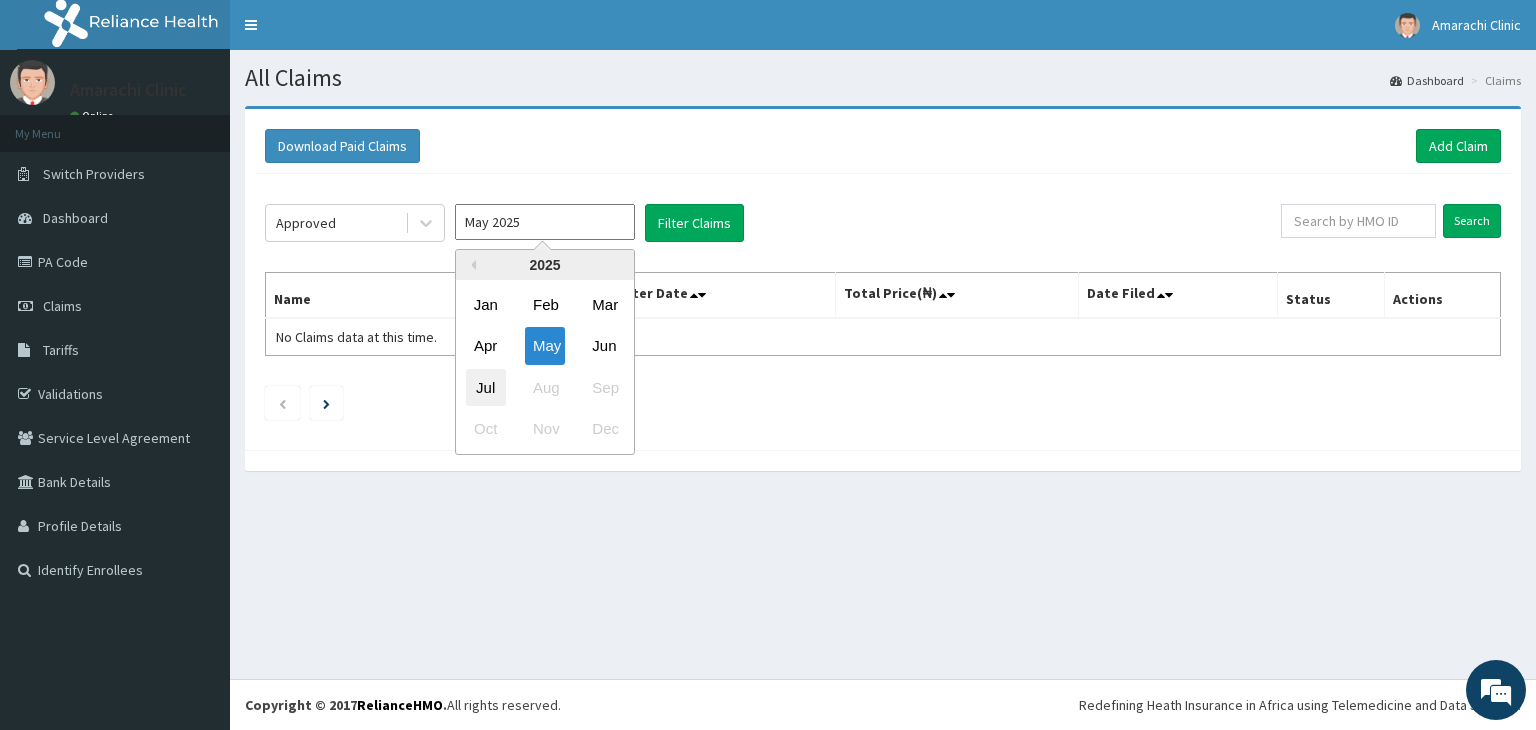 click on "Jul" at bounding box center [486, 387] 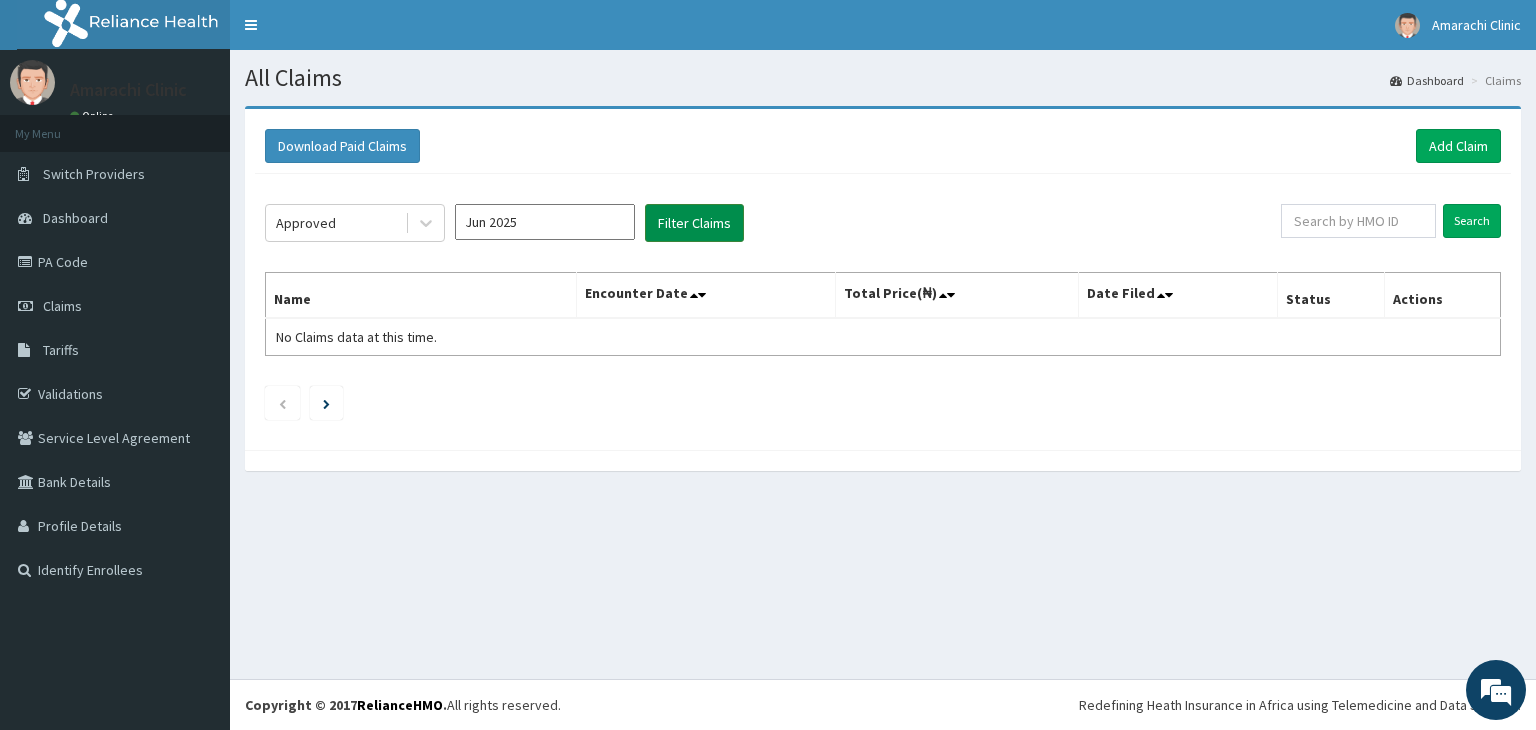 click on "Filter Claims" at bounding box center [694, 223] 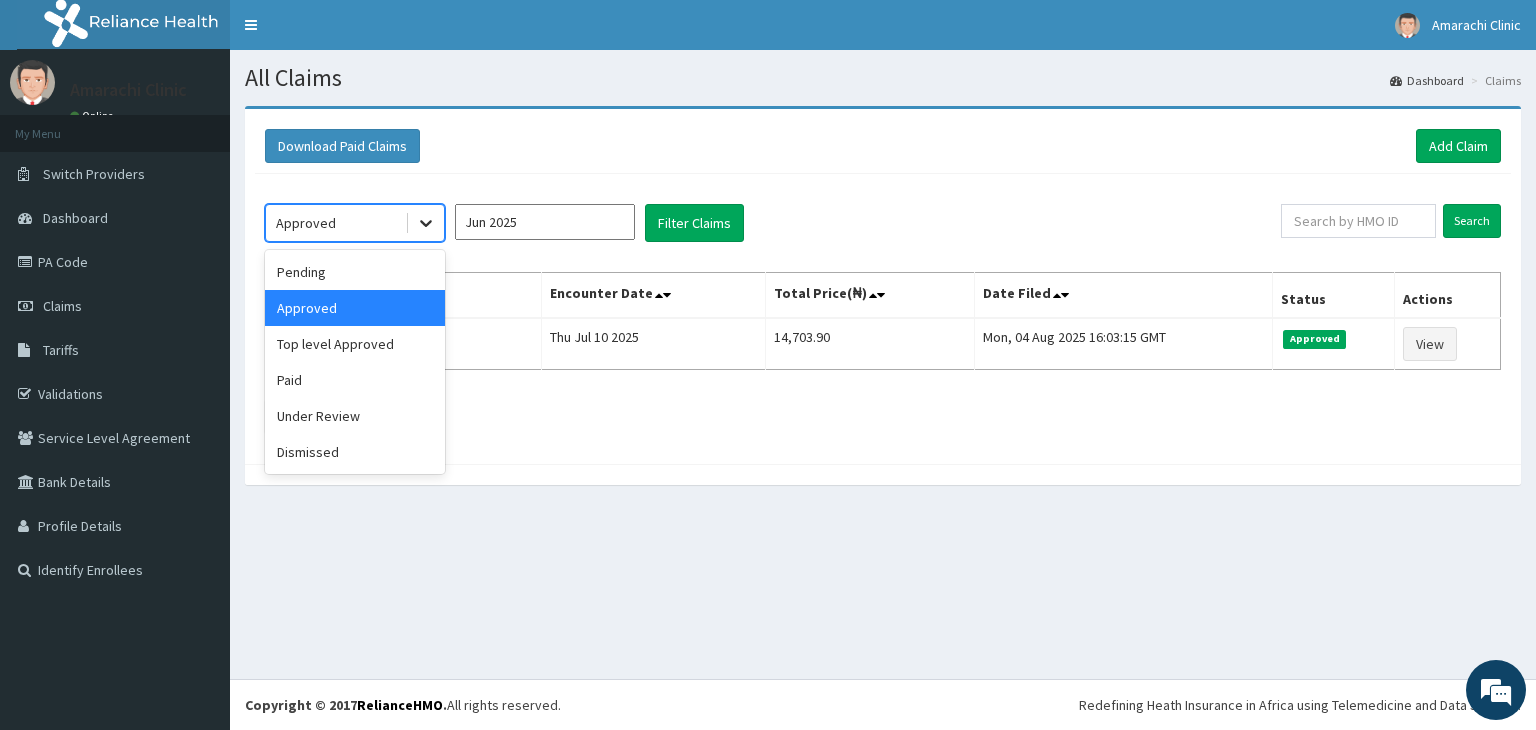 click 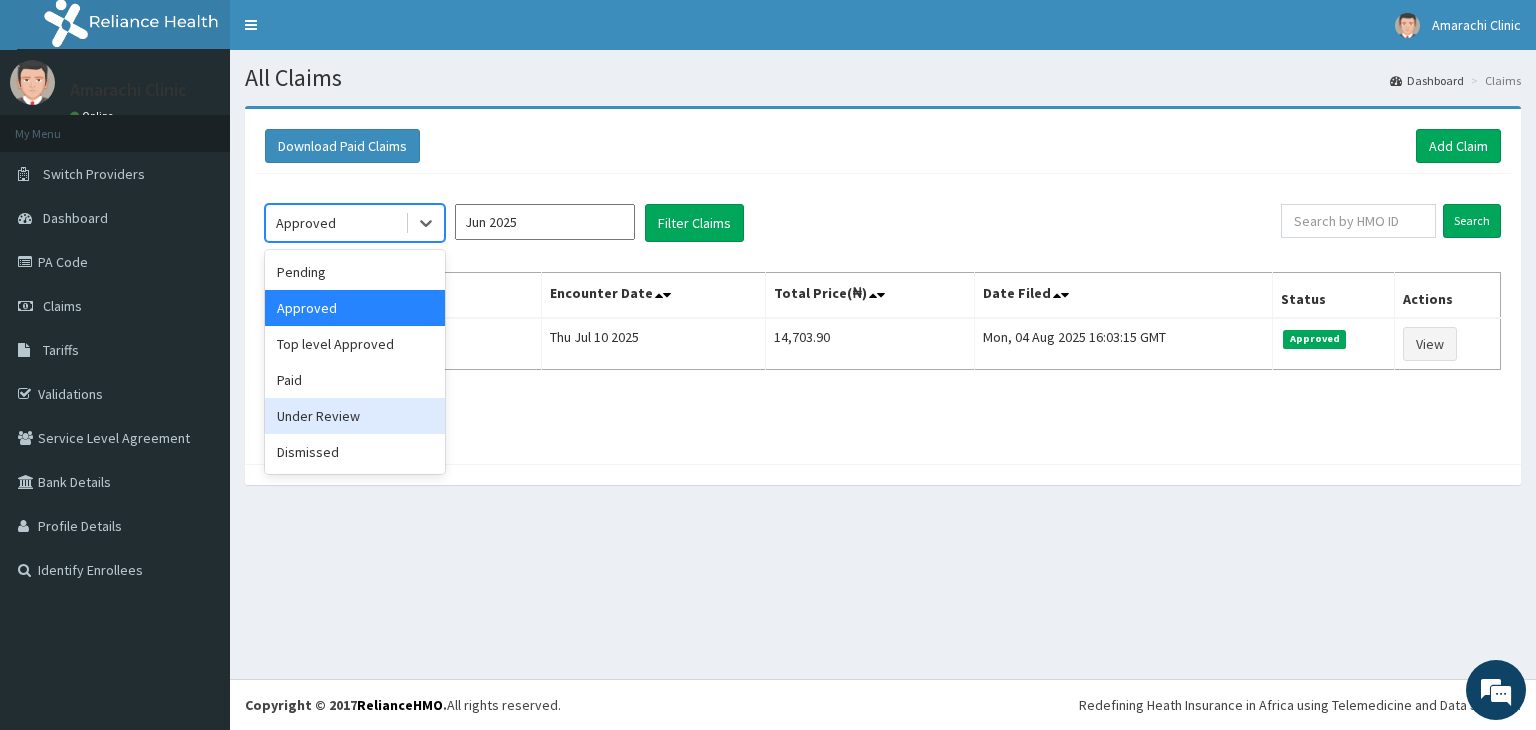 click on "Under Review" at bounding box center [355, 416] 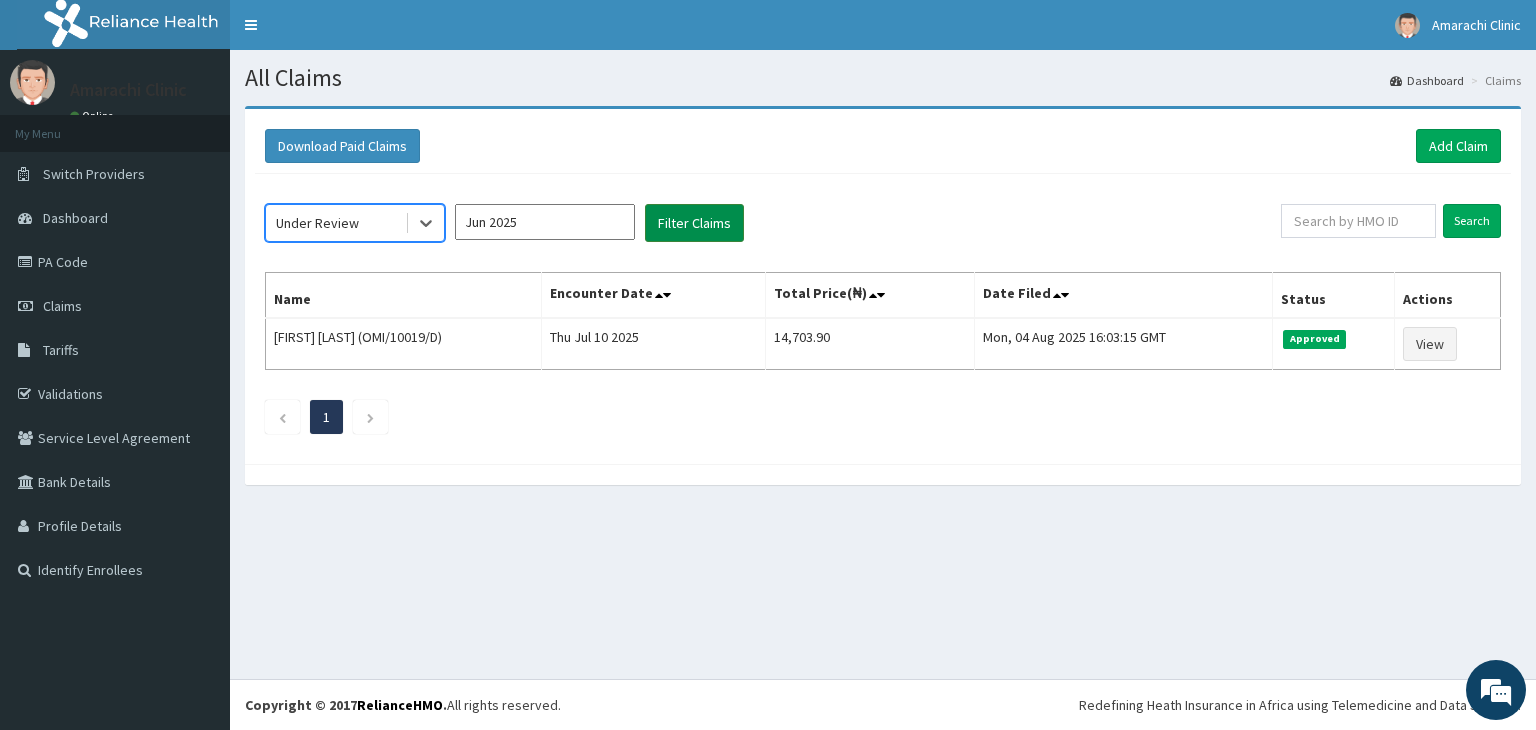 click on "Filter Claims" at bounding box center [694, 223] 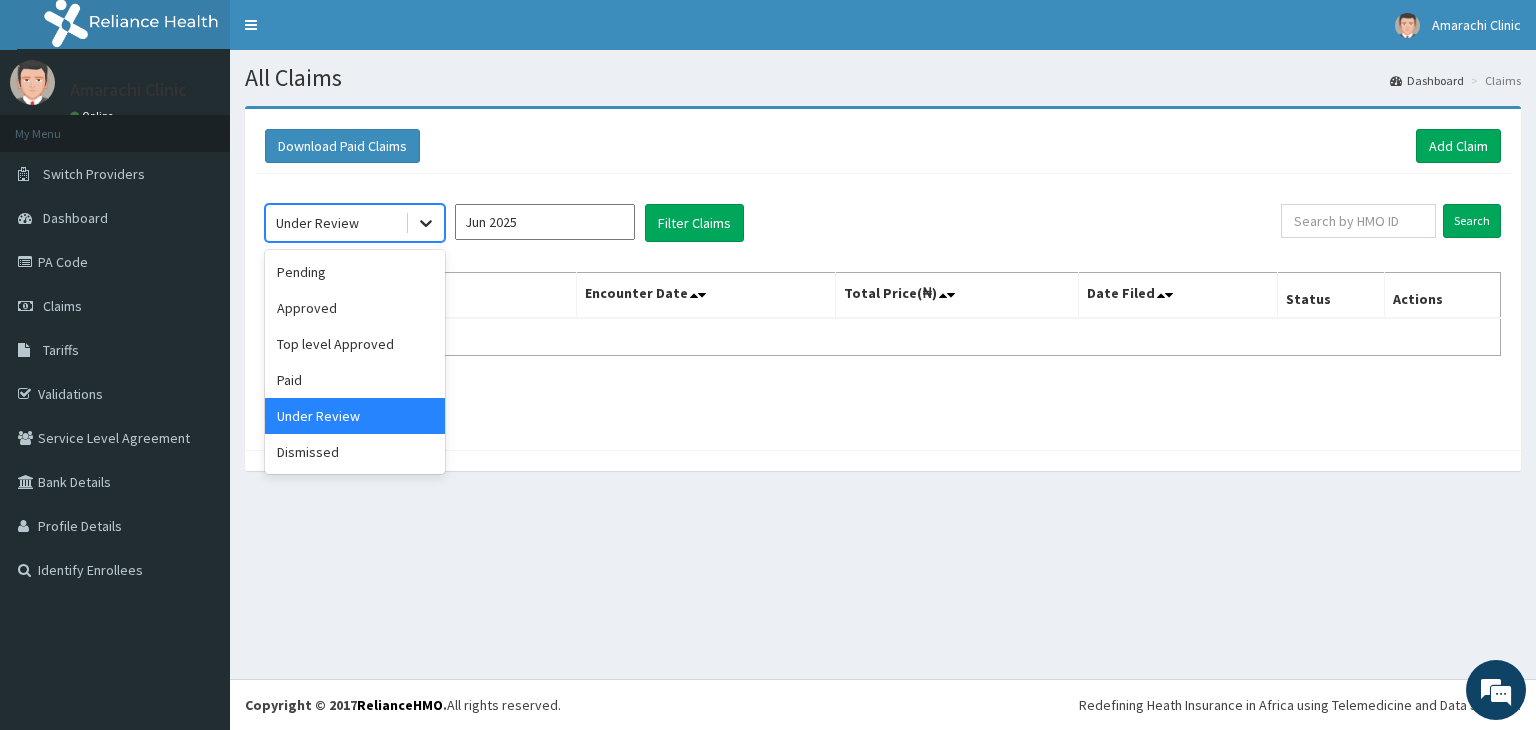 click 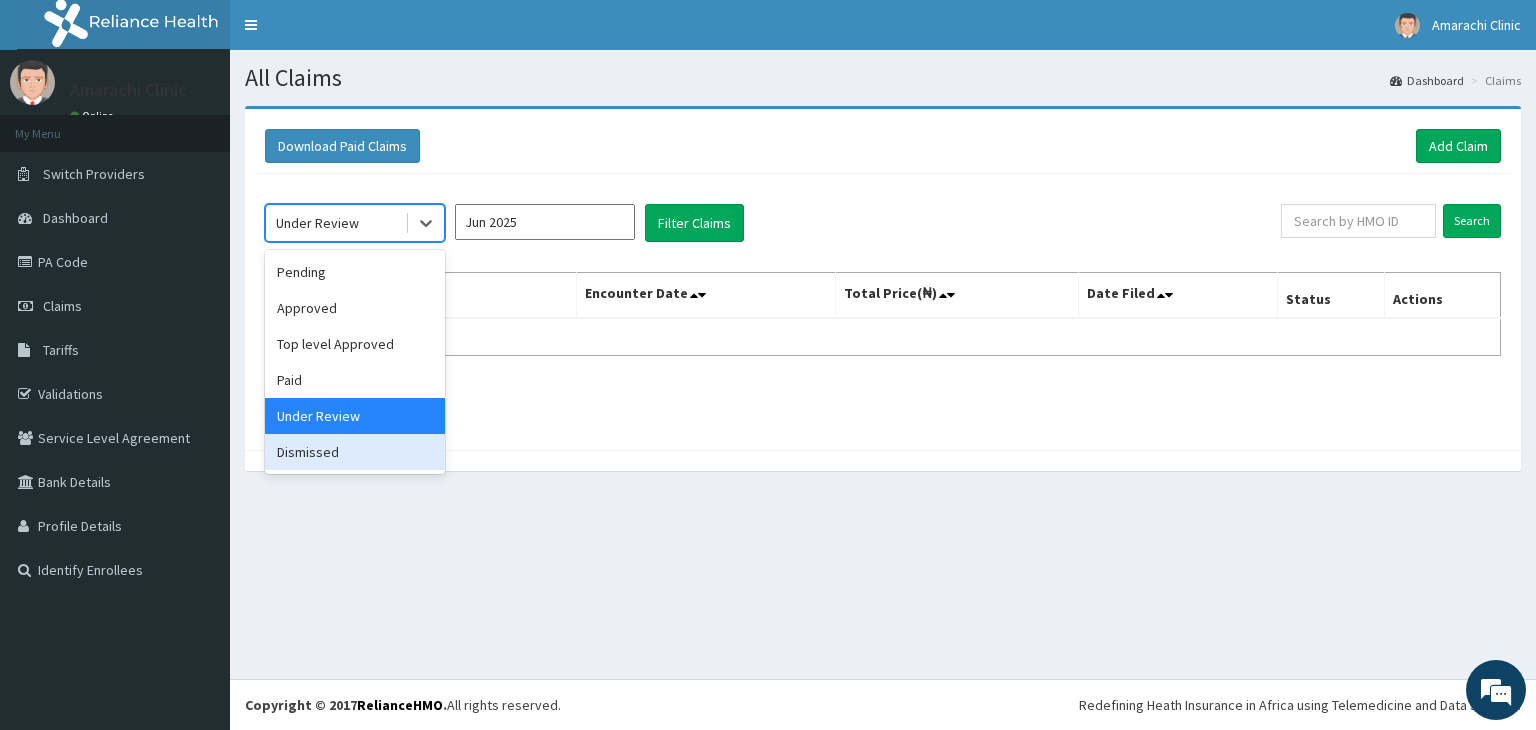 click on "Dismissed" at bounding box center (355, 452) 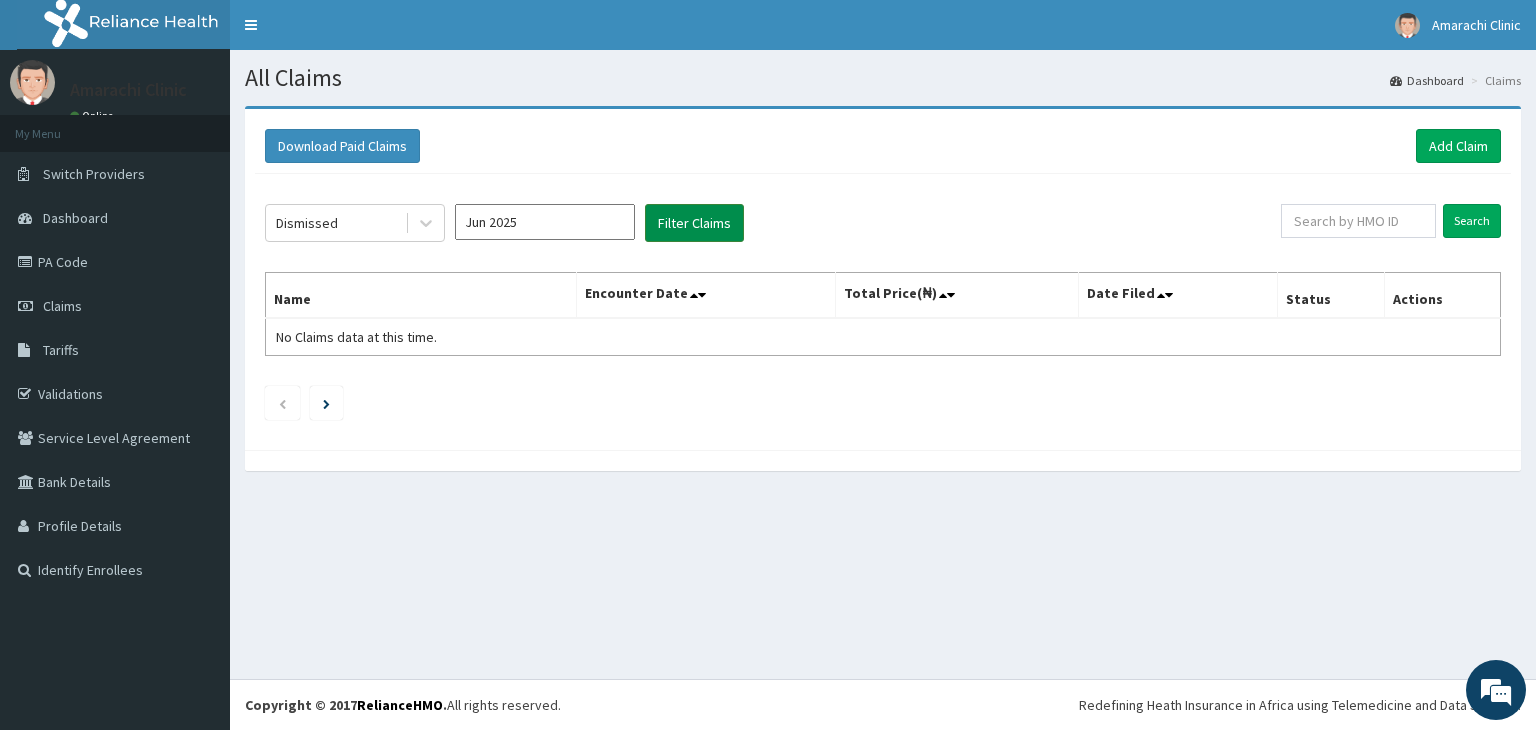 click on "Filter Claims" at bounding box center (694, 223) 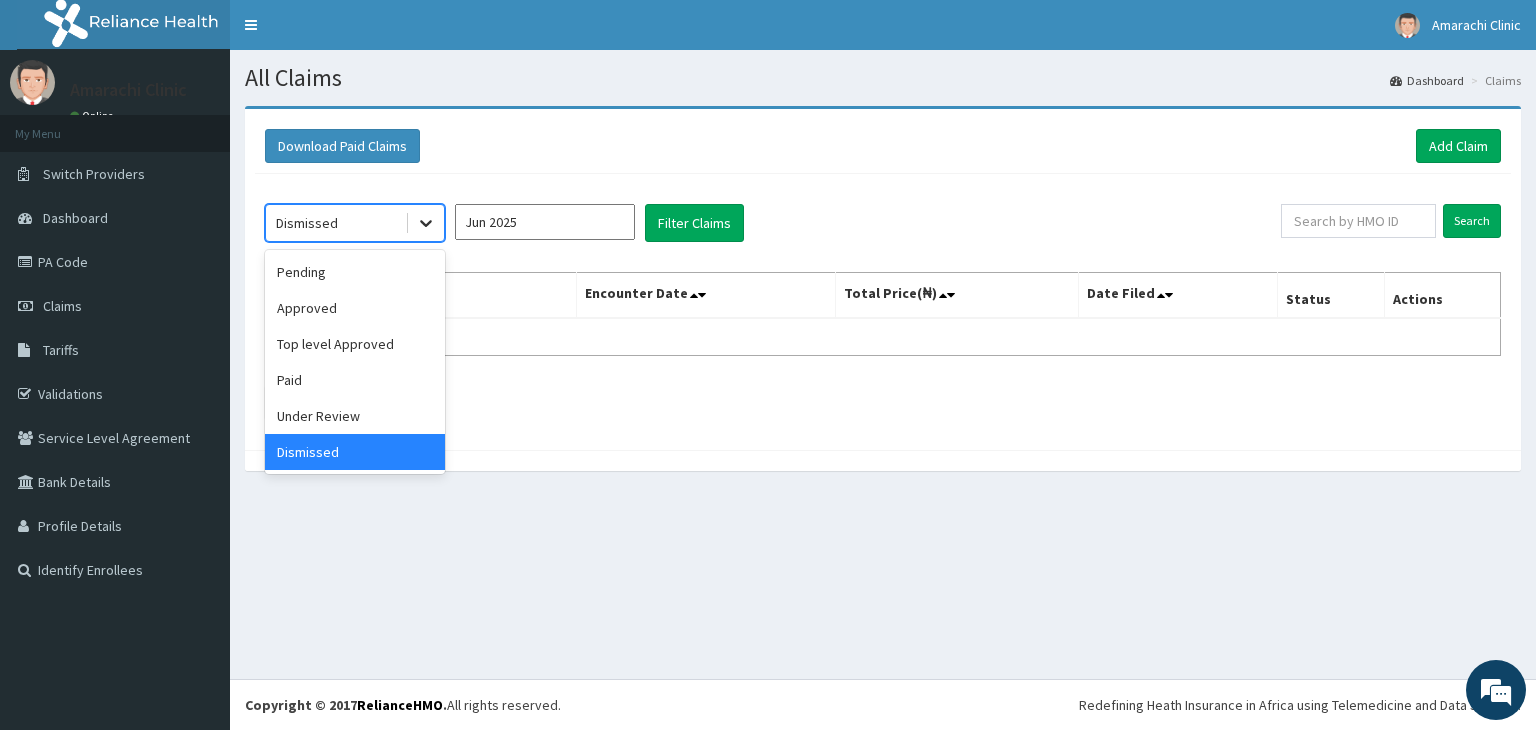 click 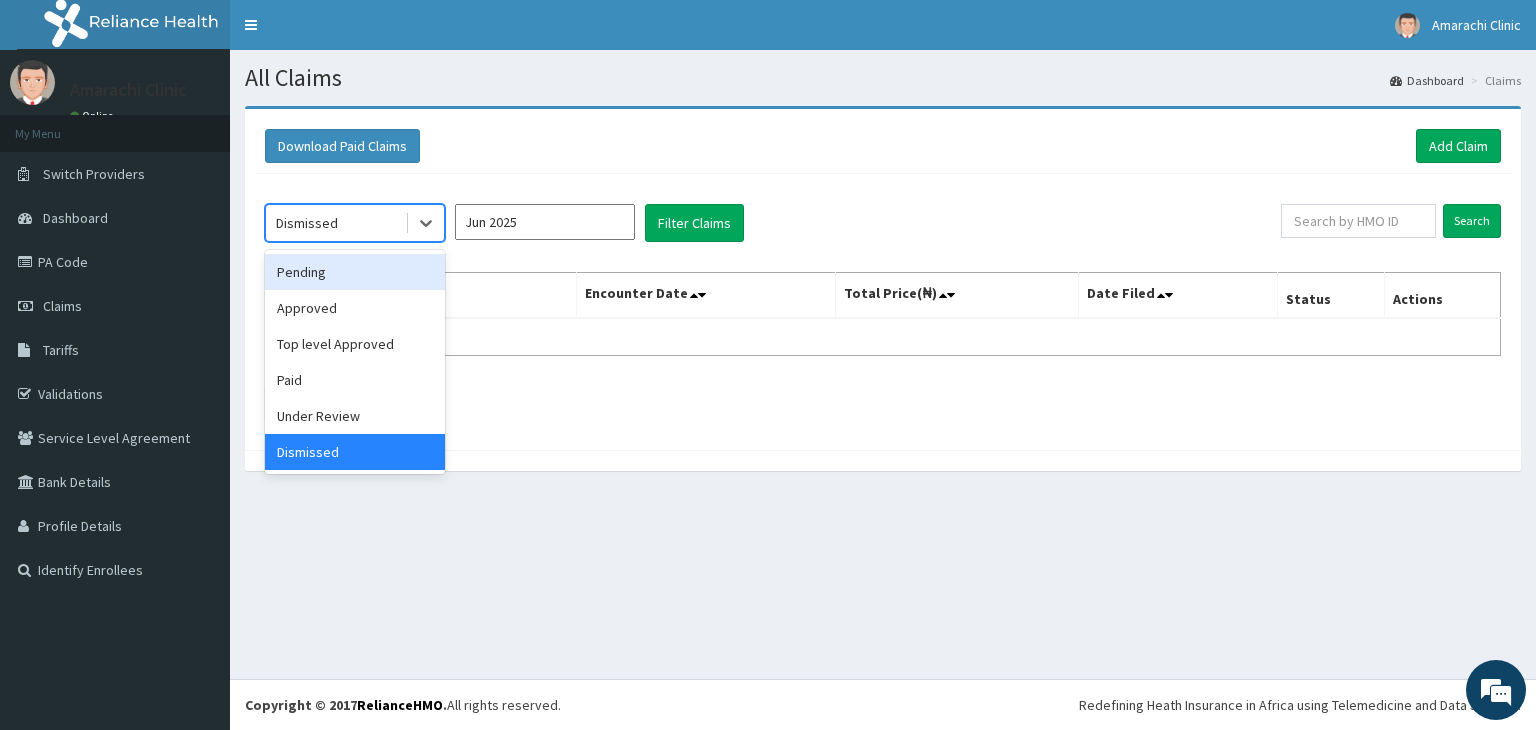 click on "Pending" at bounding box center (355, 272) 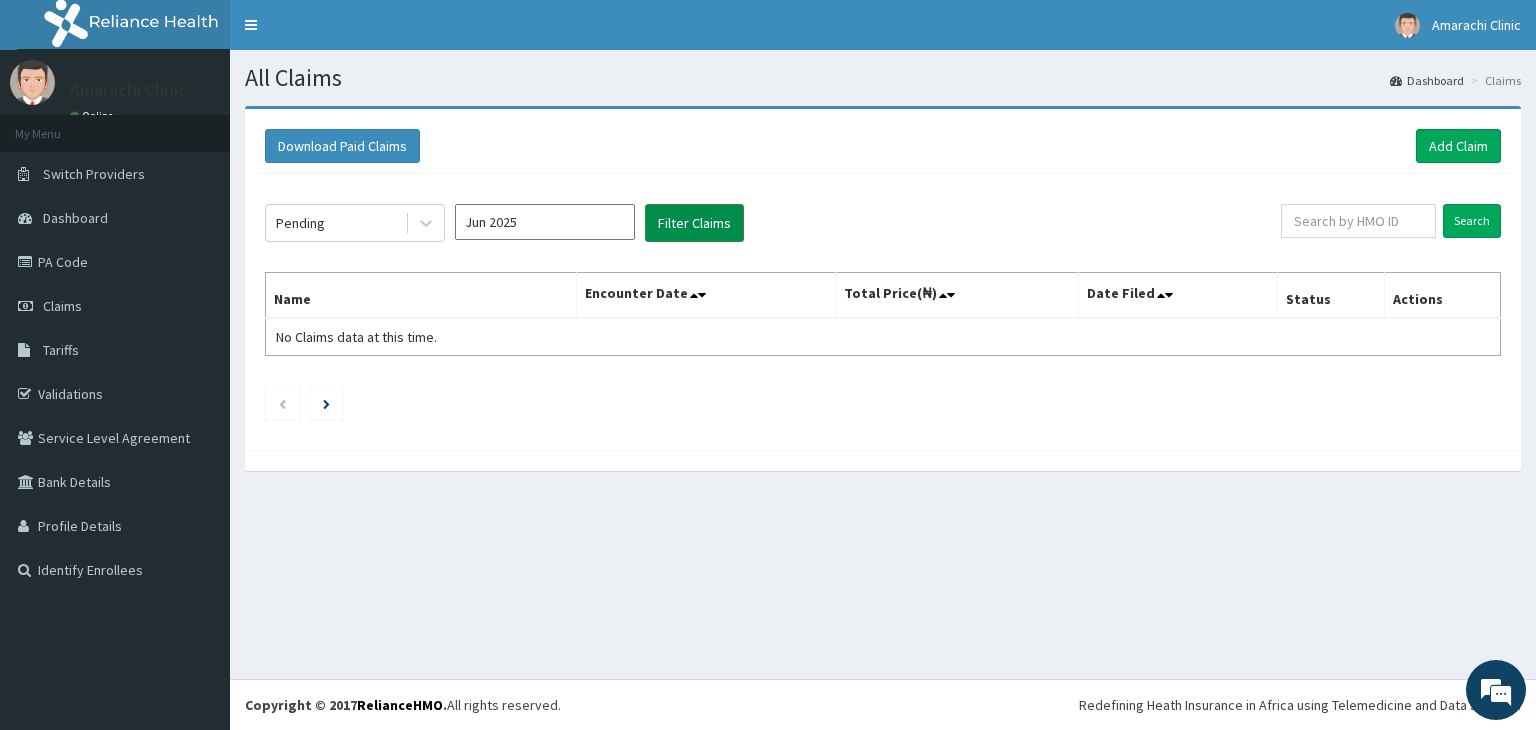click on "Filter Claims" at bounding box center (694, 223) 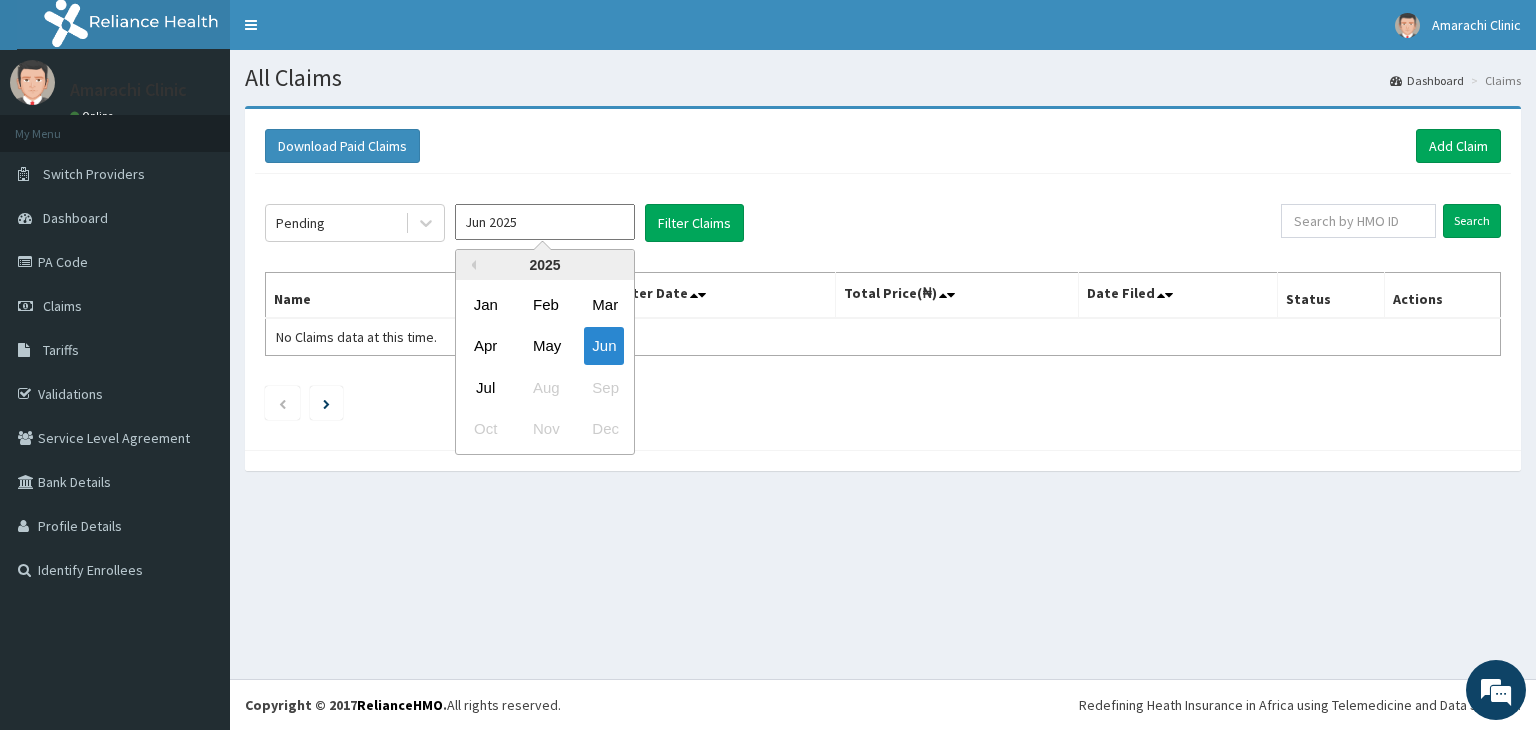 click on "Jun 2025" at bounding box center [545, 222] 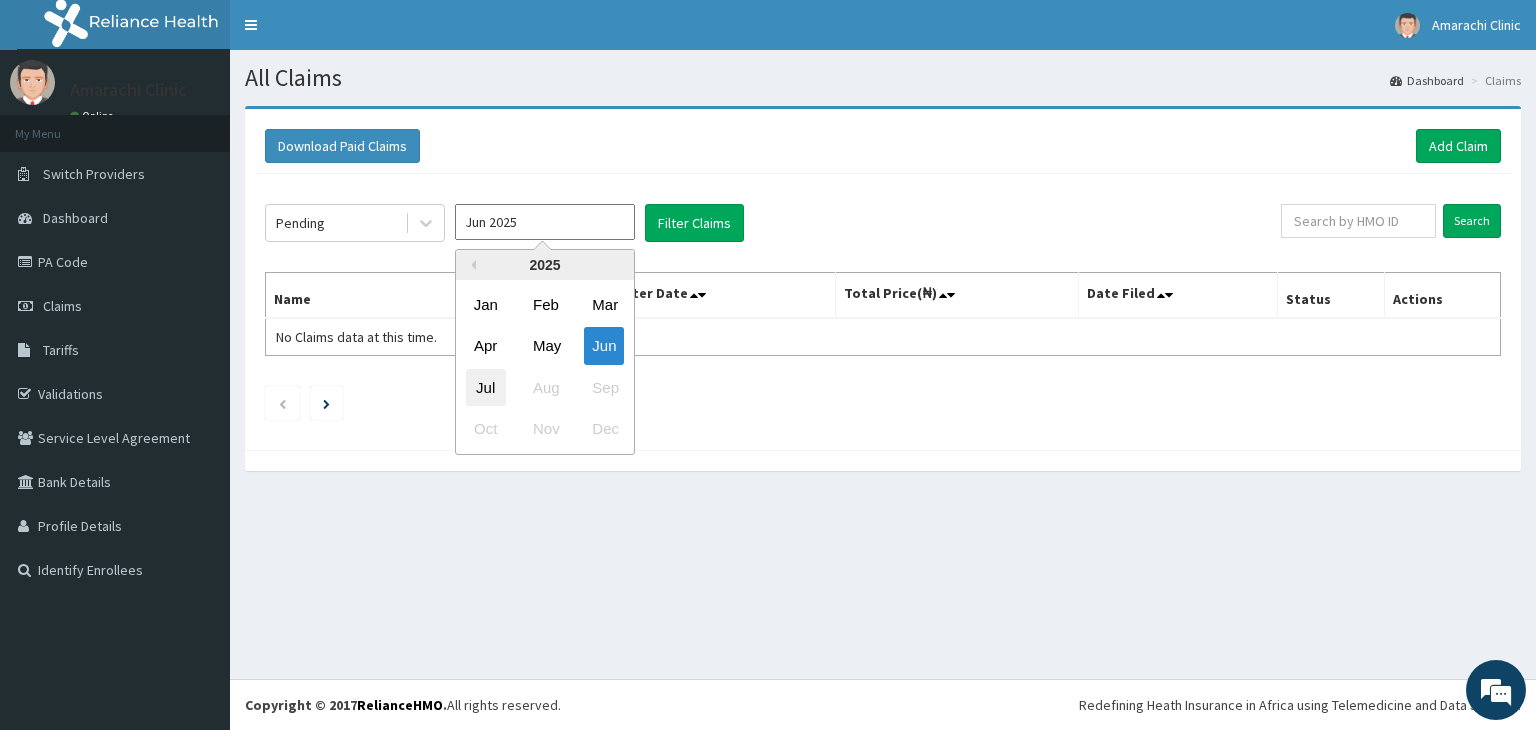 click on "Jul" at bounding box center (486, 387) 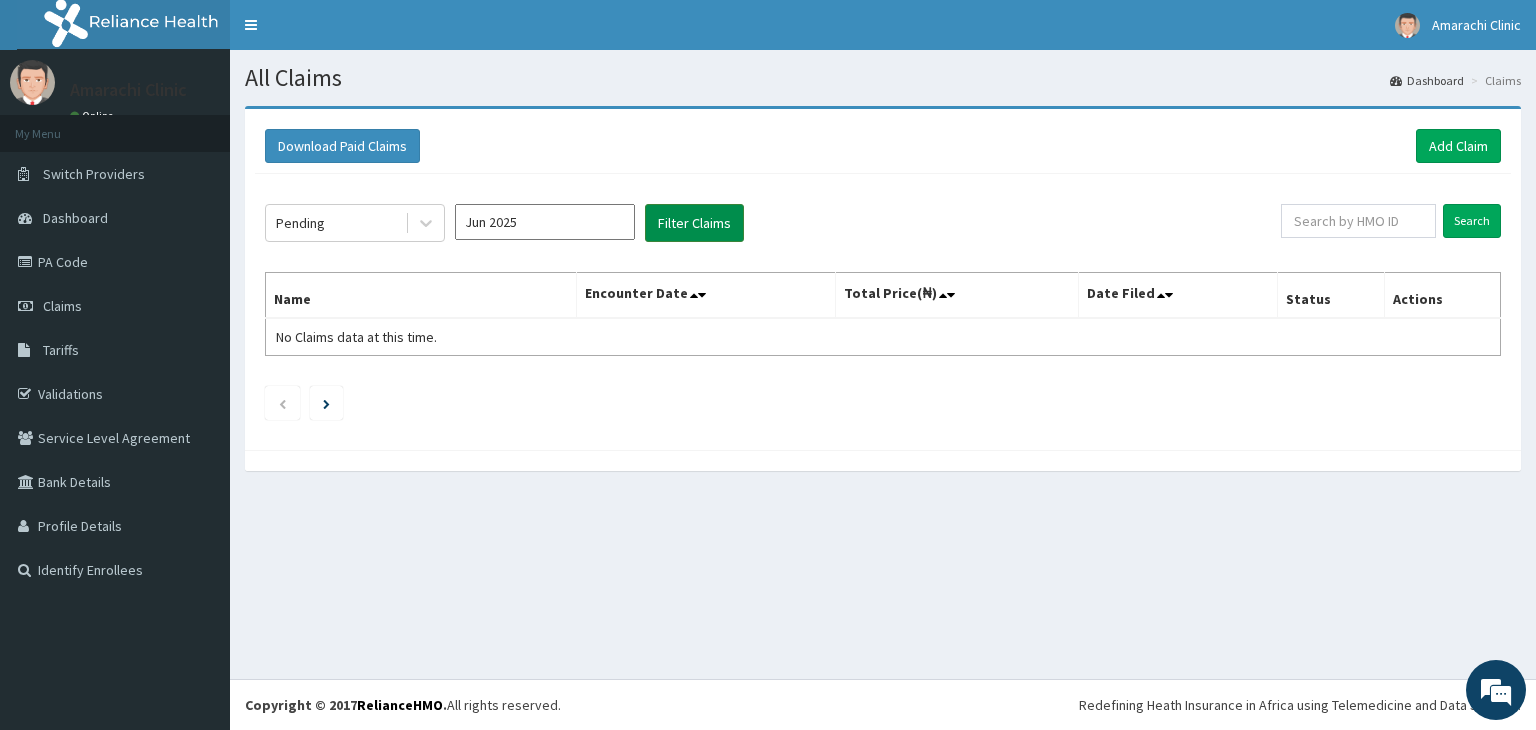 click on "Filter Claims" at bounding box center (694, 223) 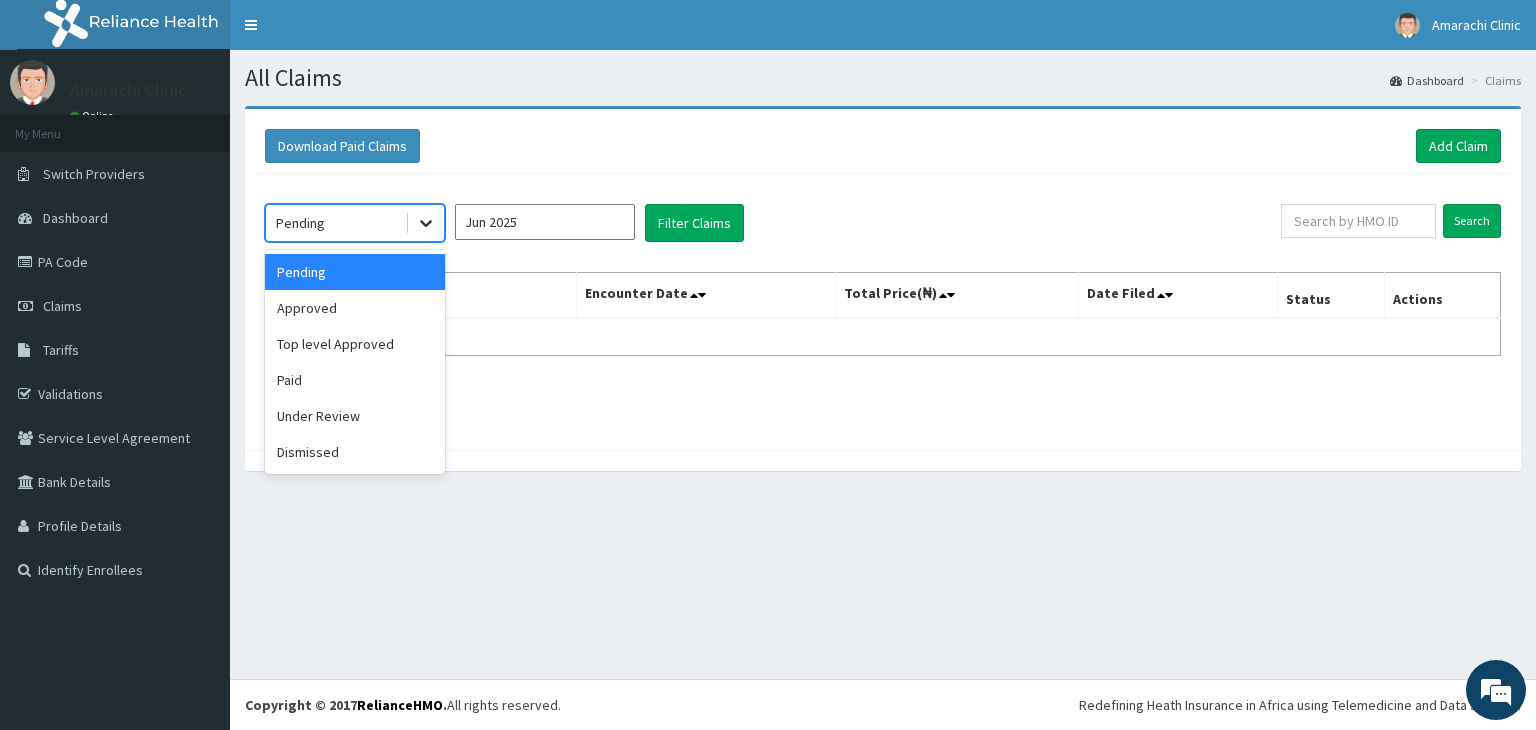click 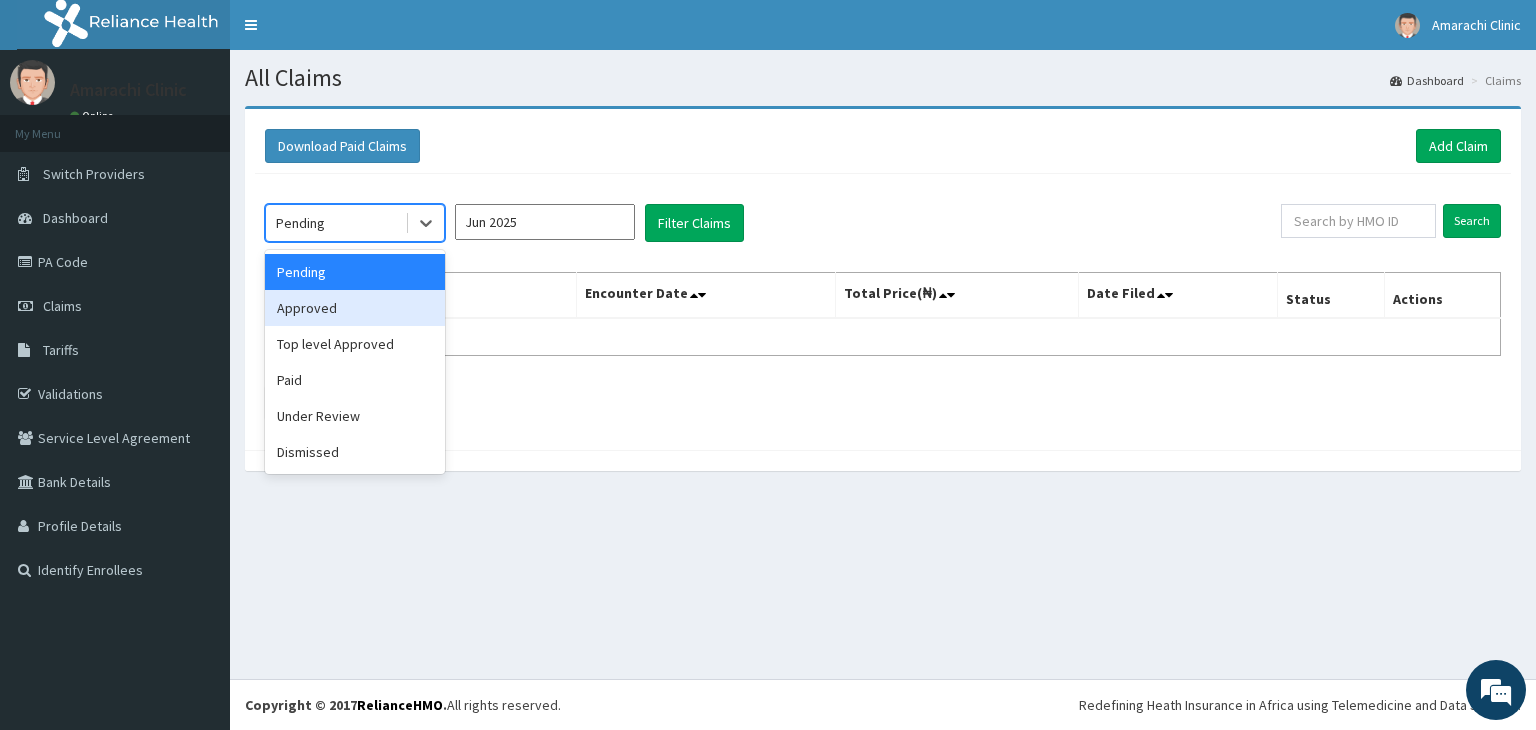 click on "Approved" at bounding box center [355, 308] 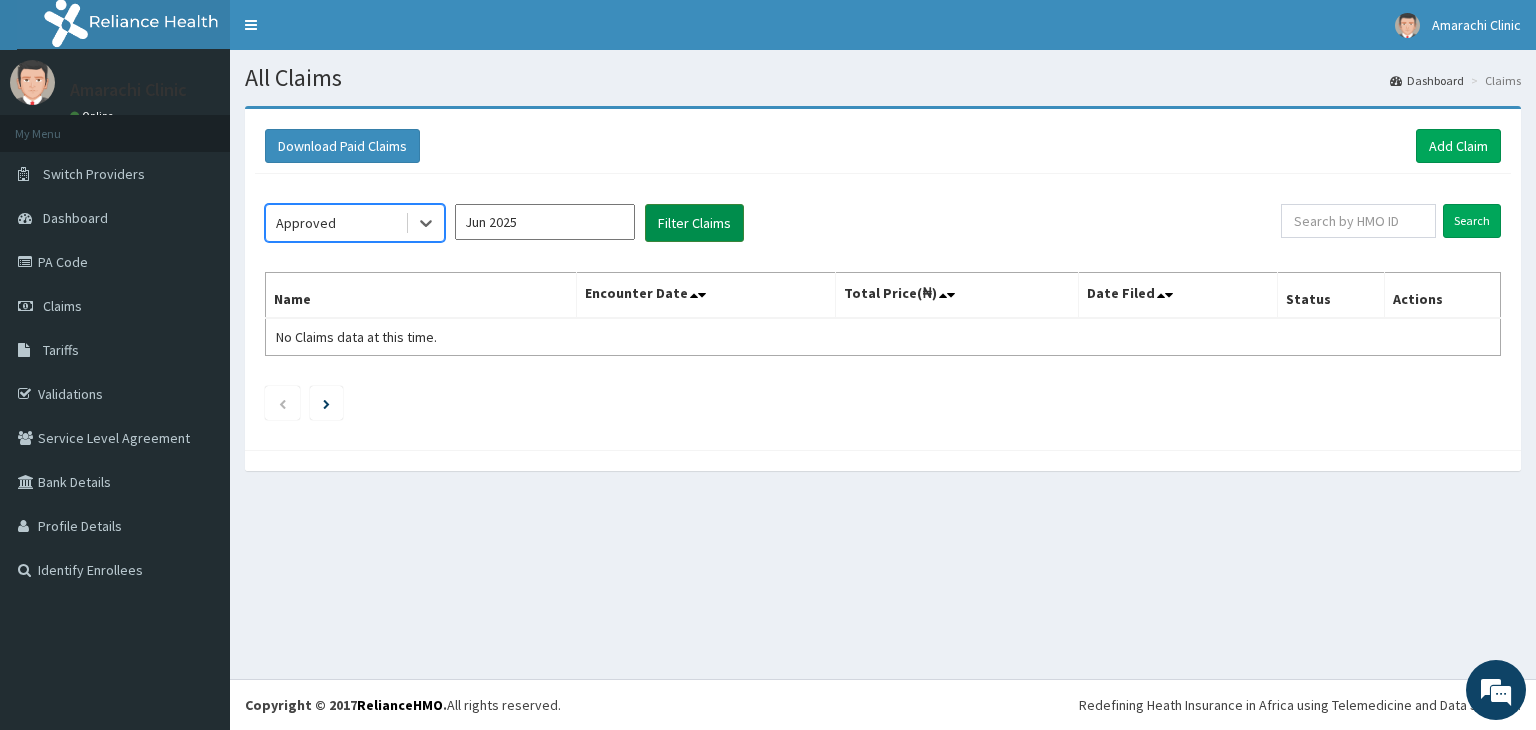click on "Filter Claims" at bounding box center (694, 223) 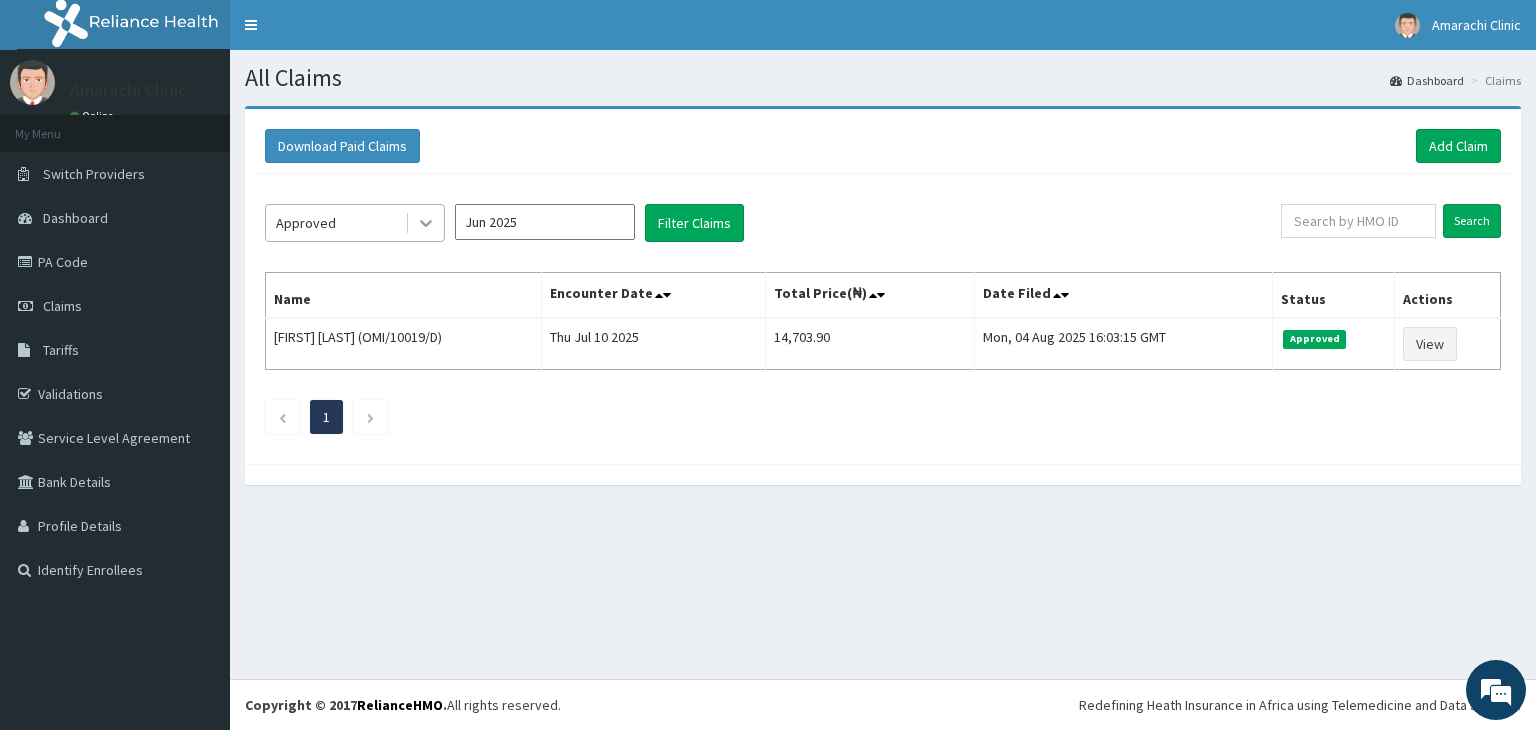 click 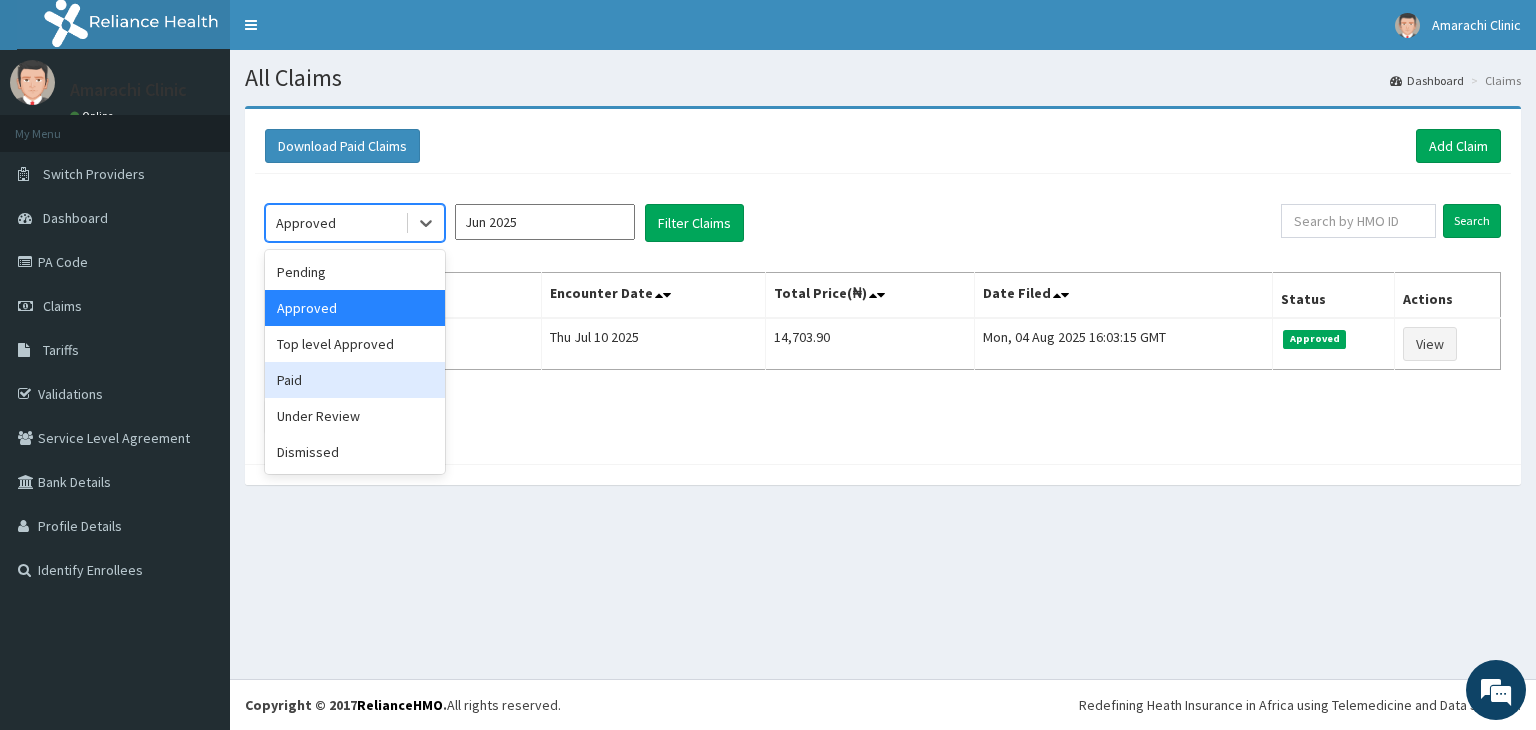 click on "Paid" at bounding box center [355, 380] 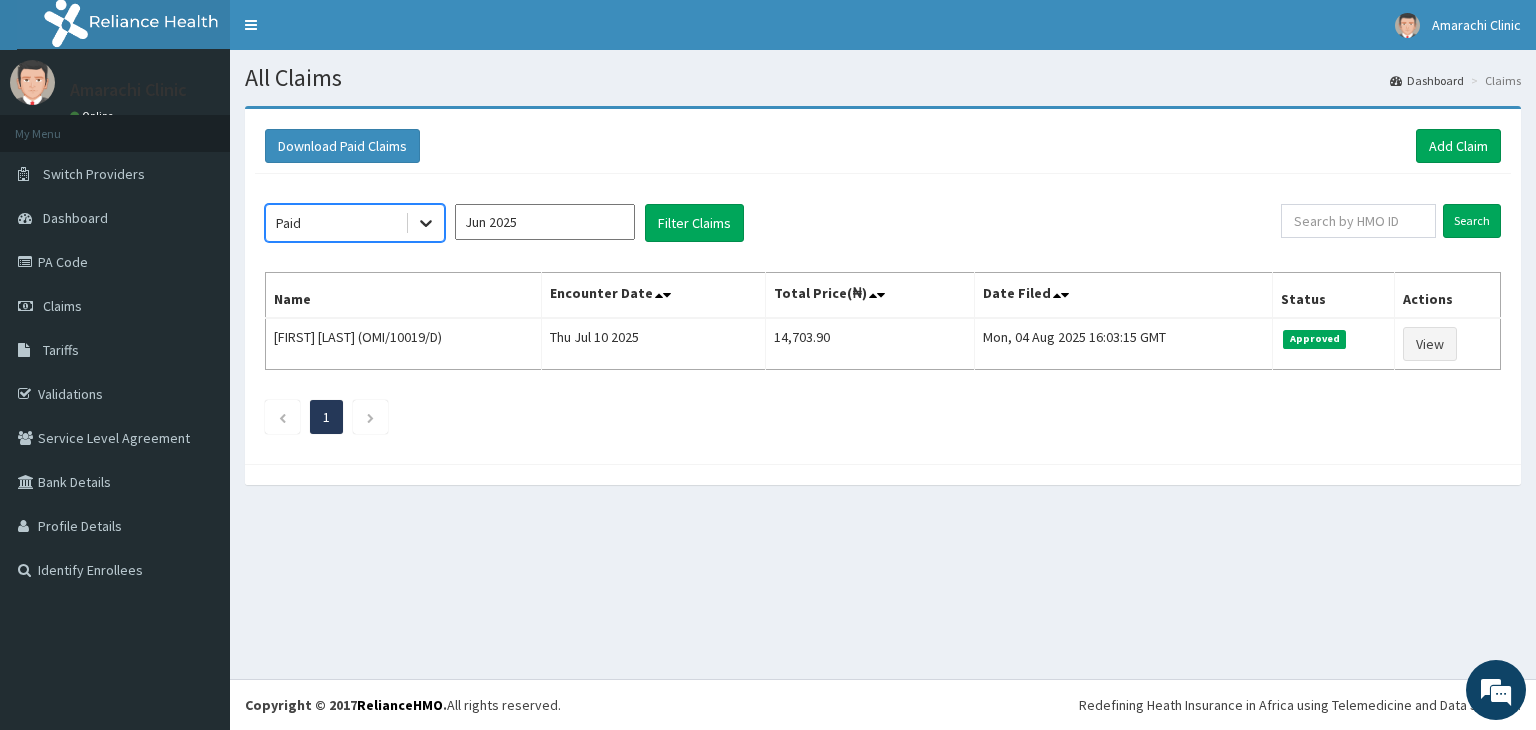 click 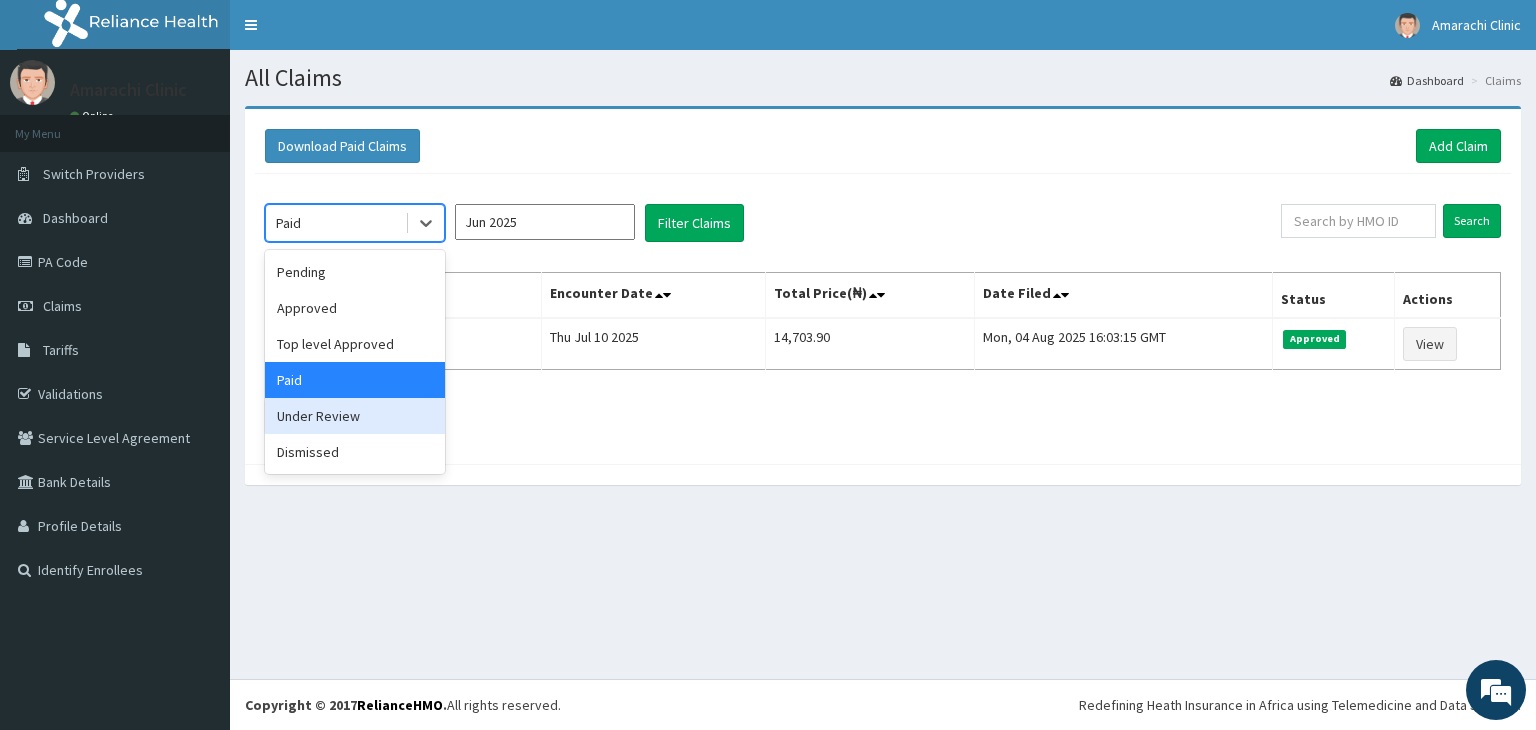 click on "Under Review" at bounding box center (355, 416) 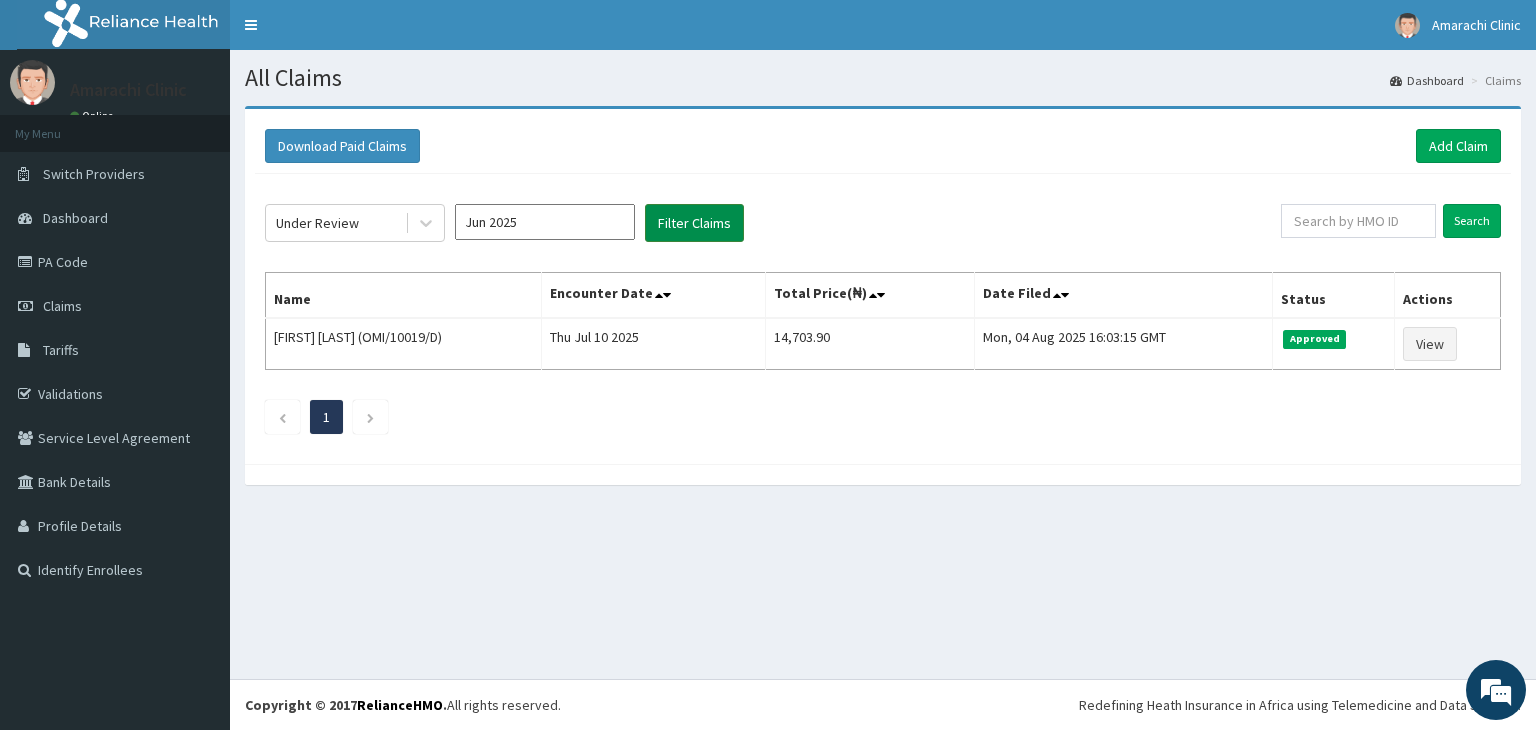 click on "Filter Claims" at bounding box center [694, 223] 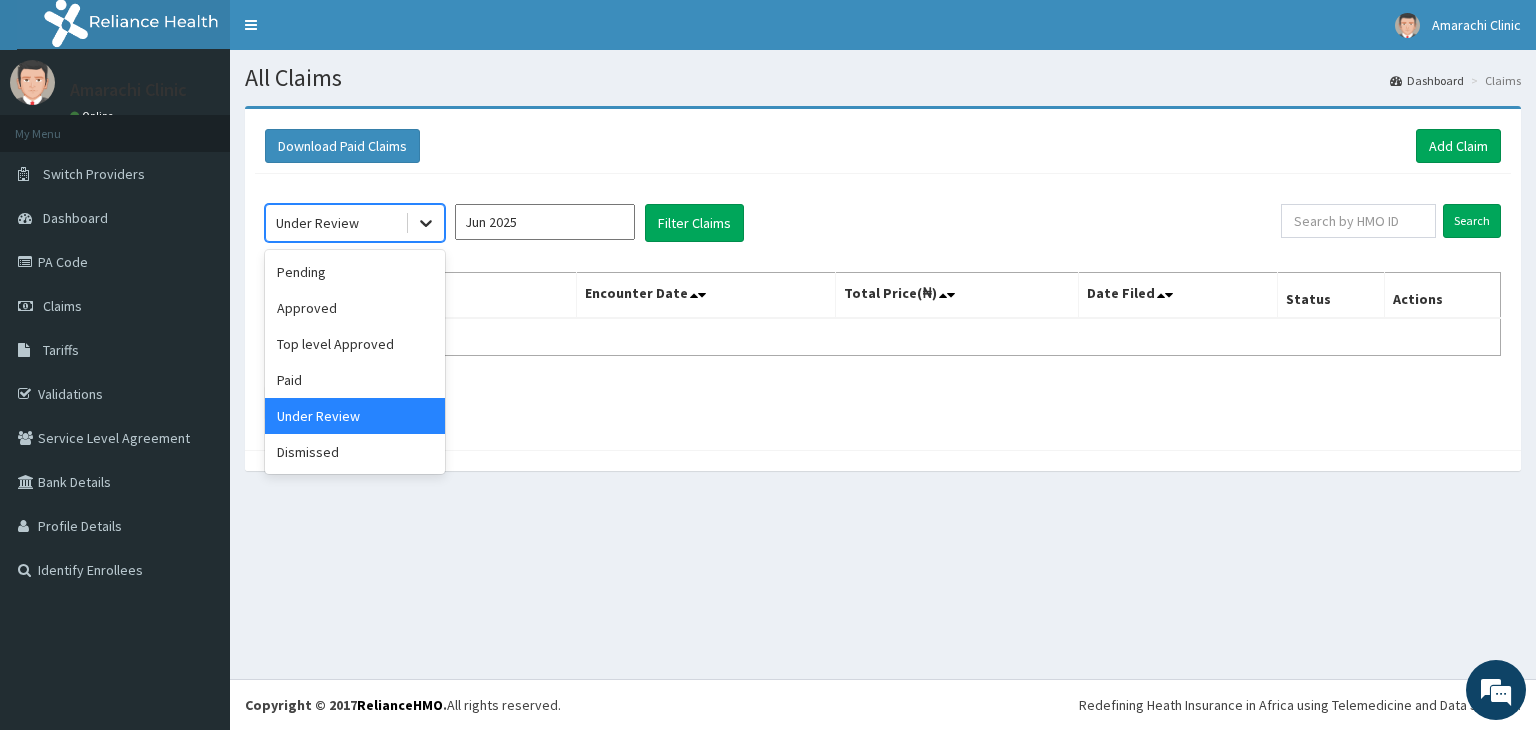 click 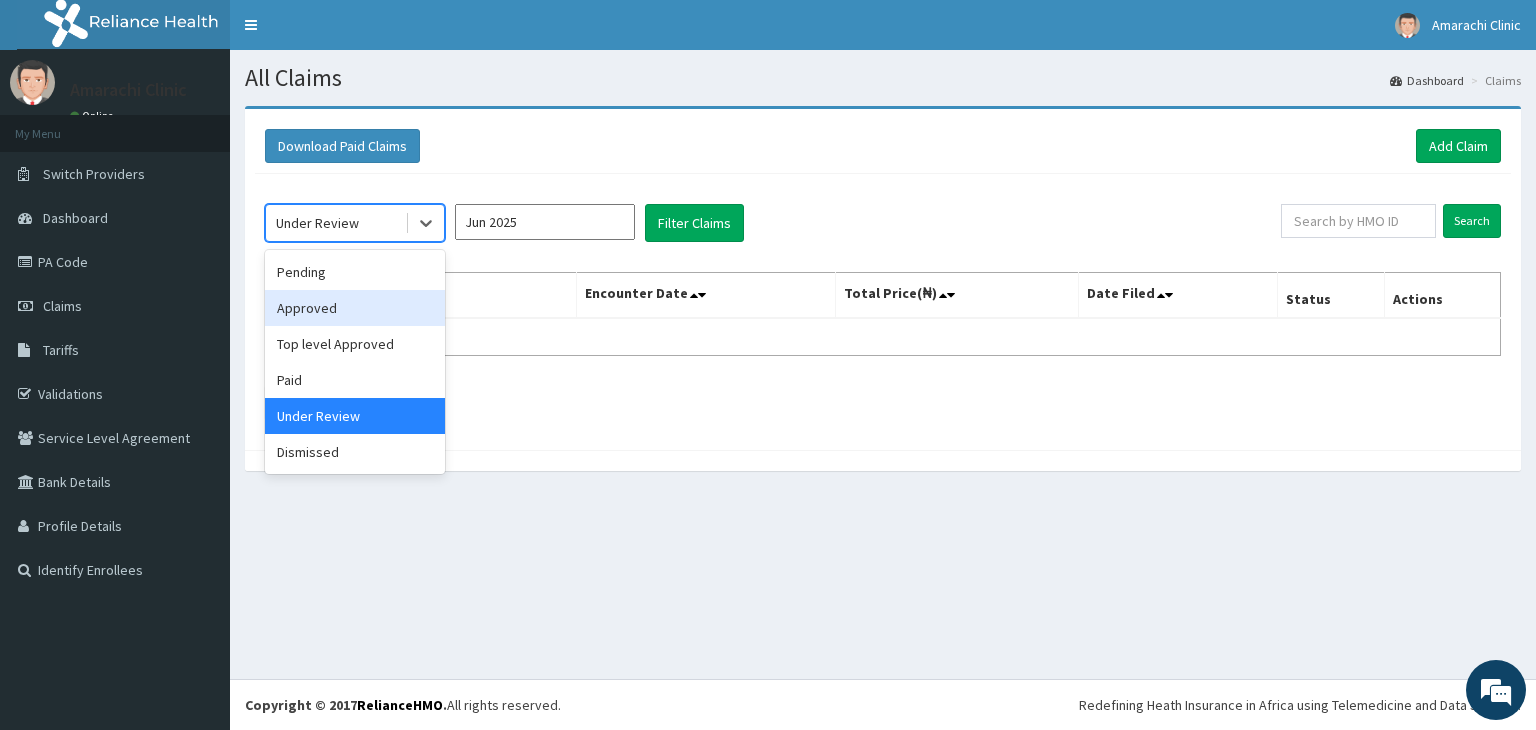 click on "Approved" at bounding box center (355, 308) 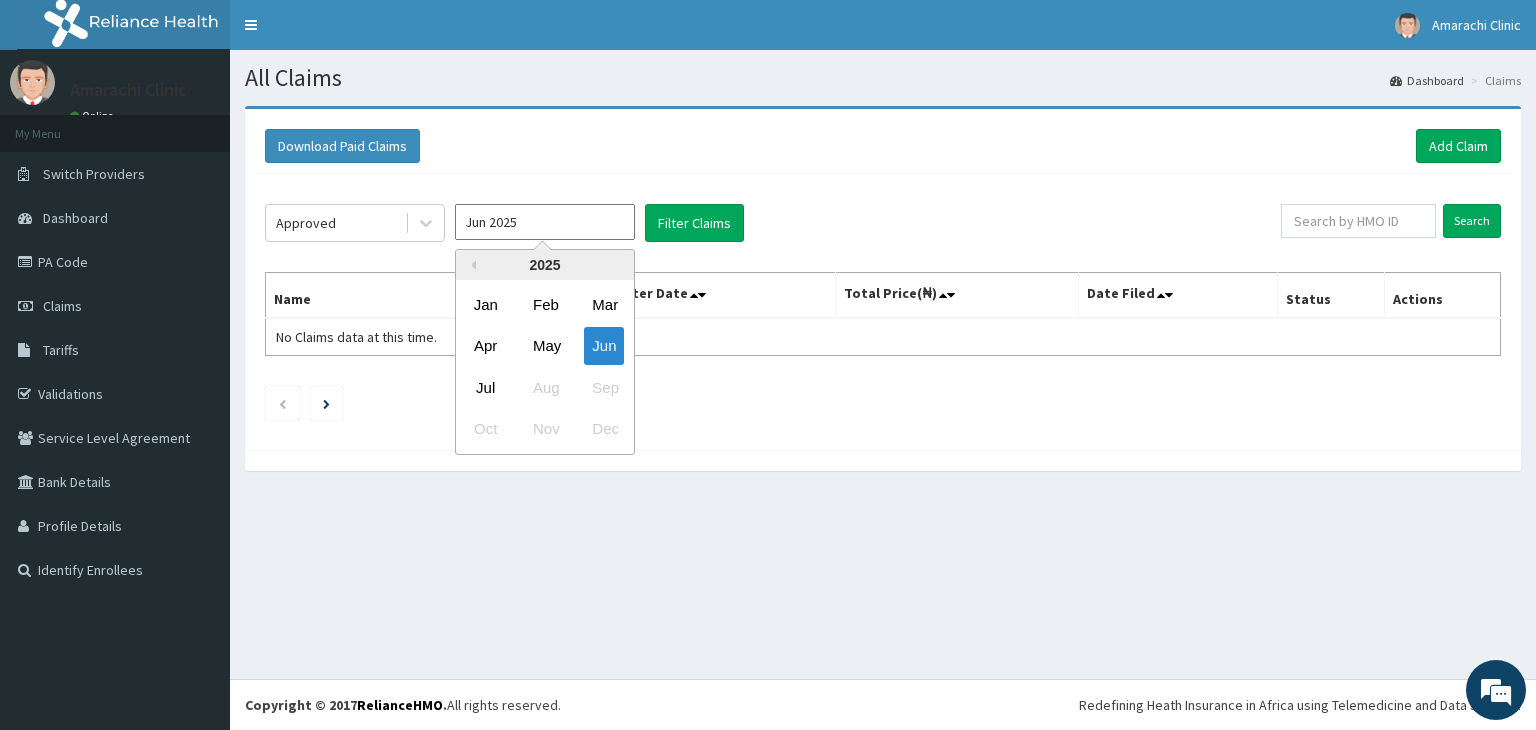 click on "Jun 2025" at bounding box center (545, 222) 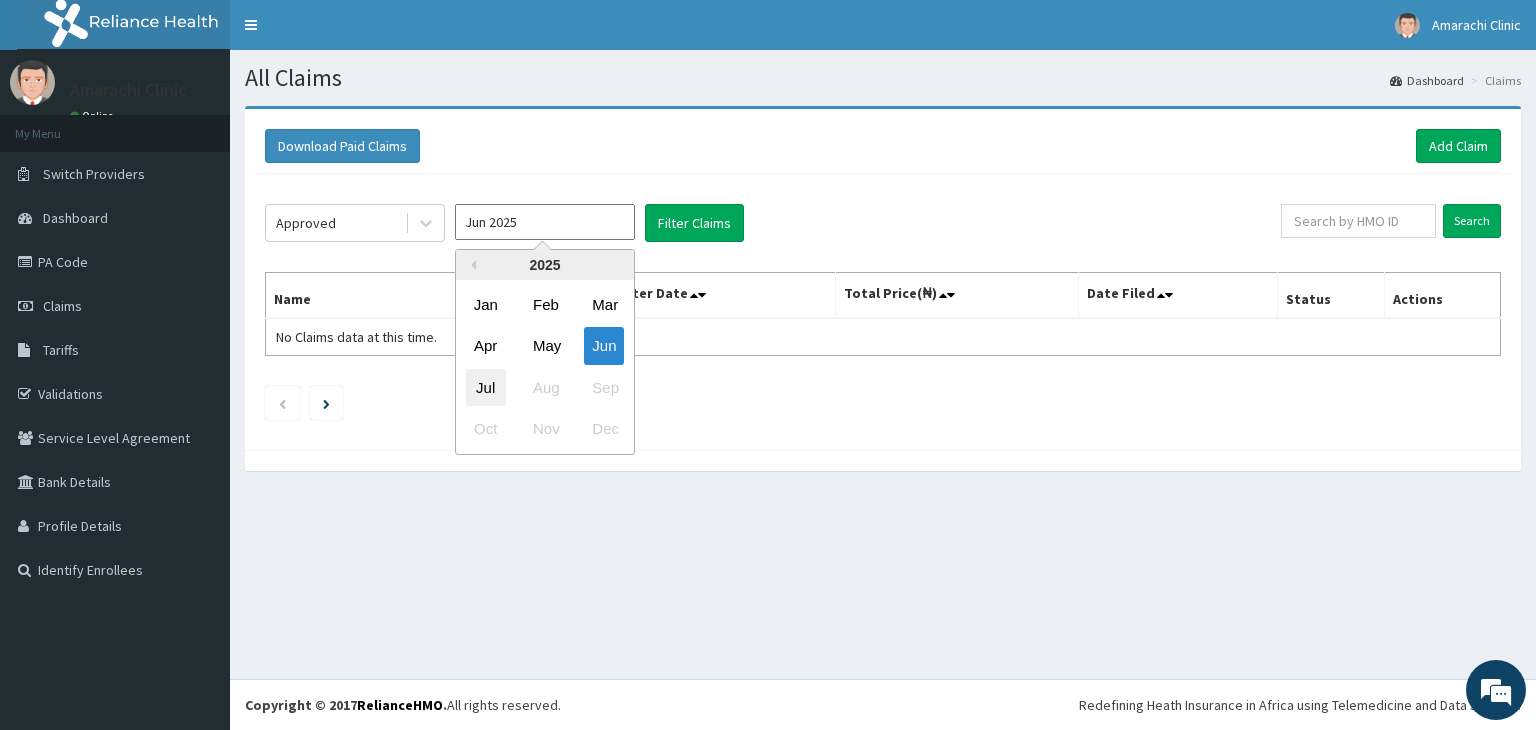 click on "Jul" at bounding box center (486, 387) 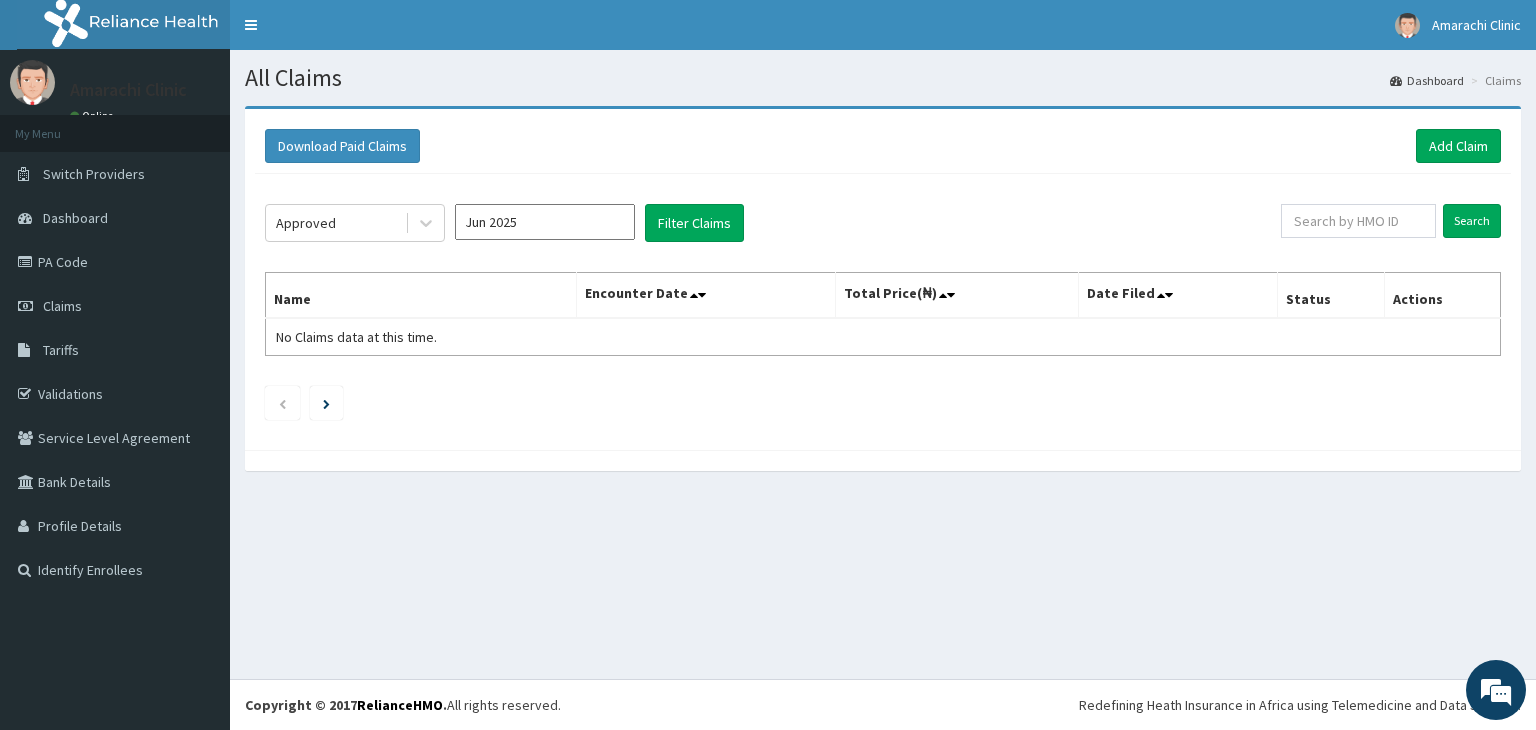click on "Jun 2025" at bounding box center (545, 222) 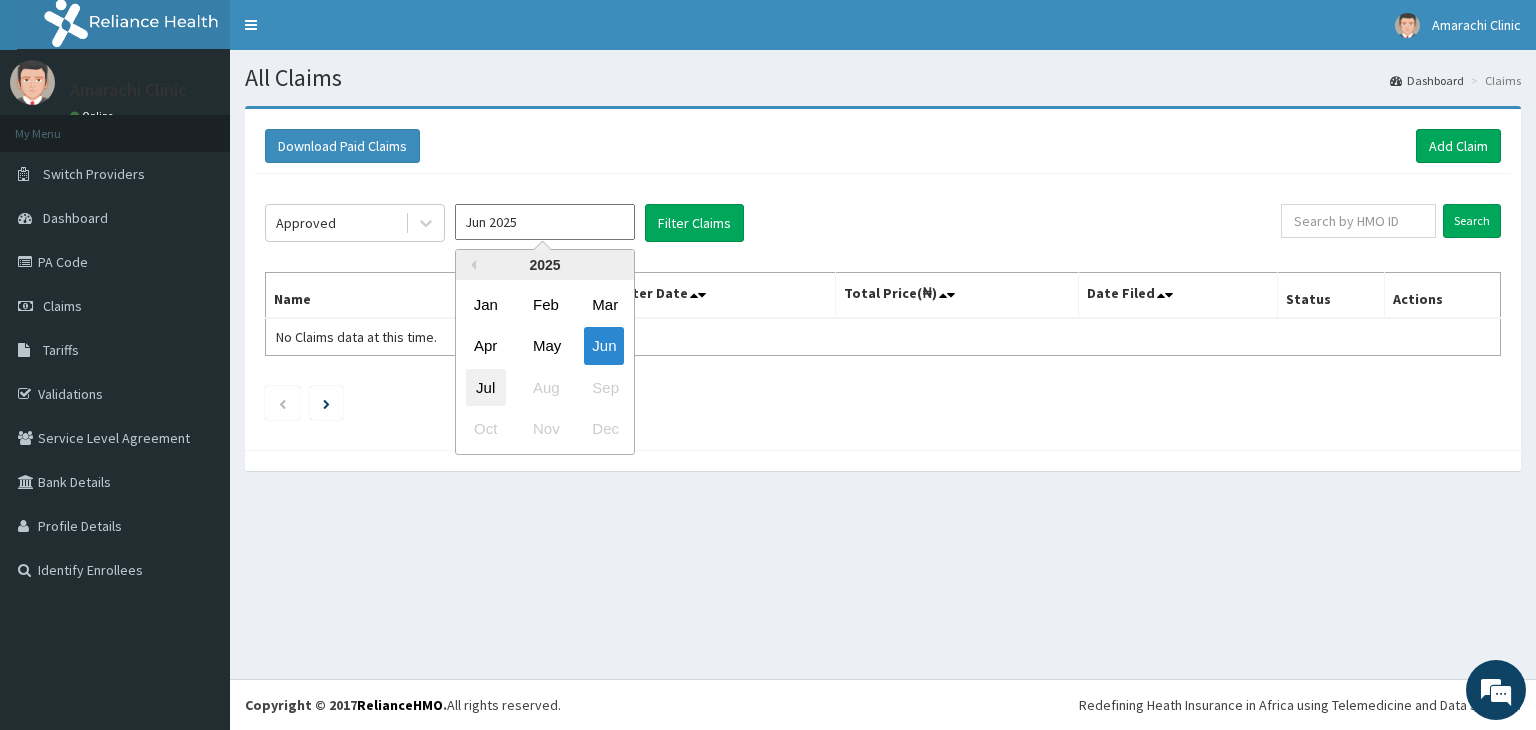 click on "Jul" at bounding box center (486, 387) 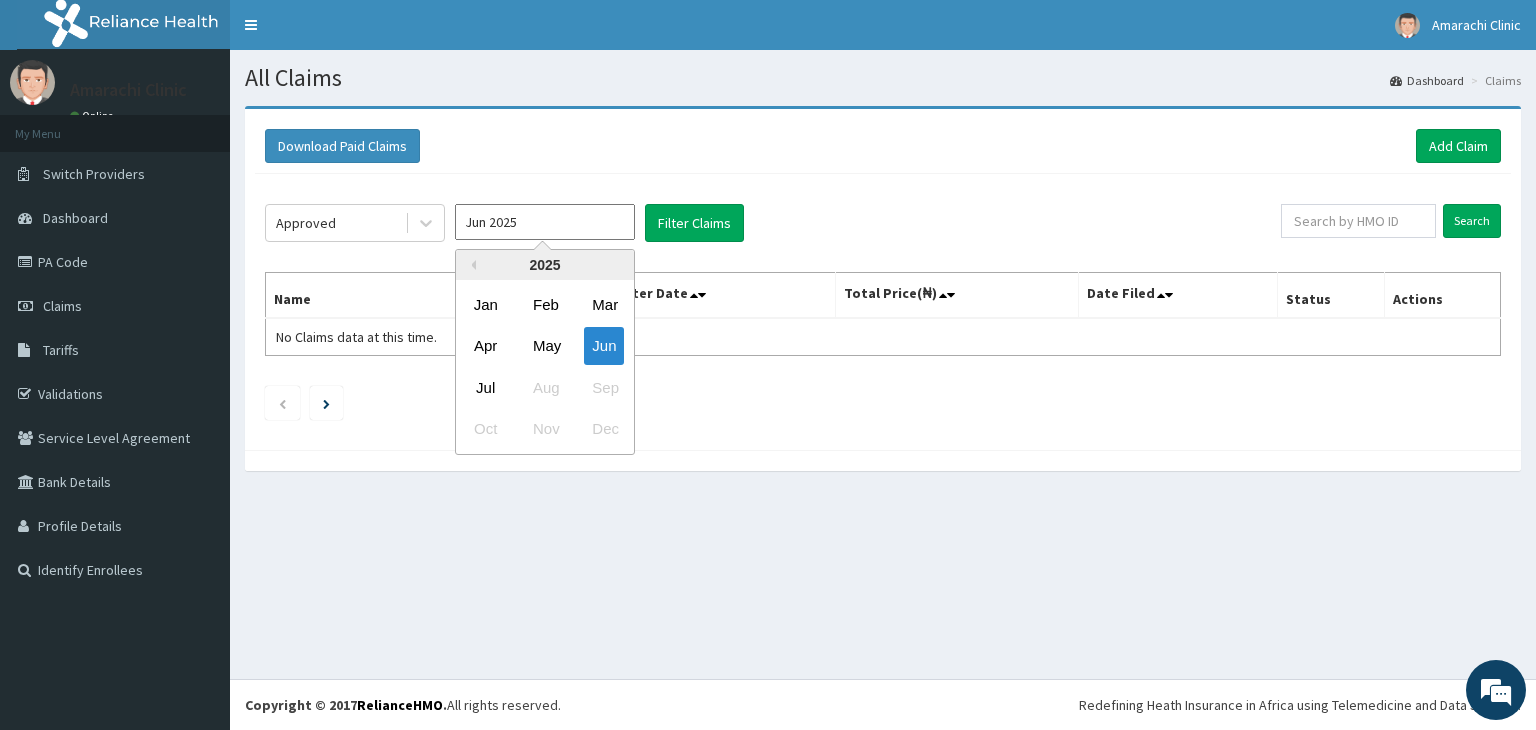 click on "Jun 2025" at bounding box center (545, 222) 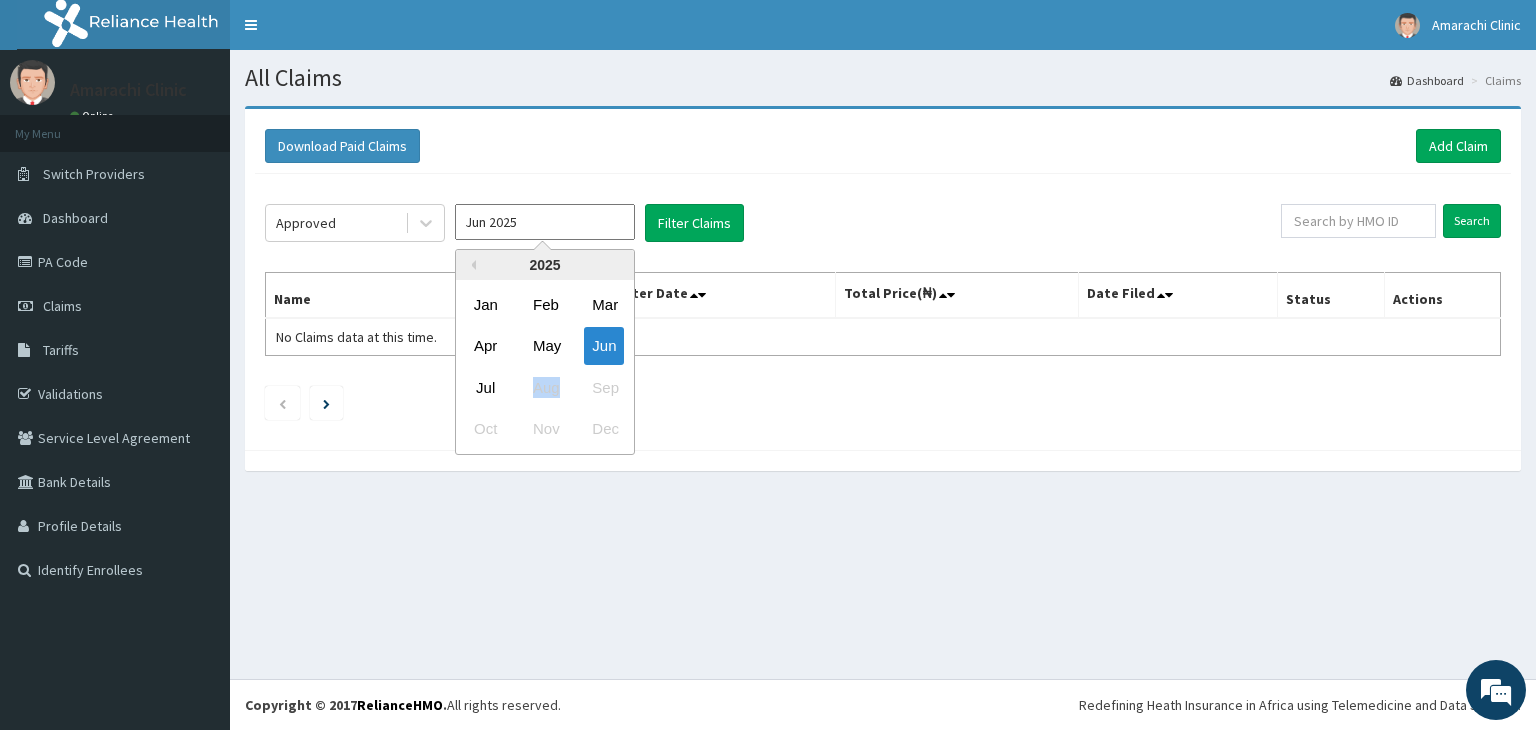 click on "Jul Aug Sep" at bounding box center [545, 387] 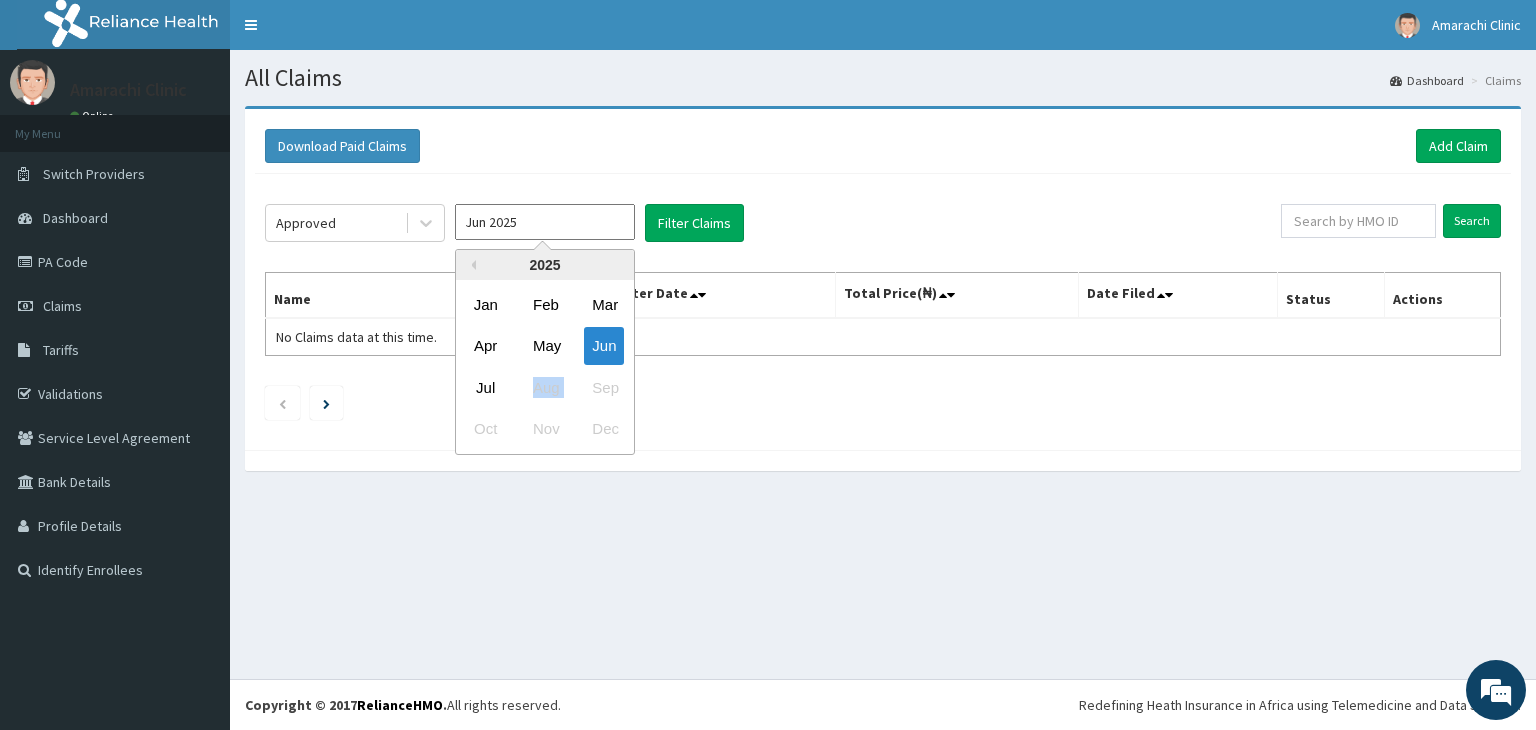 click on "Jul Aug Sep" at bounding box center (545, 387) 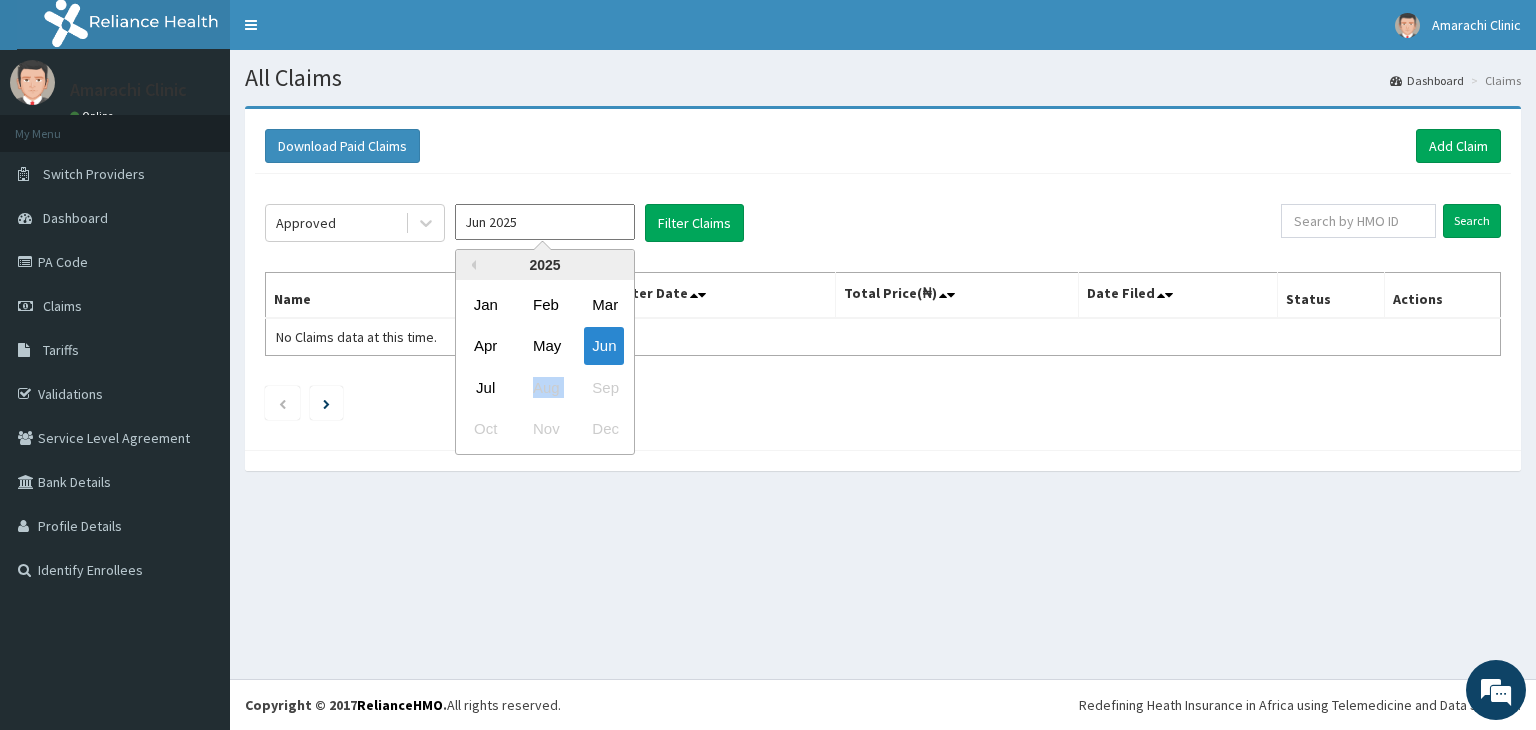 click on "Jul Aug Sep" at bounding box center [545, 387] 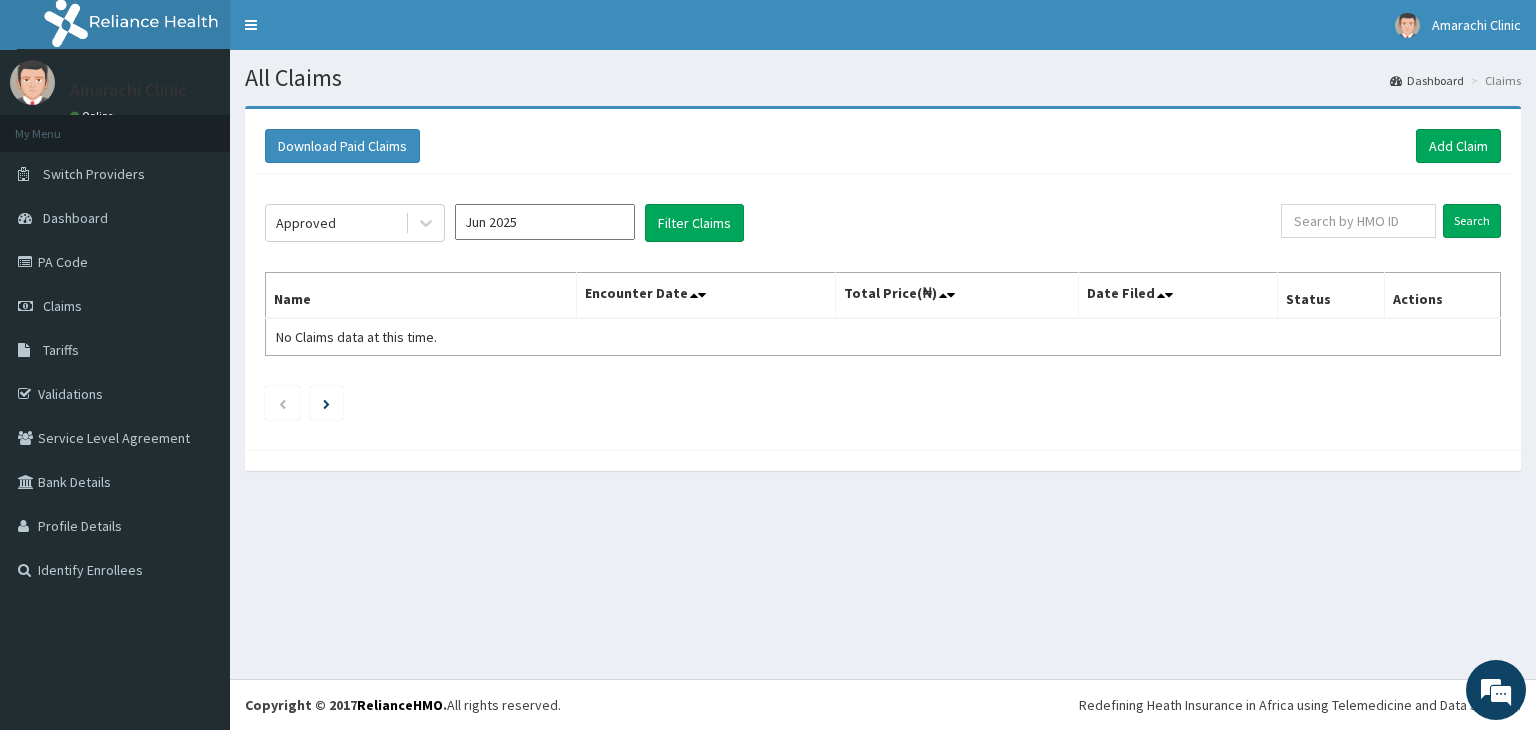 click on "Approved Jun 2025 Filter Claims Search Name Encounter Date Total Price(₦) Date Filed Status Actions No Claims data at this time." 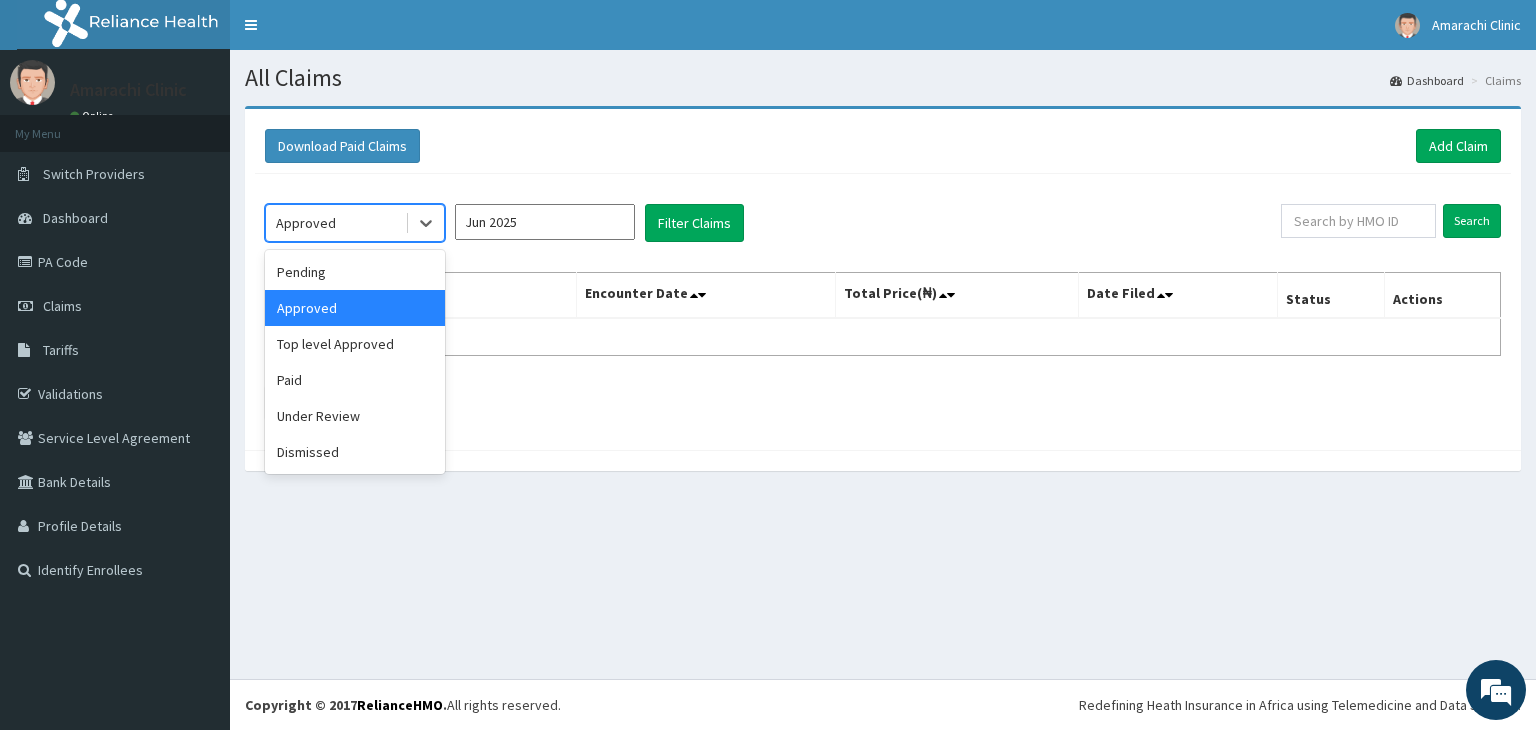 click on "Approved" at bounding box center [335, 223] 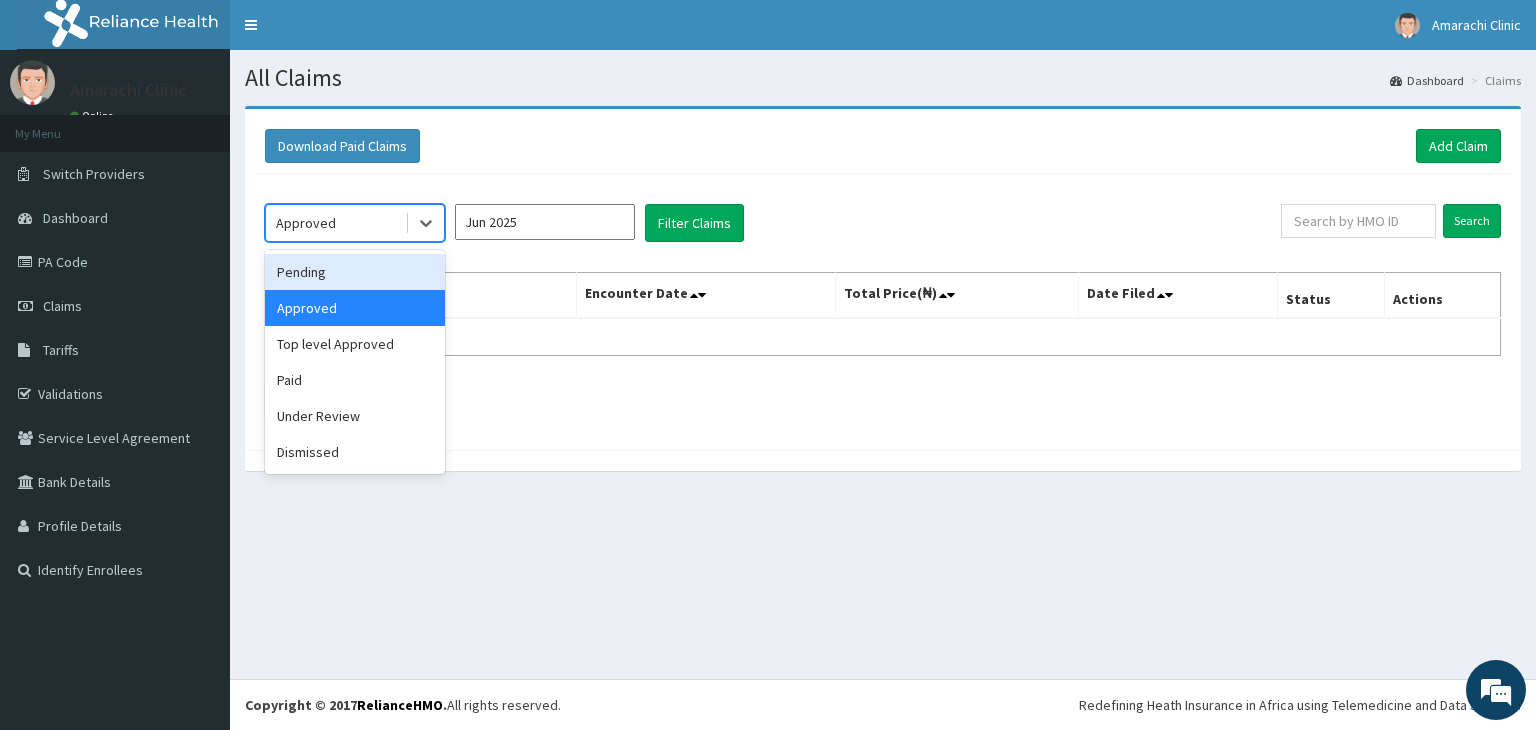 click on "Pending" at bounding box center (355, 272) 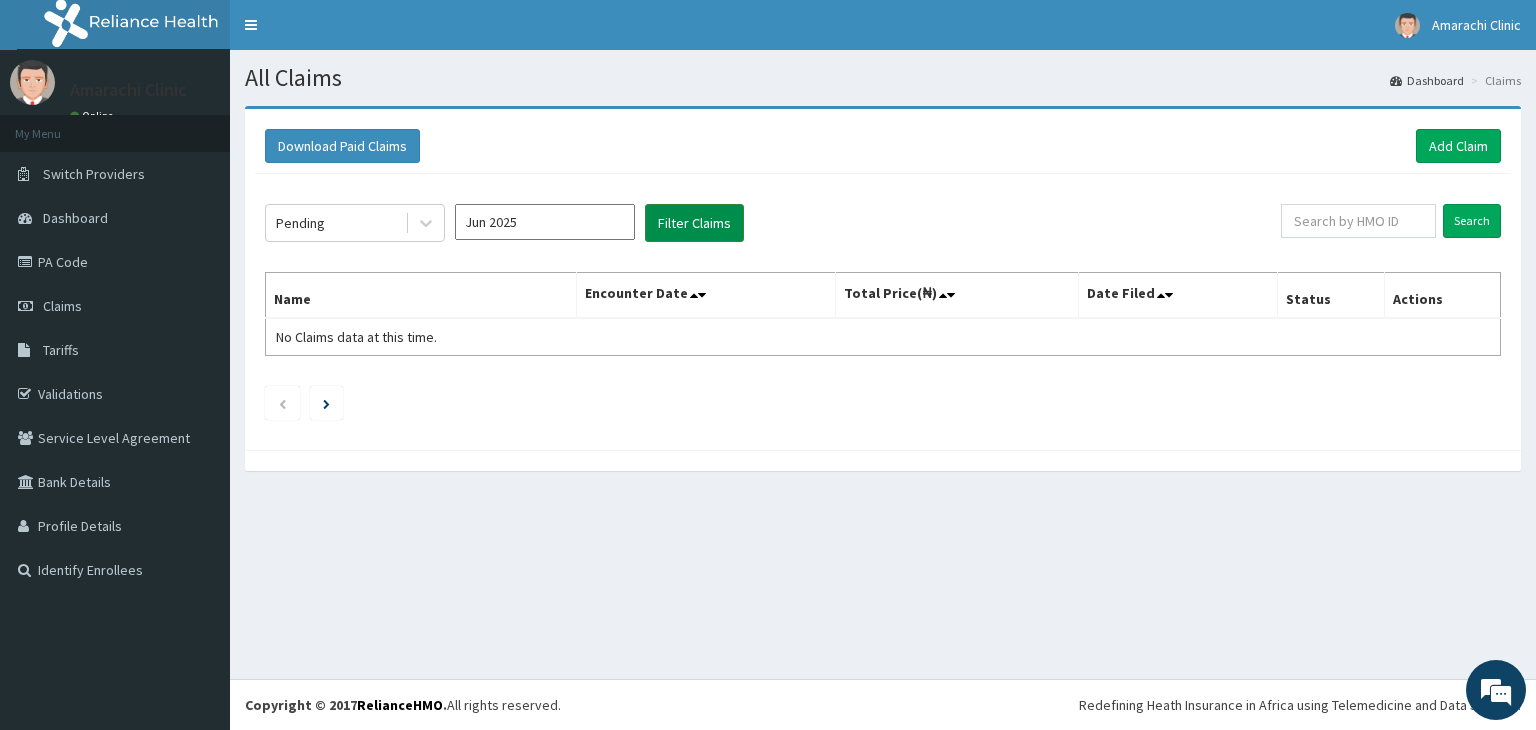 click on "Filter Claims" at bounding box center [694, 223] 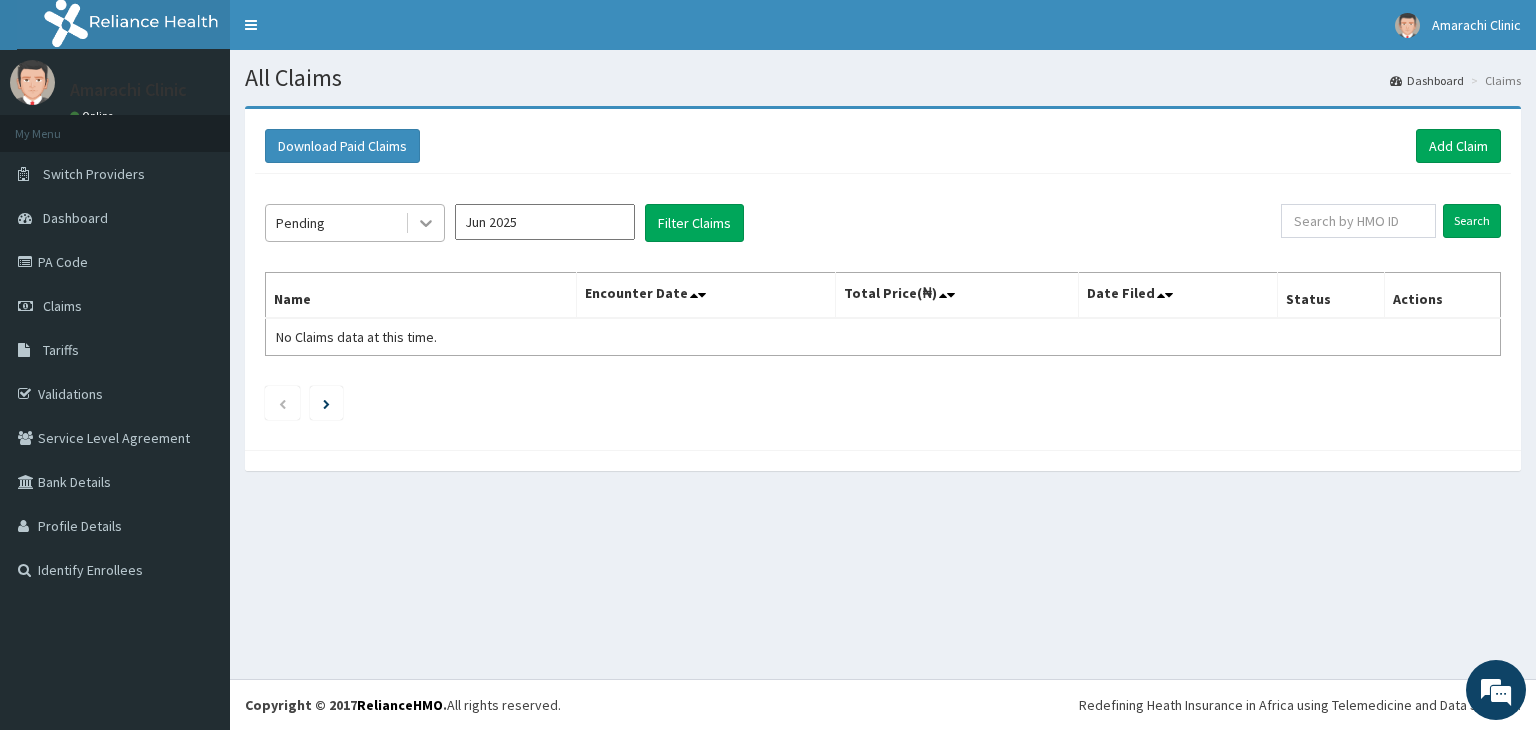 click 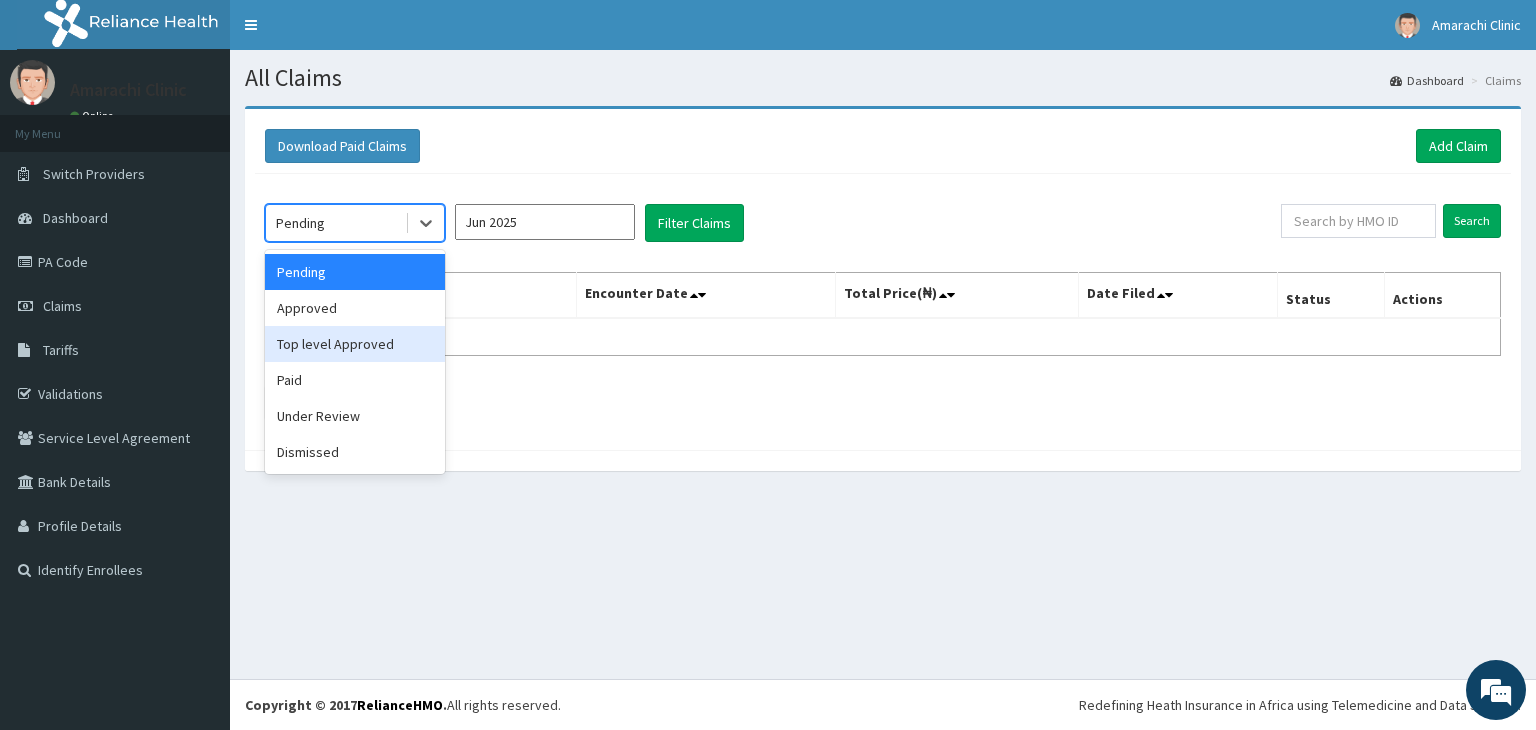 click on "Top level Approved" at bounding box center (355, 344) 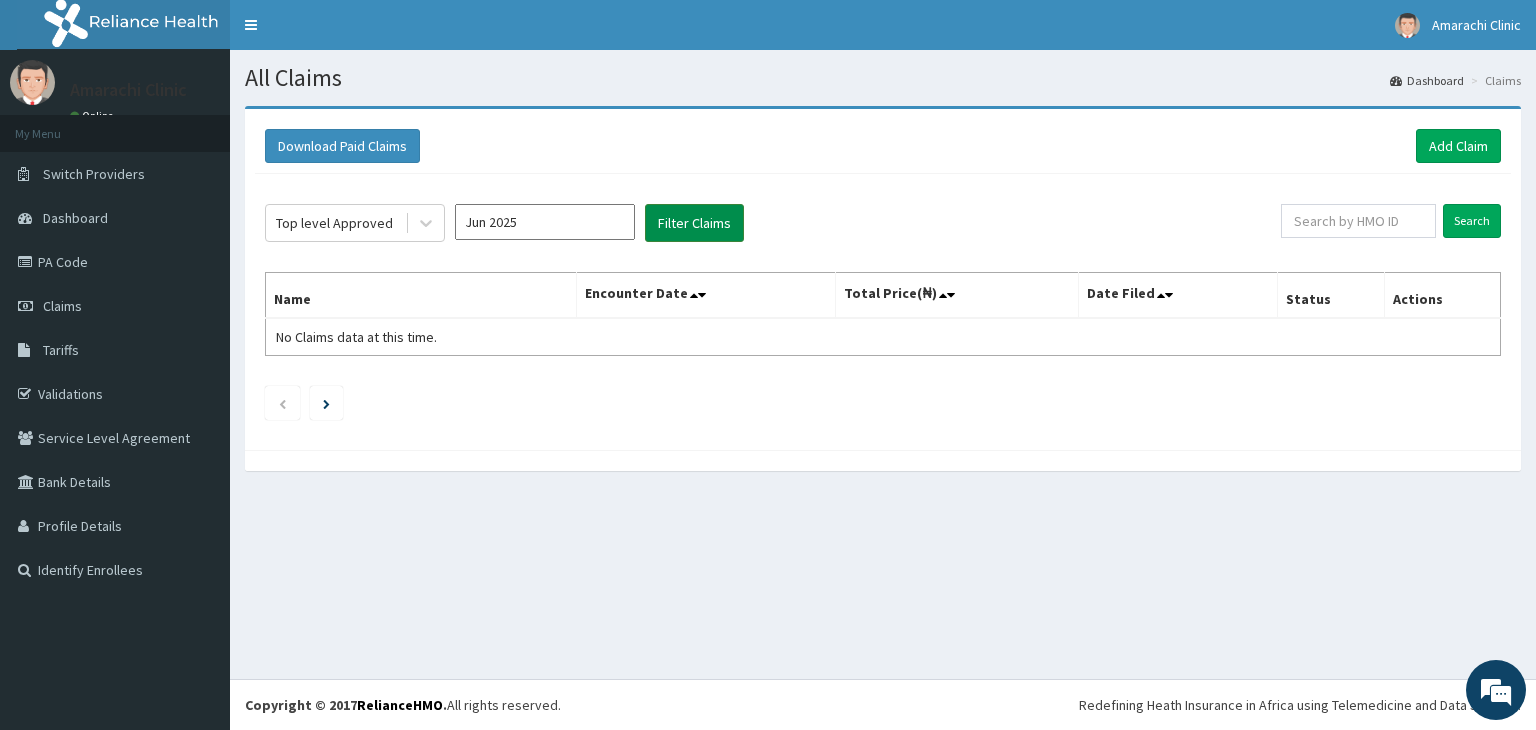 click on "Filter Claims" at bounding box center [694, 223] 